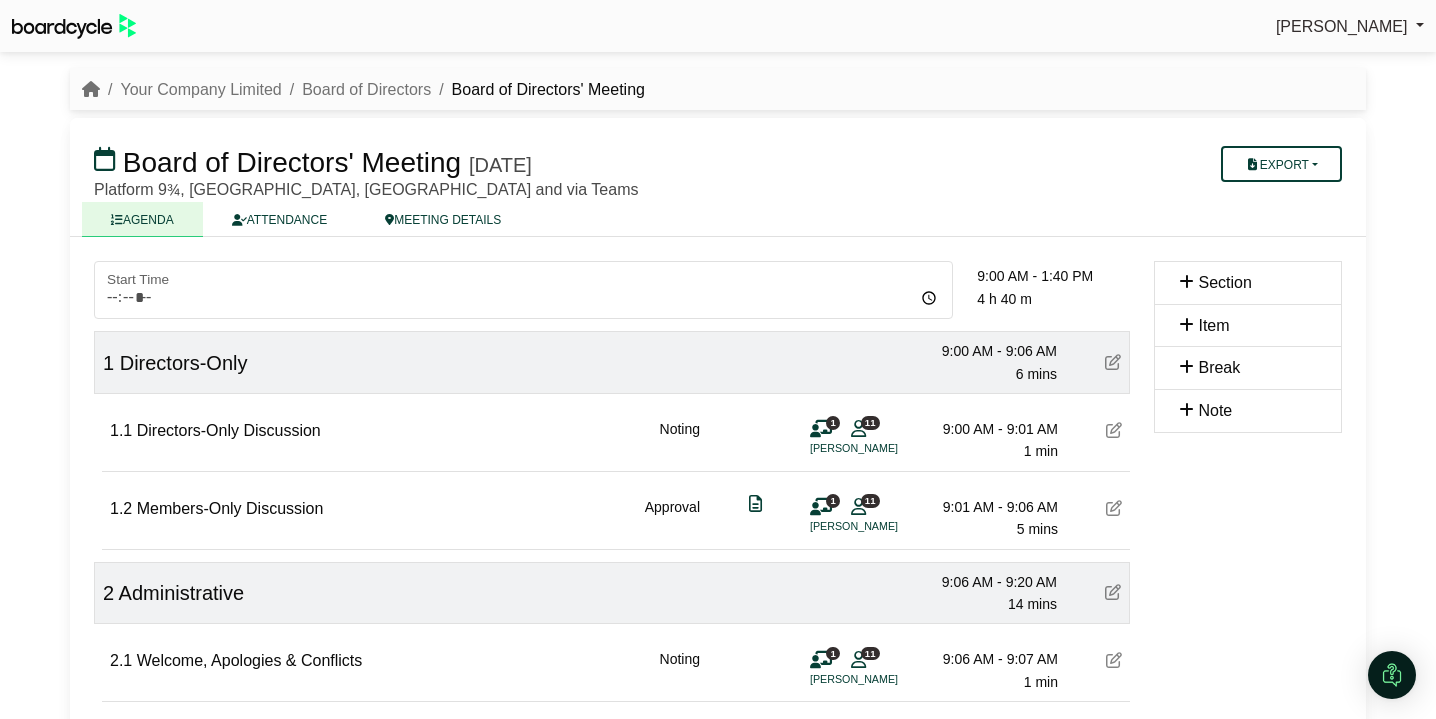 scroll, scrollTop: 0, scrollLeft: 0, axis: both 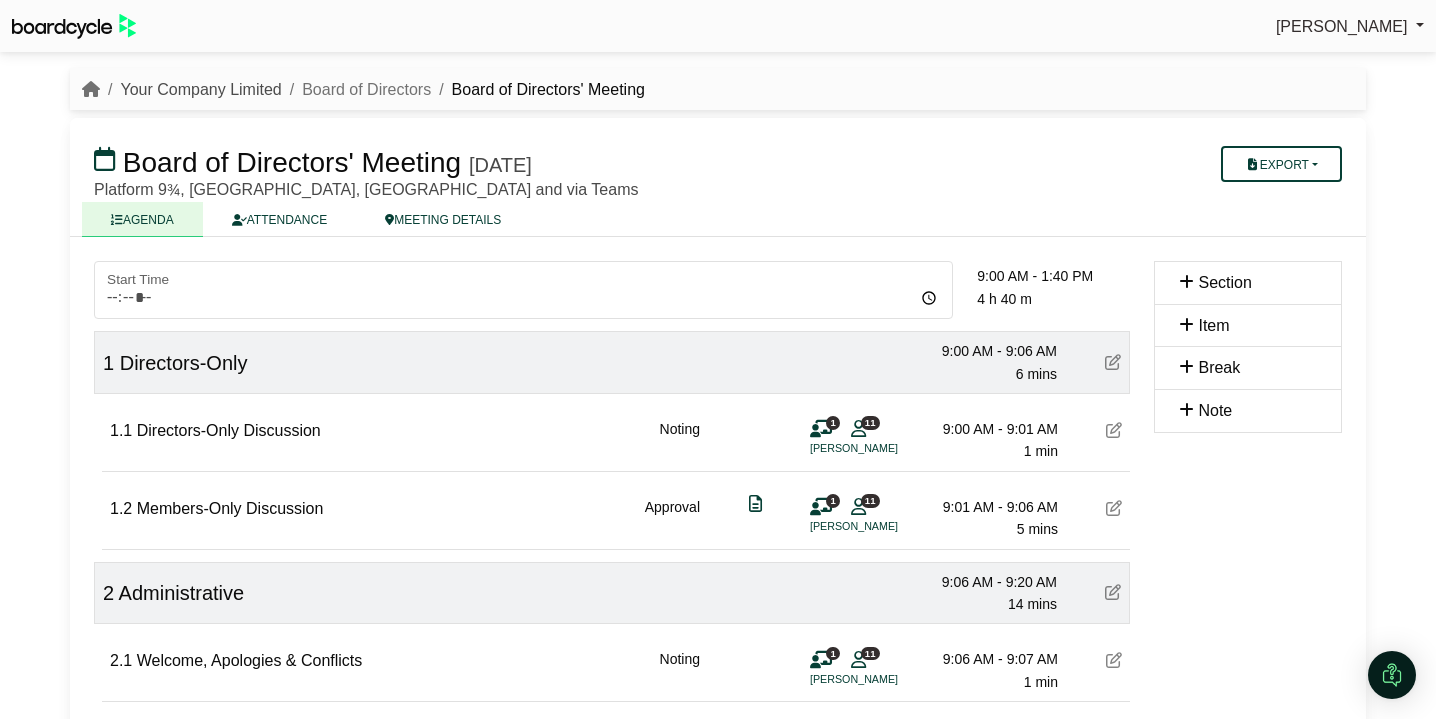 click on "Your Company Limited" at bounding box center [200, 89] 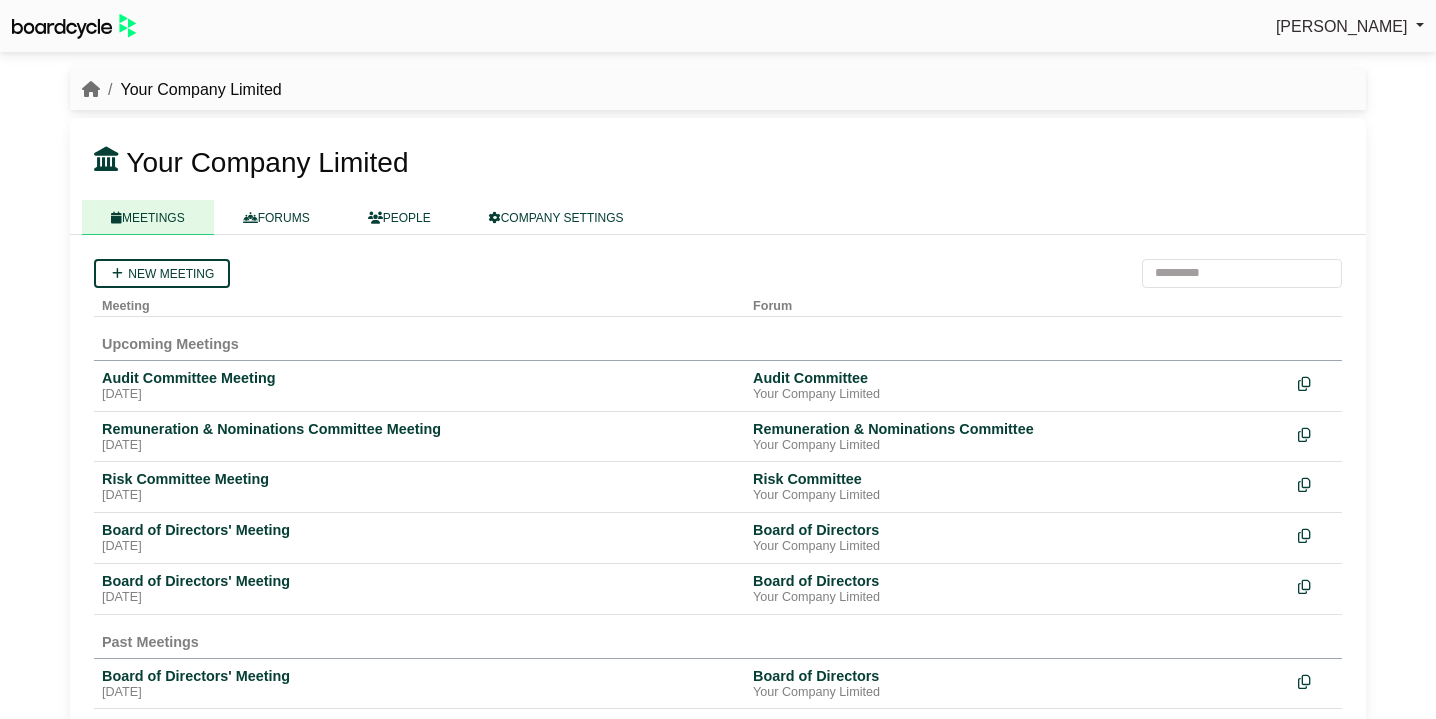 scroll, scrollTop: 0, scrollLeft: 0, axis: both 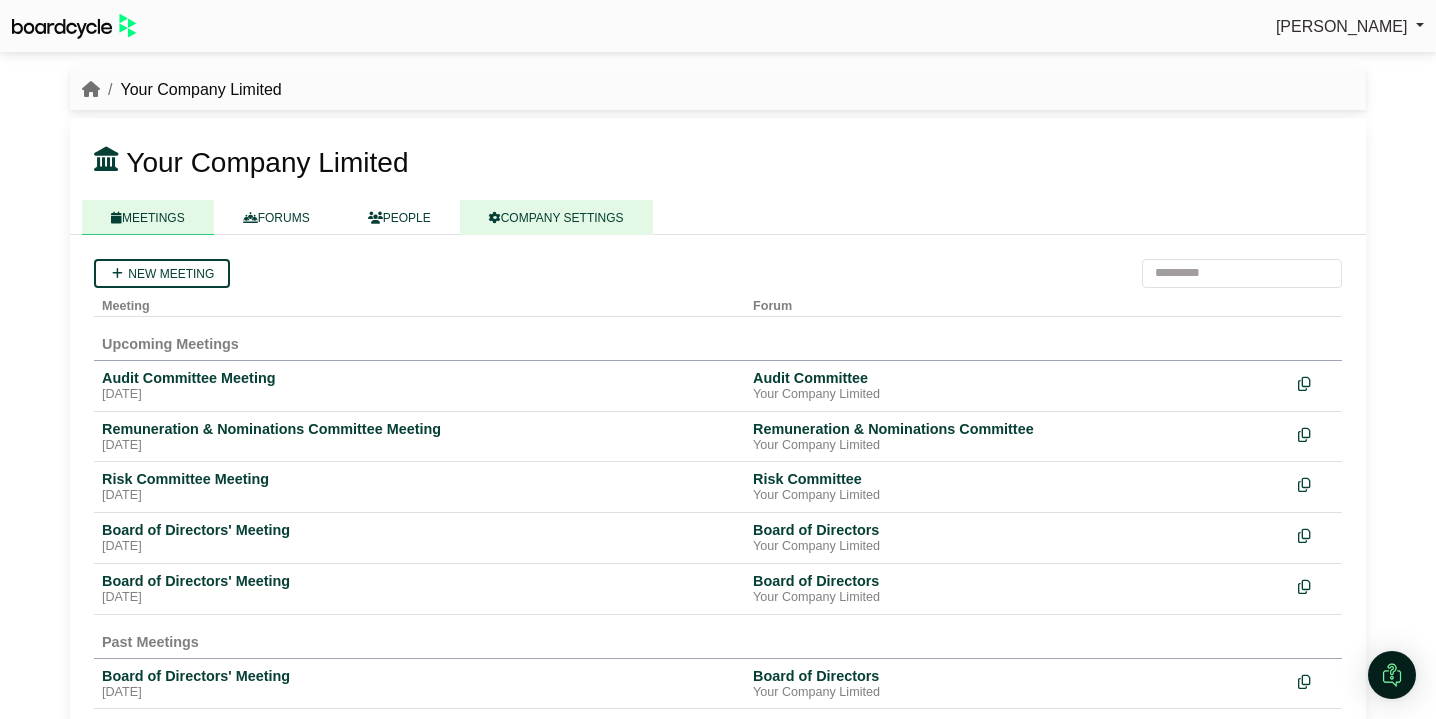 click on "COMPANY SETTINGS" at bounding box center (556, 217) 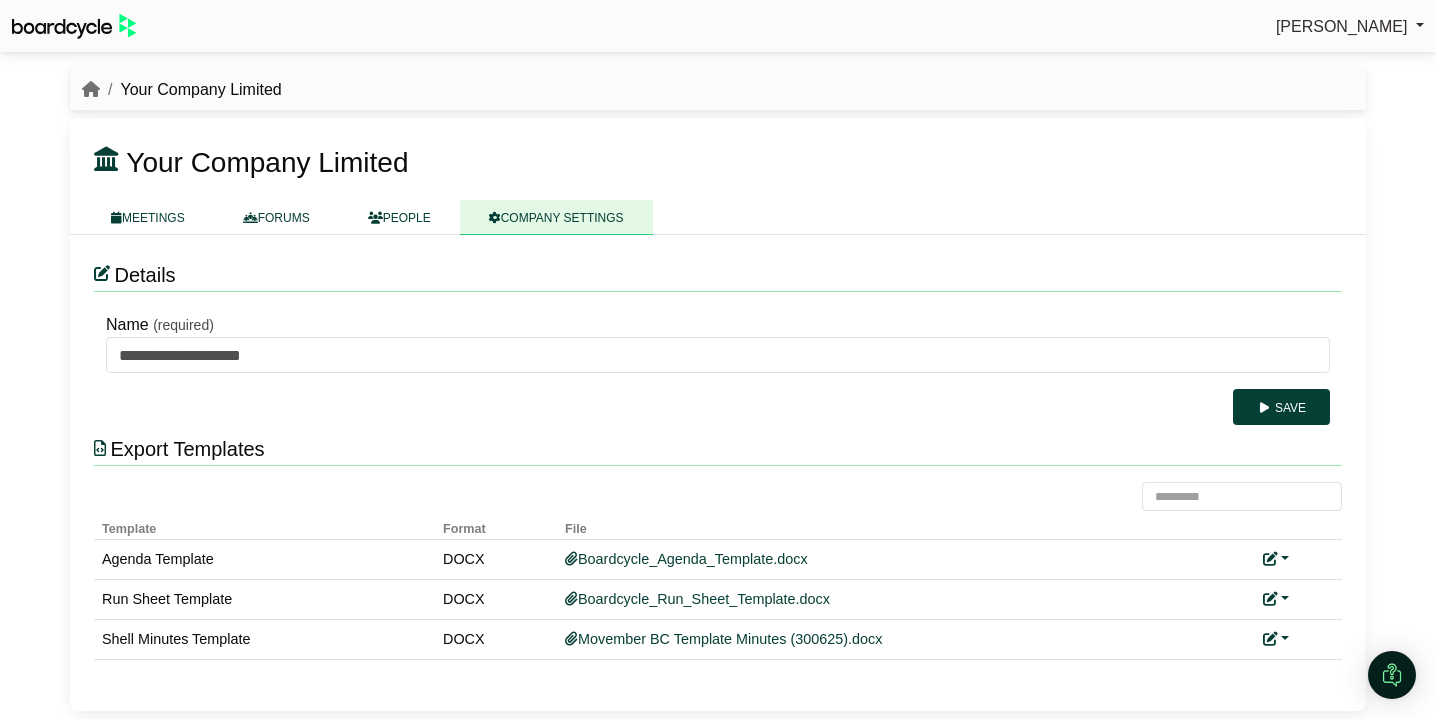 scroll, scrollTop: 0, scrollLeft: 0, axis: both 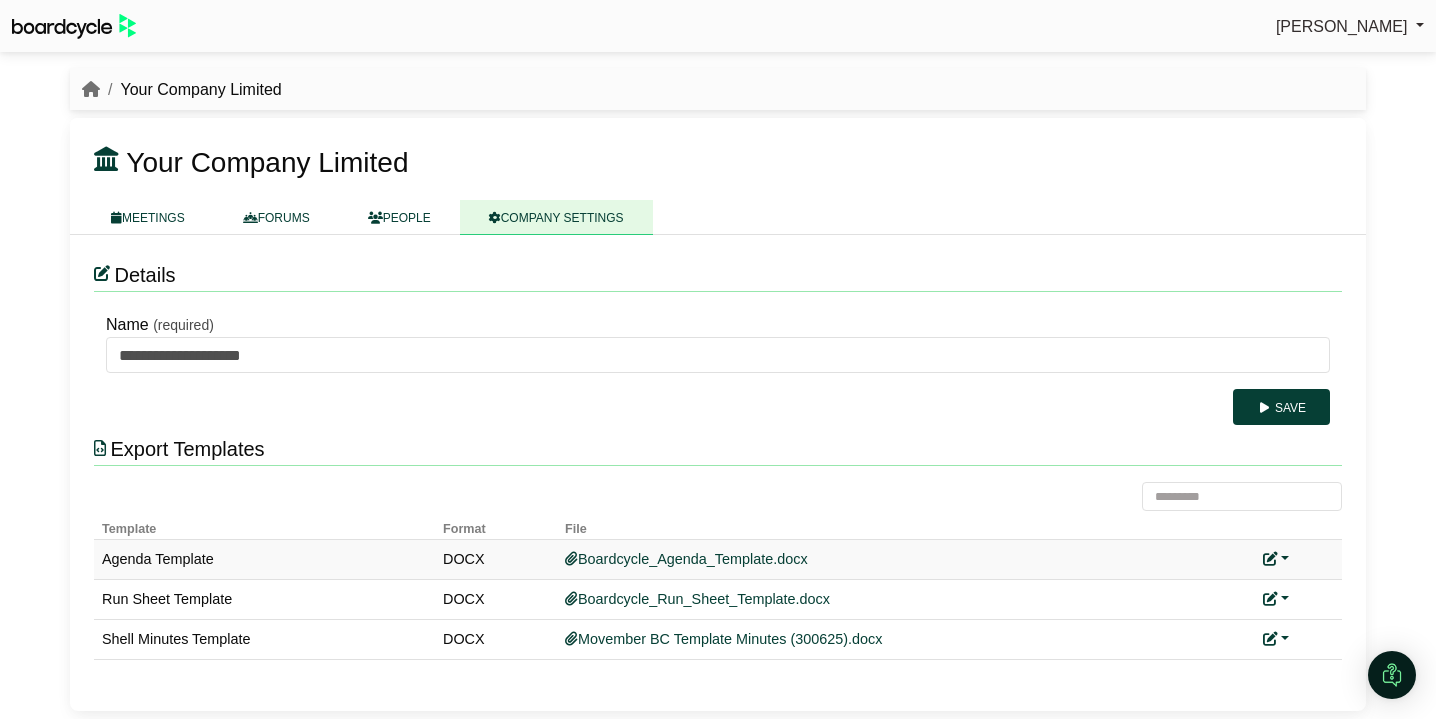 click at bounding box center (1276, 559) 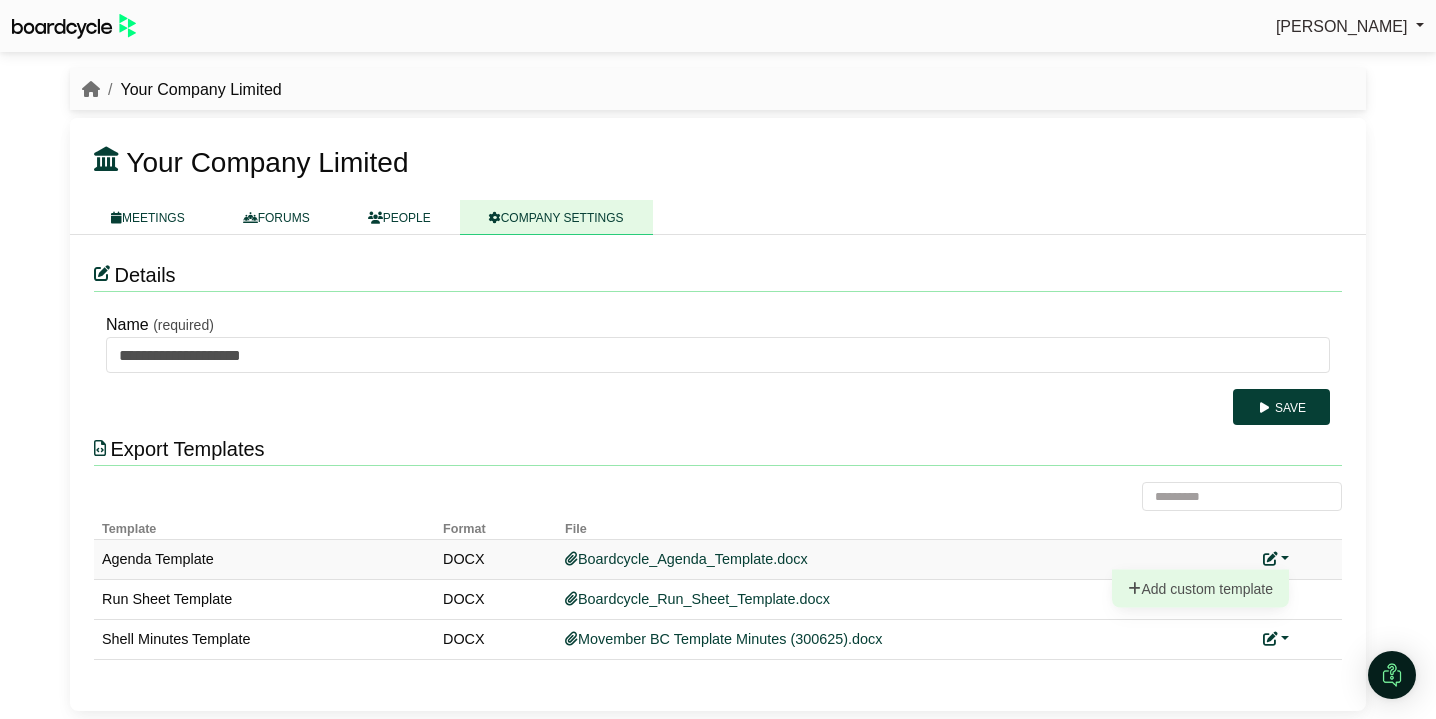 click on "Add custom template" at bounding box center [1200, 589] 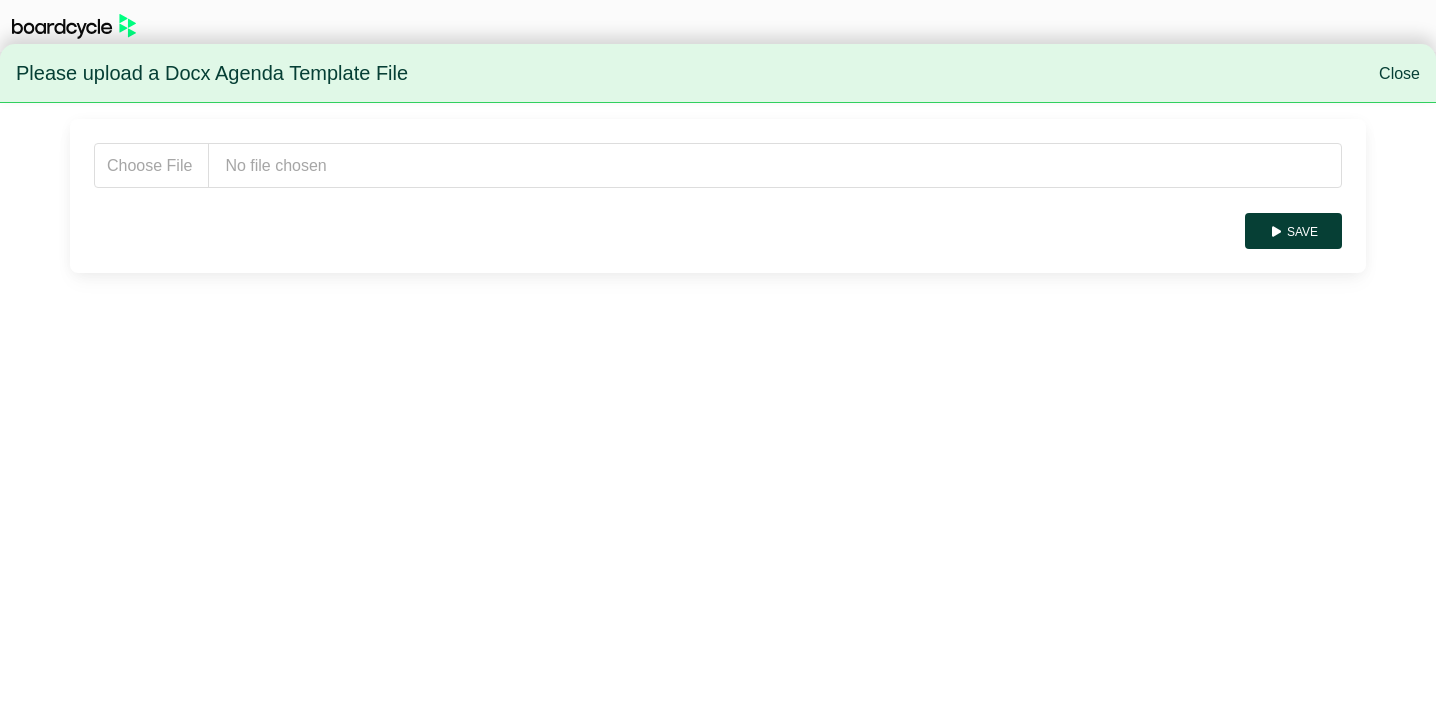 scroll, scrollTop: 0, scrollLeft: 0, axis: both 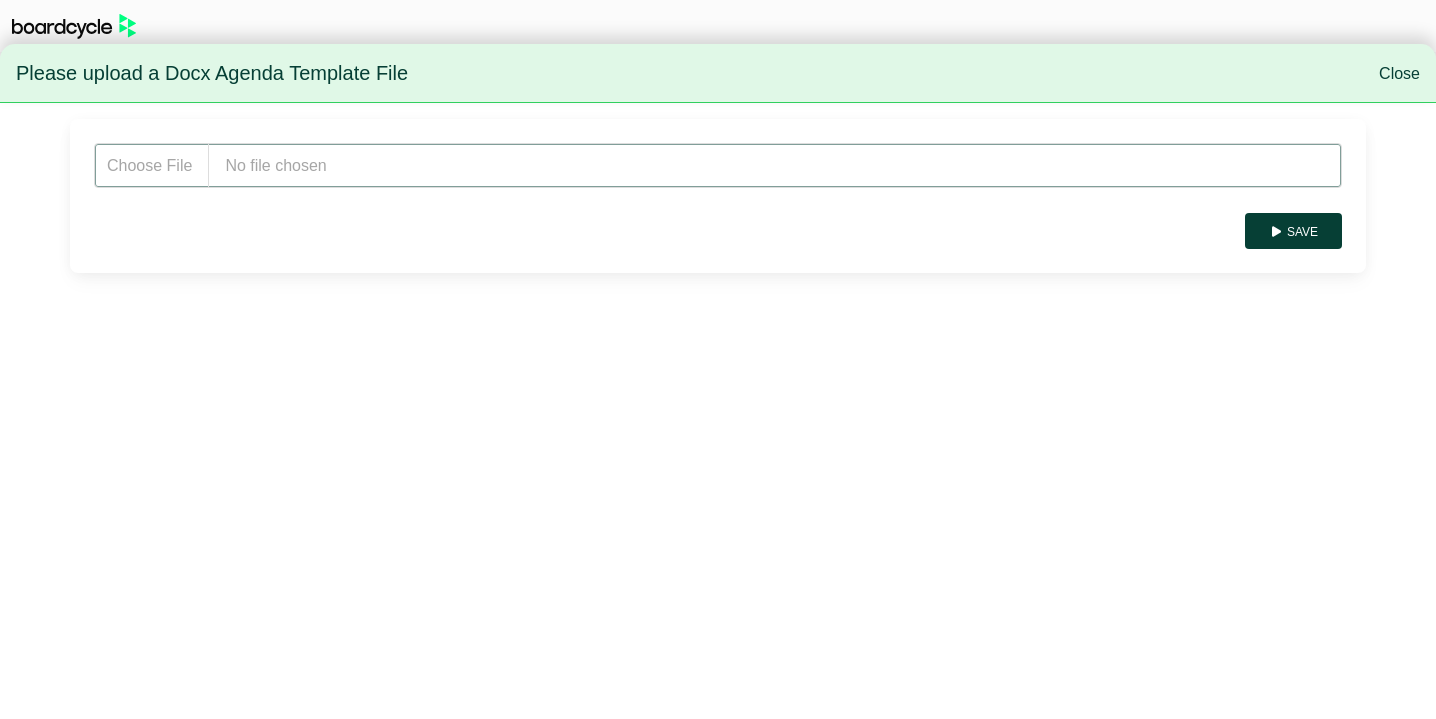 click at bounding box center [718, 165] 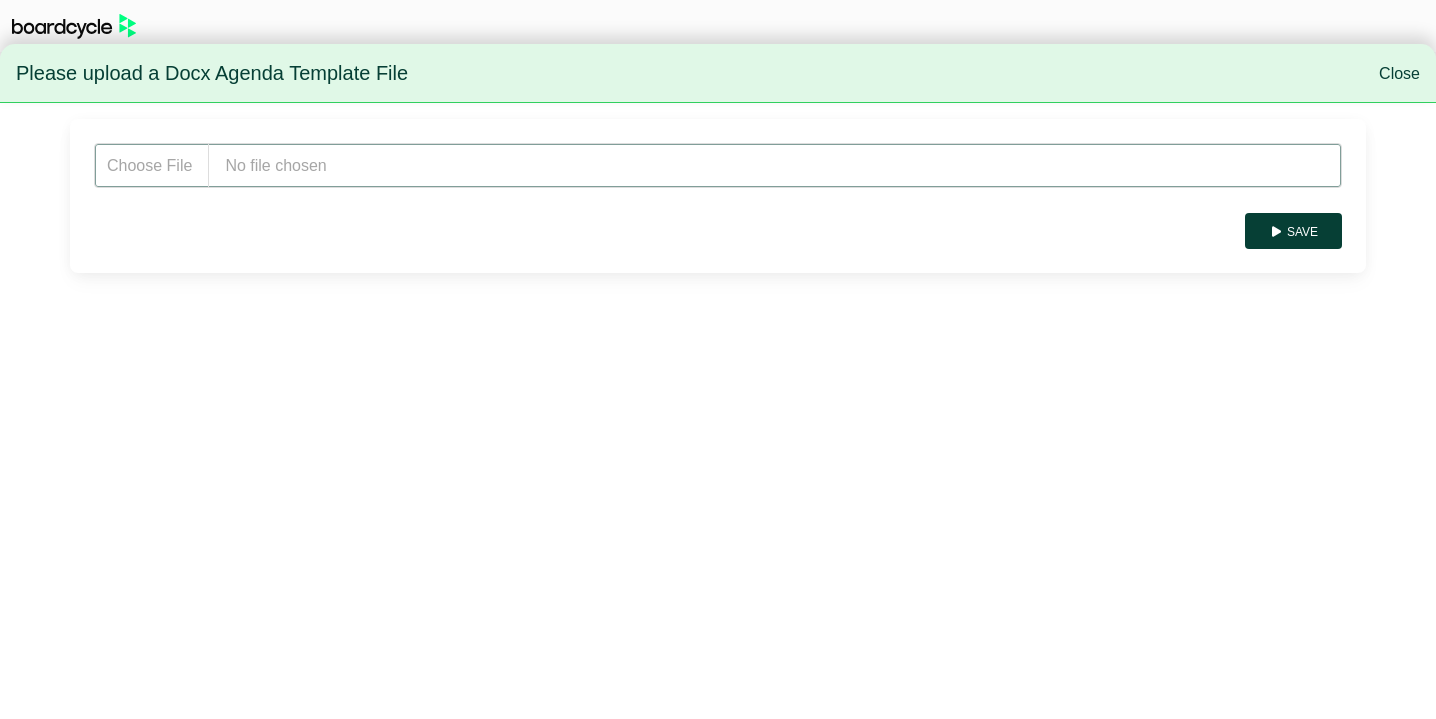 type on "**********" 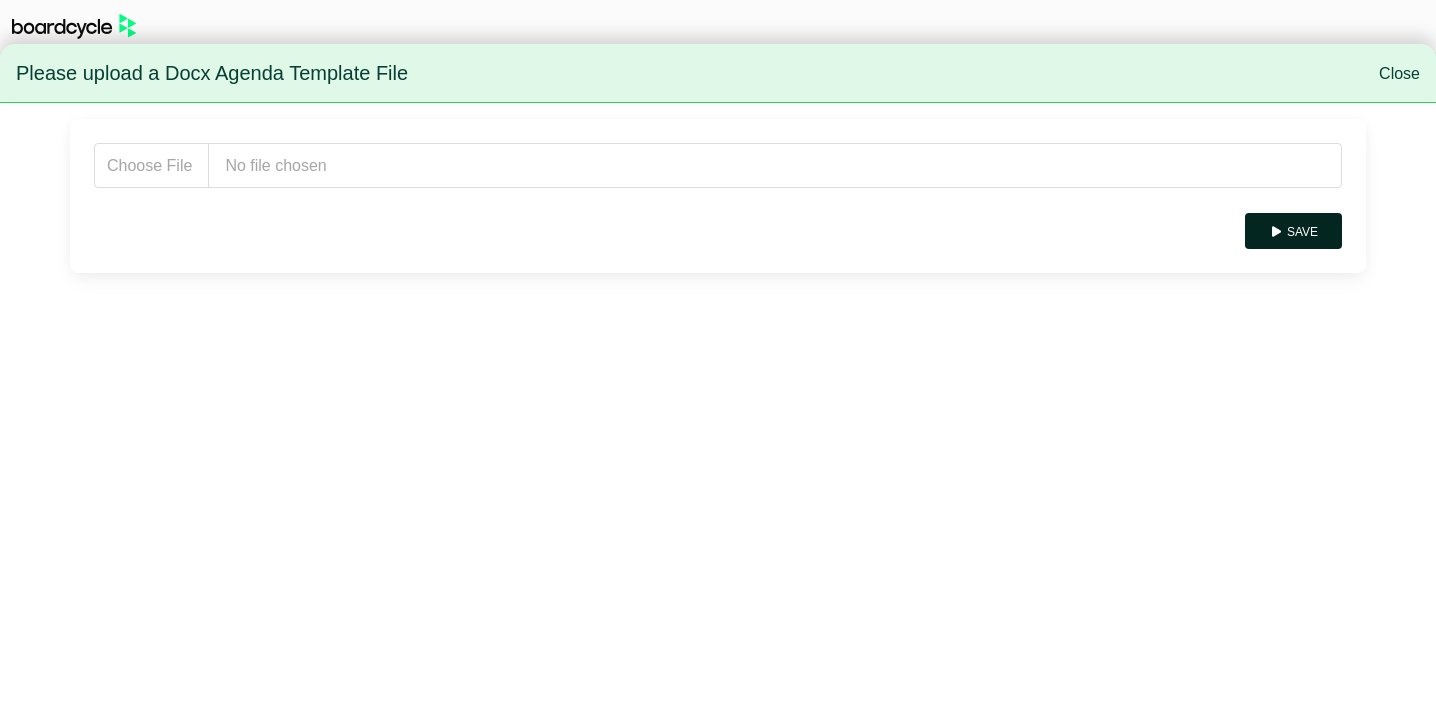 click on "Save" at bounding box center (1293, 231) 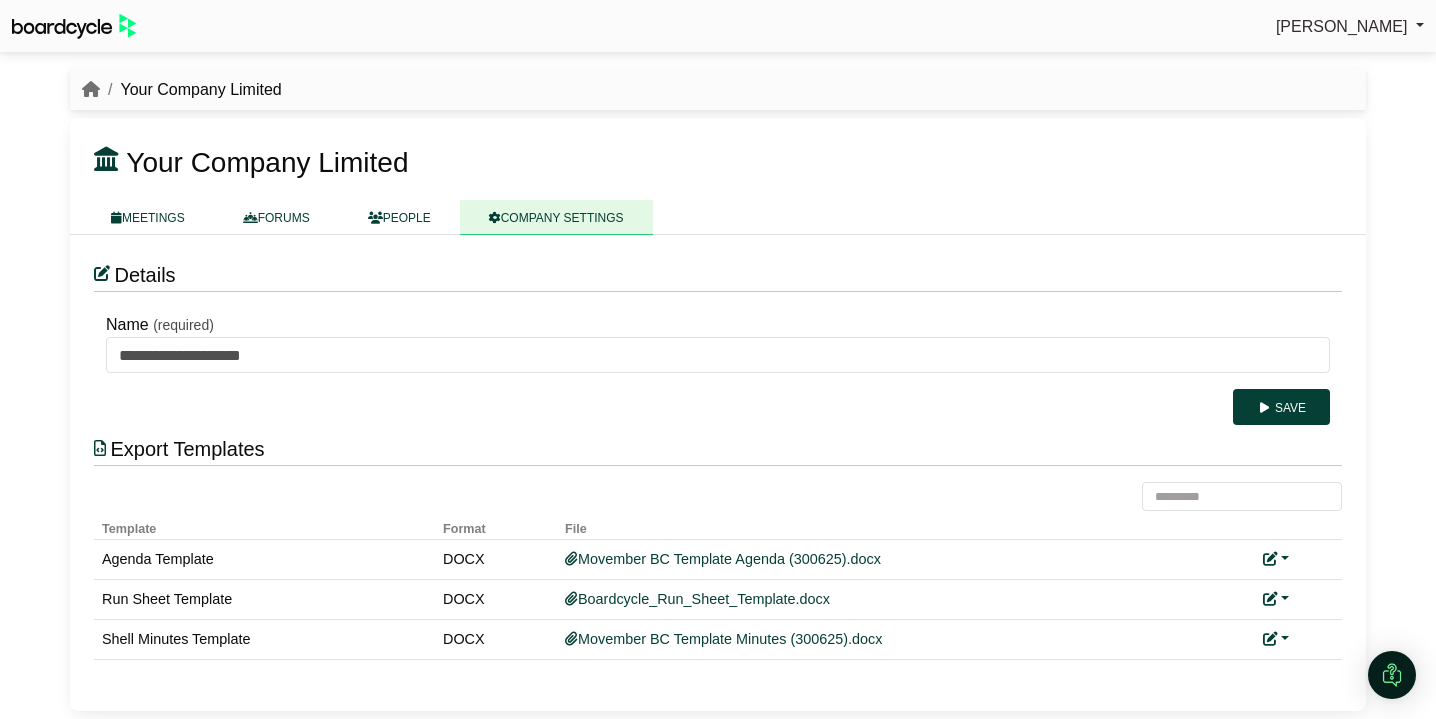 scroll, scrollTop: 0, scrollLeft: 0, axis: both 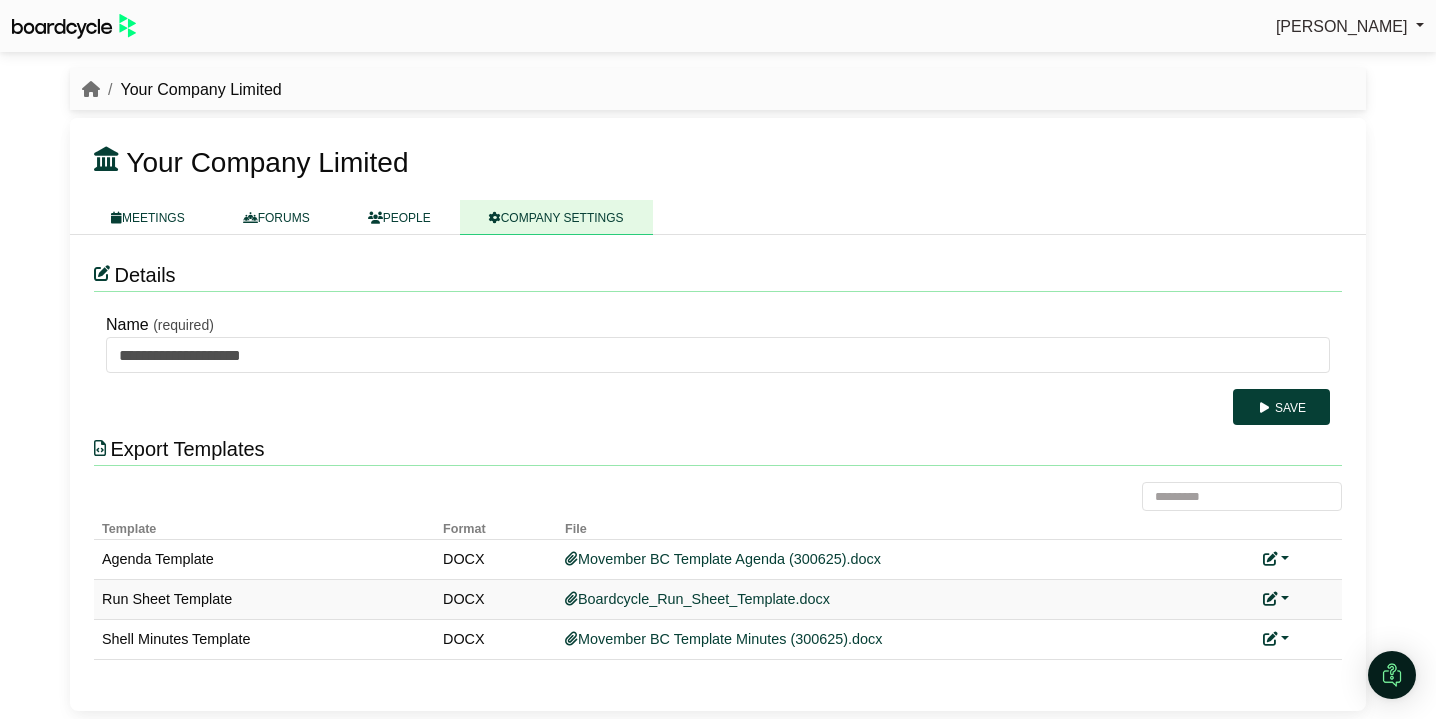 click at bounding box center (1276, 599) 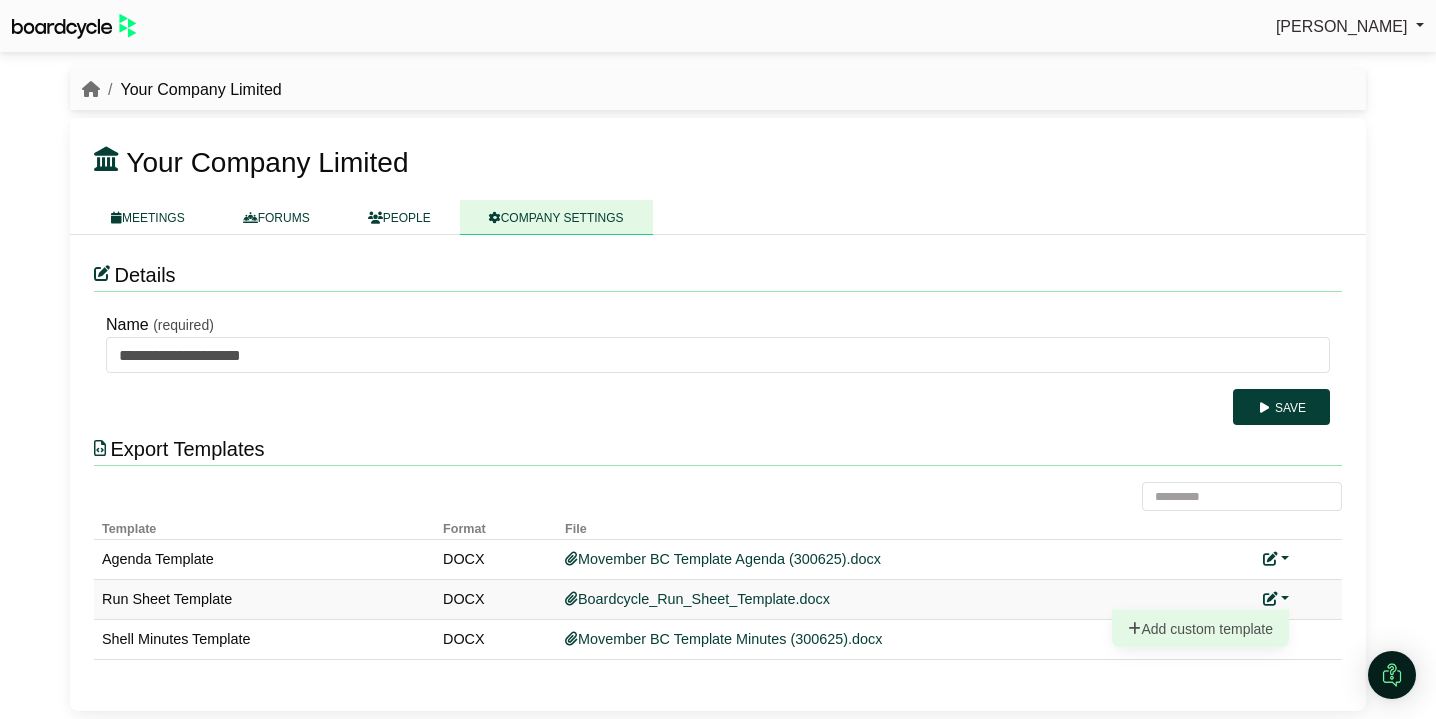 click on "Add custom template" at bounding box center [1200, 629] 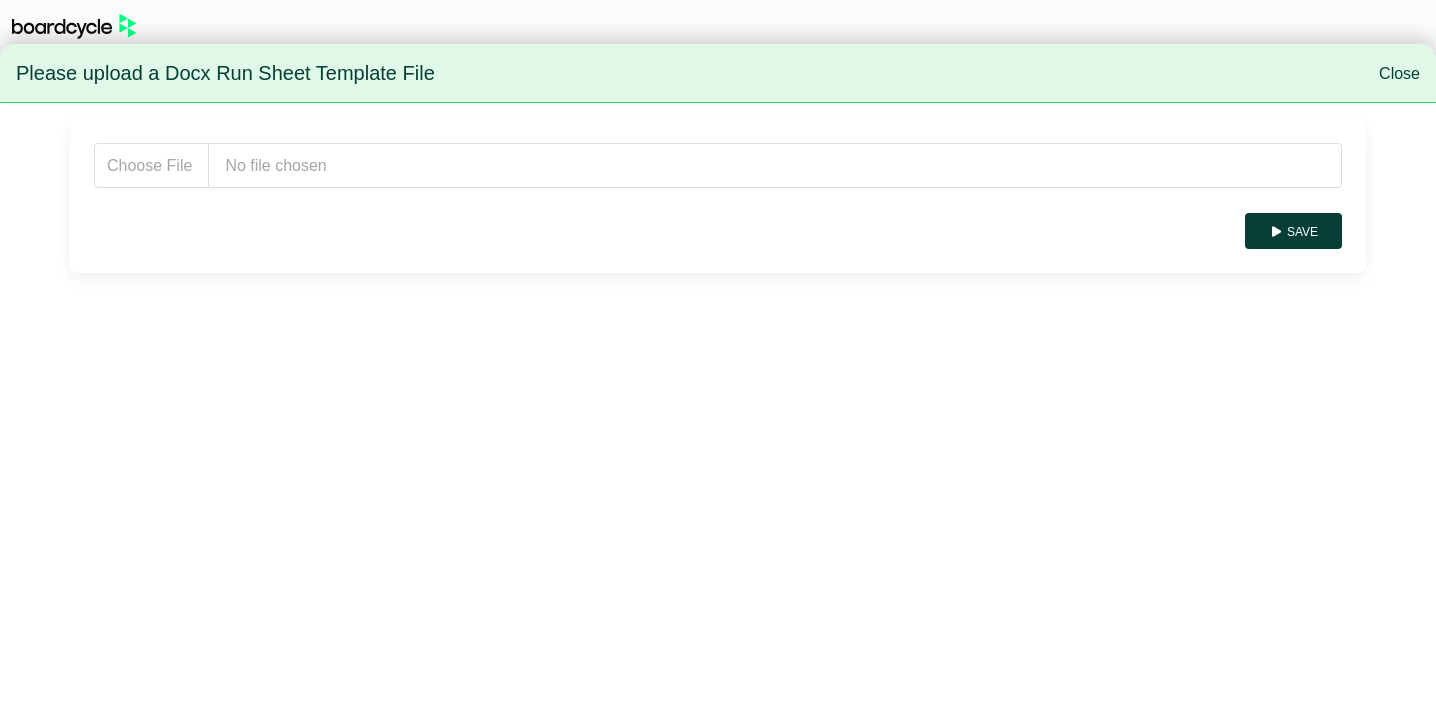 scroll, scrollTop: 0, scrollLeft: 0, axis: both 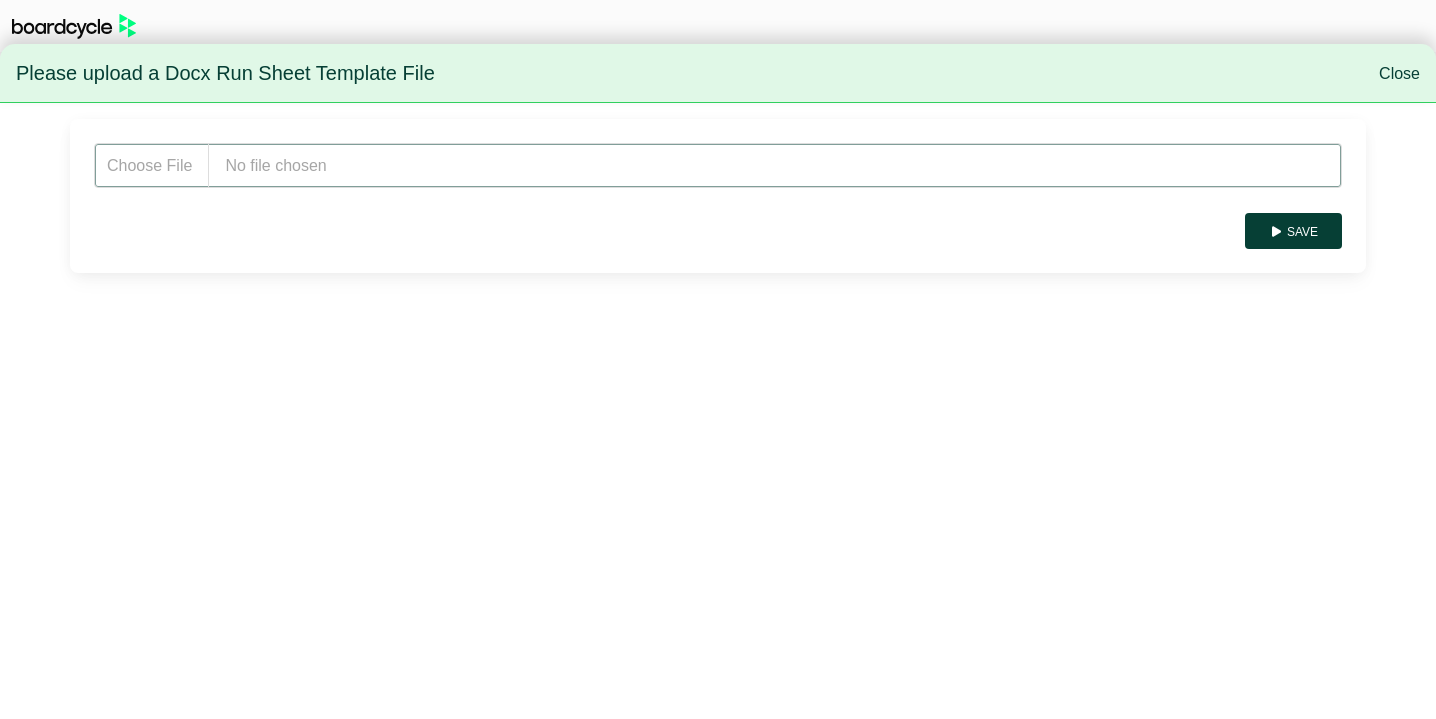 click at bounding box center [718, 165] 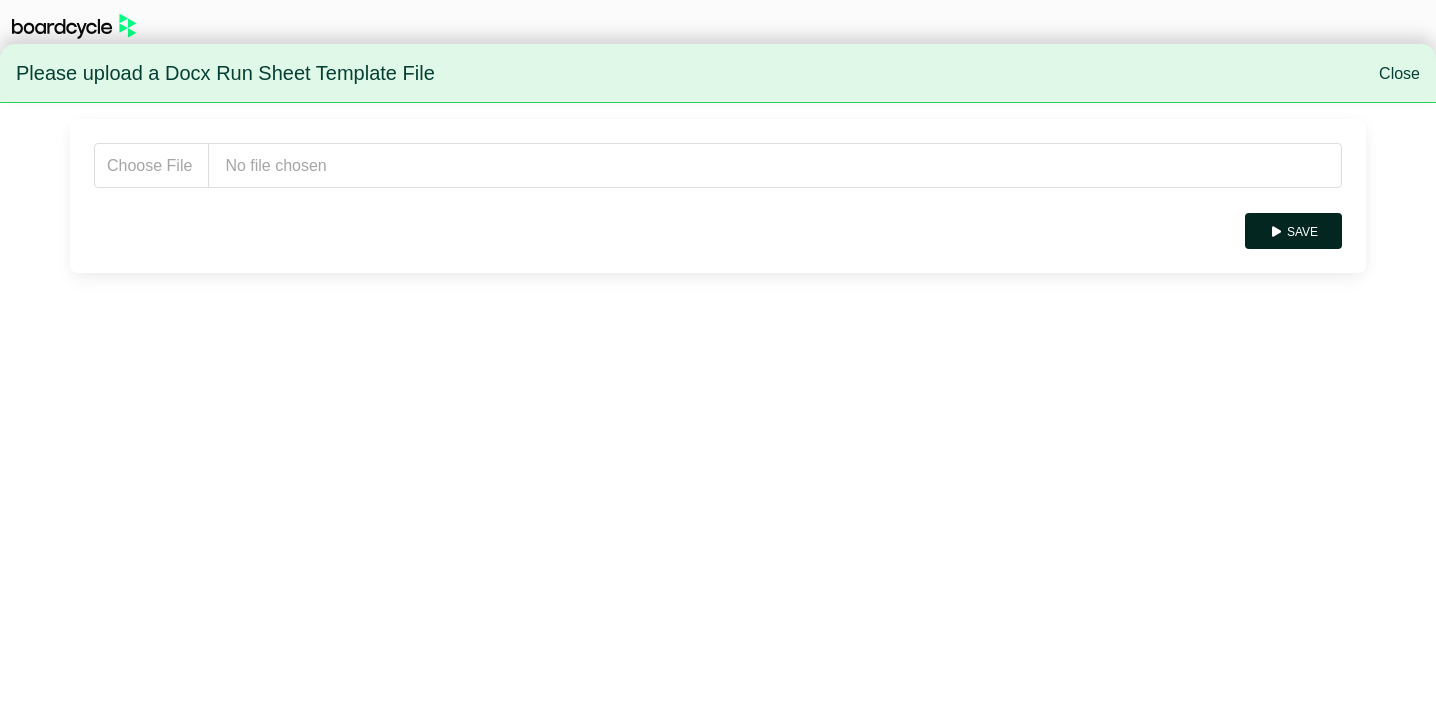 click on "Save" at bounding box center [1293, 231] 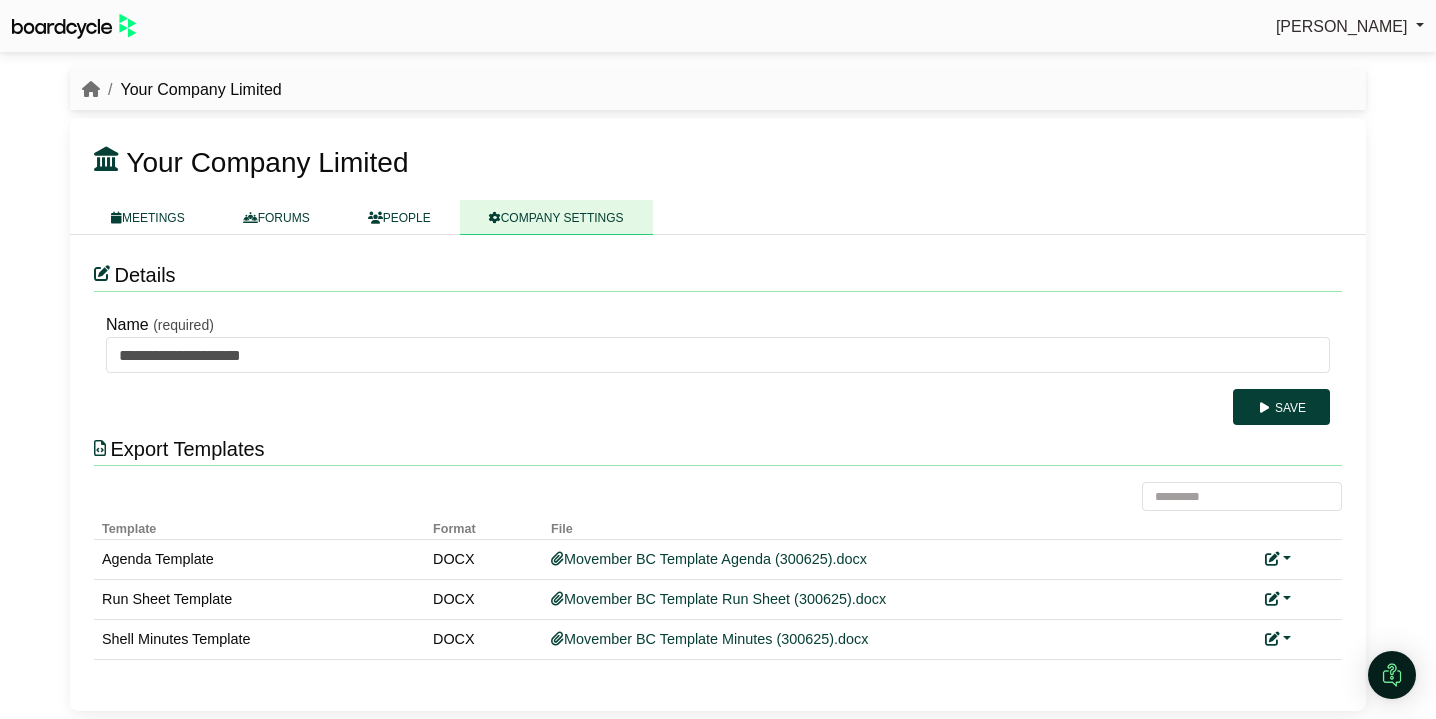 scroll, scrollTop: 0, scrollLeft: 0, axis: both 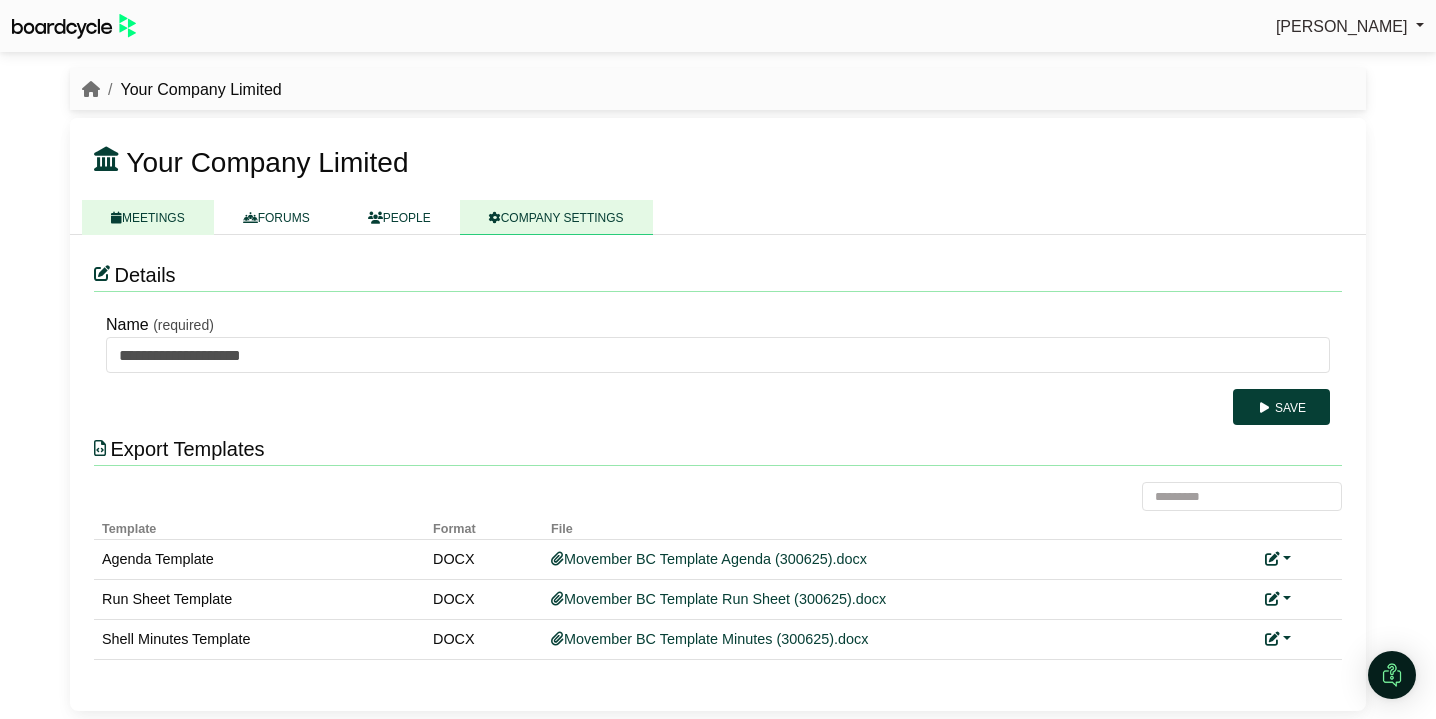 click on "MEETINGS" at bounding box center (148, 217) 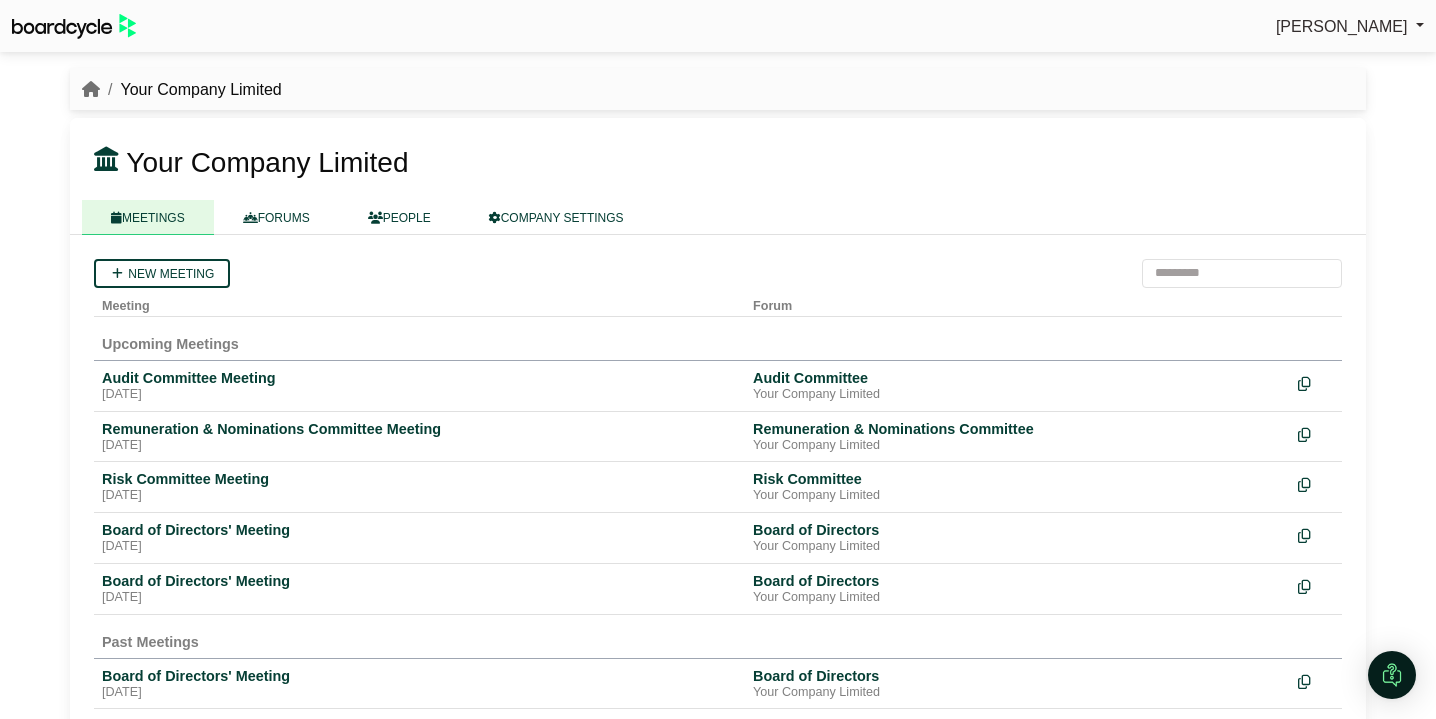 scroll, scrollTop: 0, scrollLeft: 0, axis: both 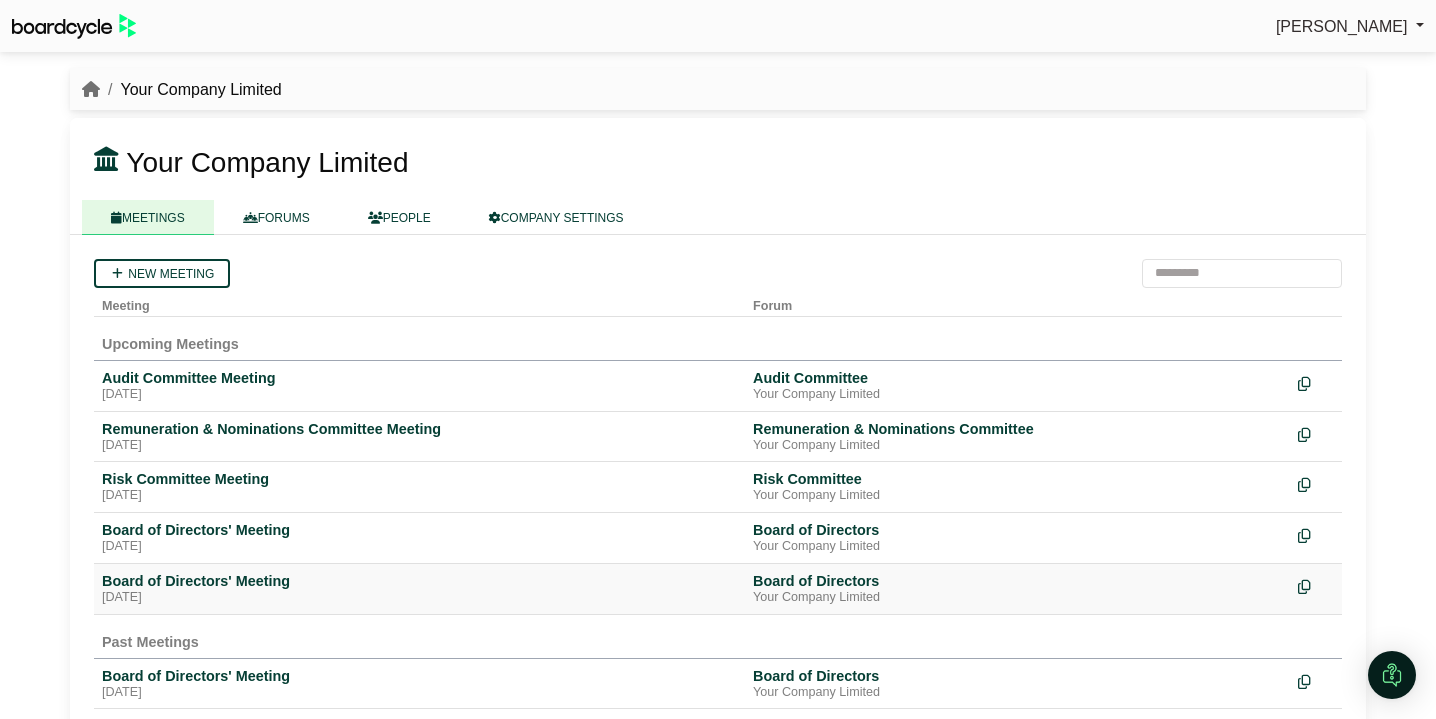 click on "Board of Directors' Meeting" at bounding box center (419, 581) 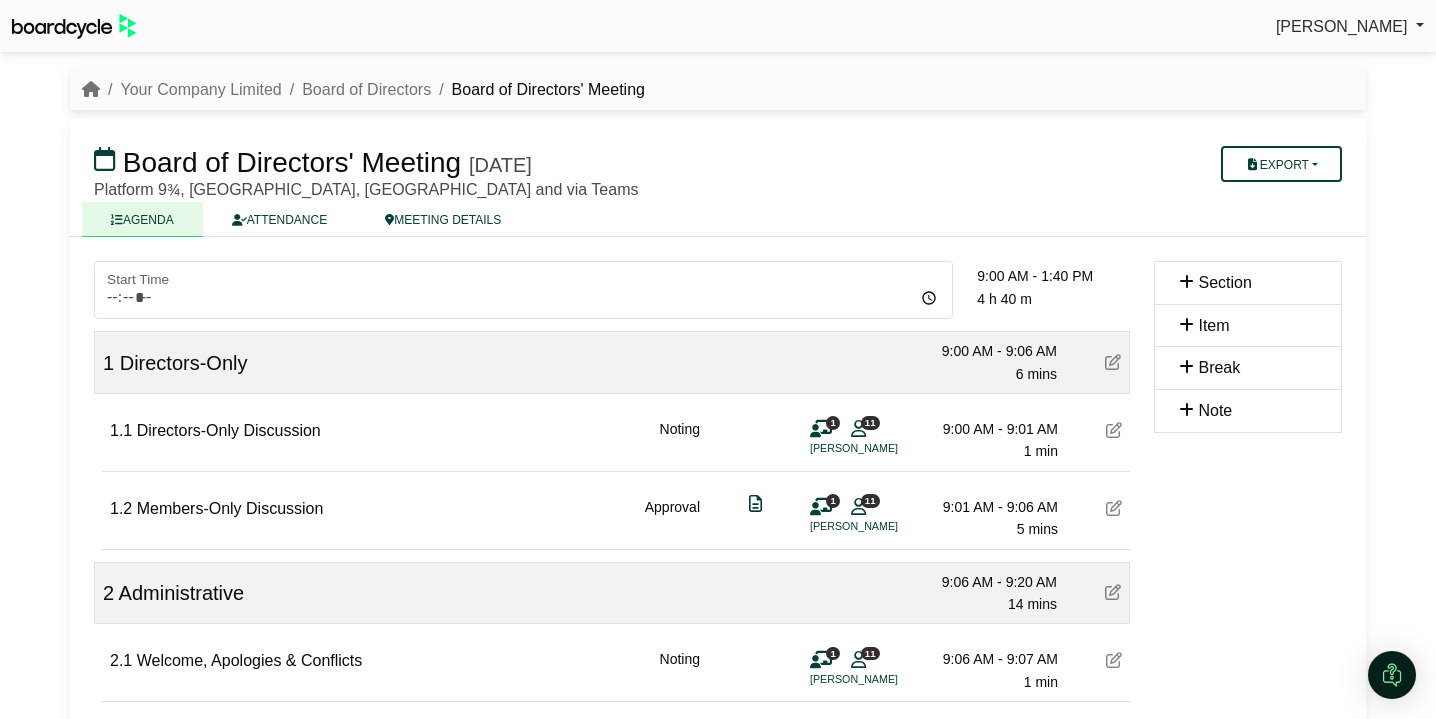 scroll, scrollTop: 0, scrollLeft: 0, axis: both 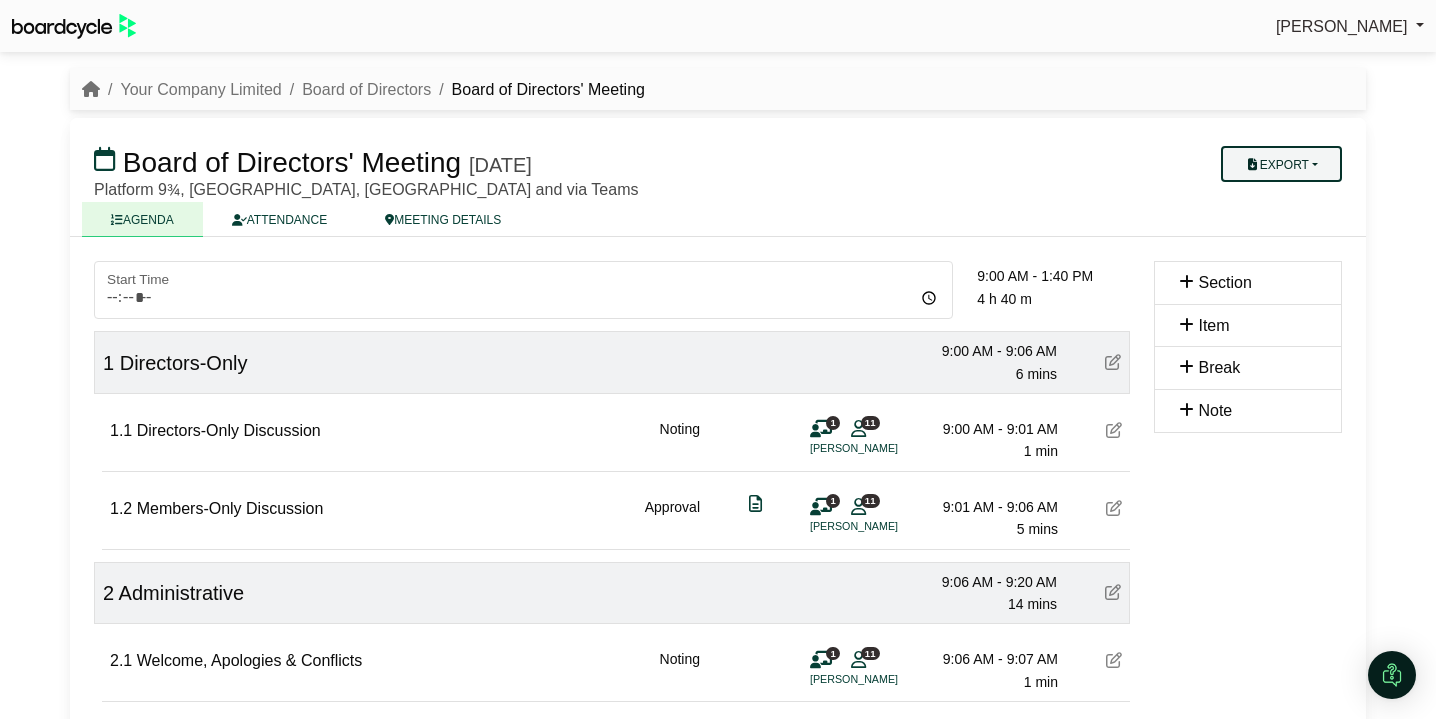 click on "Export" at bounding box center (1281, 164) 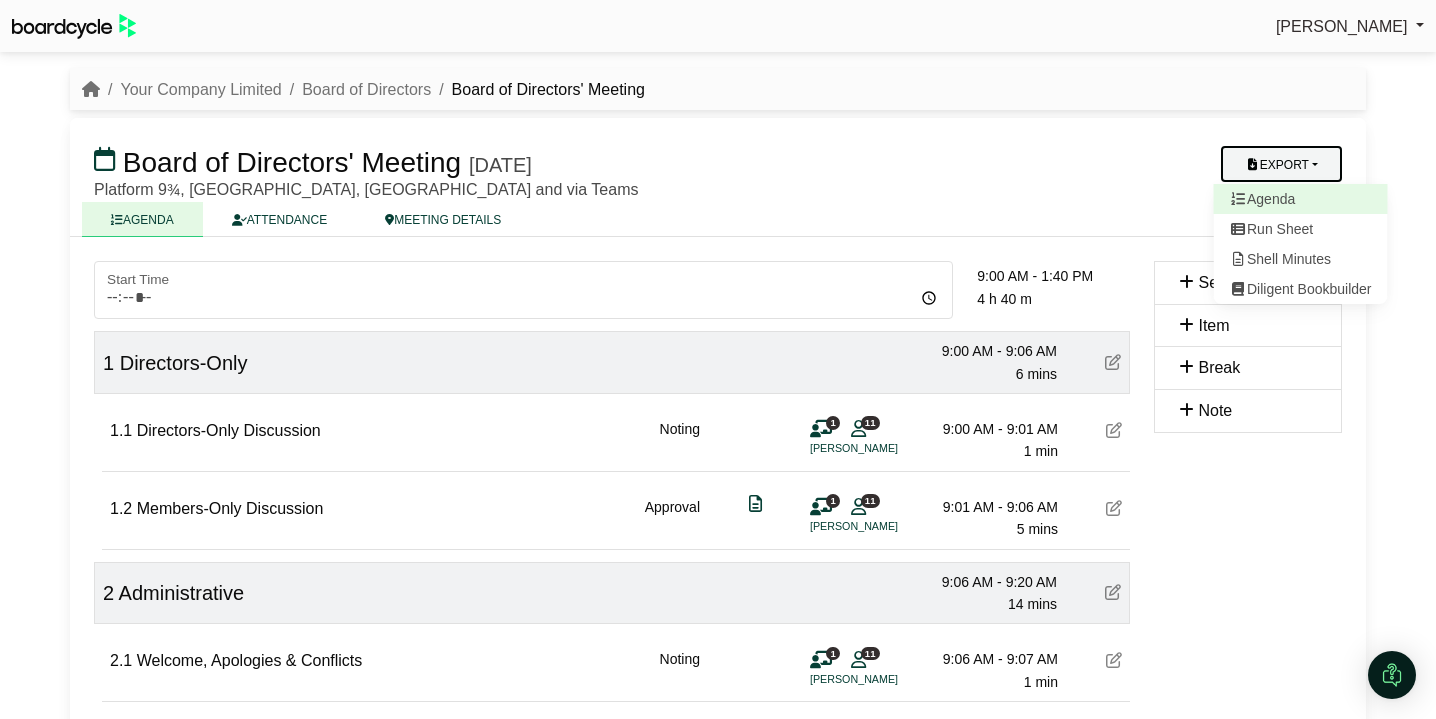 click on "Agenda" at bounding box center [1301, 199] 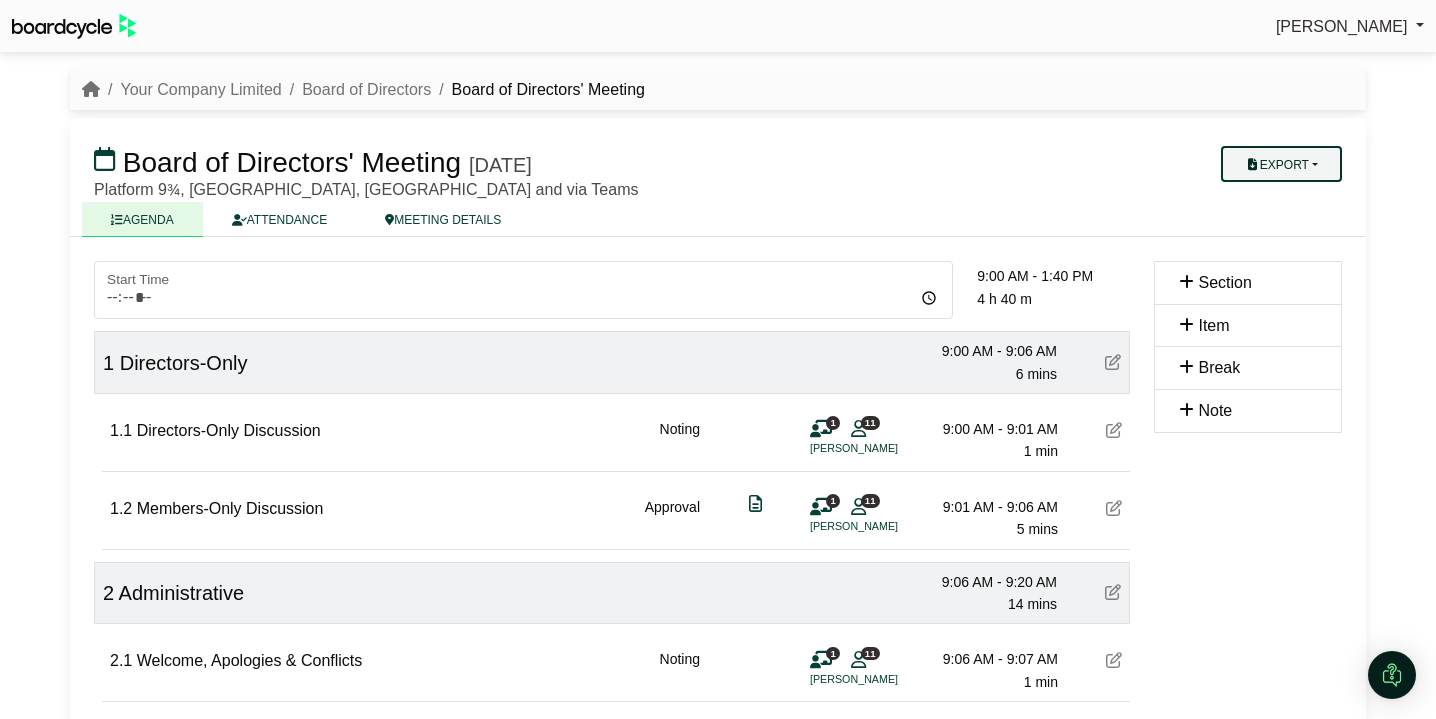 click on "Export" at bounding box center [1281, 164] 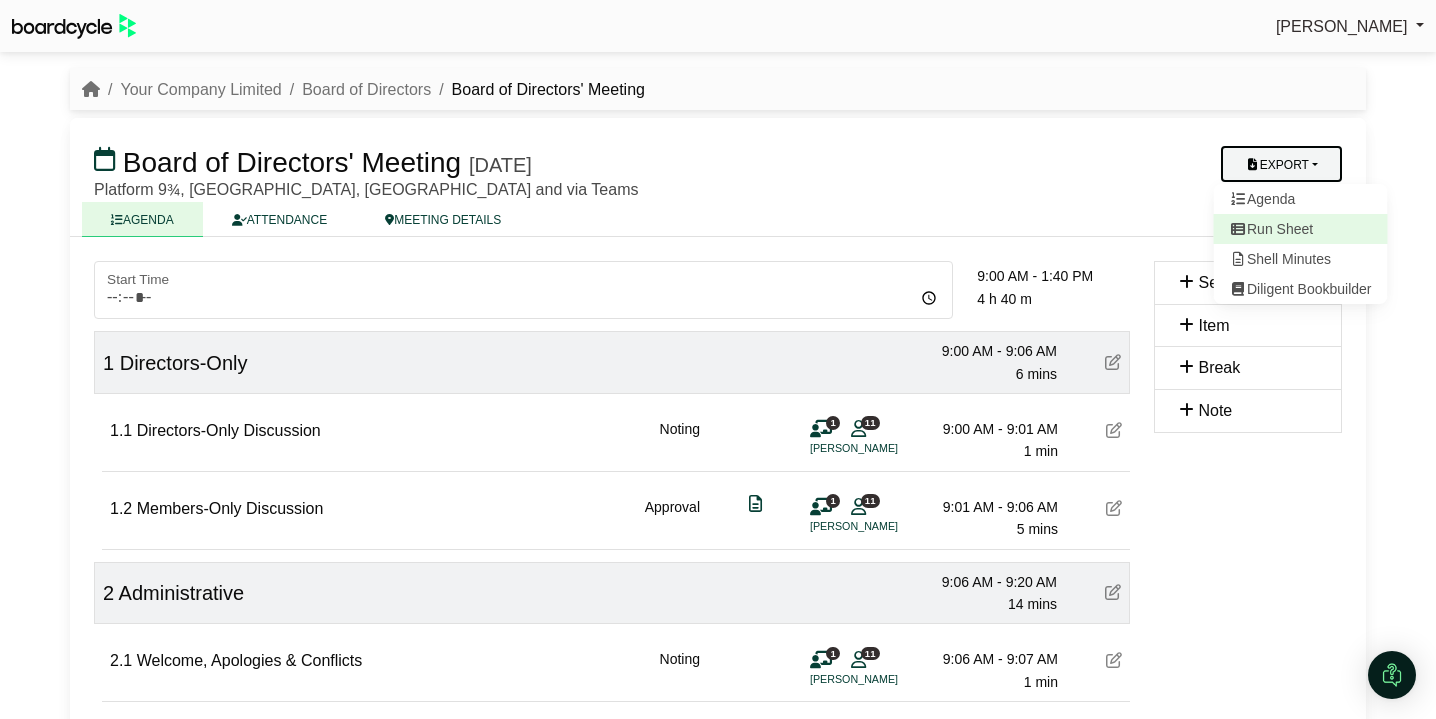 click on "Run Sheet" at bounding box center [1301, 229] 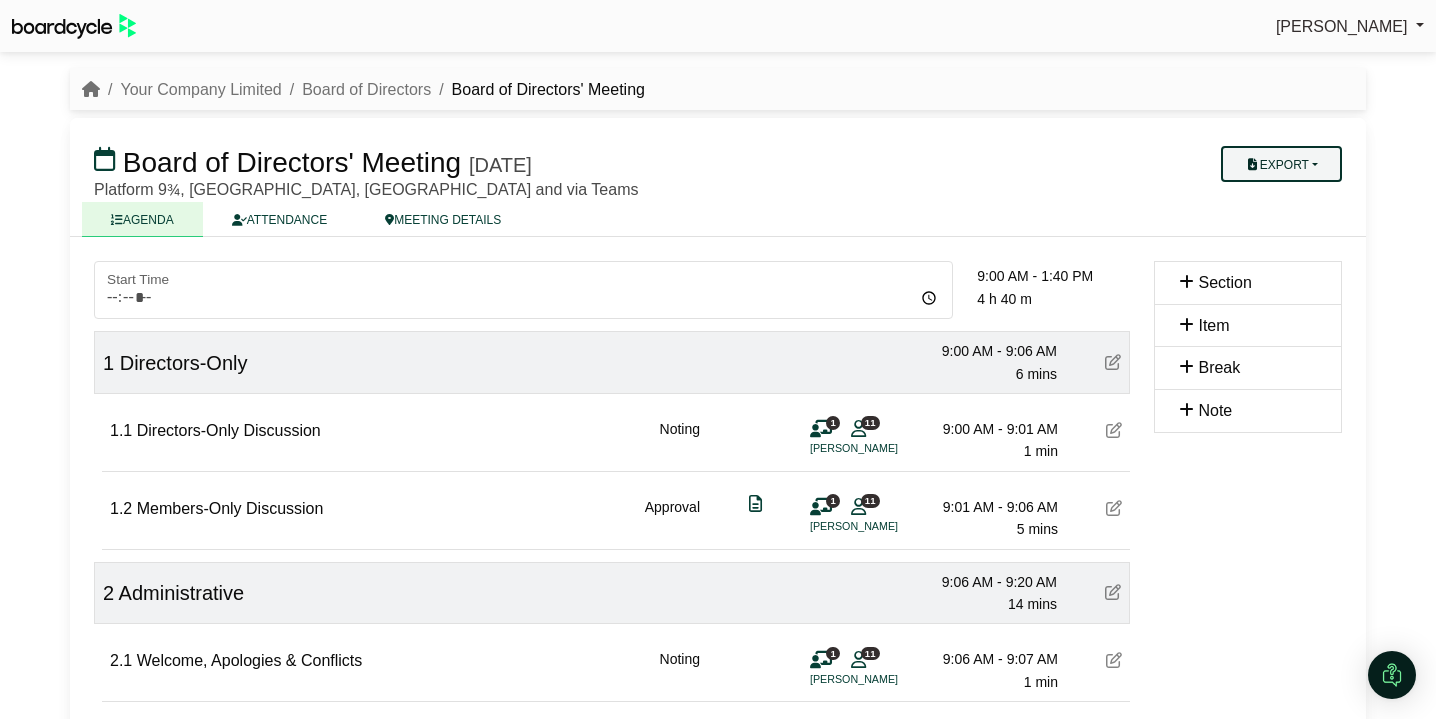 click on "Export" at bounding box center (1281, 164) 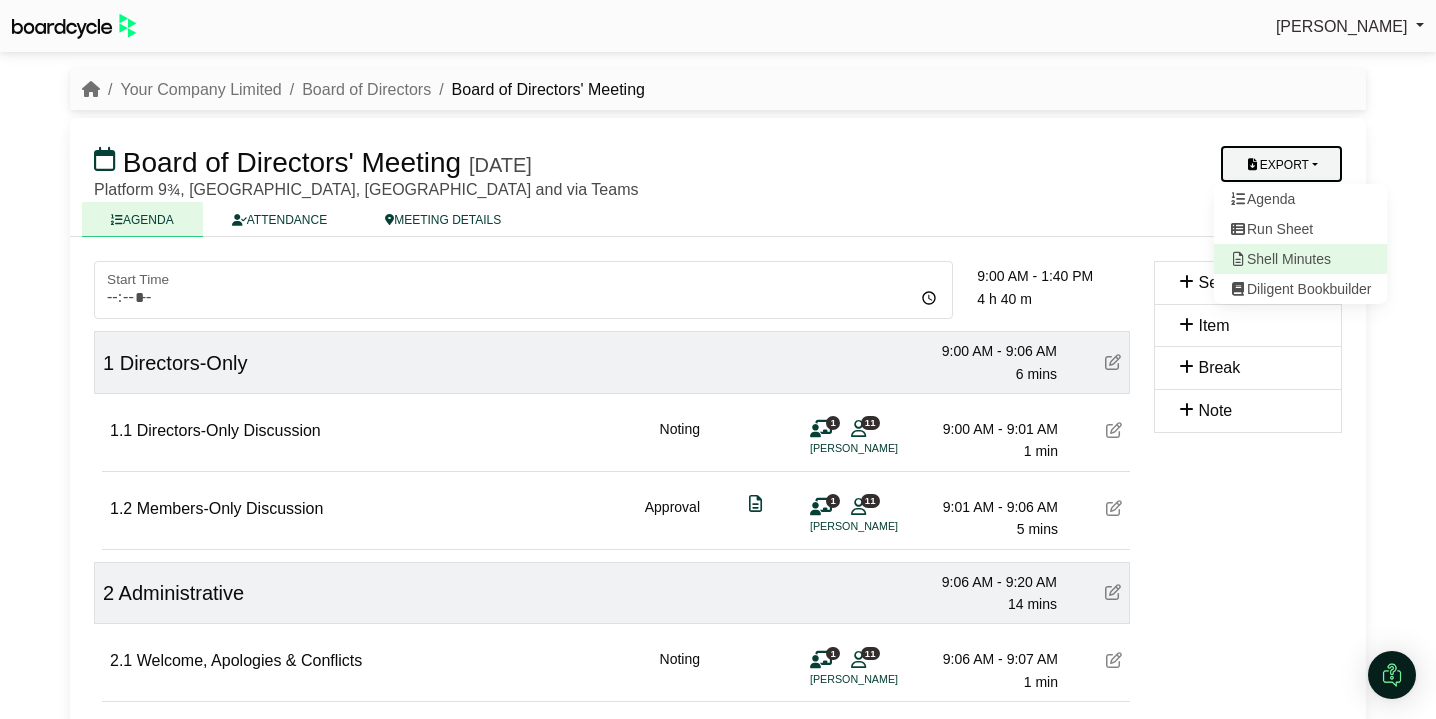 click on "Shell Minutes" at bounding box center [1301, 259] 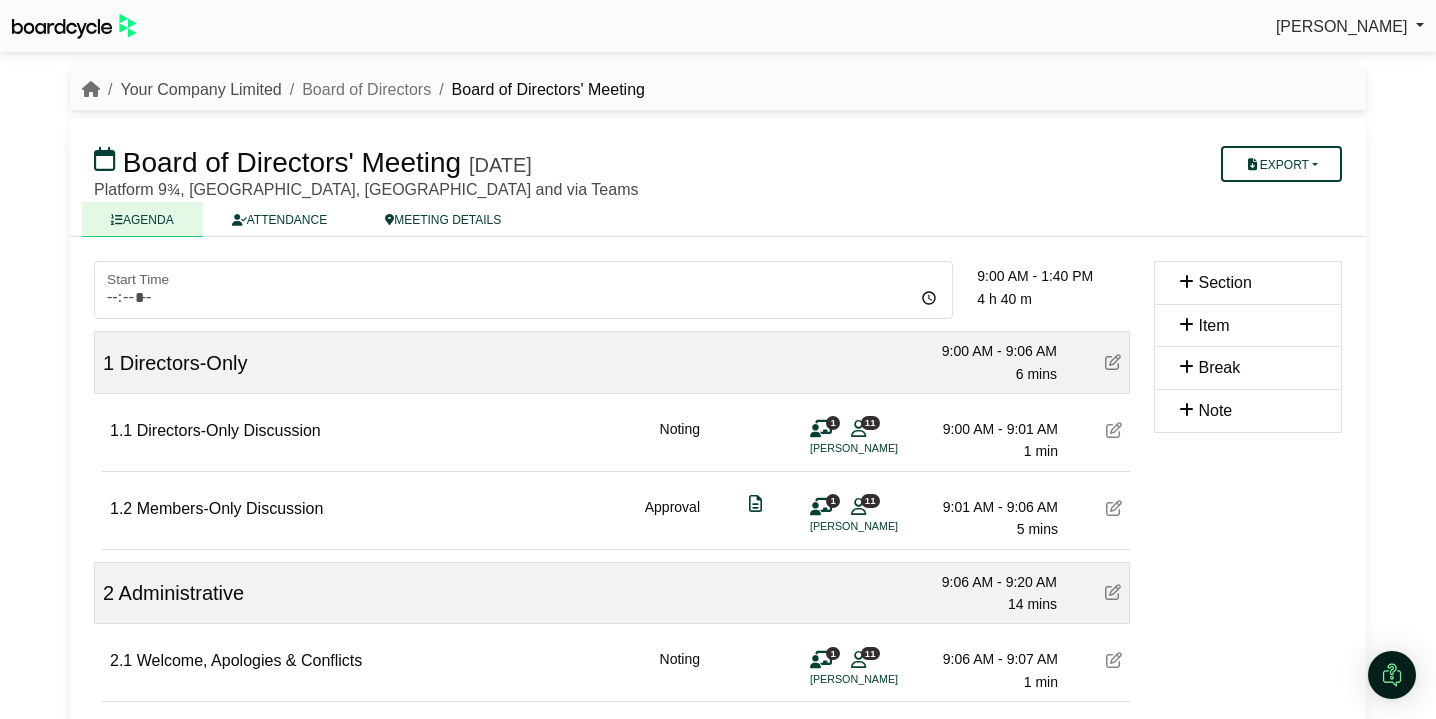 click on "Your Company Limited" at bounding box center (200, 89) 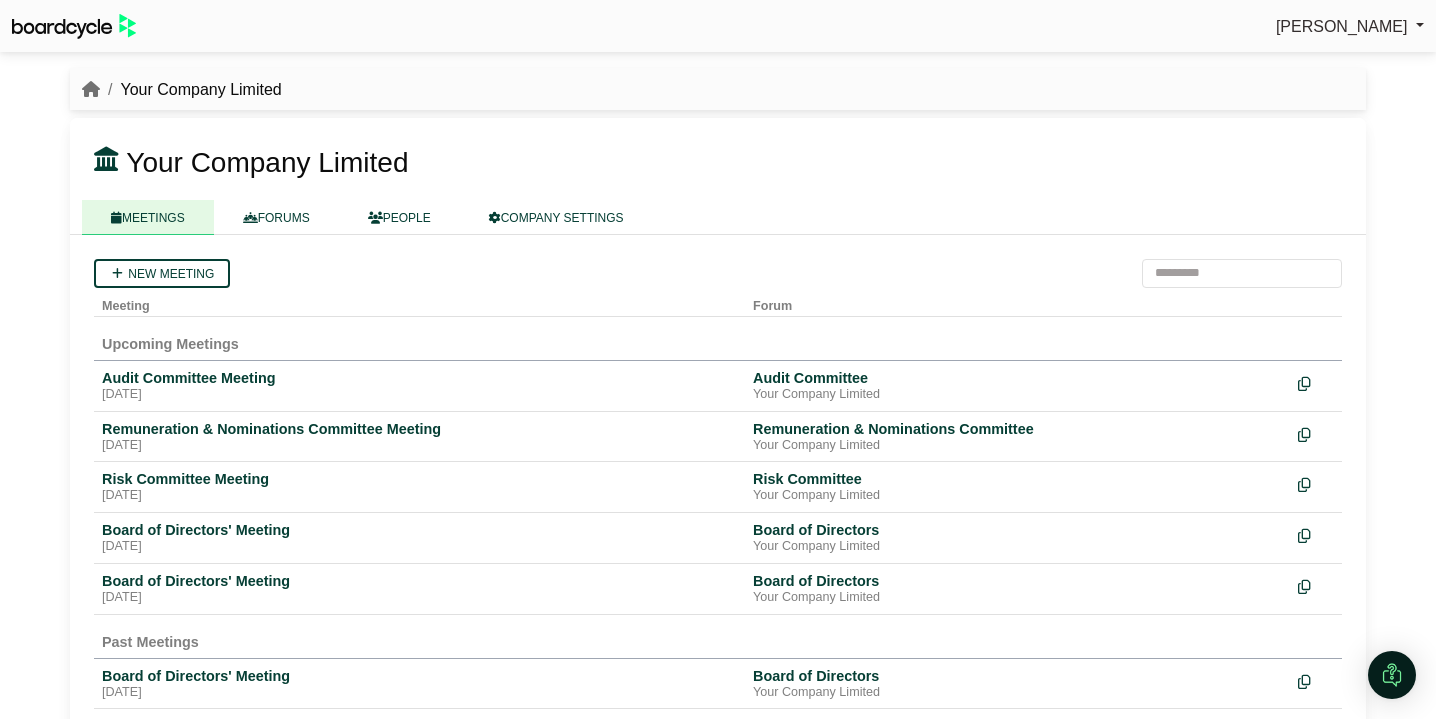 scroll, scrollTop: 0, scrollLeft: 0, axis: both 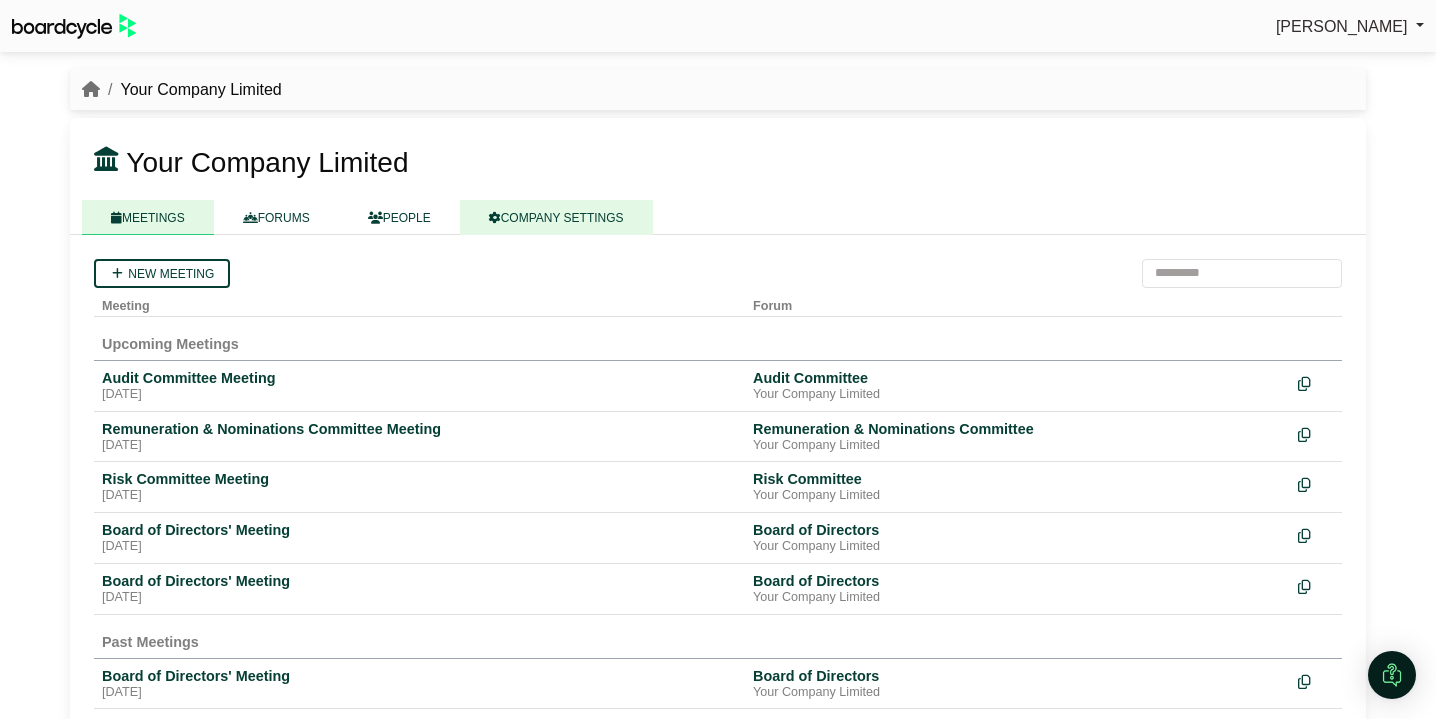 click on "COMPANY SETTINGS" at bounding box center [556, 217] 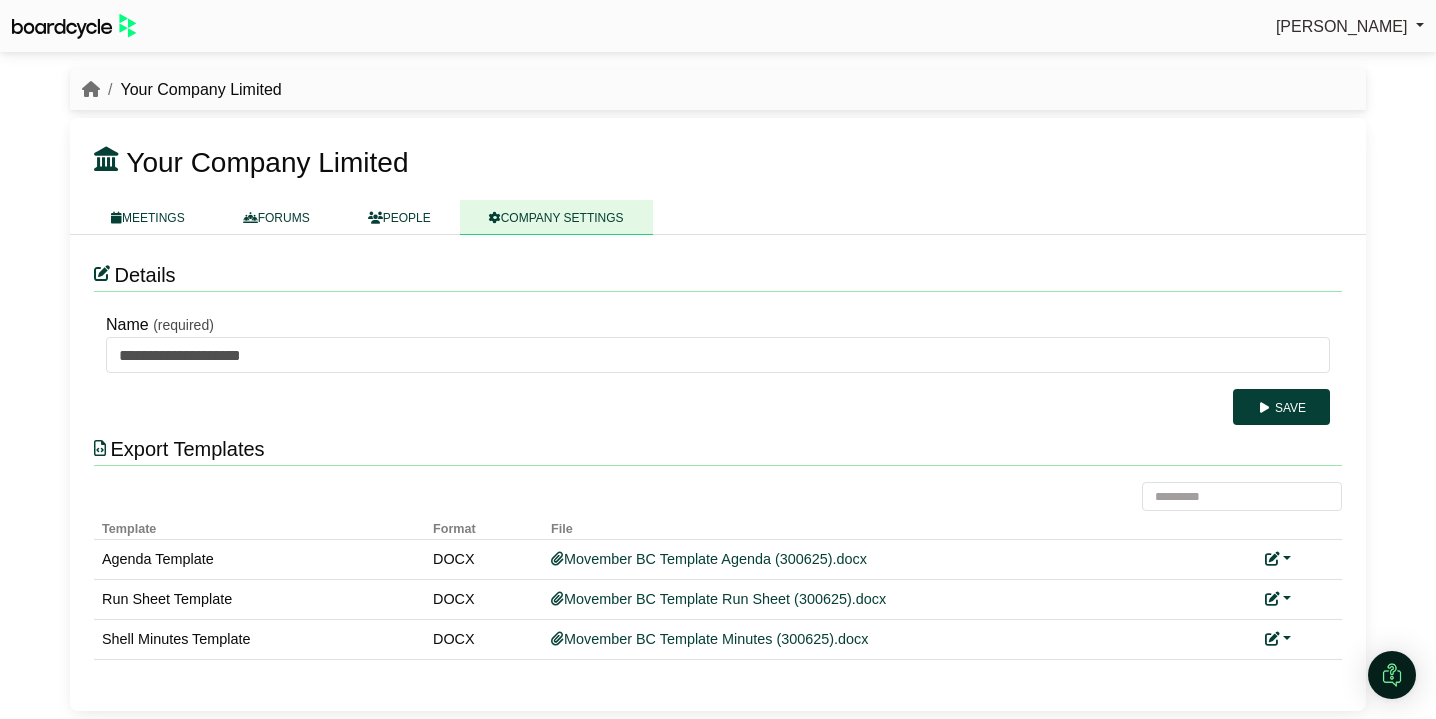 scroll, scrollTop: 0, scrollLeft: 0, axis: both 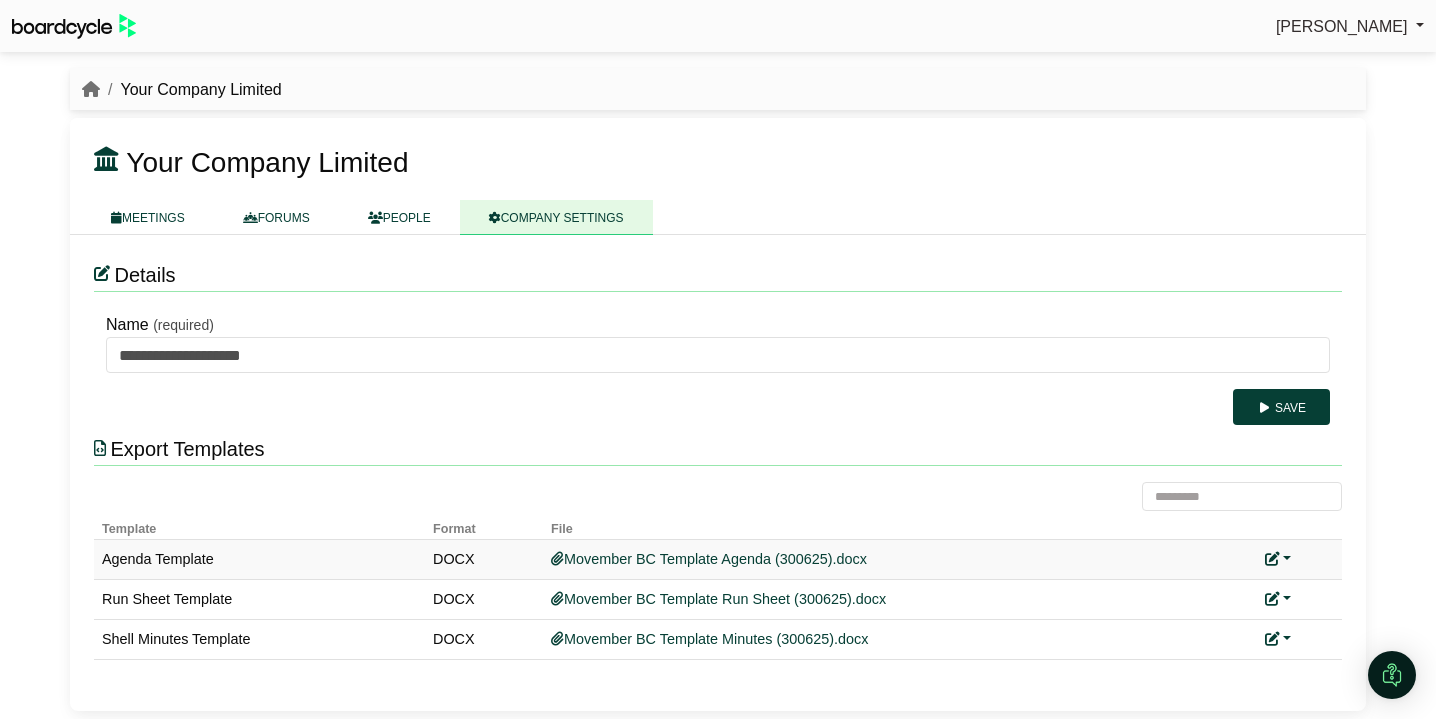 click at bounding box center [1278, 559] 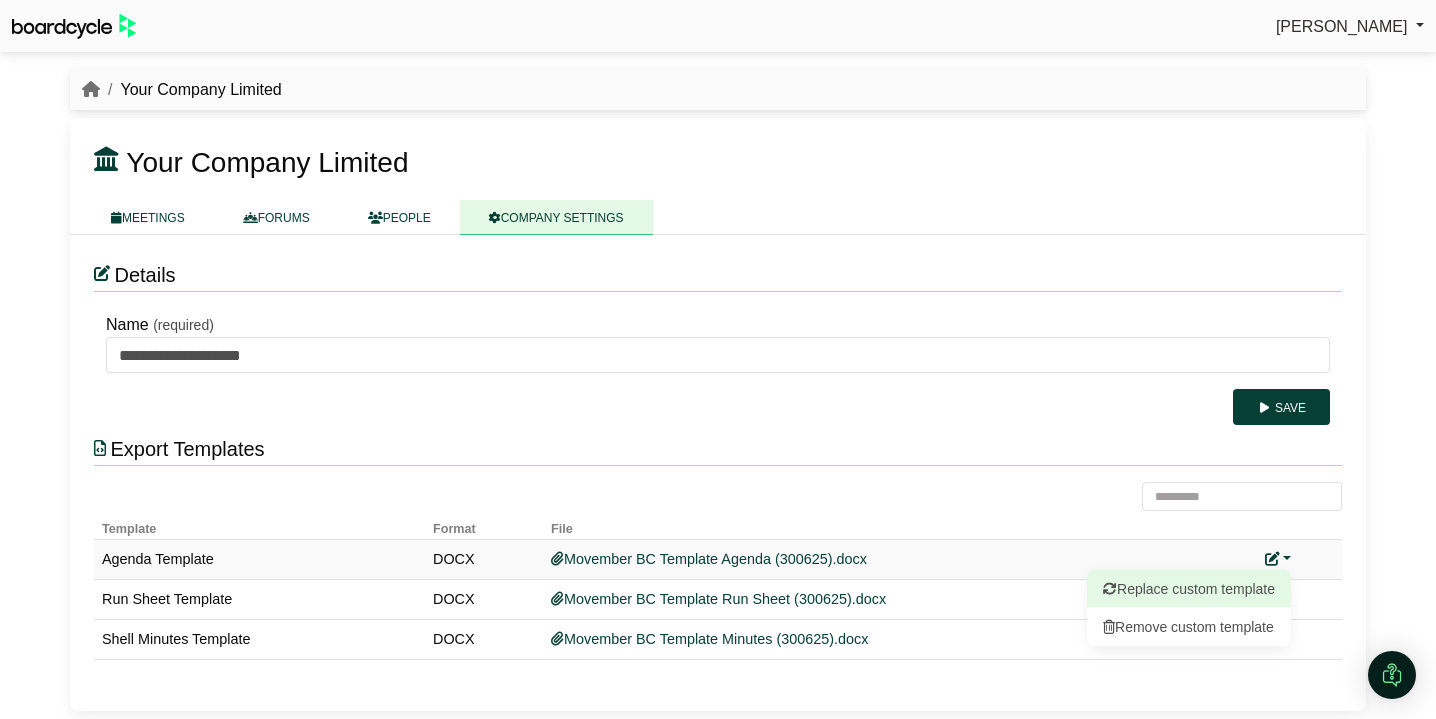 click on "Replace custom template" at bounding box center [1189, 589] 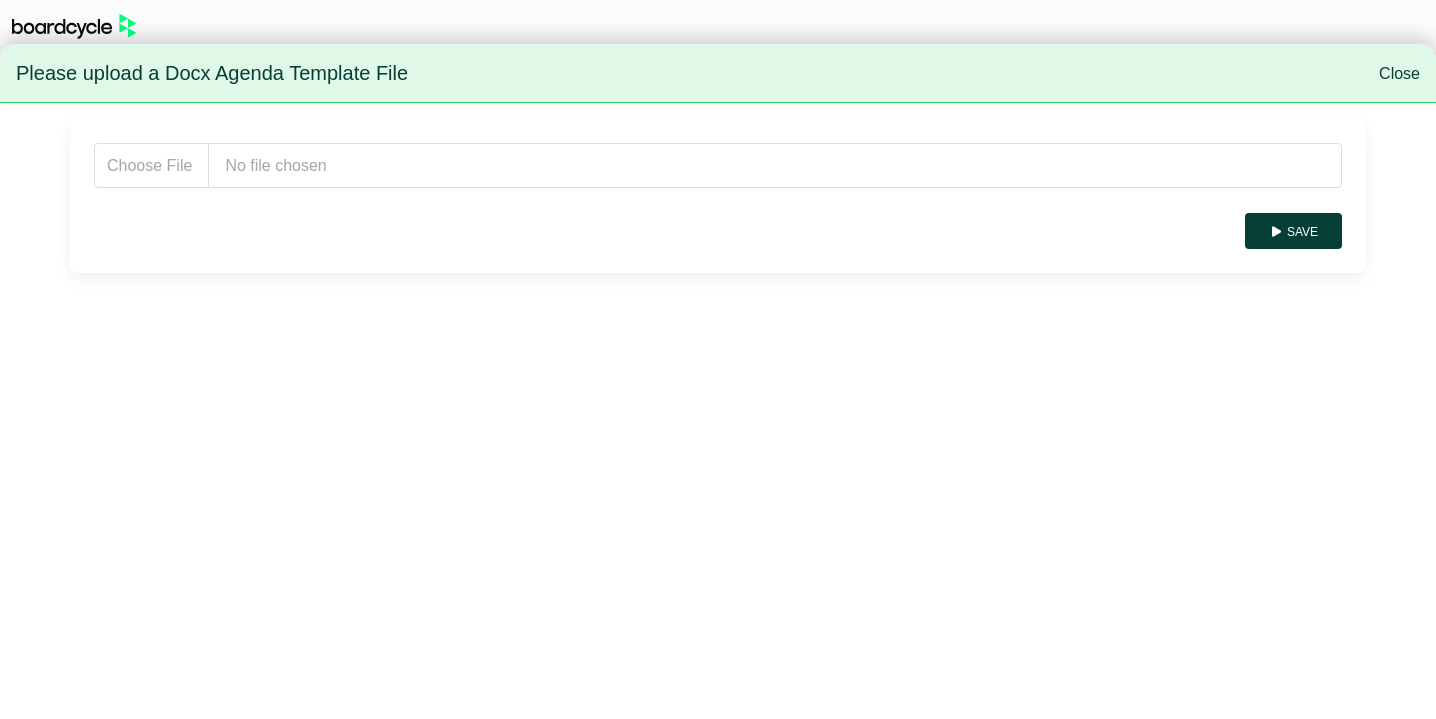 scroll, scrollTop: 0, scrollLeft: 0, axis: both 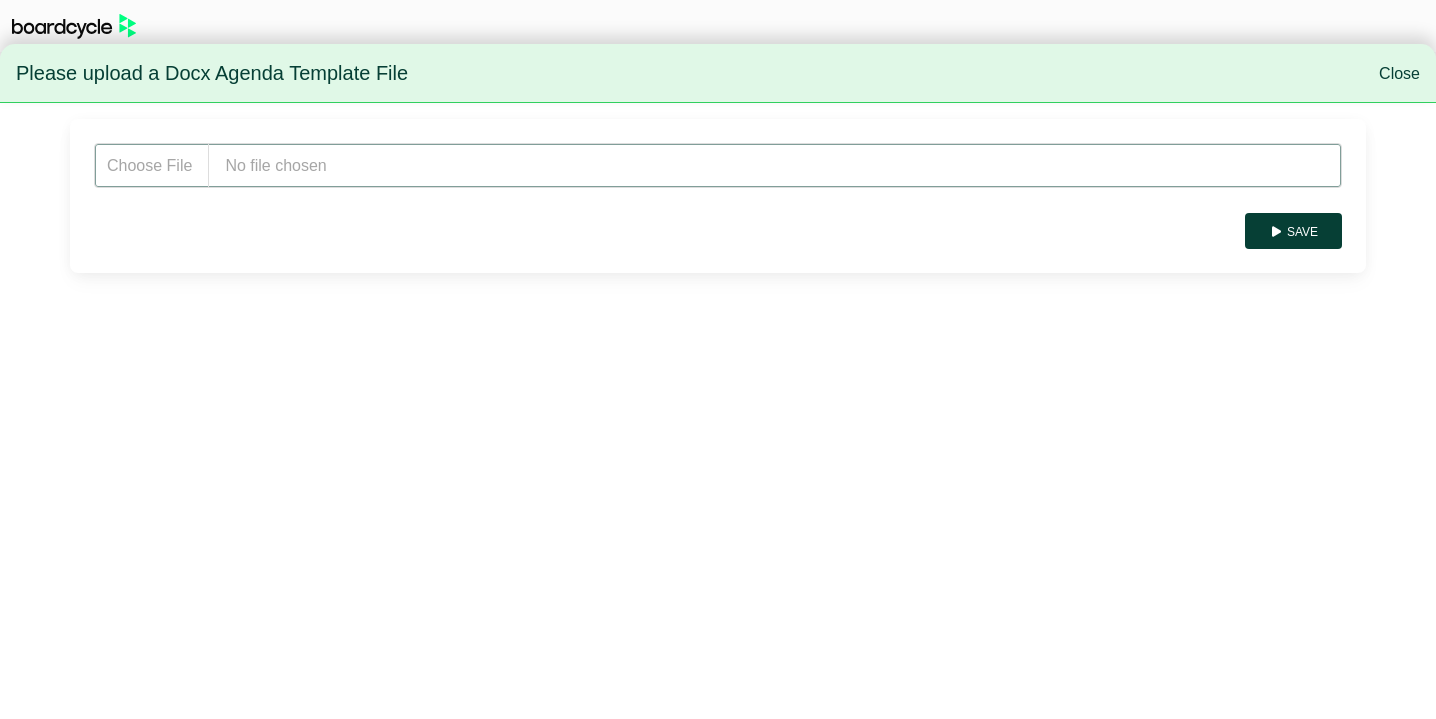 click at bounding box center [718, 165] 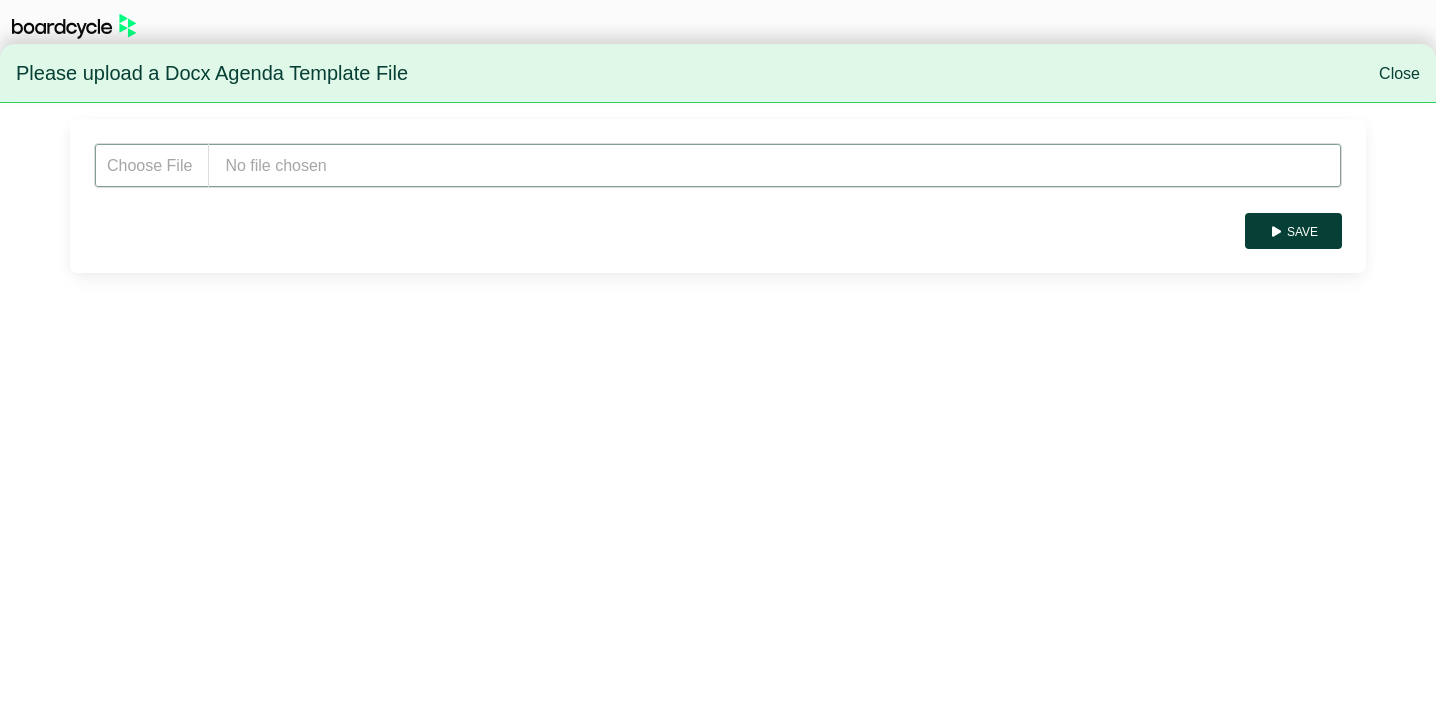 click at bounding box center (718, 165) 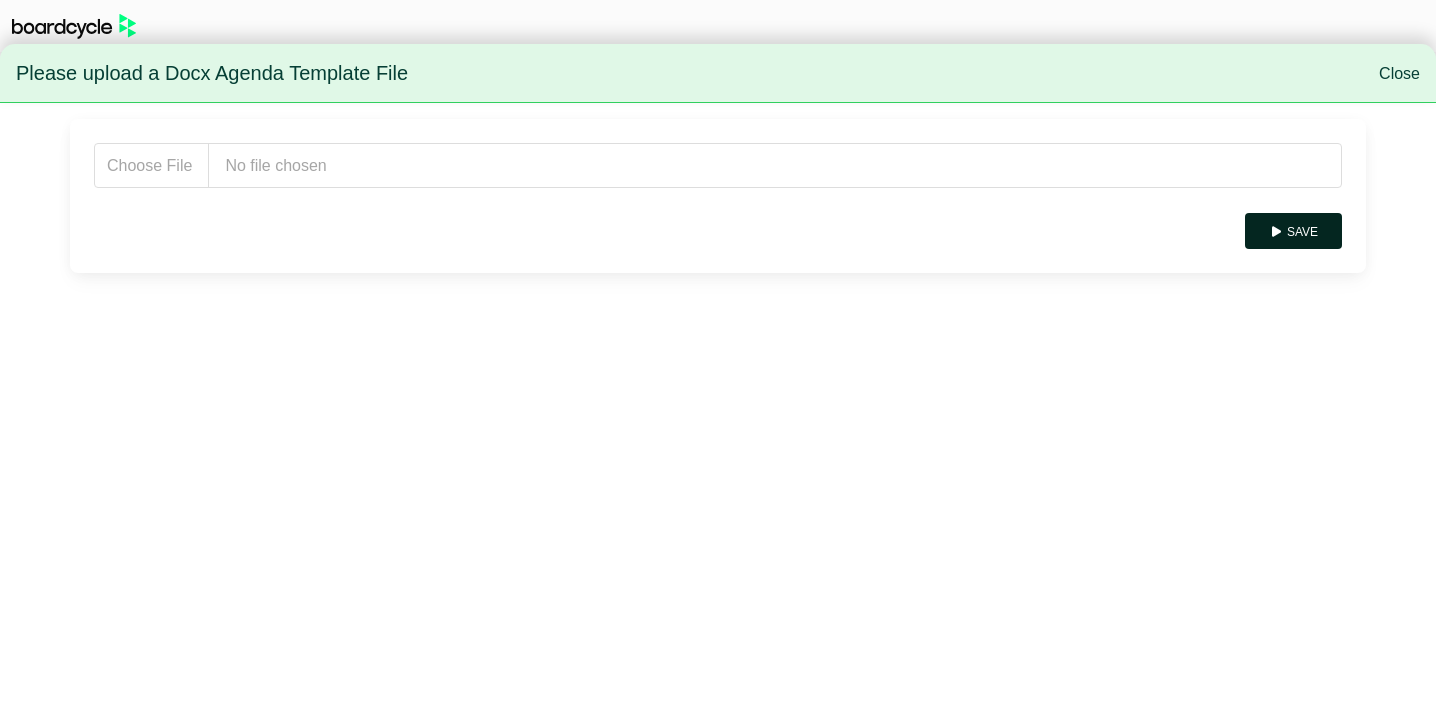 click on "Save" at bounding box center (1293, 231) 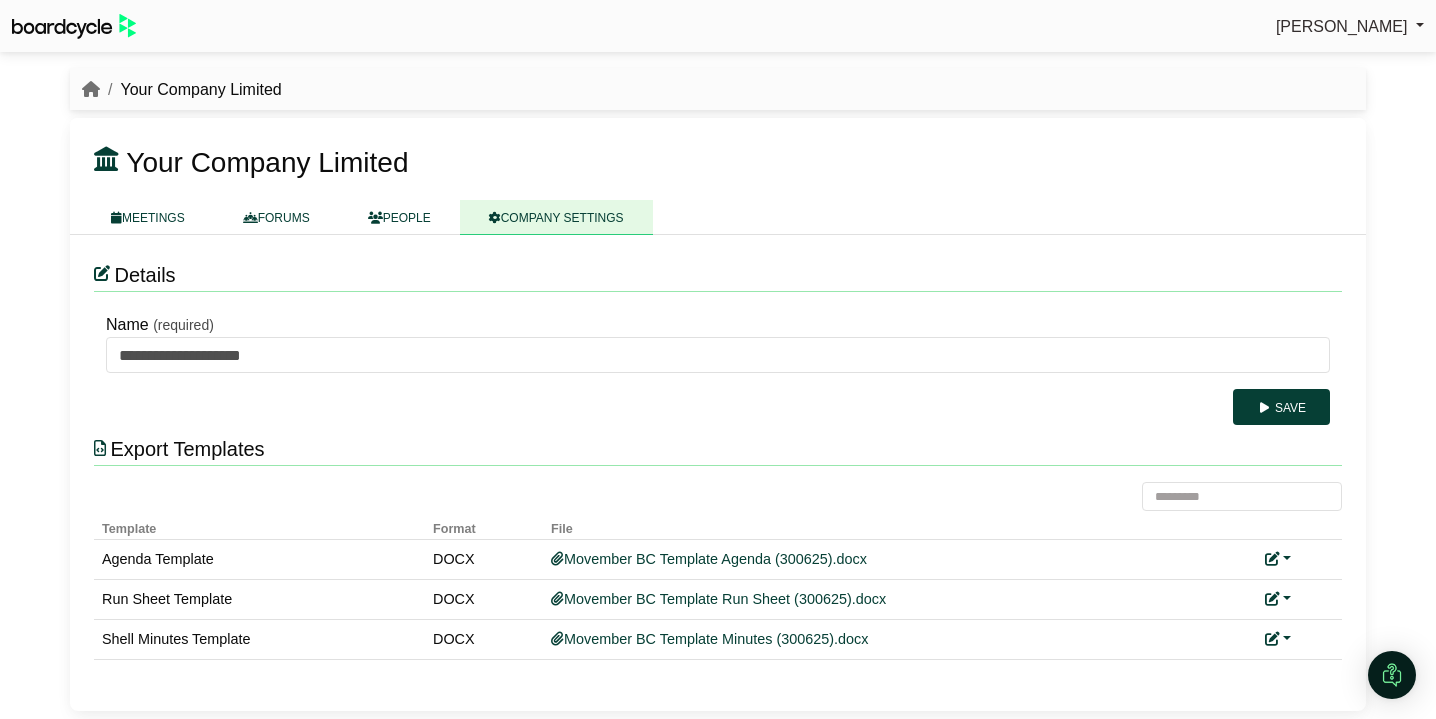 scroll, scrollTop: 0, scrollLeft: 0, axis: both 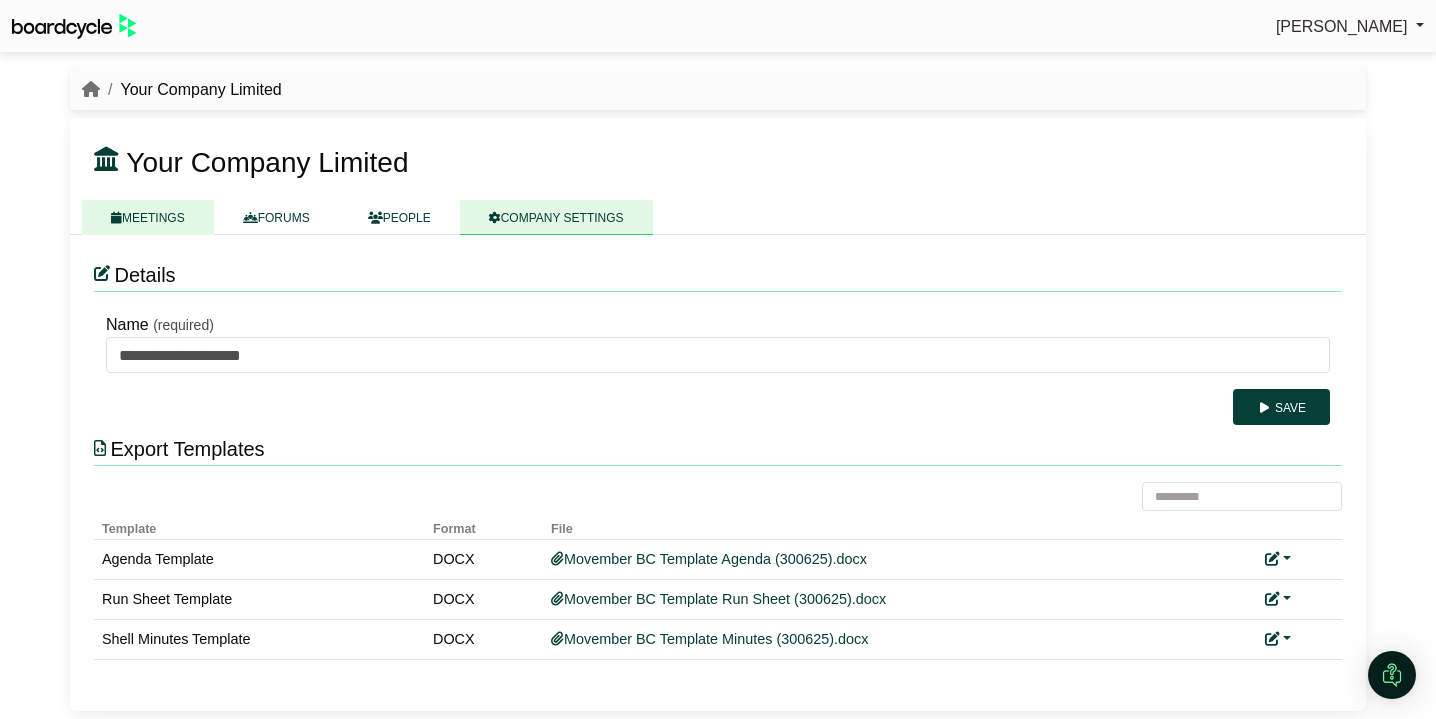 click on "MEETINGS" at bounding box center [148, 217] 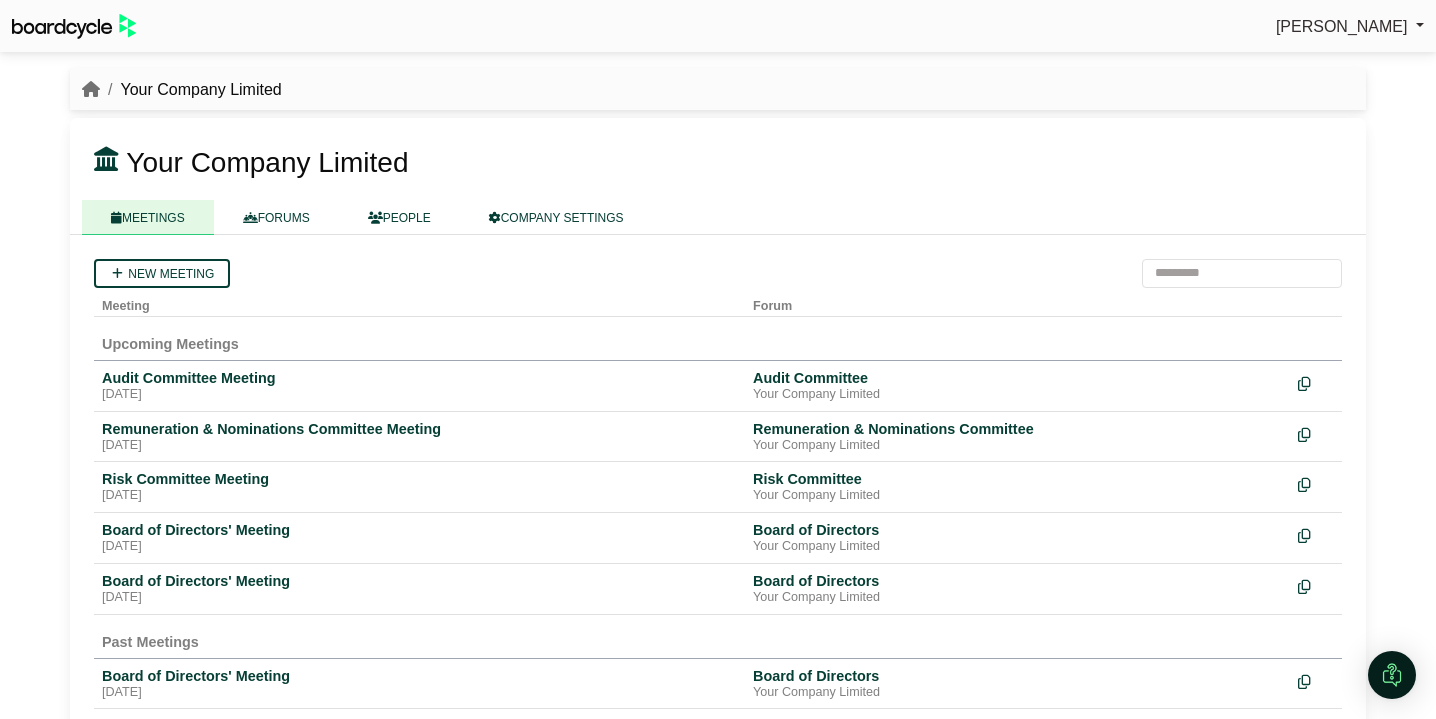 scroll, scrollTop: 0, scrollLeft: 0, axis: both 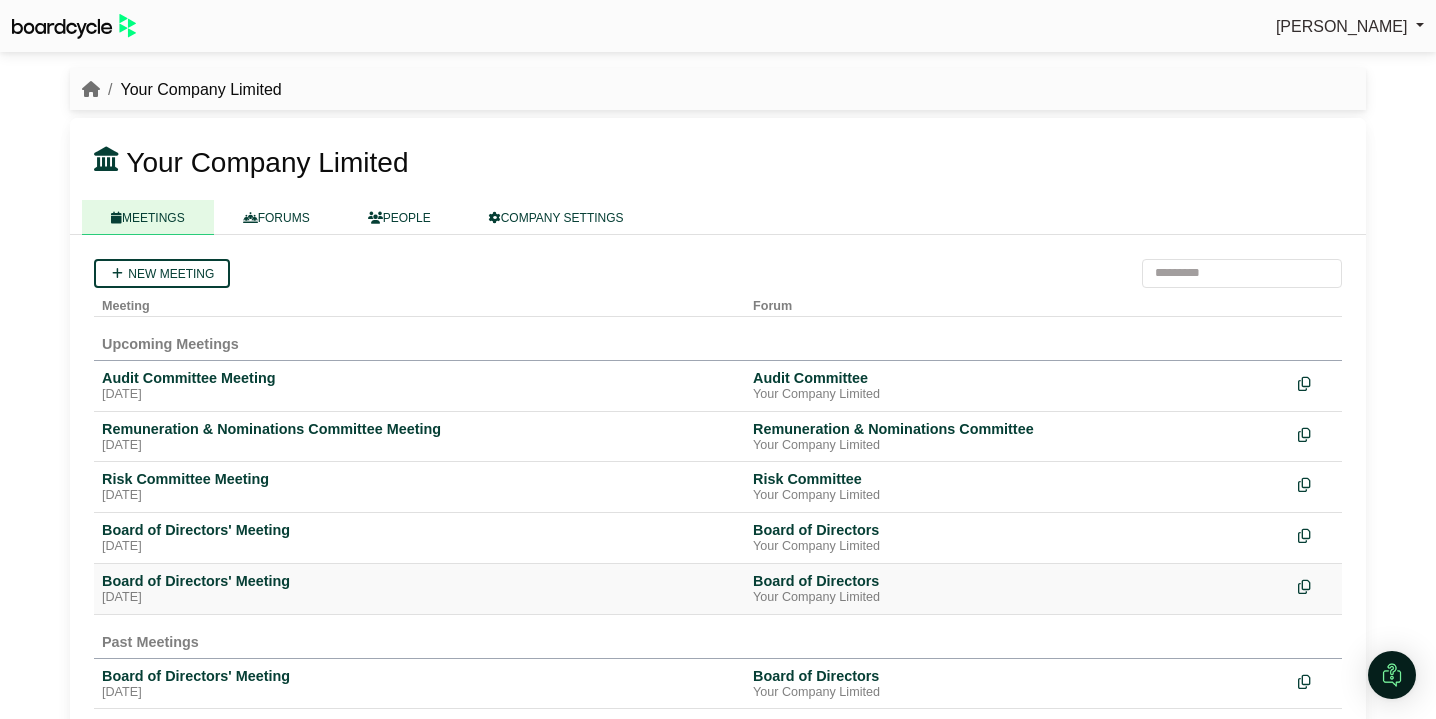 click on "Board of Directors' Meeting" at bounding box center (419, 581) 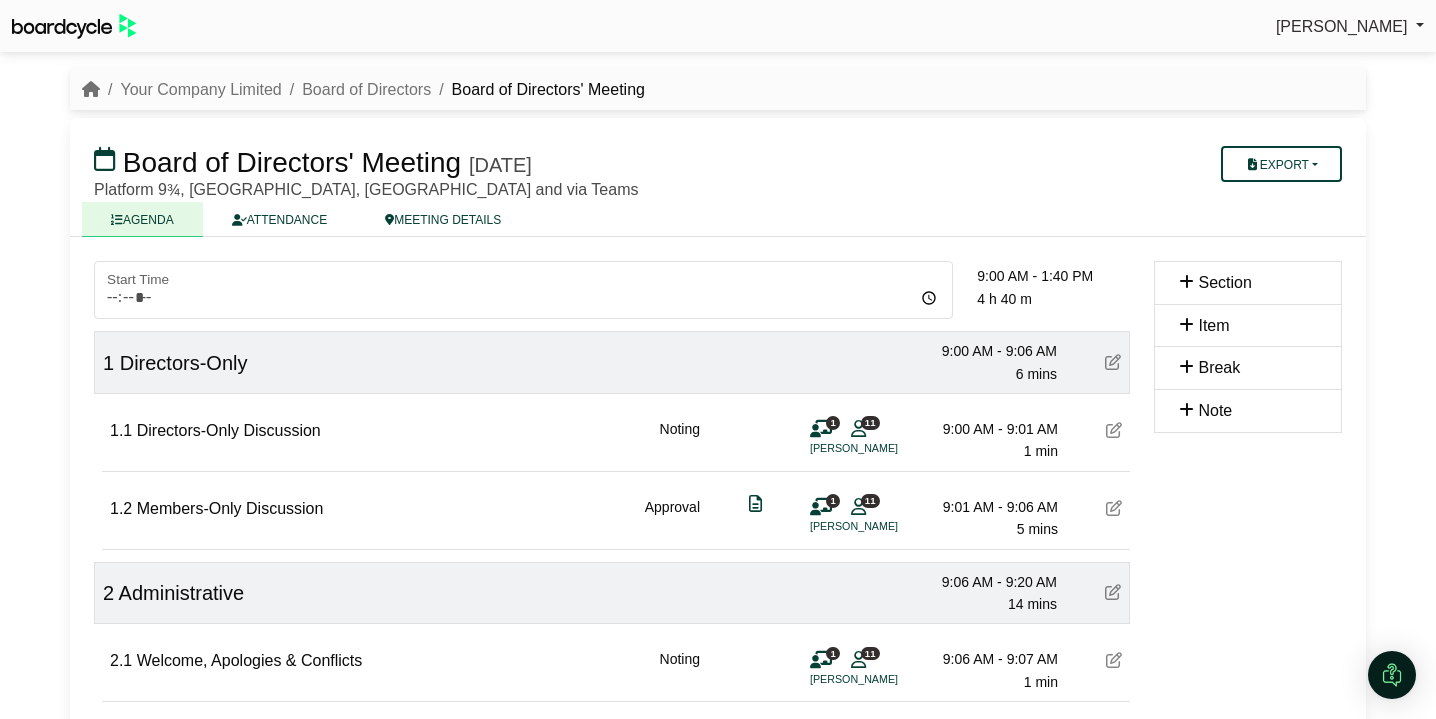 scroll, scrollTop: 0, scrollLeft: 0, axis: both 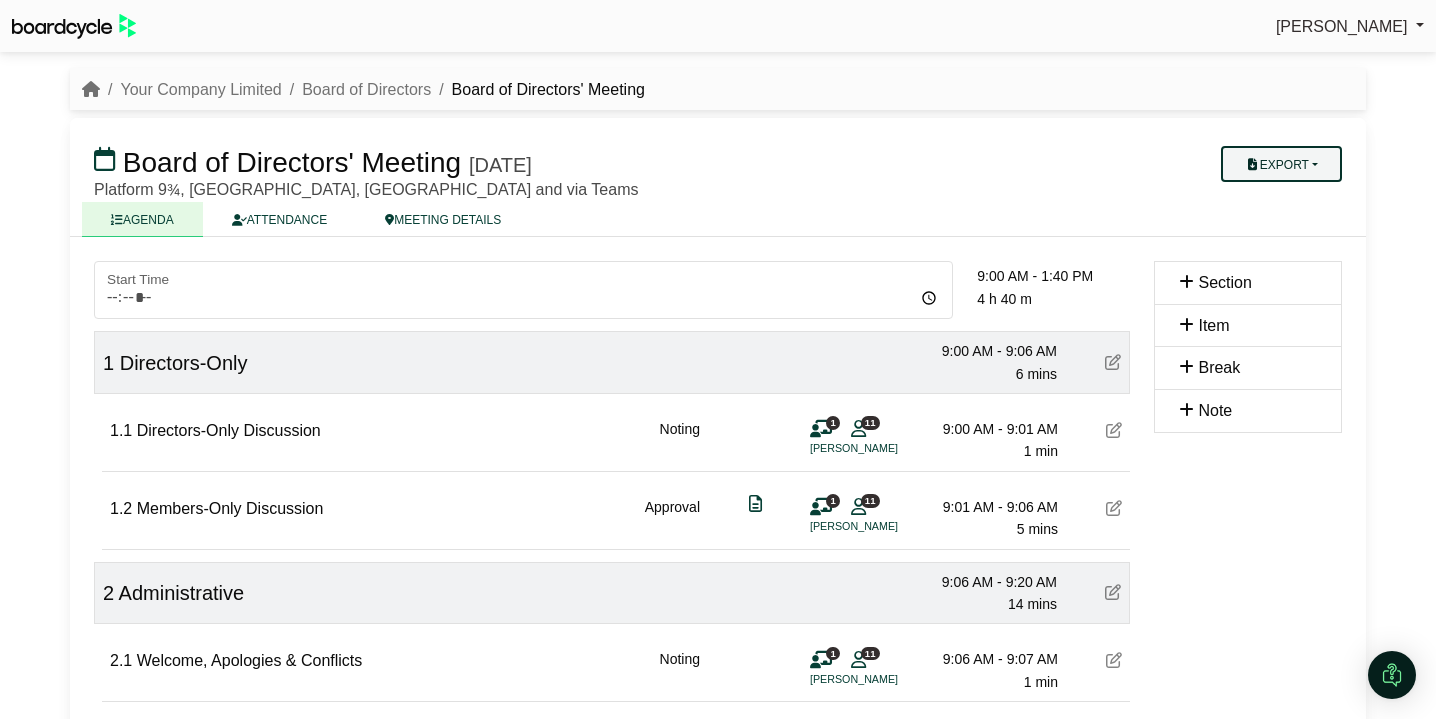 click on "Export" at bounding box center (1281, 164) 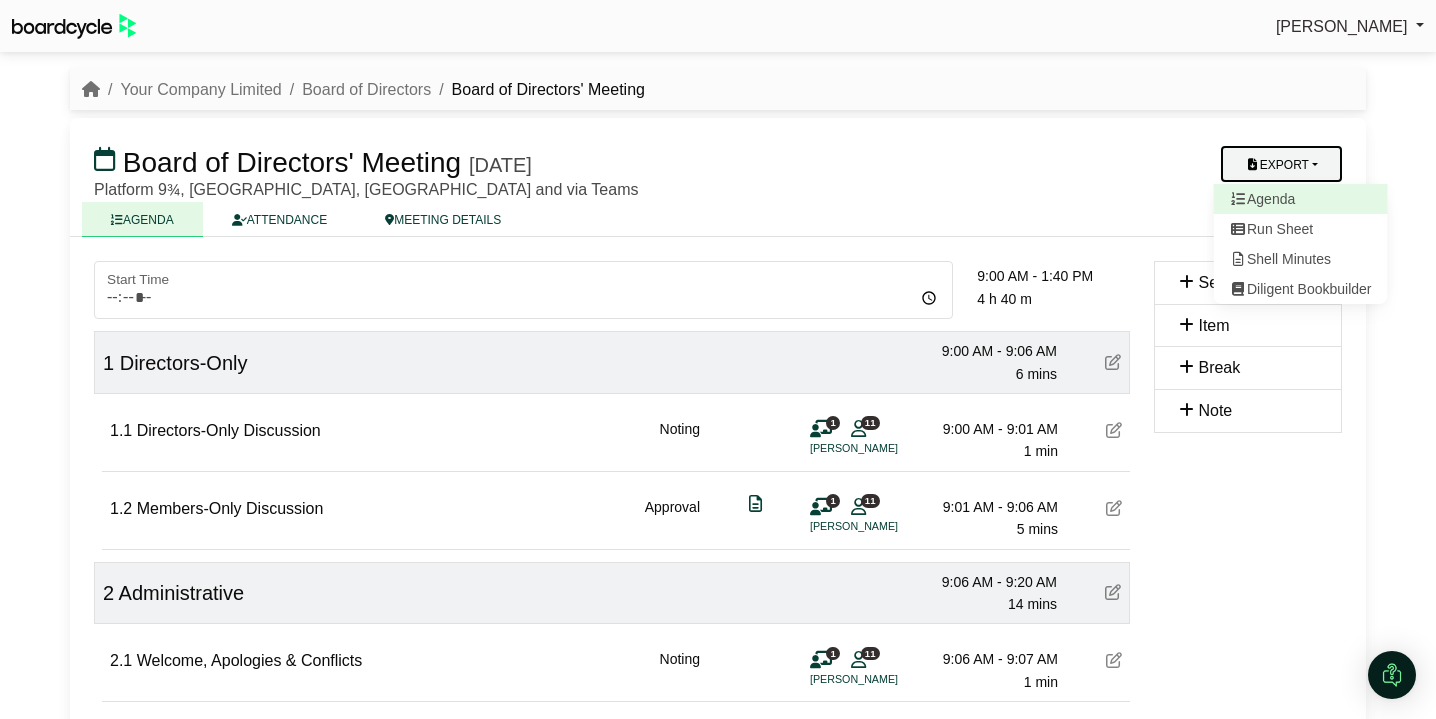 click on "Agenda" at bounding box center (1301, 199) 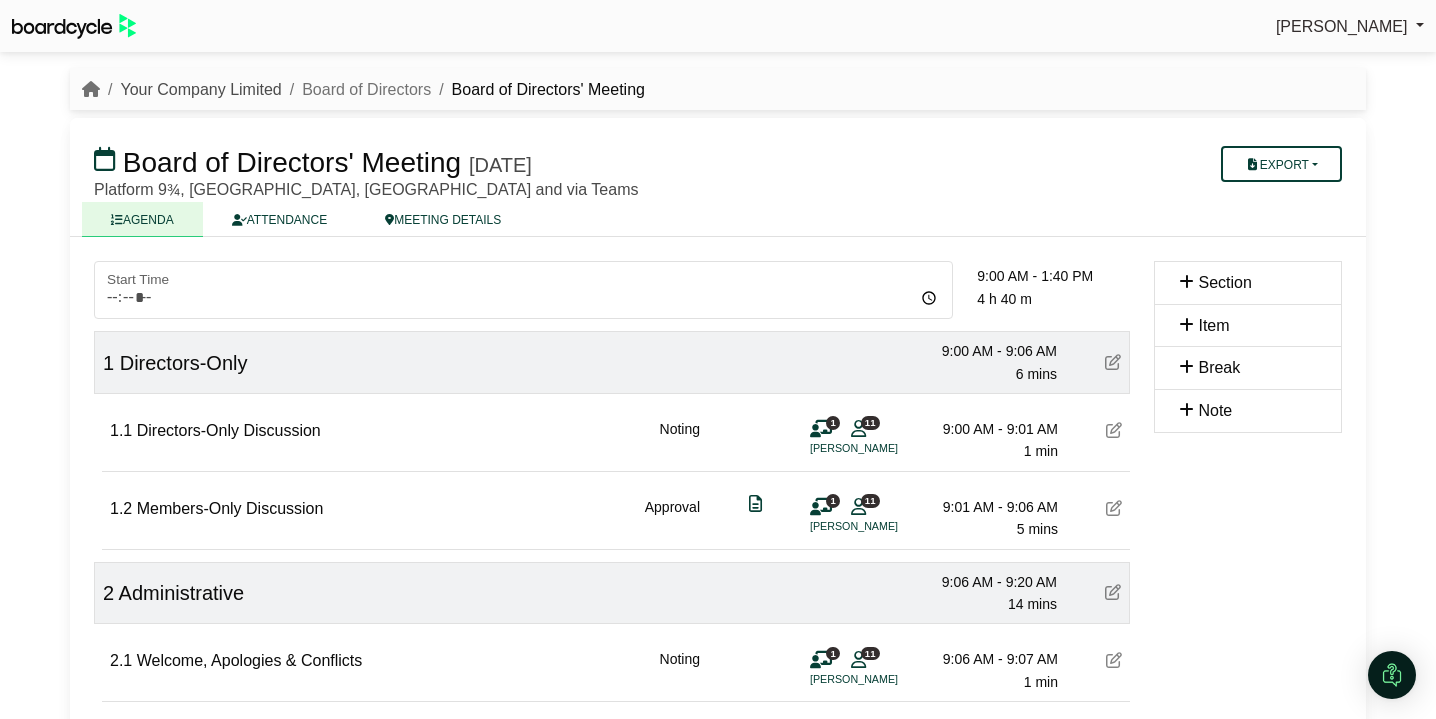 click on "Your Company Limited" at bounding box center (200, 89) 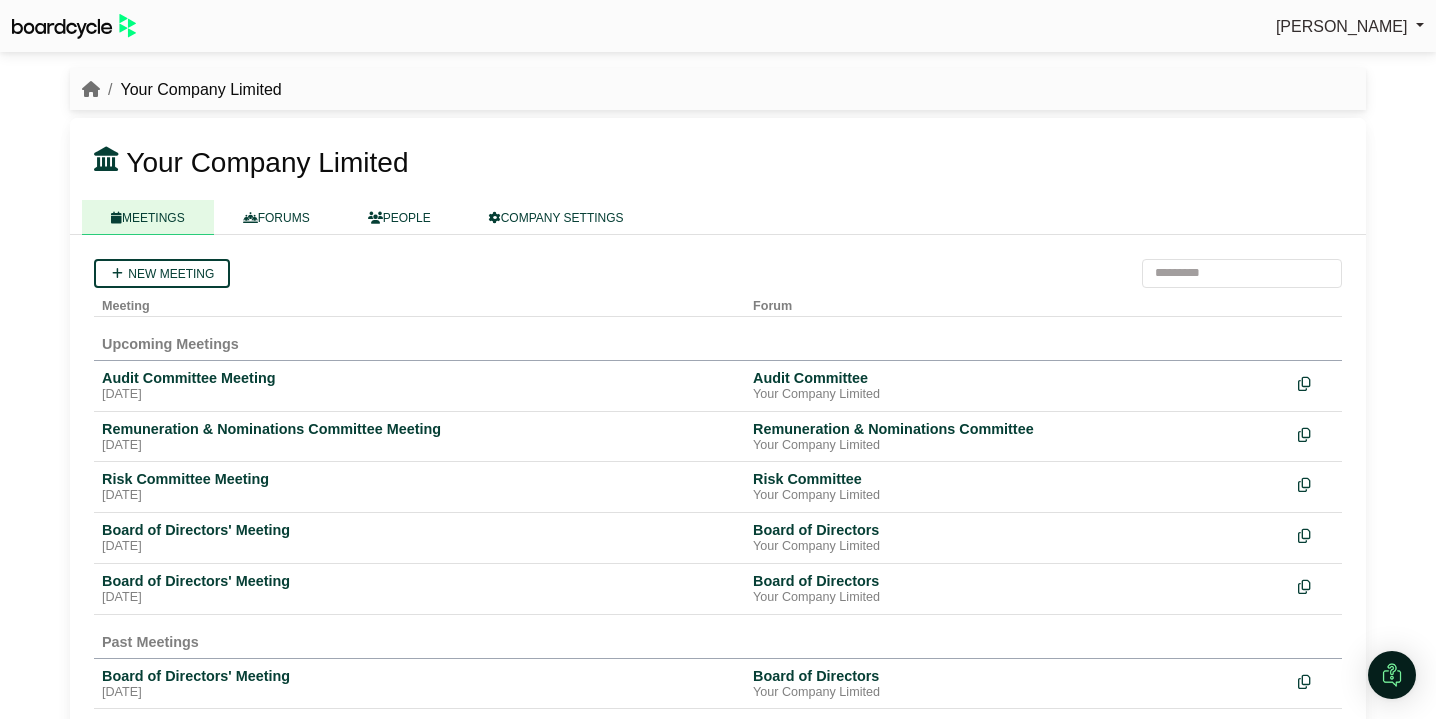 scroll, scrollTop: 0, scrollLeft: 0, axis: both 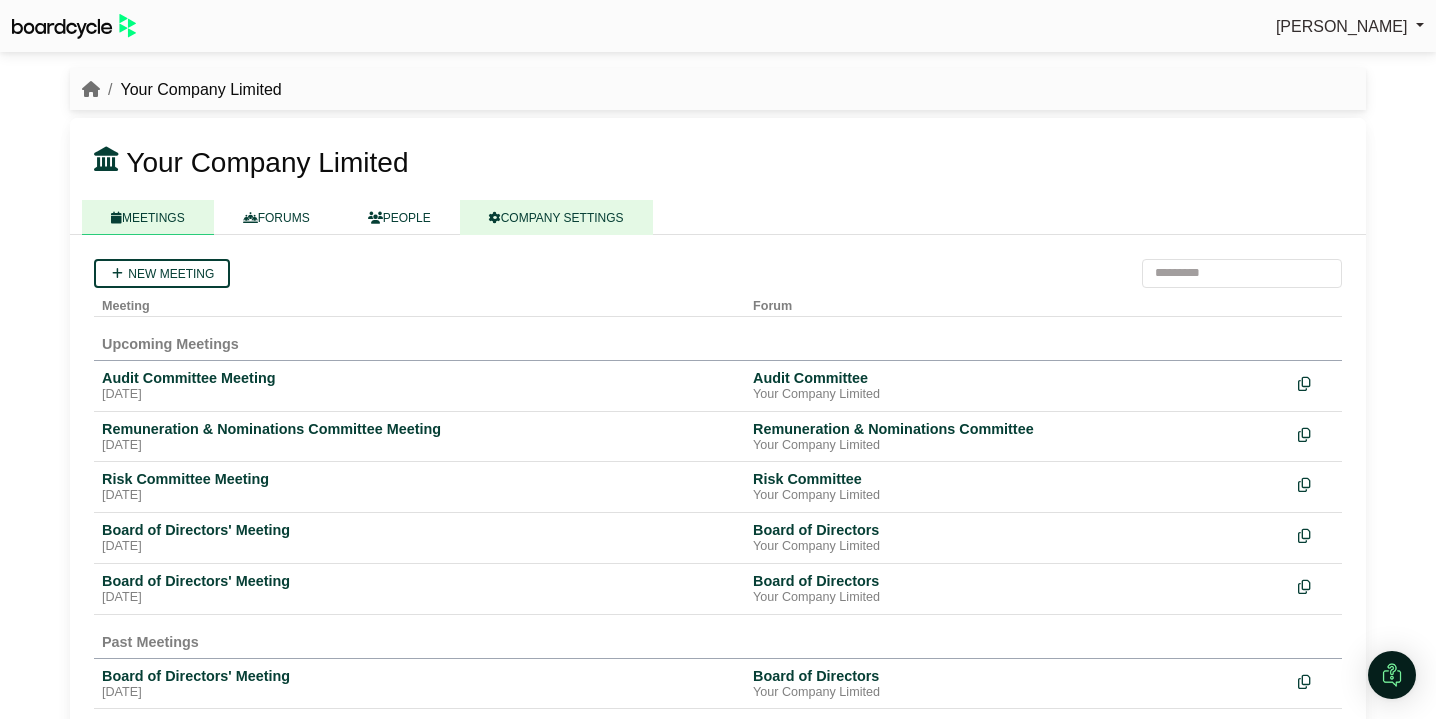click on "COMPANY SETTINGS" at bounding box center [556, 217] 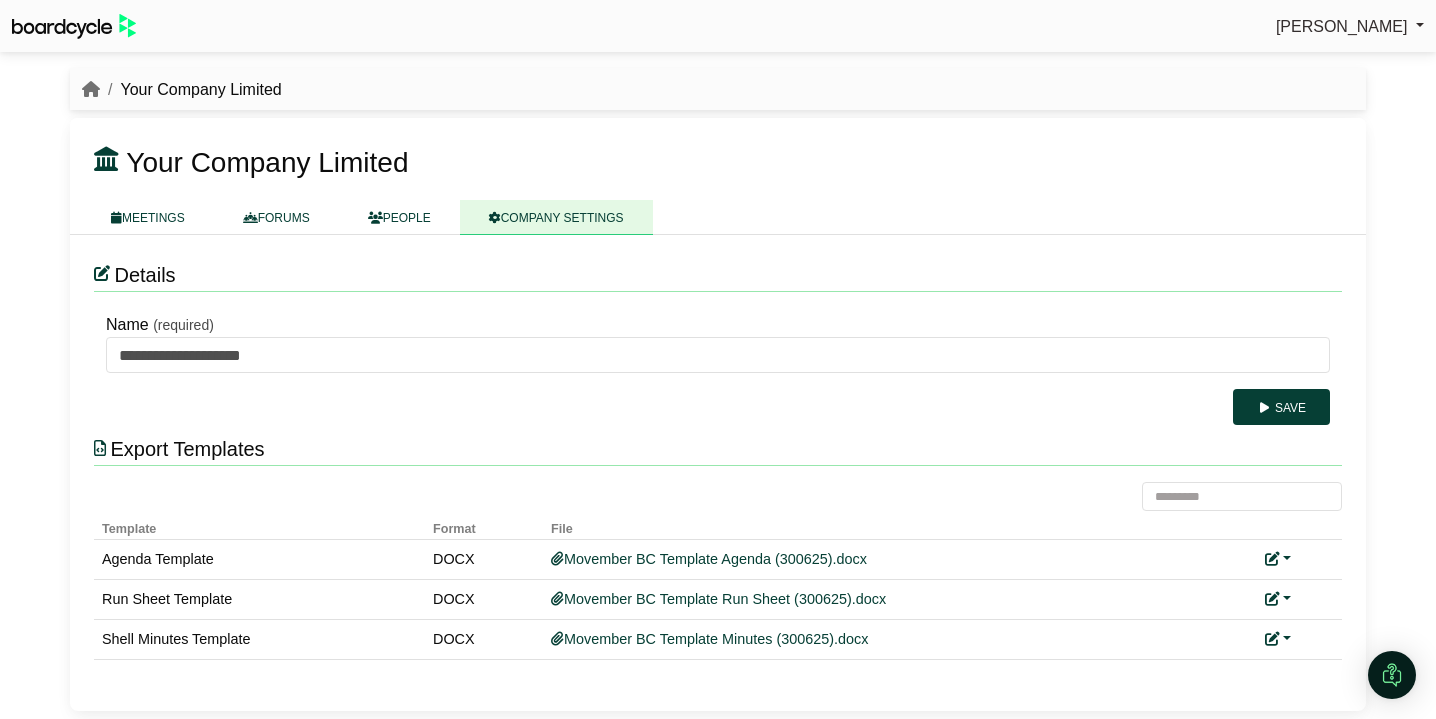 scroll, scrollTop: 0, scrollLeft: 0, axis: both 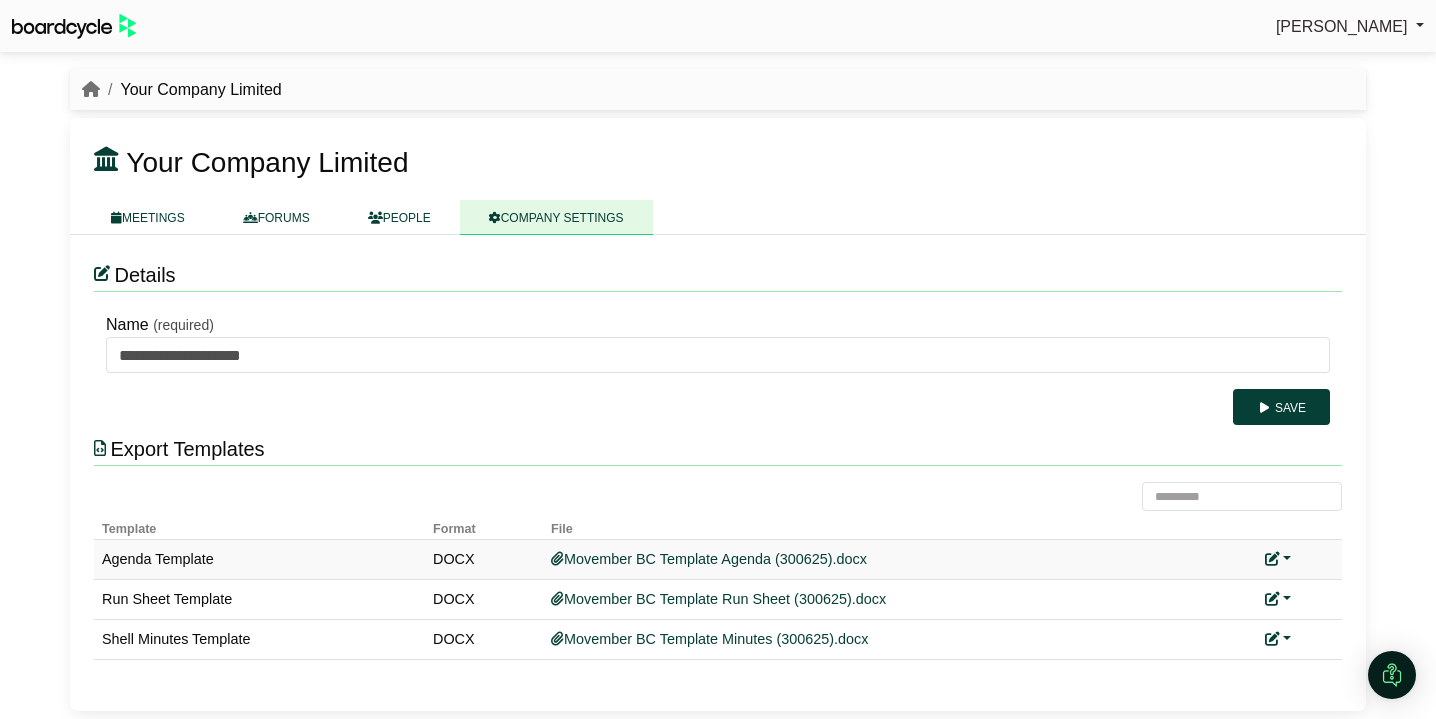 click on "Replace custom template
Remove custom template" at bounding box center [1299, 559] 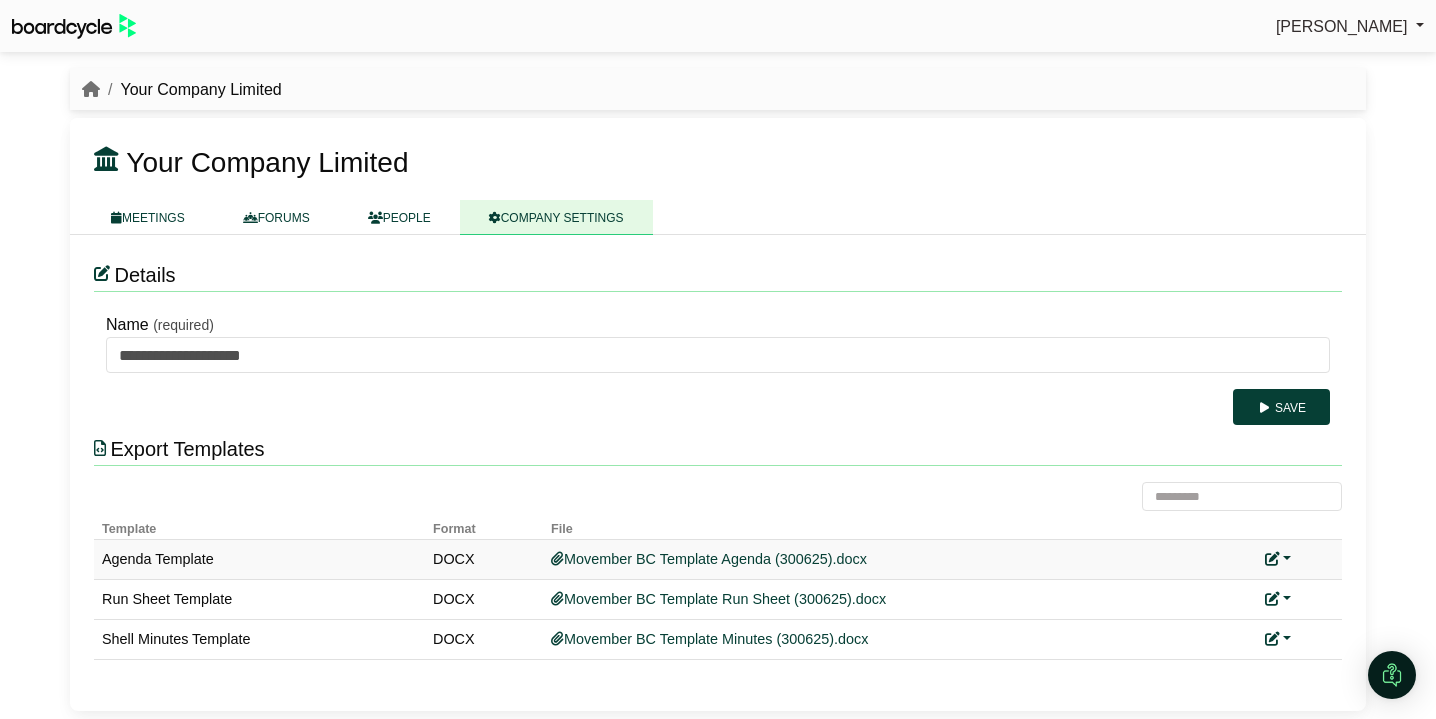 click at bounding box center [1278, 559] 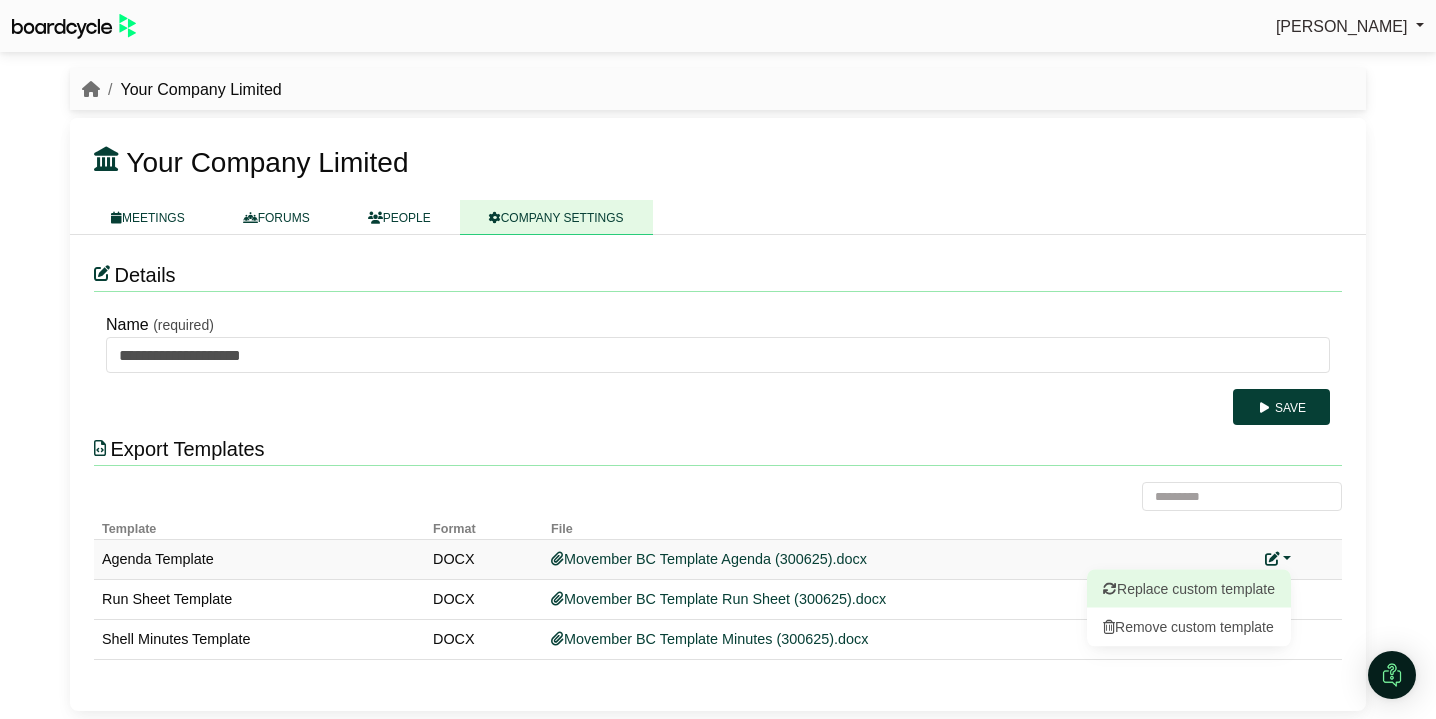 click on "Replace custom template" at bounding box center [1189, 589] 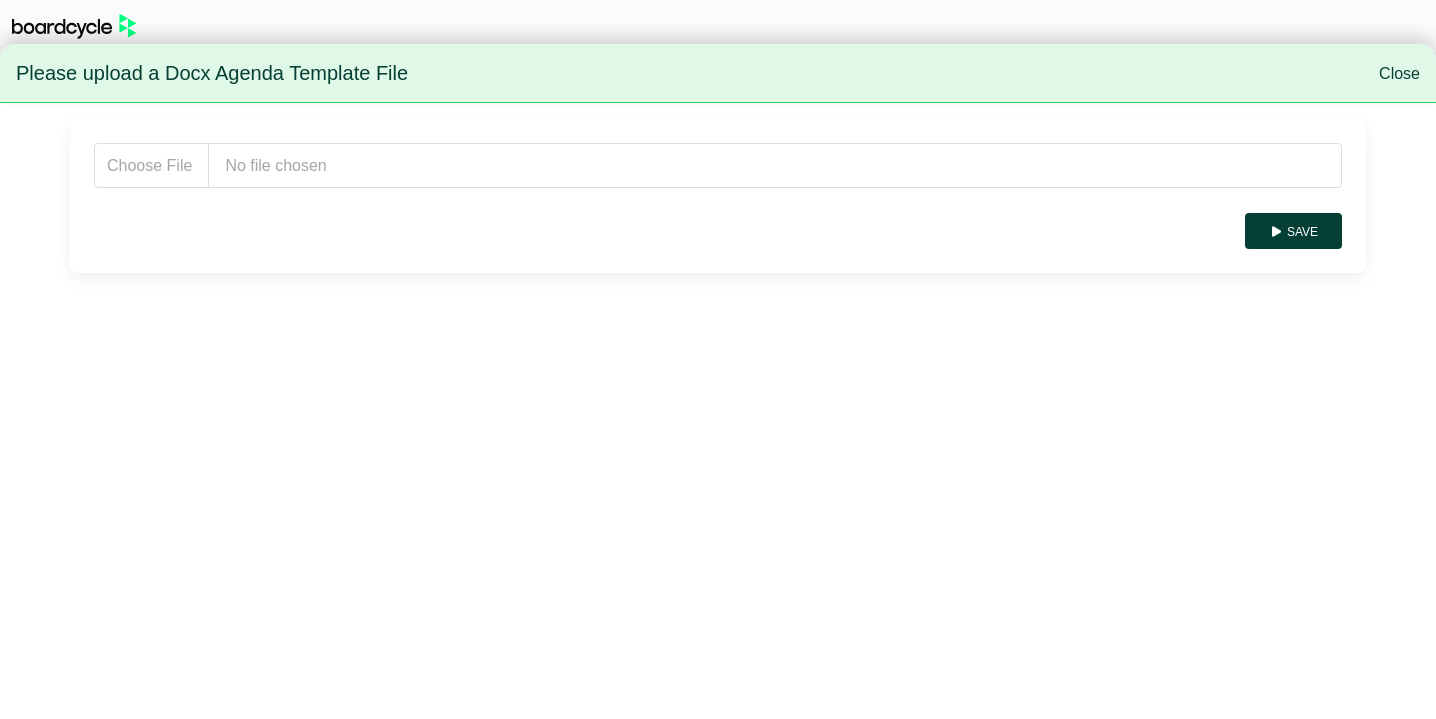 scroll, scrollTop: 0, scrollLeft: 0, axis: both 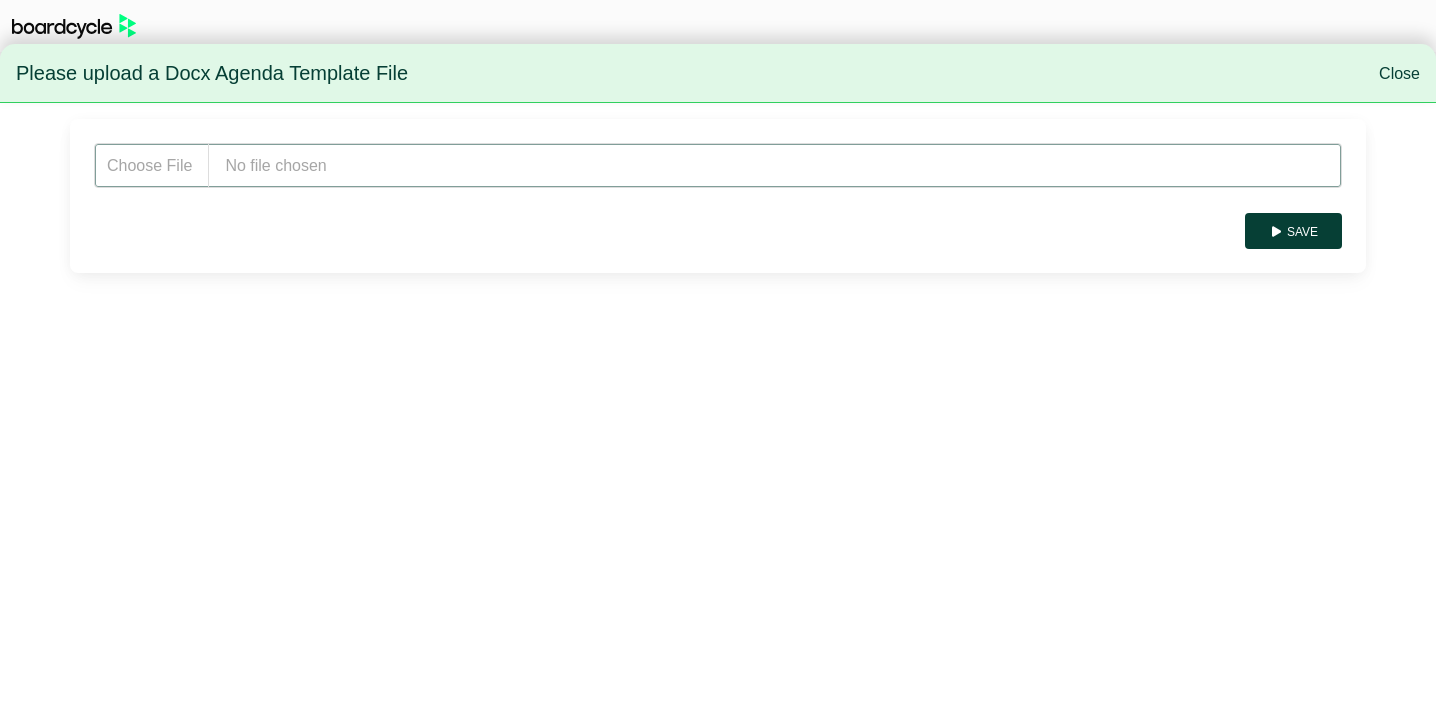 click at bounding box center (718, 165) 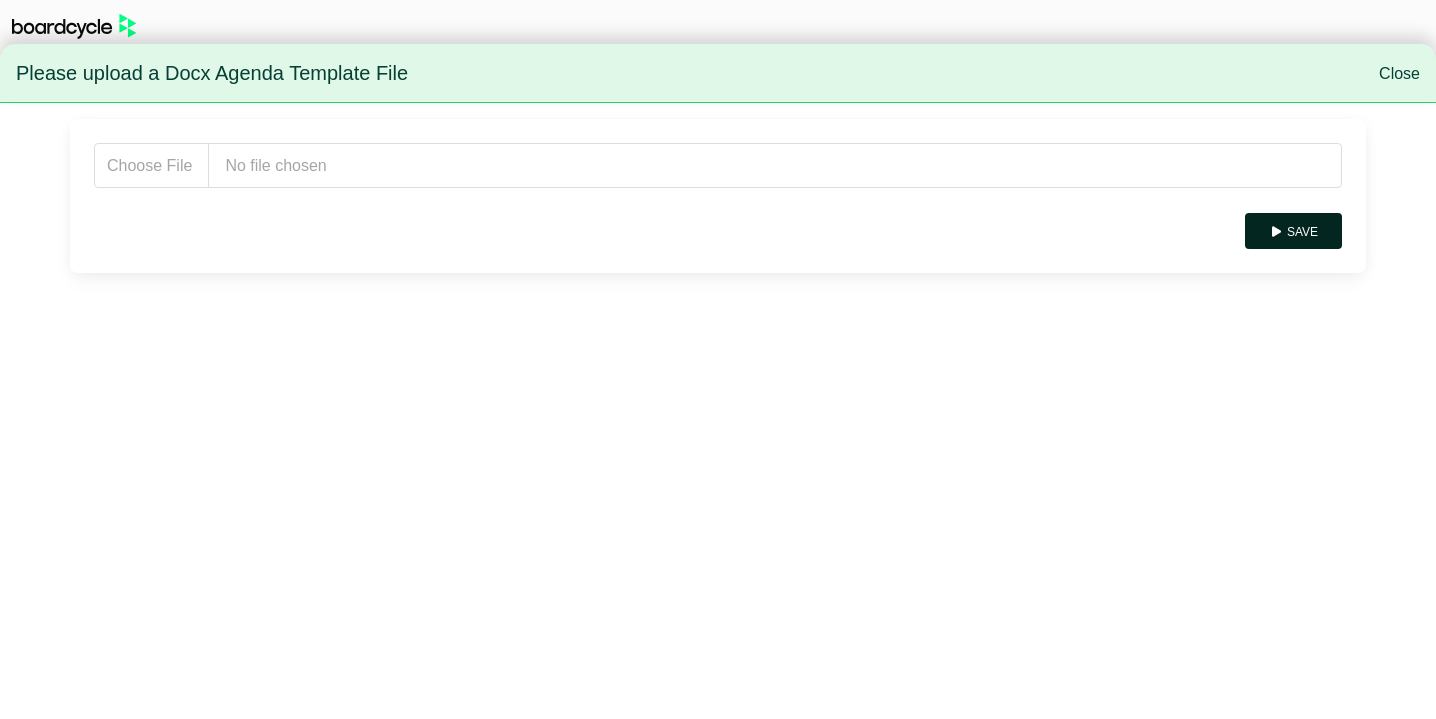 click on "Save" at bounding box center [1293, 231] 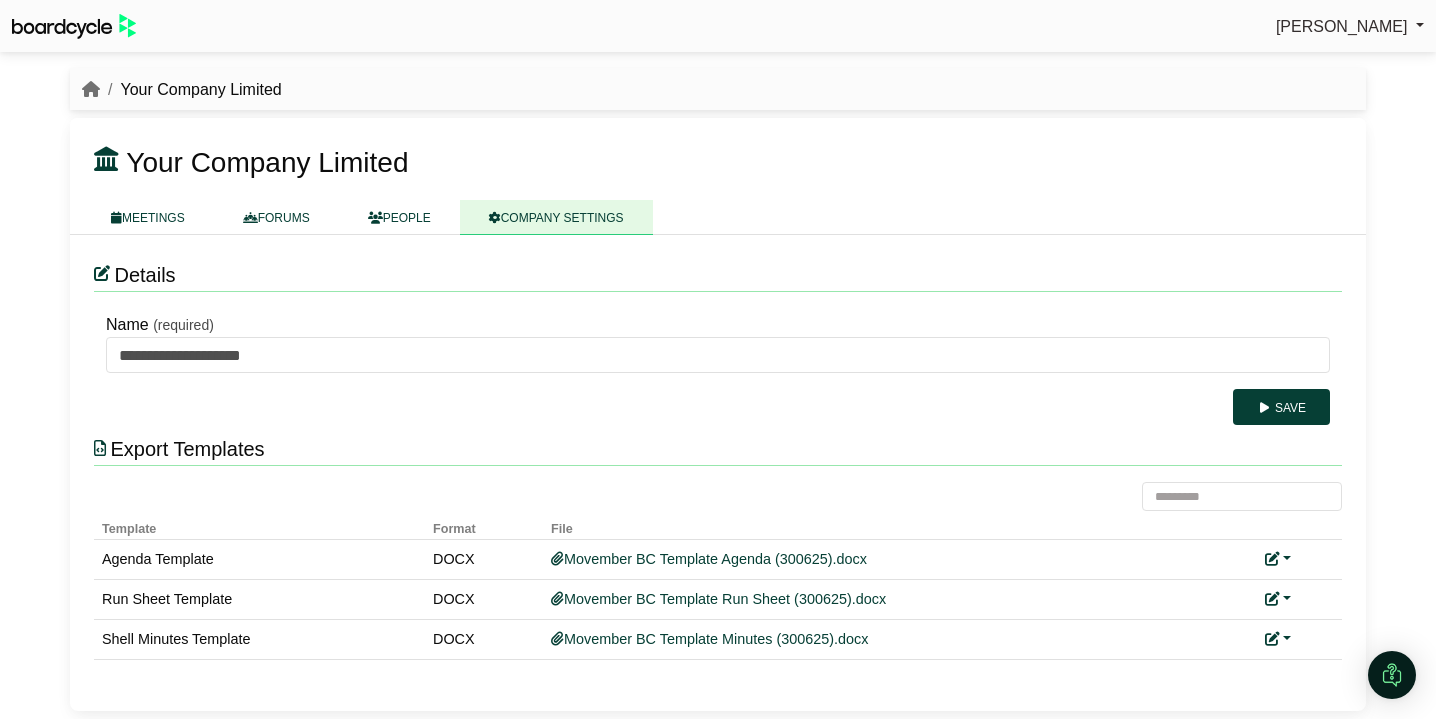 scroll, scrollTop: 0, scrollLeft: 0, axis: both 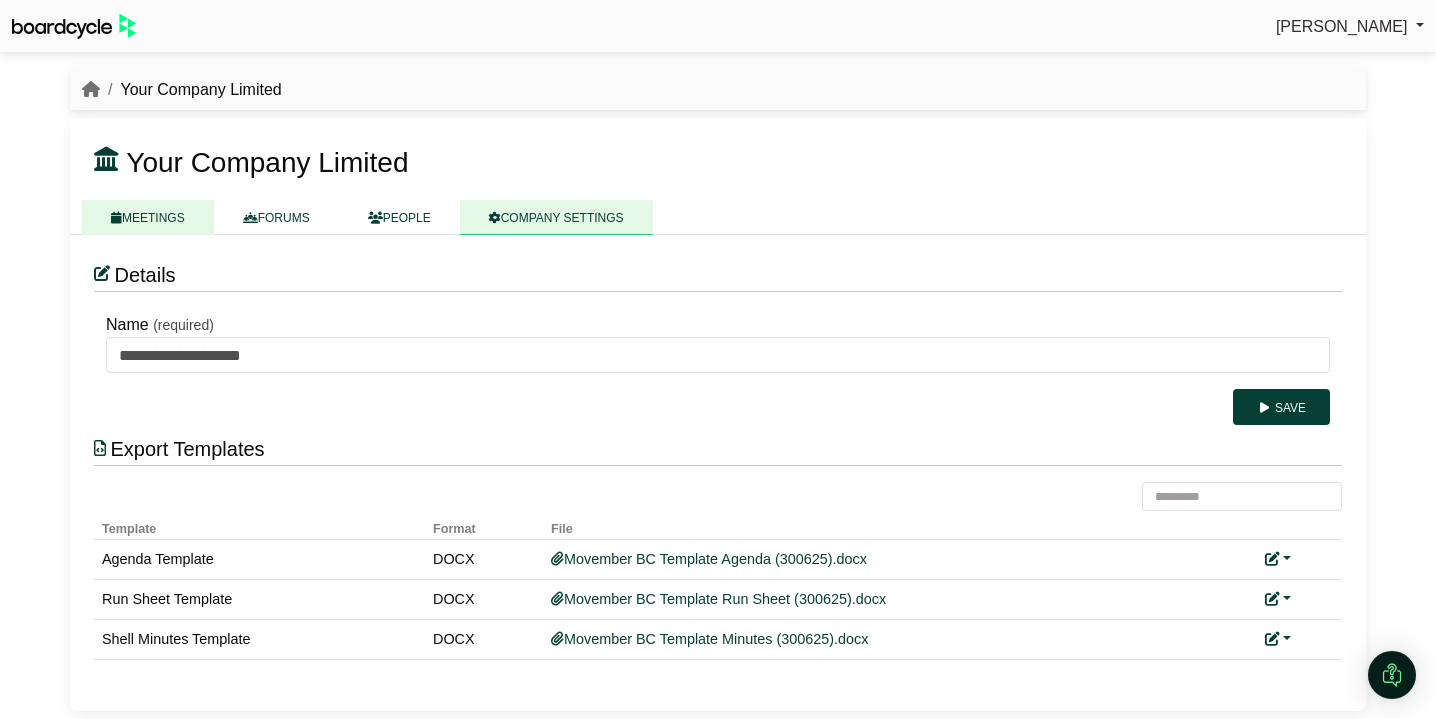 click on "MEETINGS" at bounding box center [148, 217] 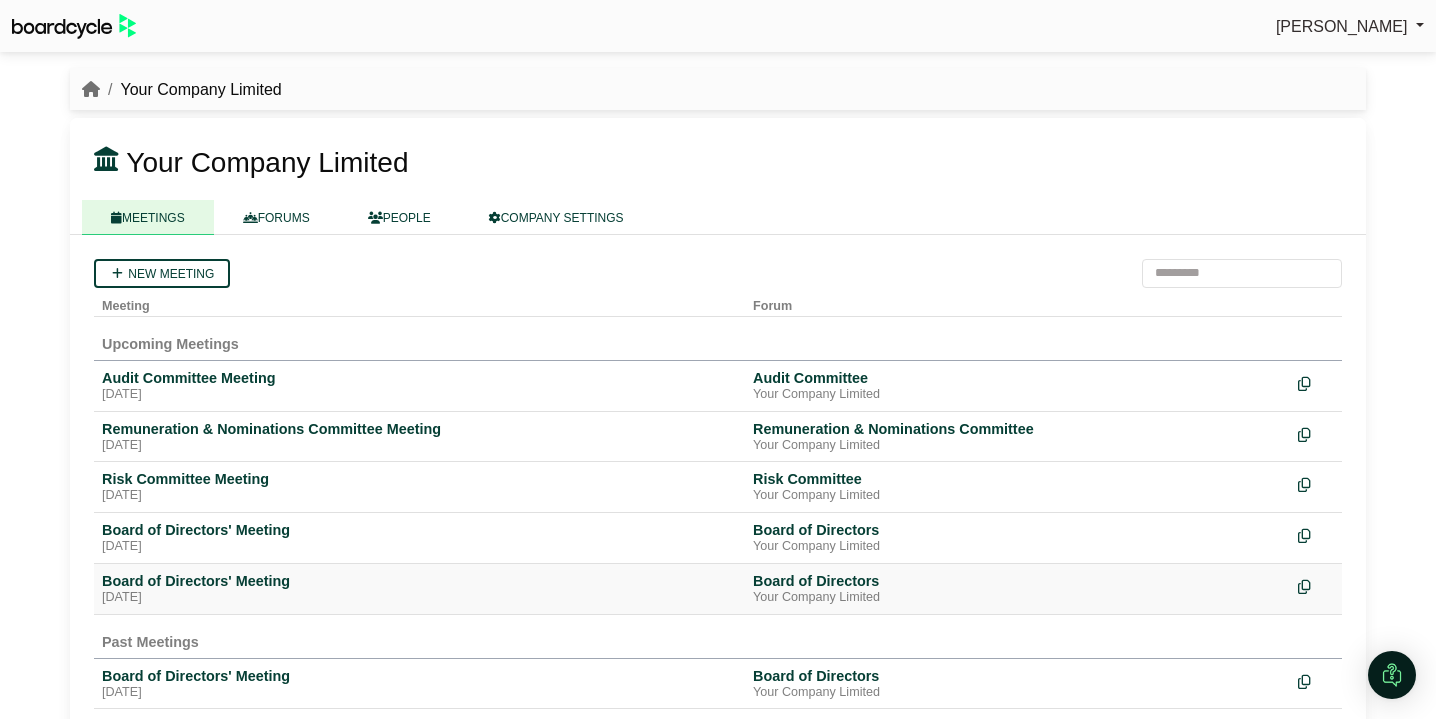 scroll, scrollTop: 0, scrollLeft: 0, axis: both 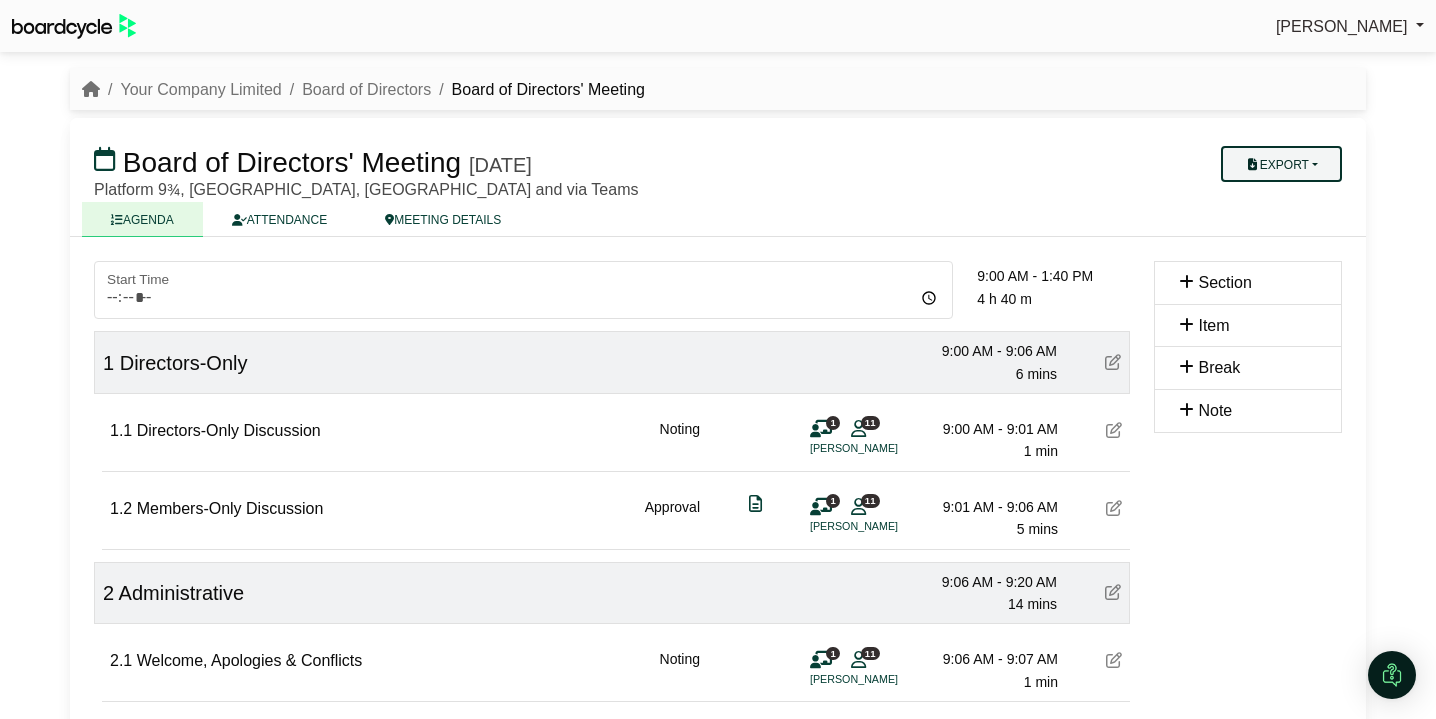 click on "Export" at bounding box center (1281, 164) 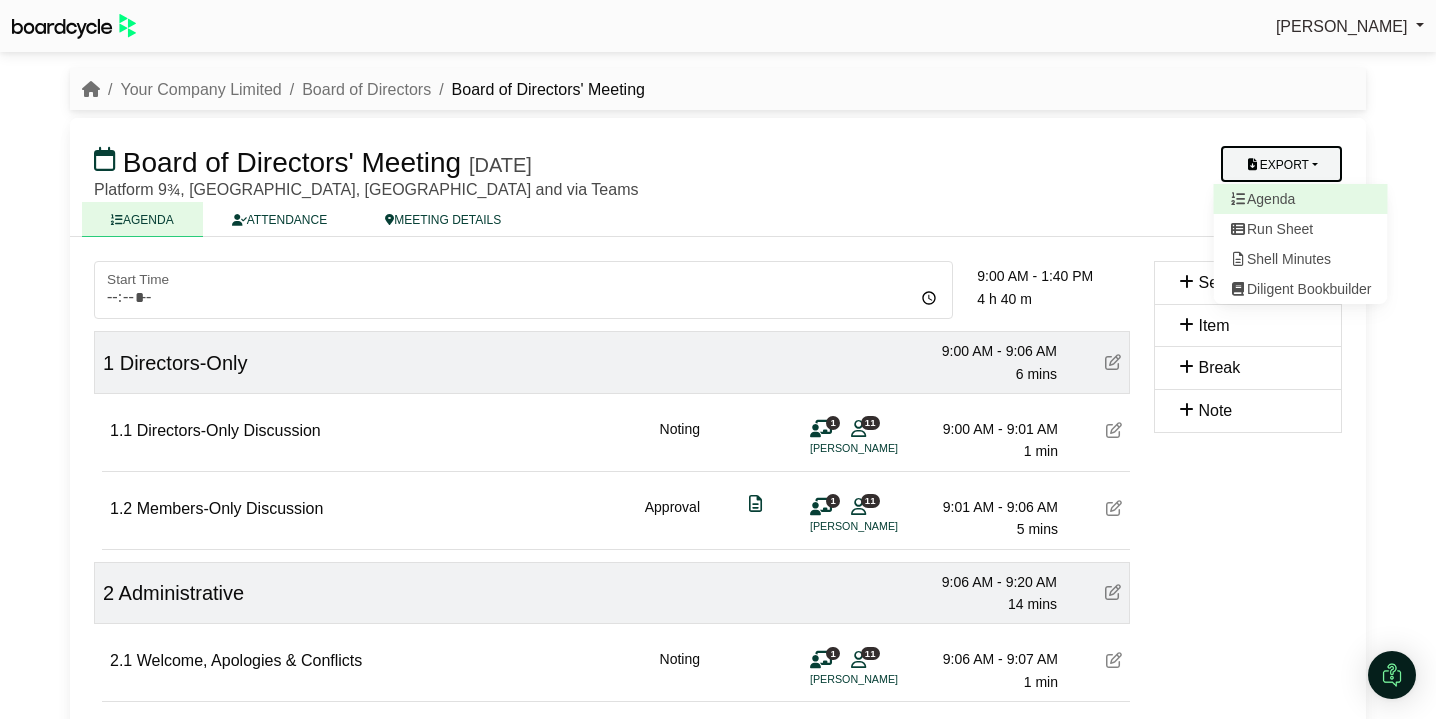 click on "Agenda" at bounding box center [1301, 199] 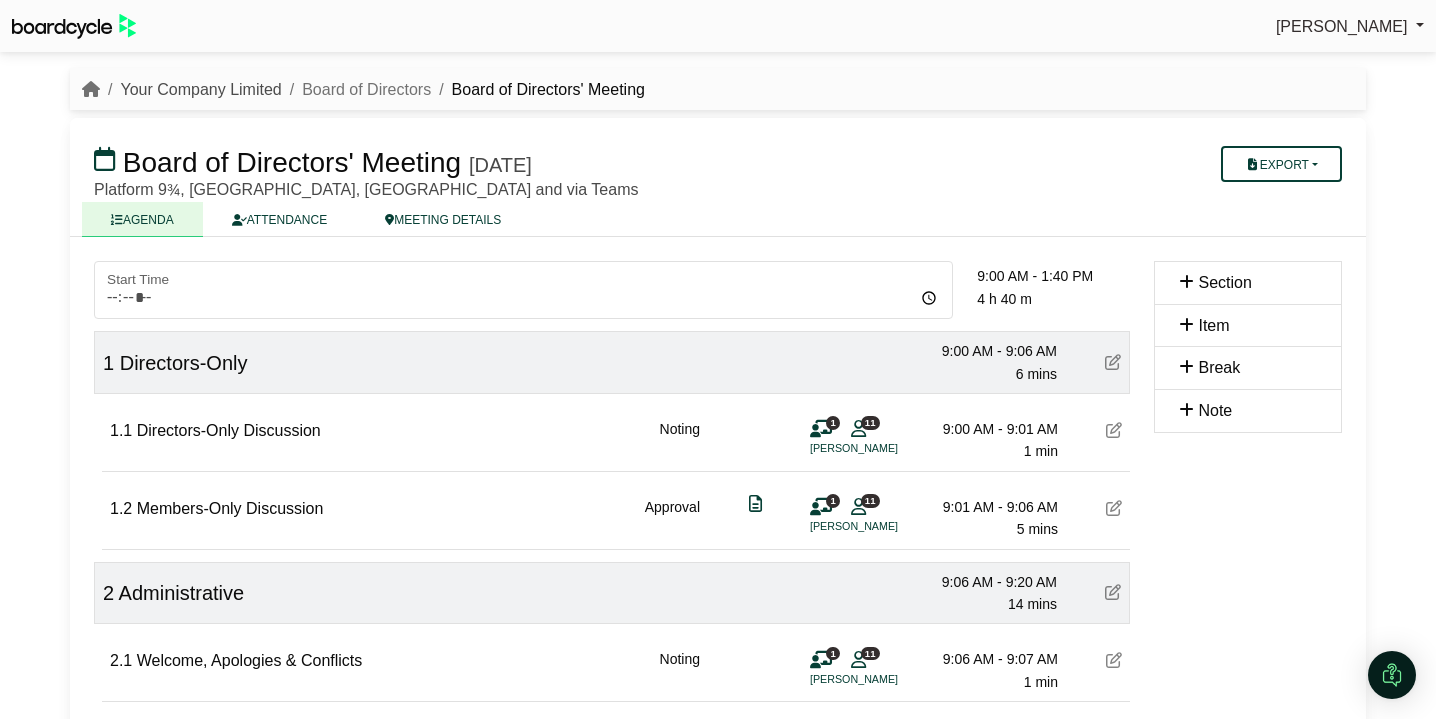 click on "Your Company Limited" at bounding box center (200, 89) 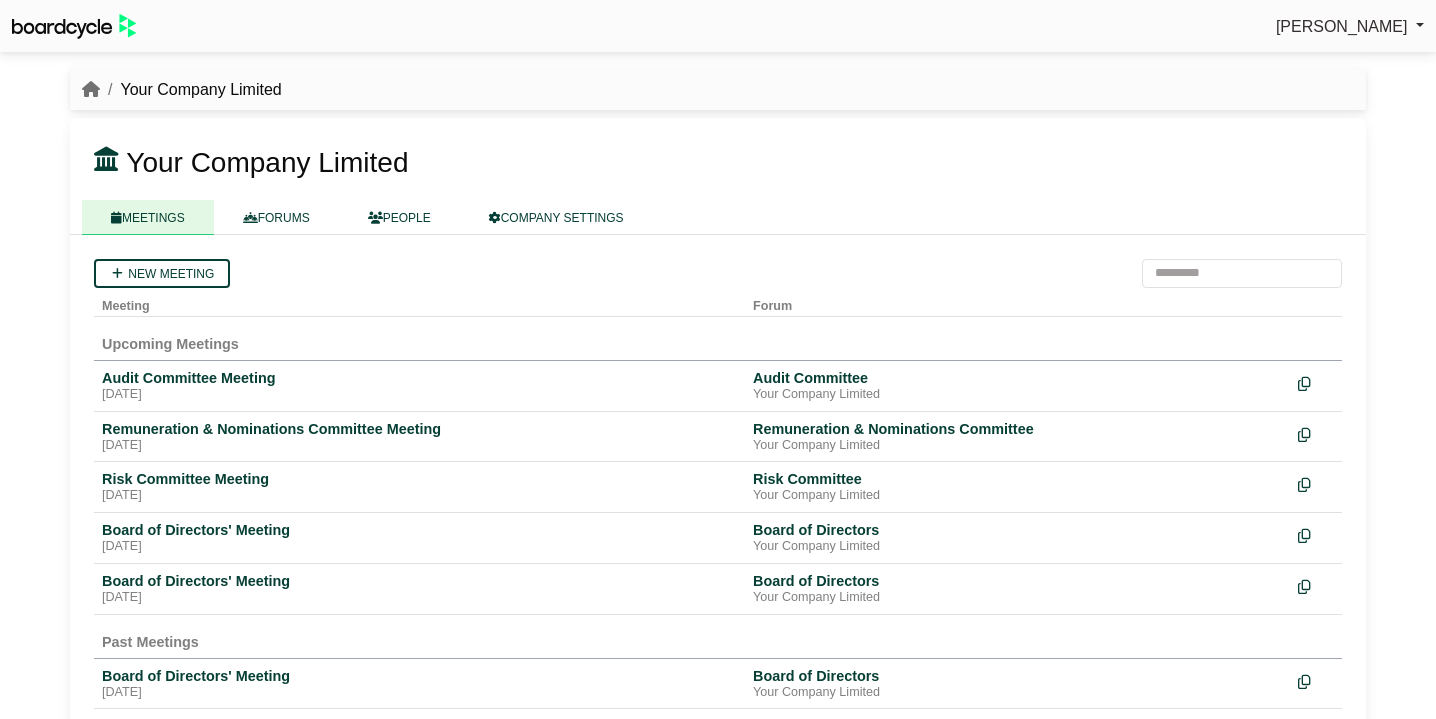scroll, scrollTop: 0, scrollLeft: 0, axis: both 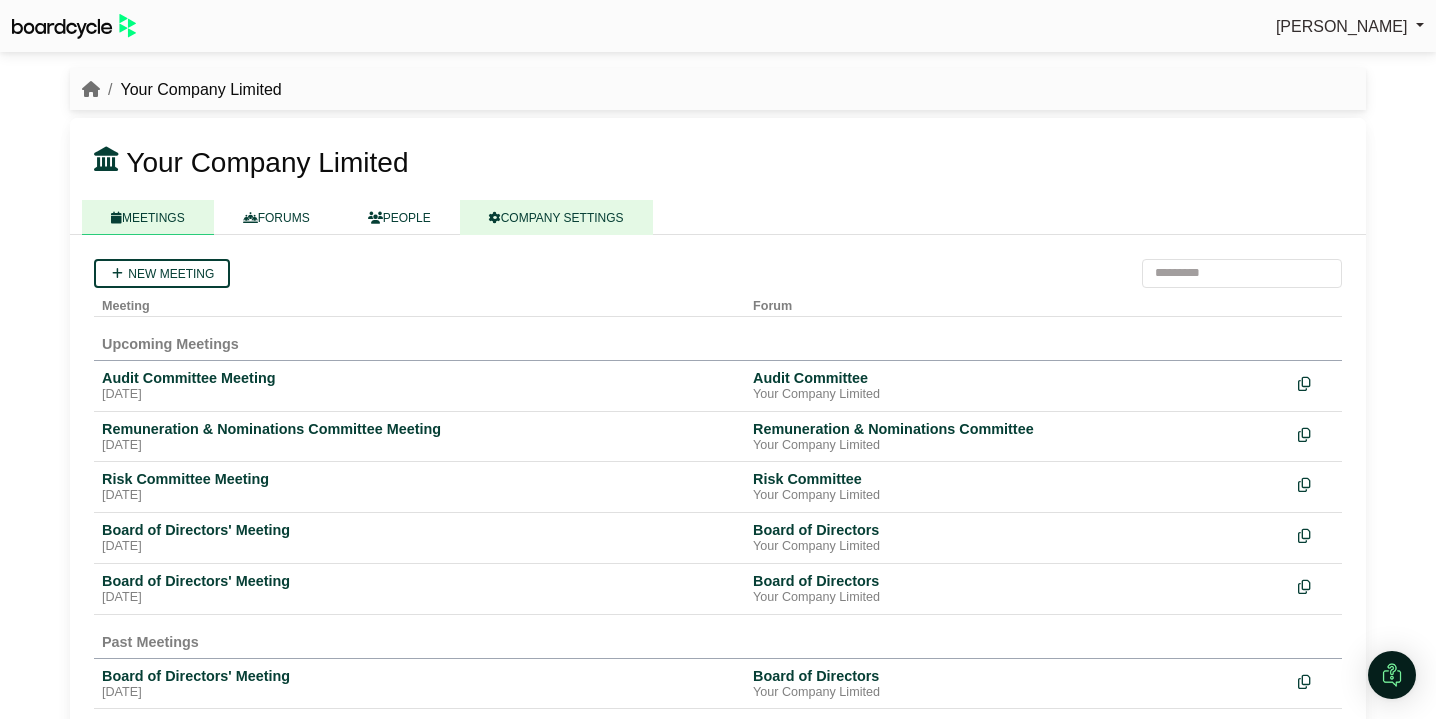 click on "COMPANY SETTINGS" at bounding box center [556, 217] 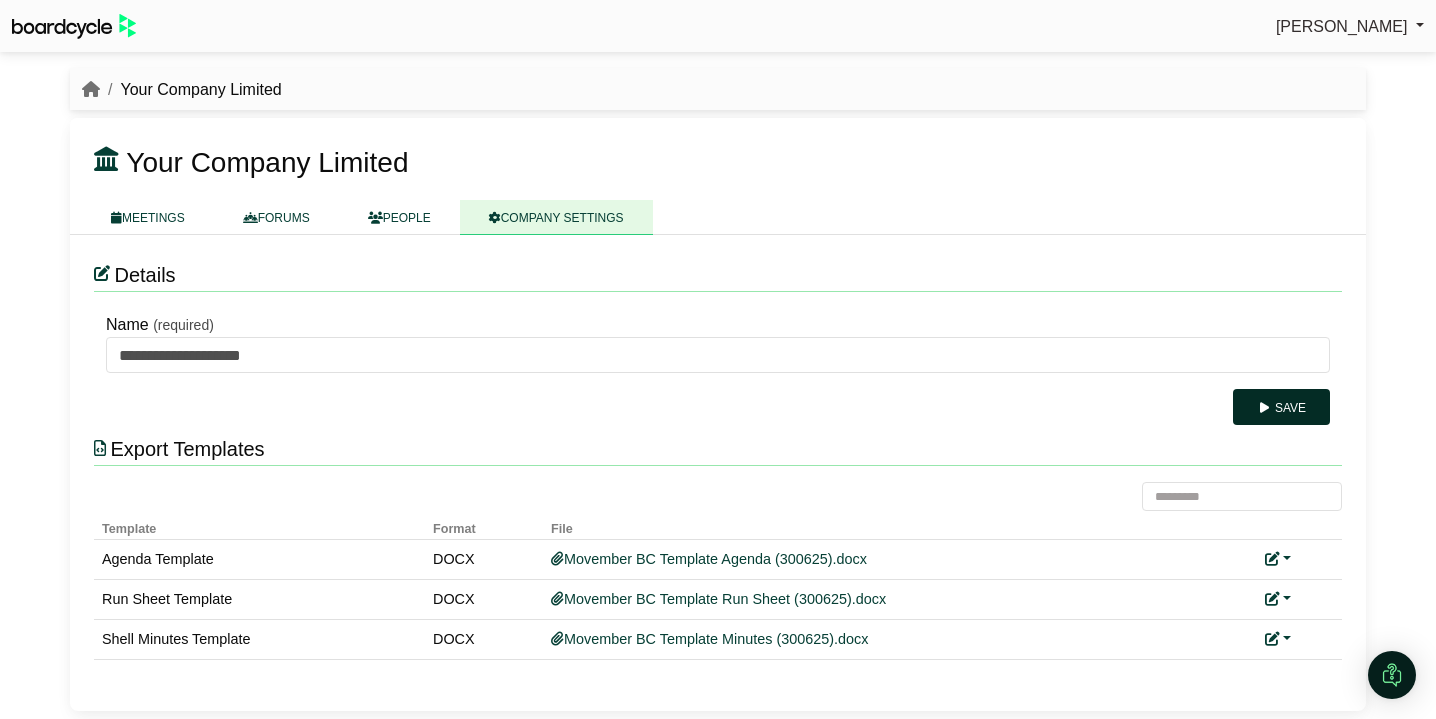 scroll, scrollTop: 0, scrollLeft: 0, axis: both 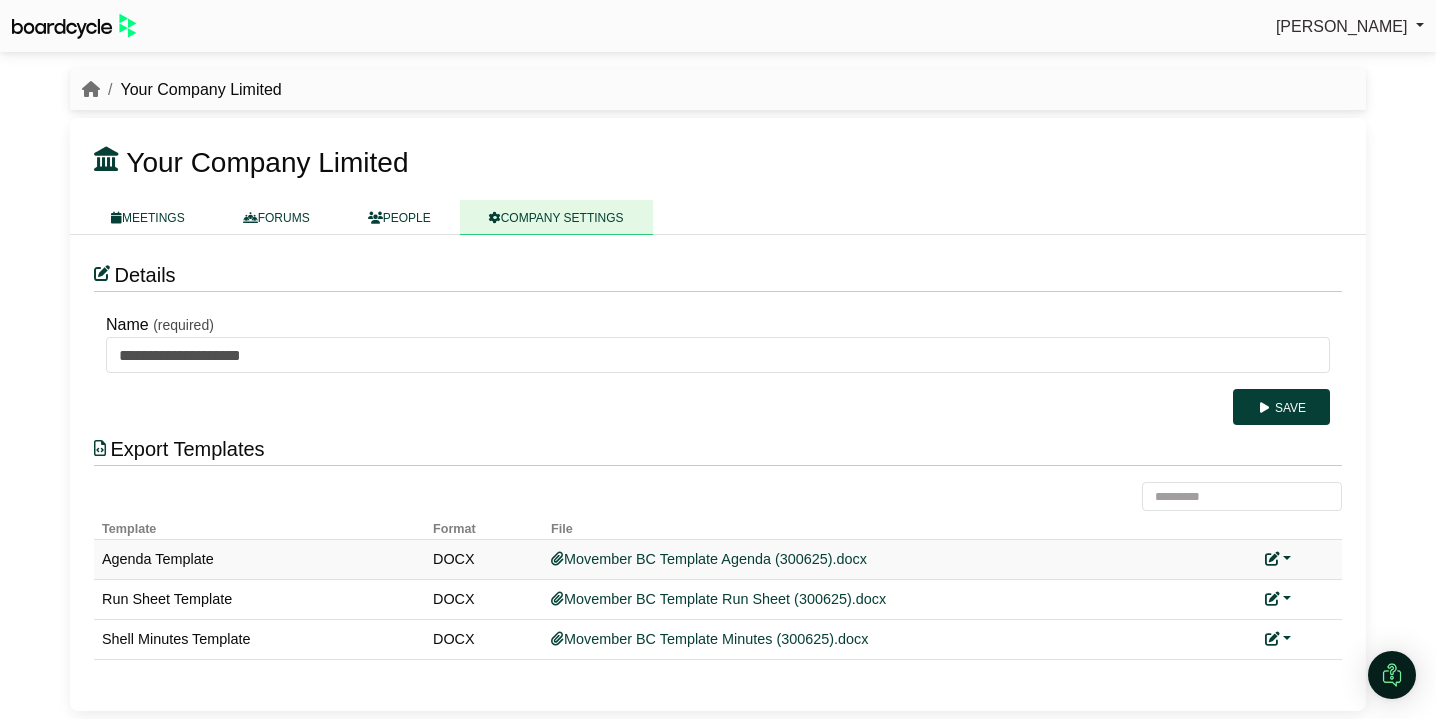 click at bounding box center (1278, 559) 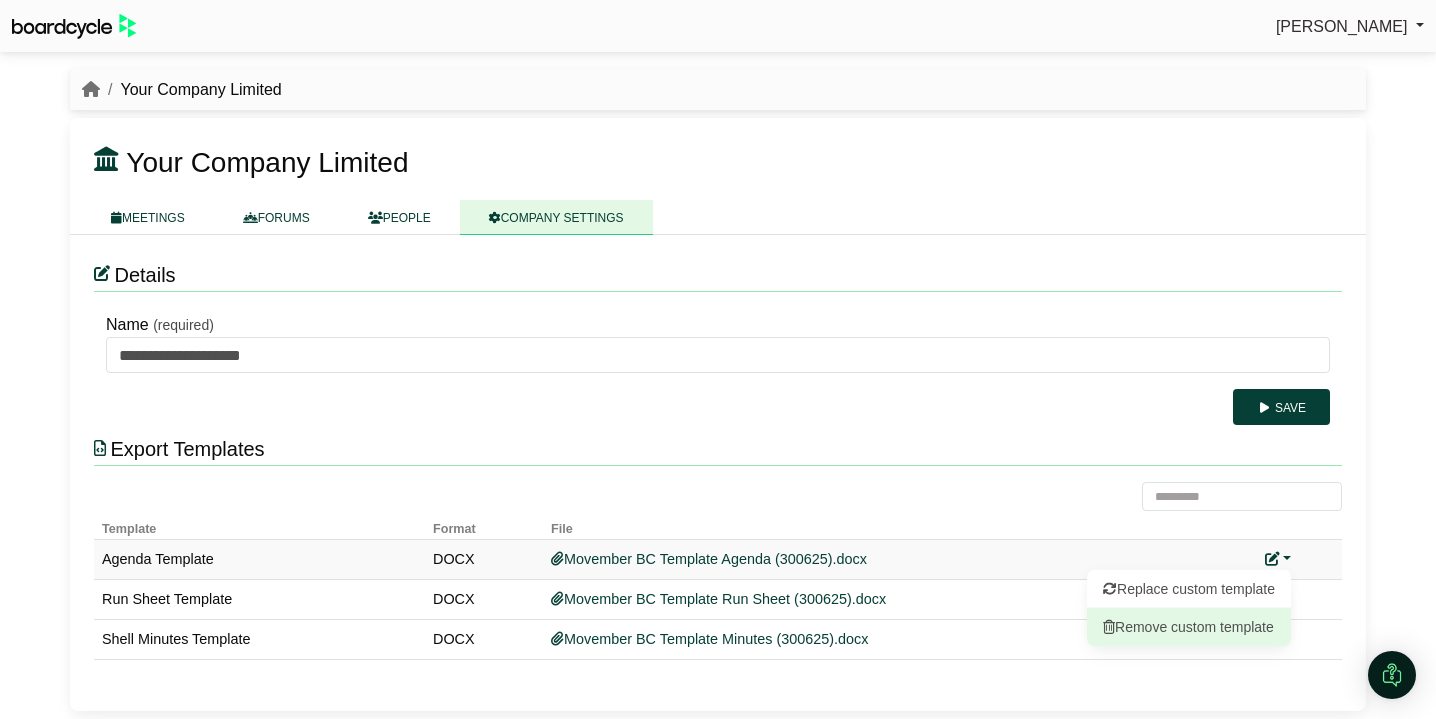 click on "Remove custom template" at bounding box center (1189, 627) 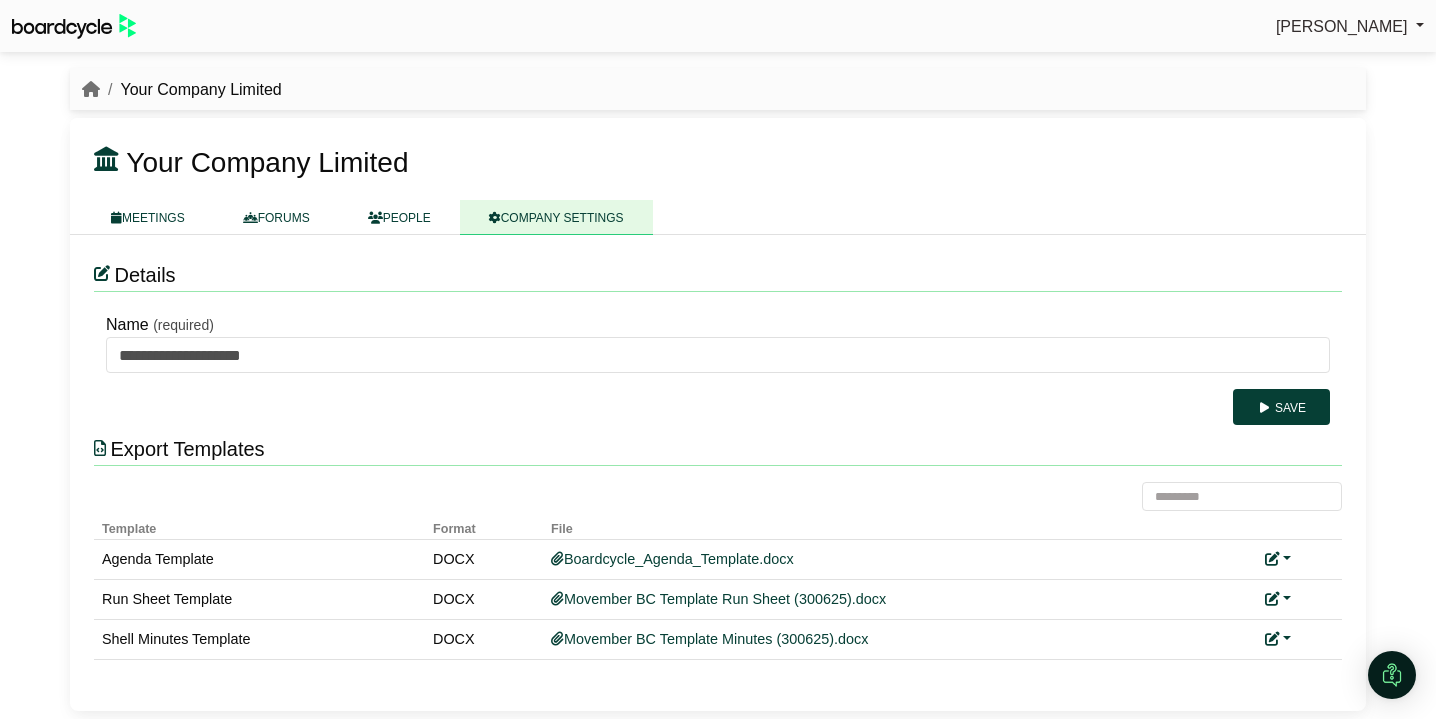 scroll, scrollTop: 0, scrollLeft: 0, axis: both 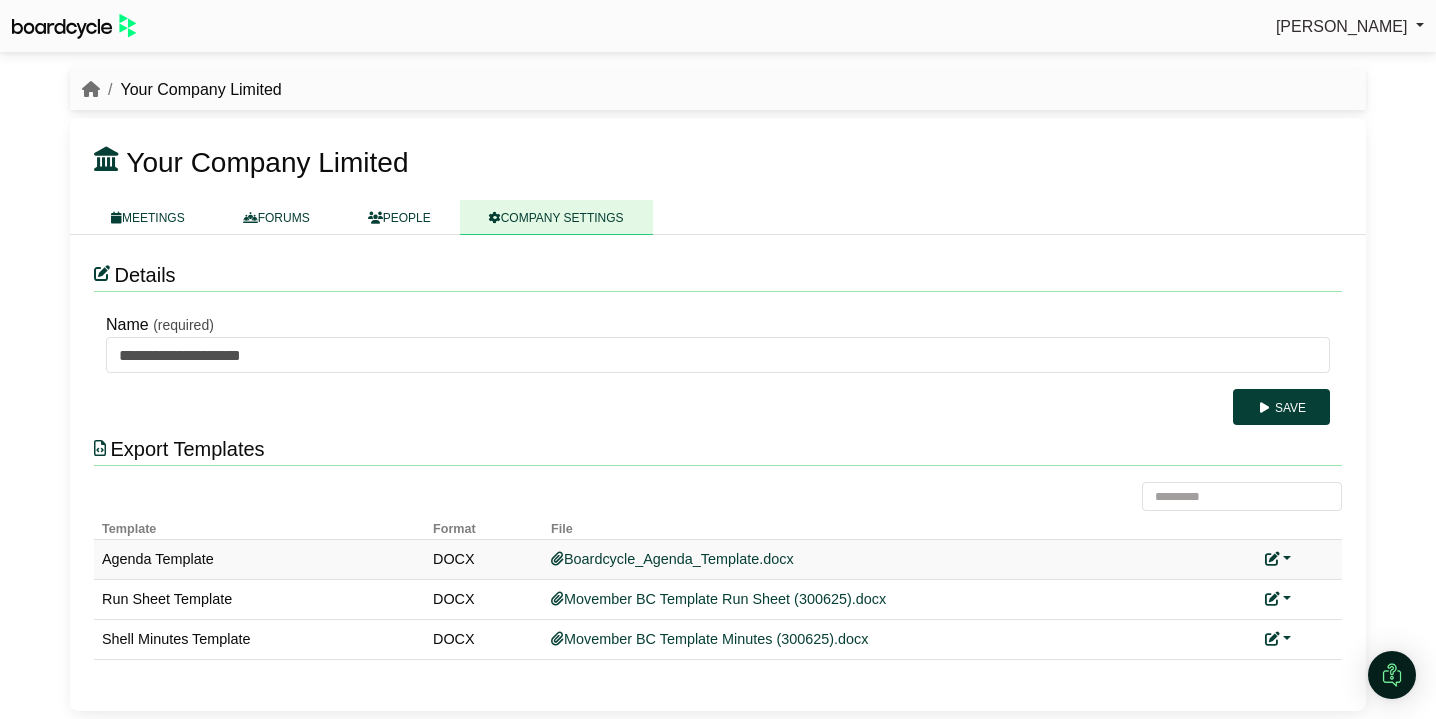 click at bounding box center (1278, 559) 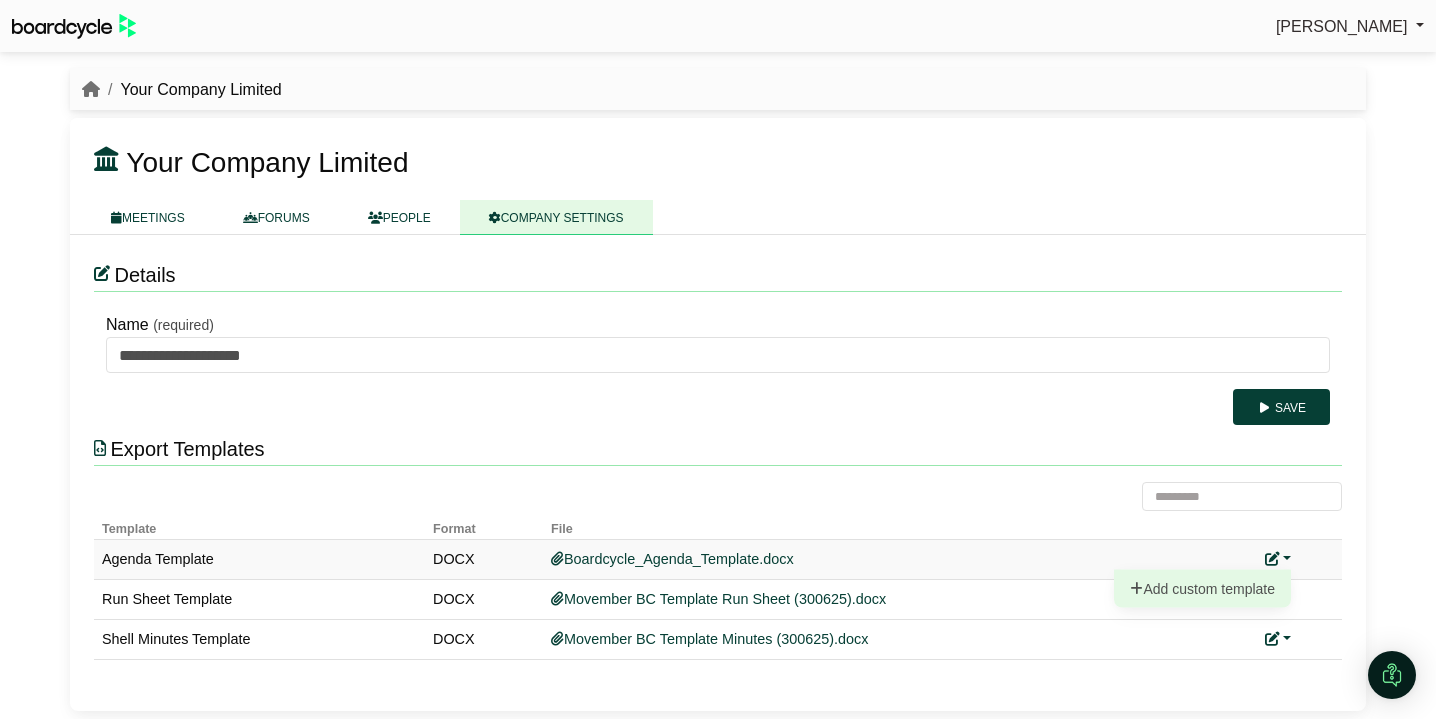 click on "Add custom template" at bounding box center (1202, 589) 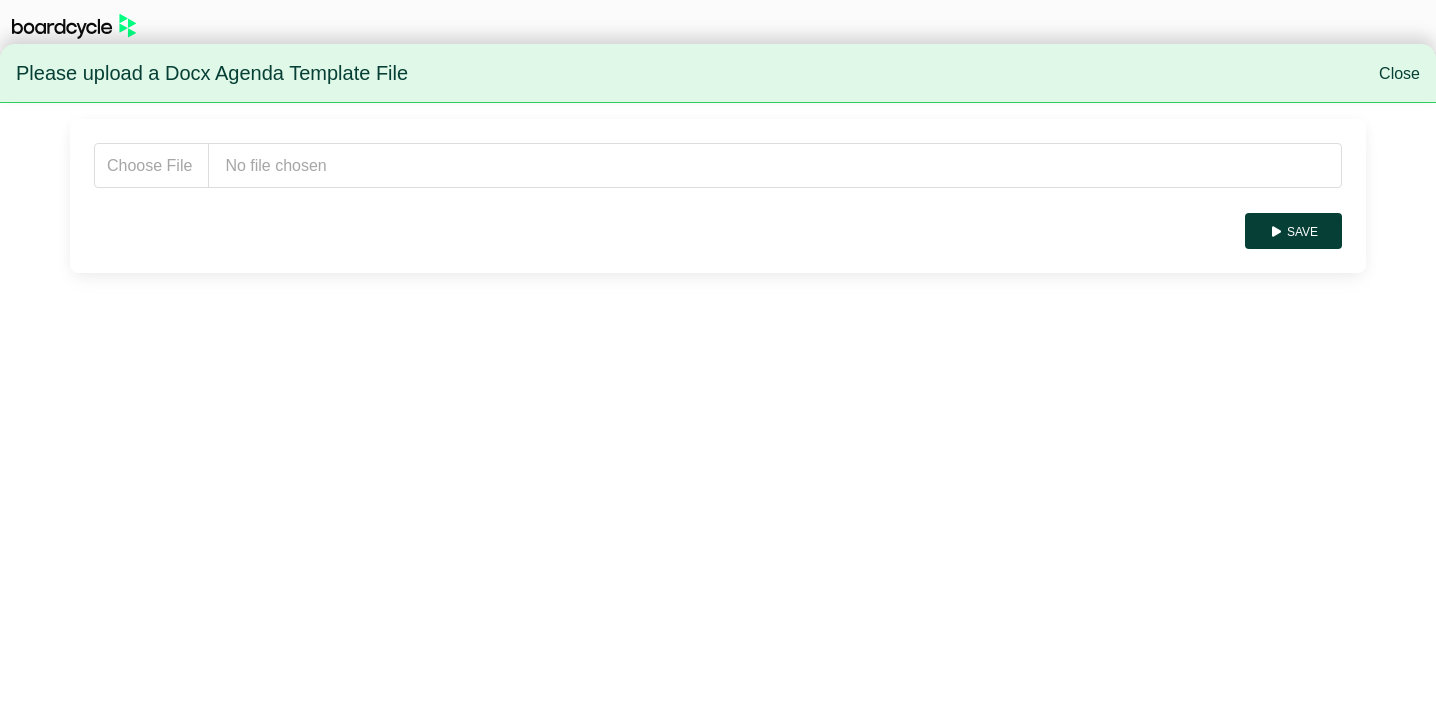 scroll, scrollTop: 0, scrollLeft: 0, axis: both 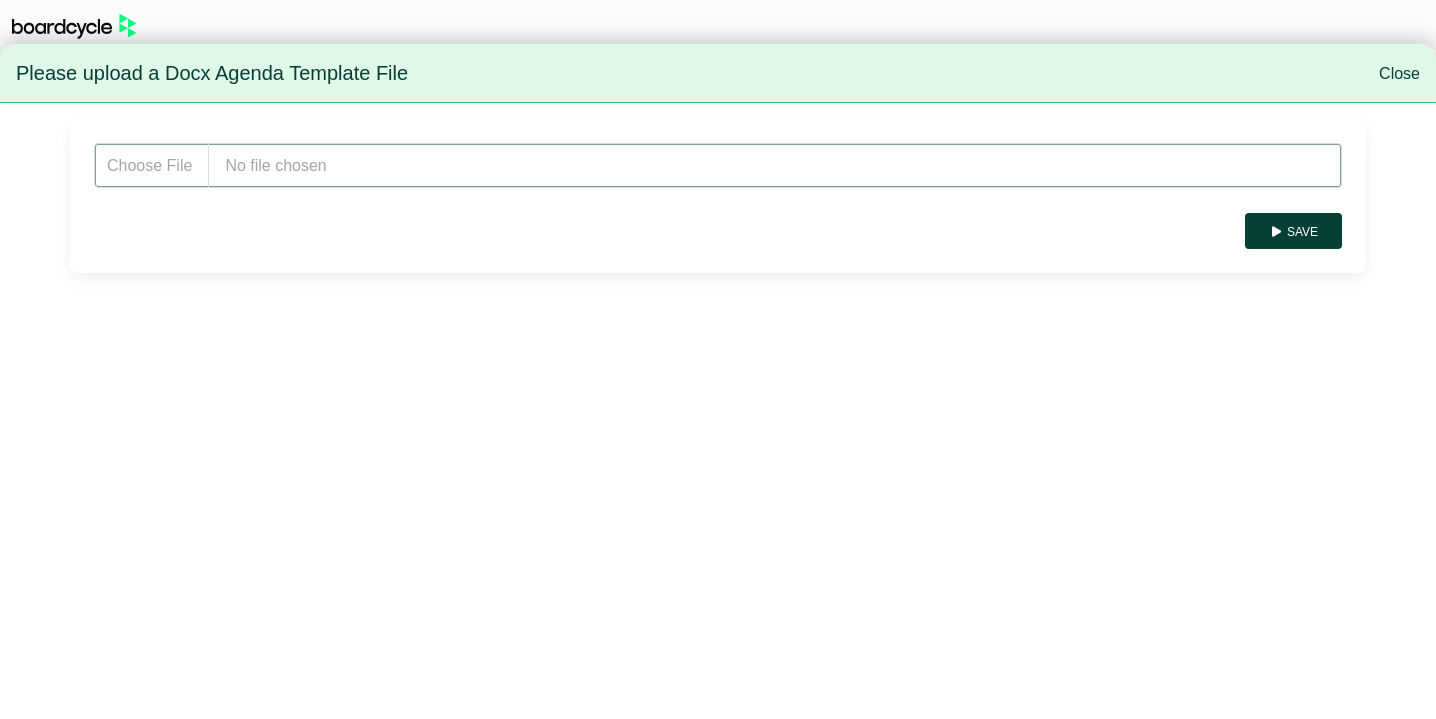 click at bounding box center (718, 165) 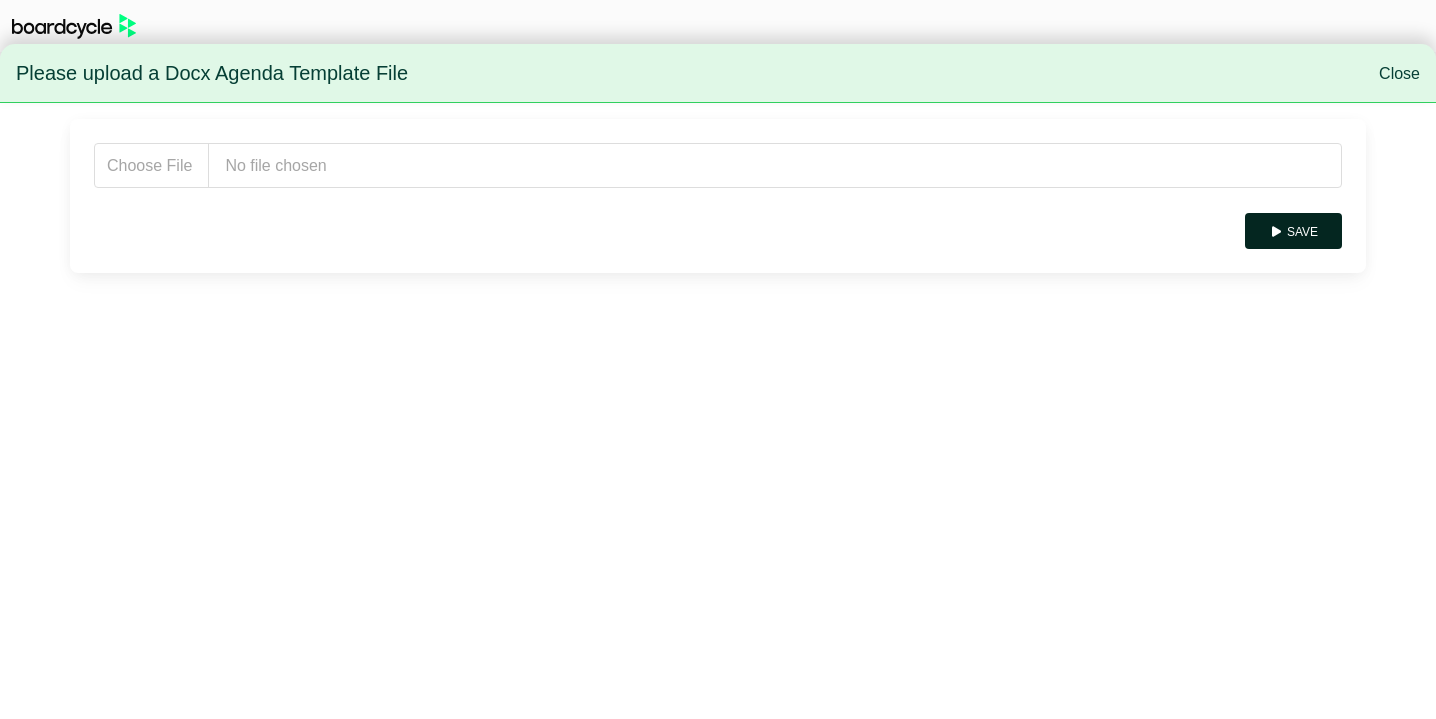 click on "Save" at bounding box center [1293, 231] 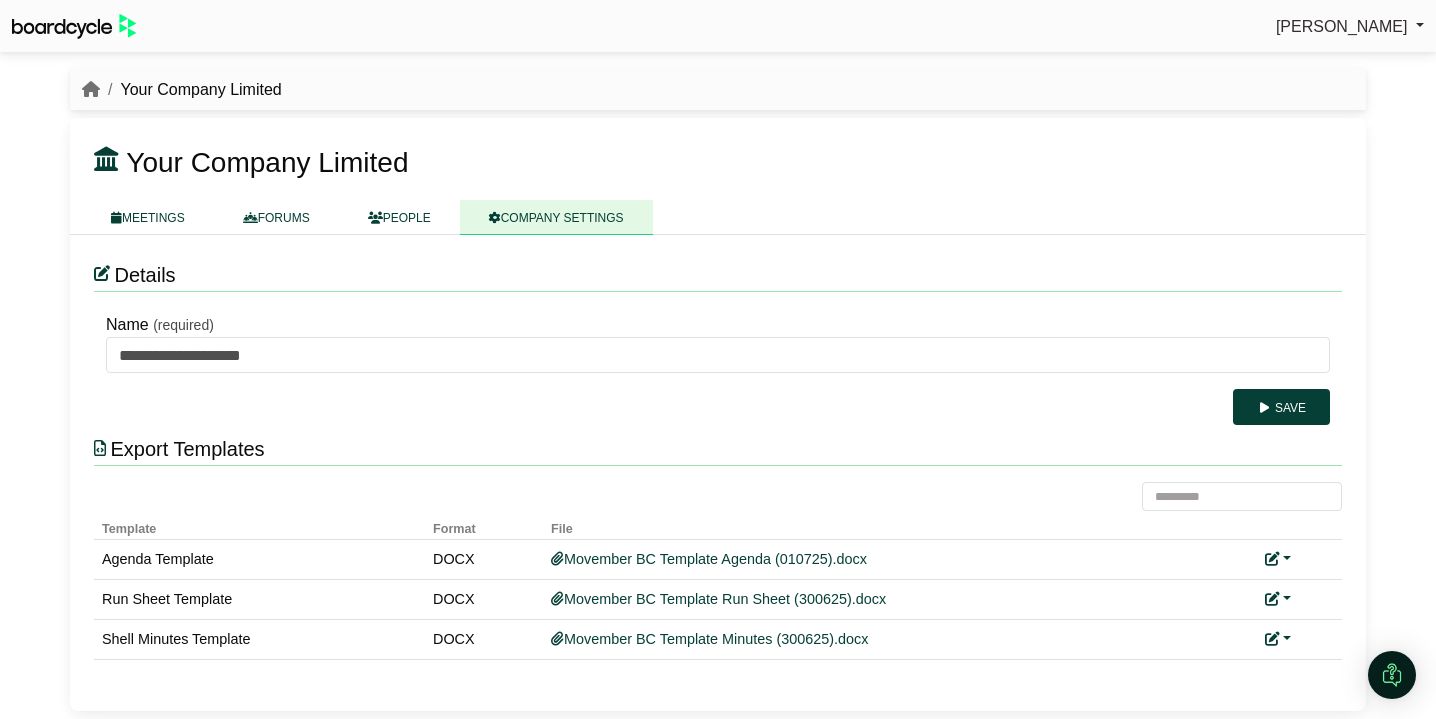scroll, scrollTop: 0, scrollLeft: 0, axis: both 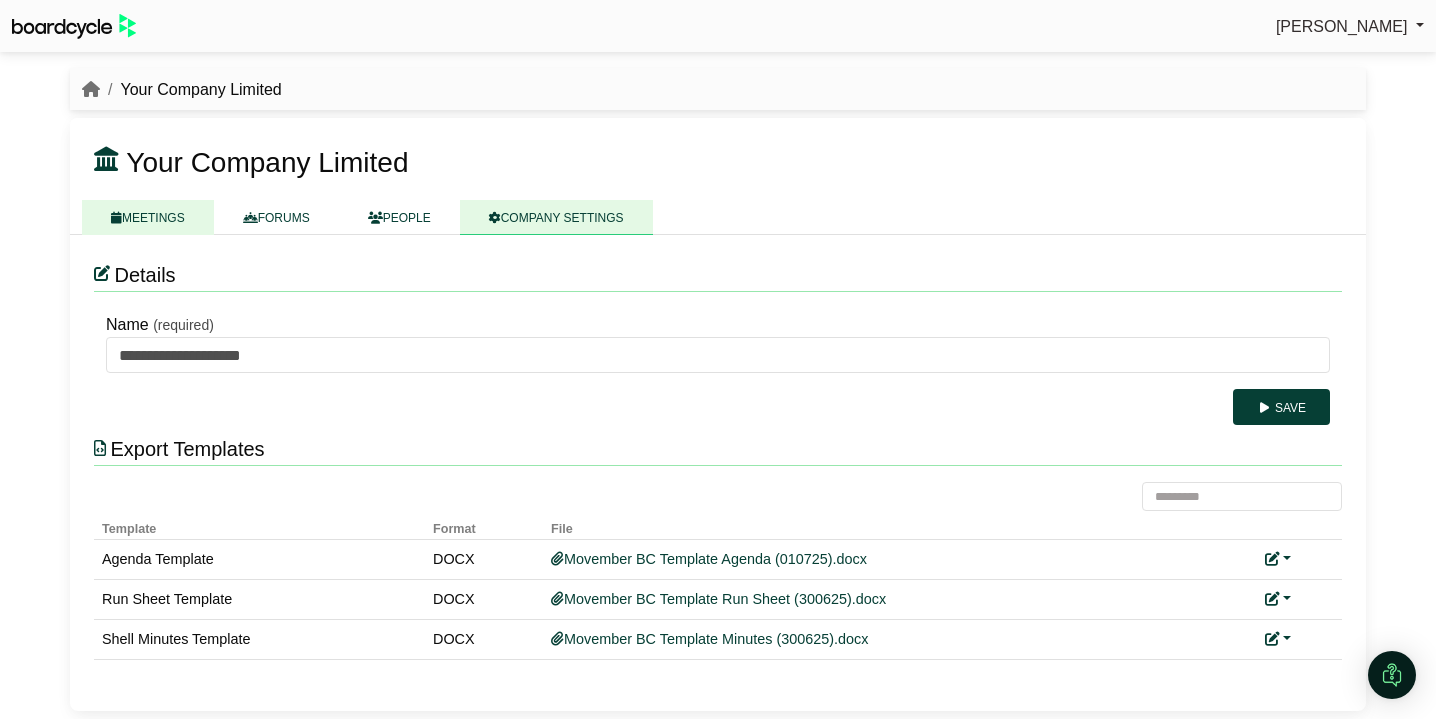 click on "MEETINGS" at bounding box center (148, 217) 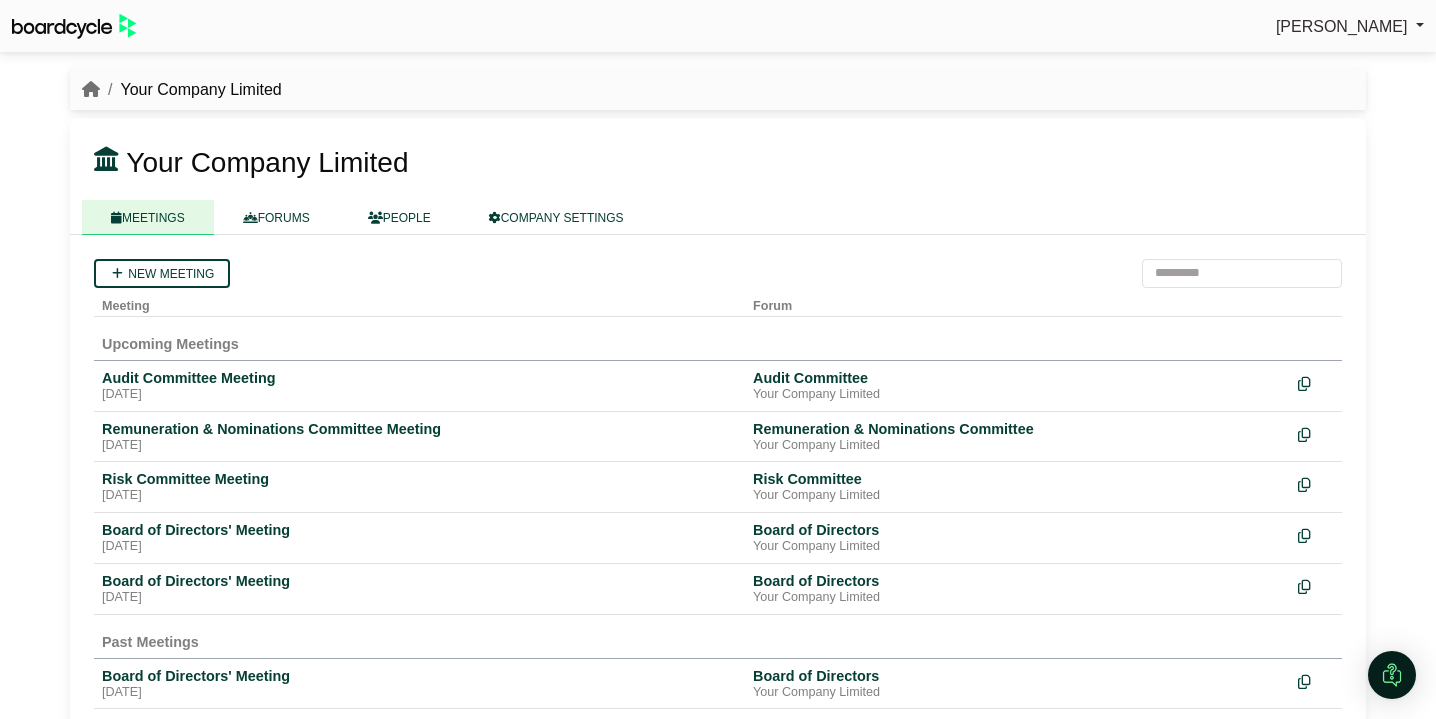 scroll, scrollTop: 0, scrollLeft: 0, axis: both 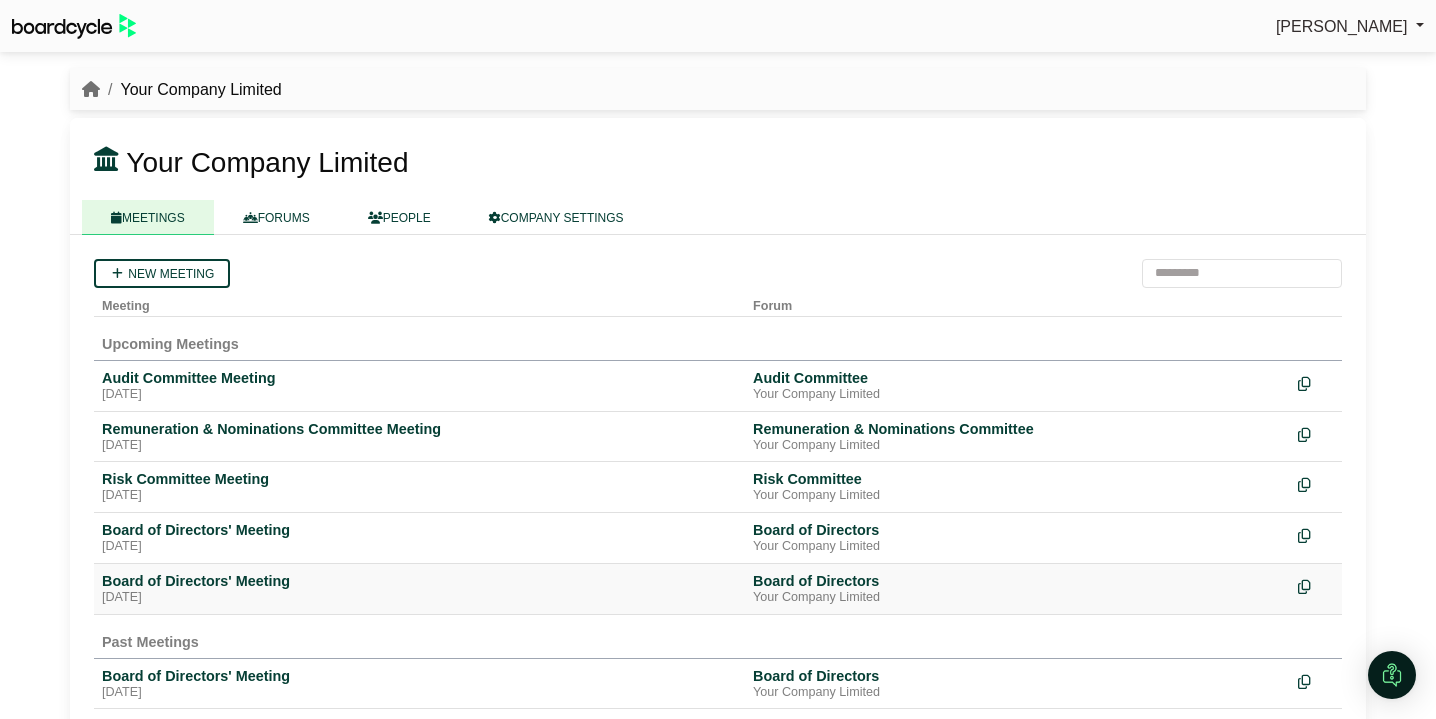 click on "[DATE]" at bounding box center (419, 598) 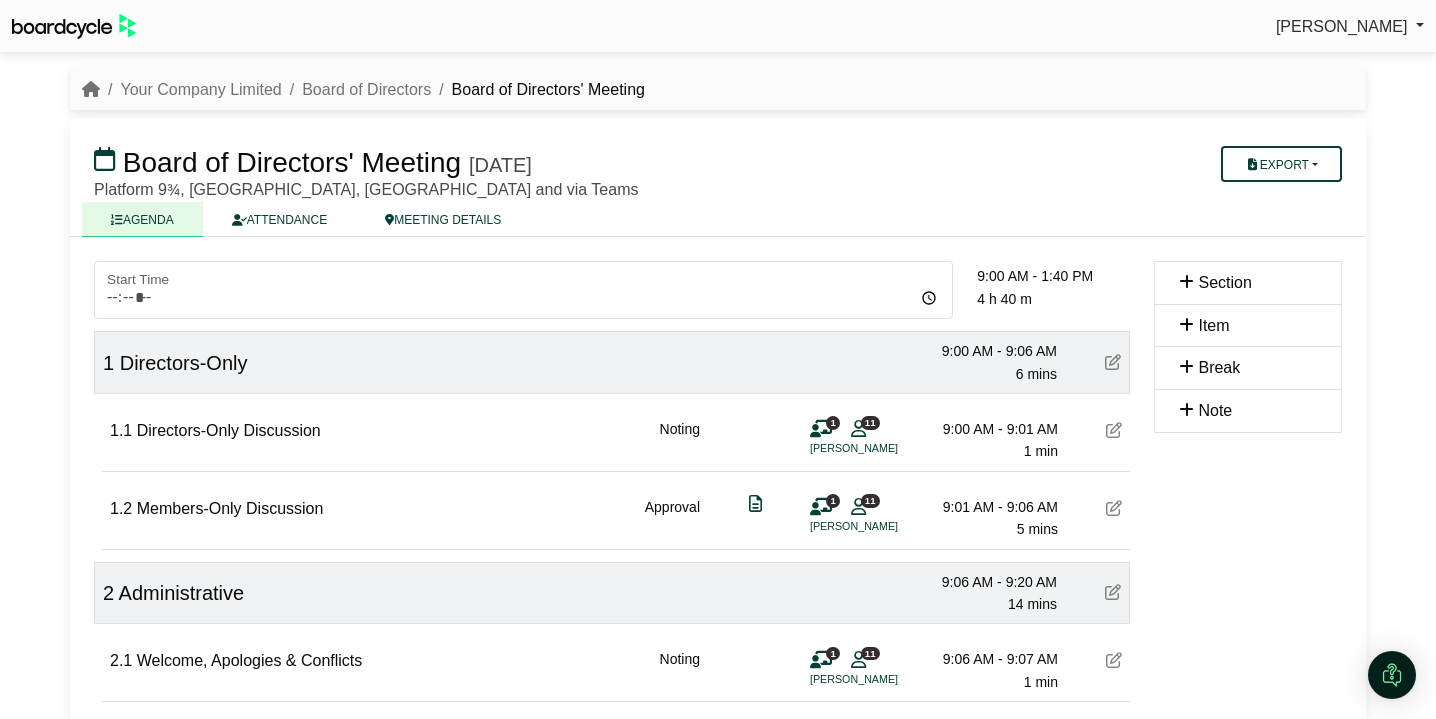 scroll, scrollTop: 0, scrollLeft: 0, axis: both 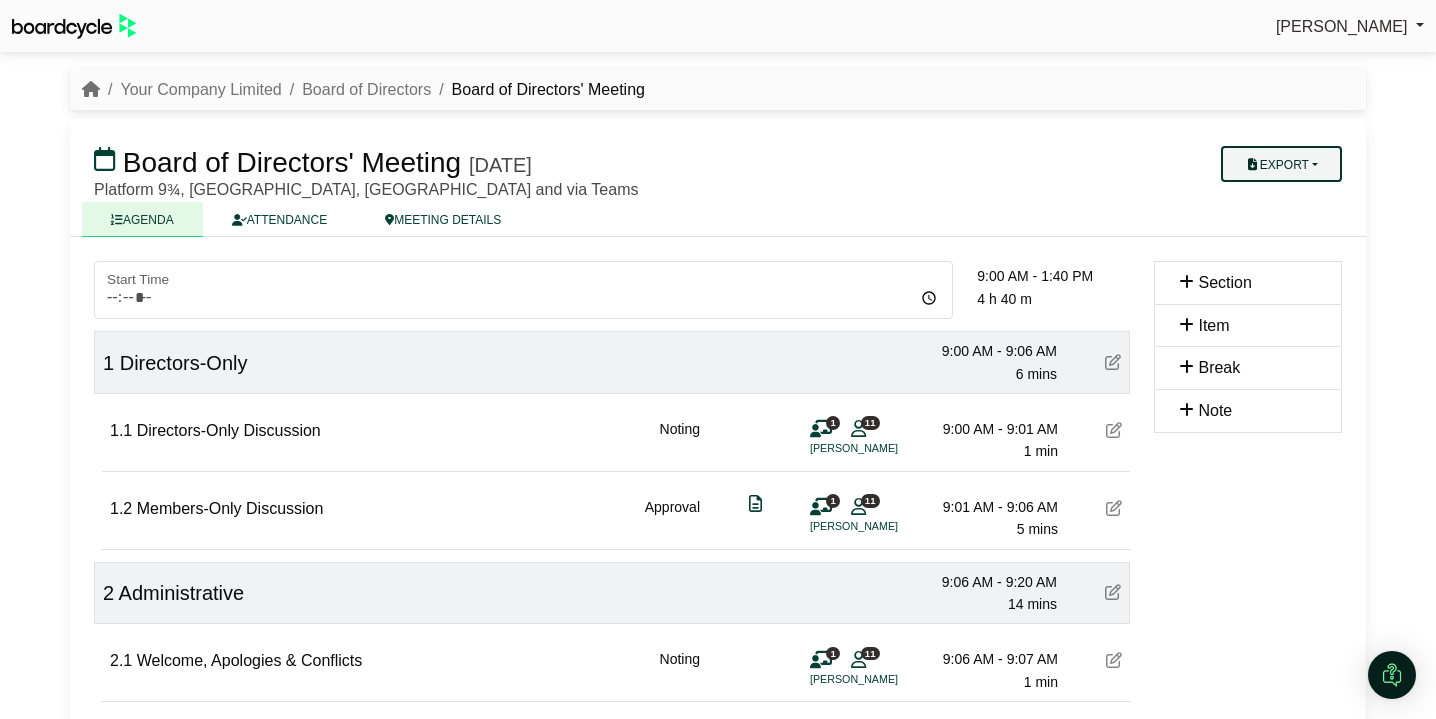 click on "Export" at bounding box center [1281, 164] 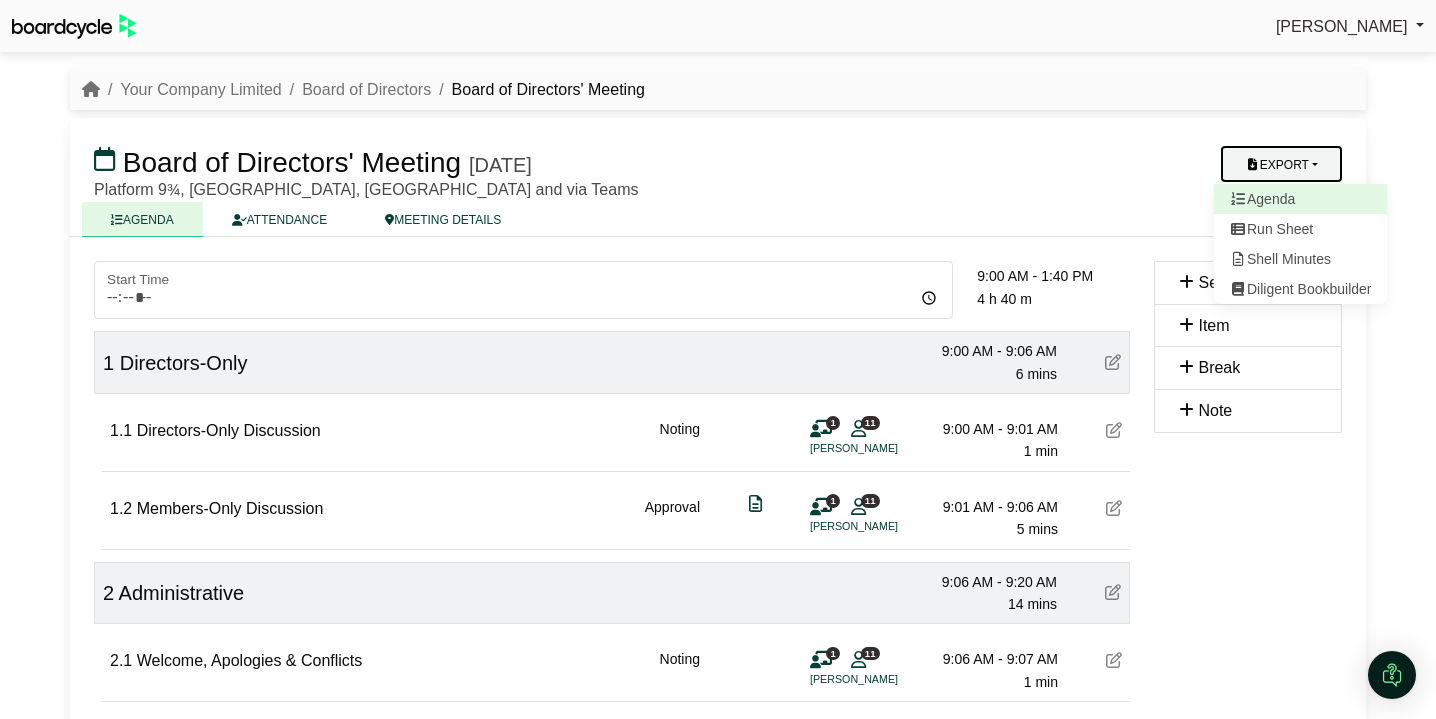 click on "Agenda" at bounding box center (1301, 199) 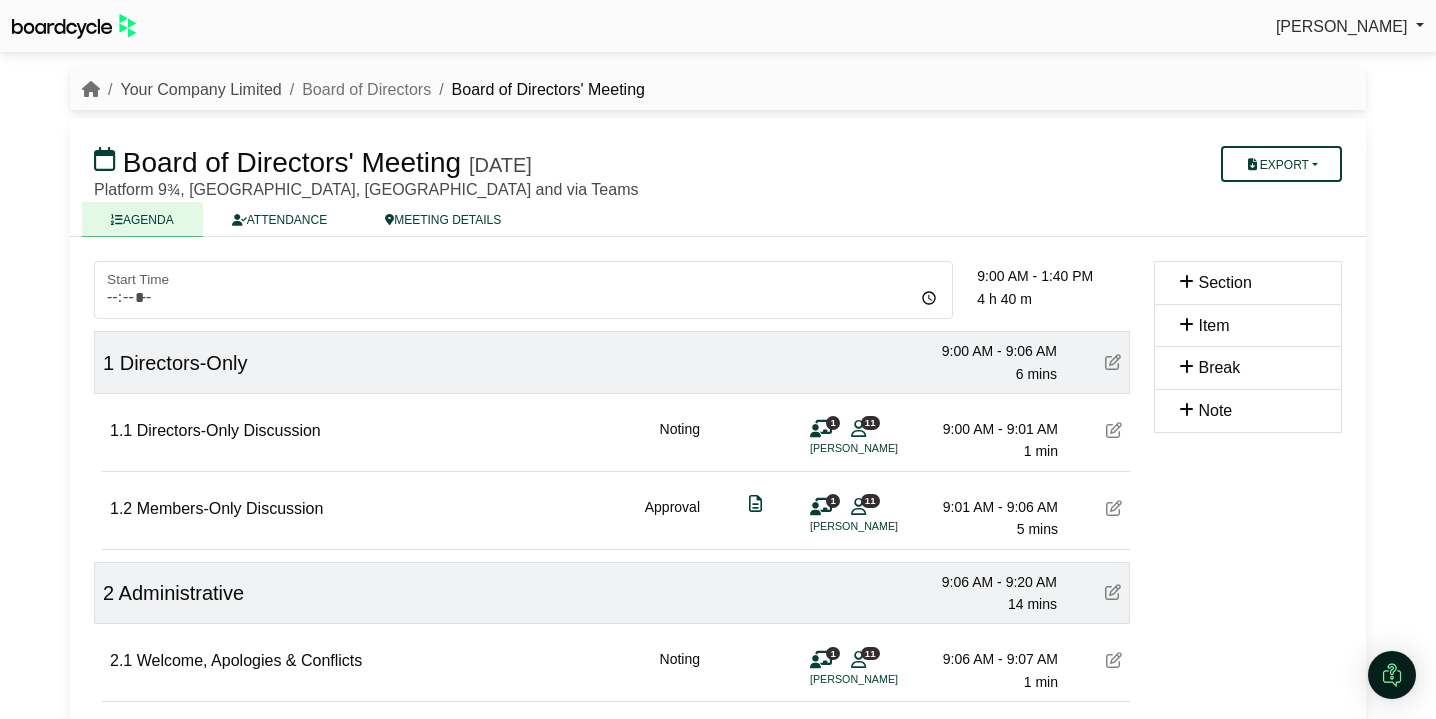 click on "Your Company Limited" at bounding box center [200, 89] 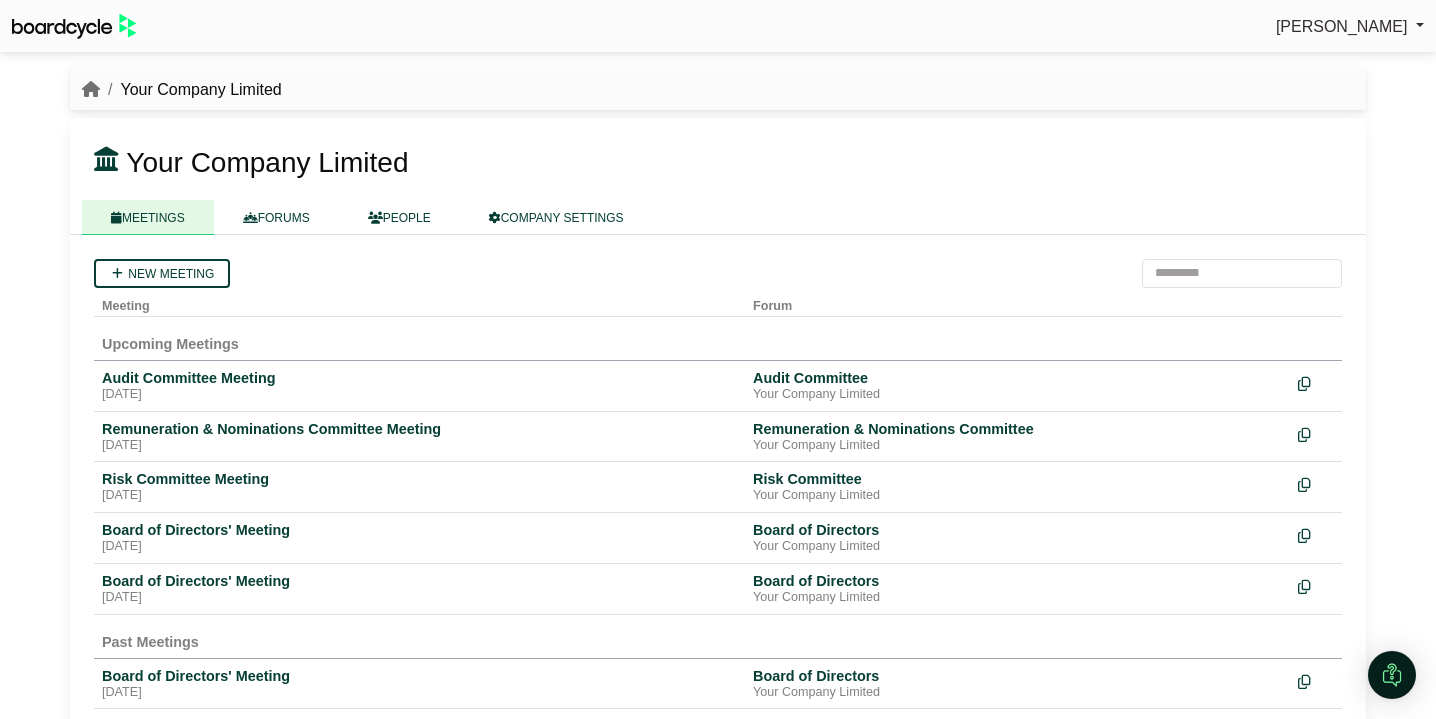 scroll, scrollTop: 0, scrollLeft: 0, axis: both 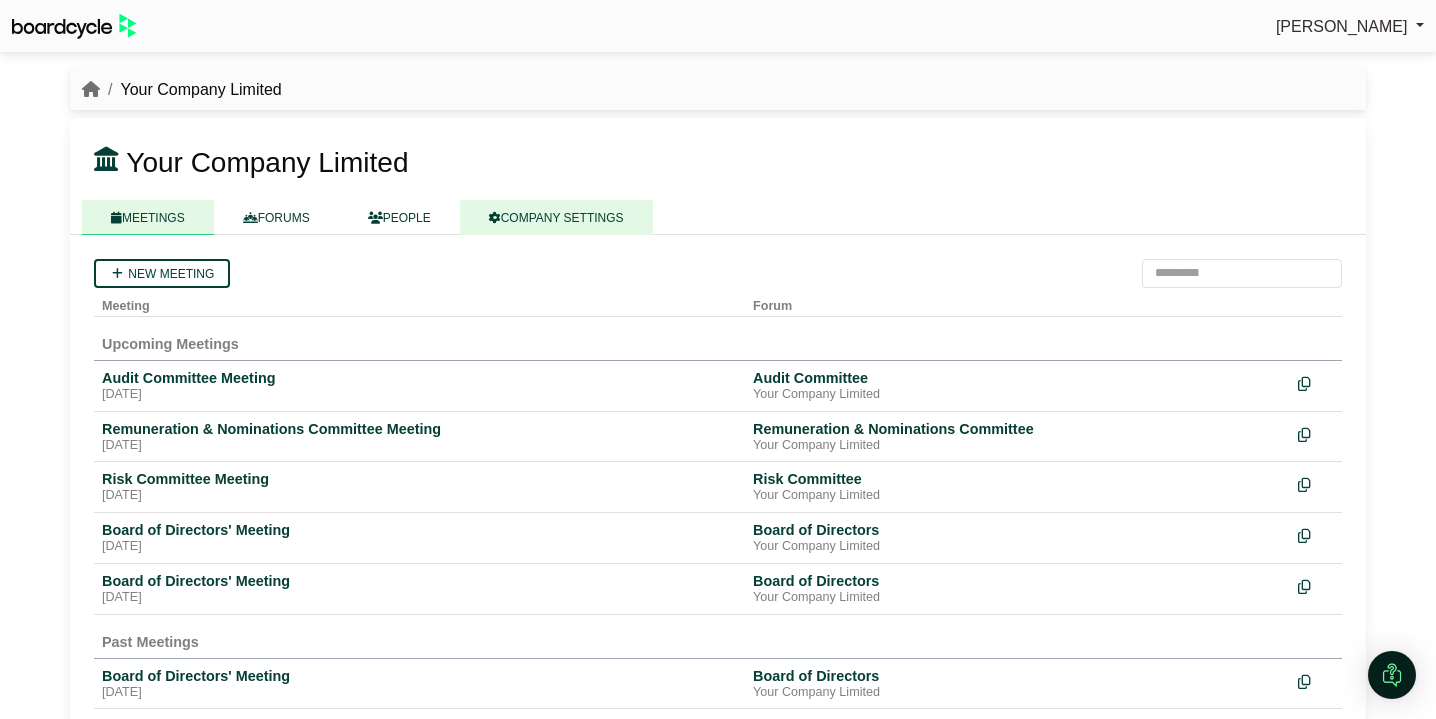 click on "COMPANY SETTINGS" at bounding box center (556, 217) 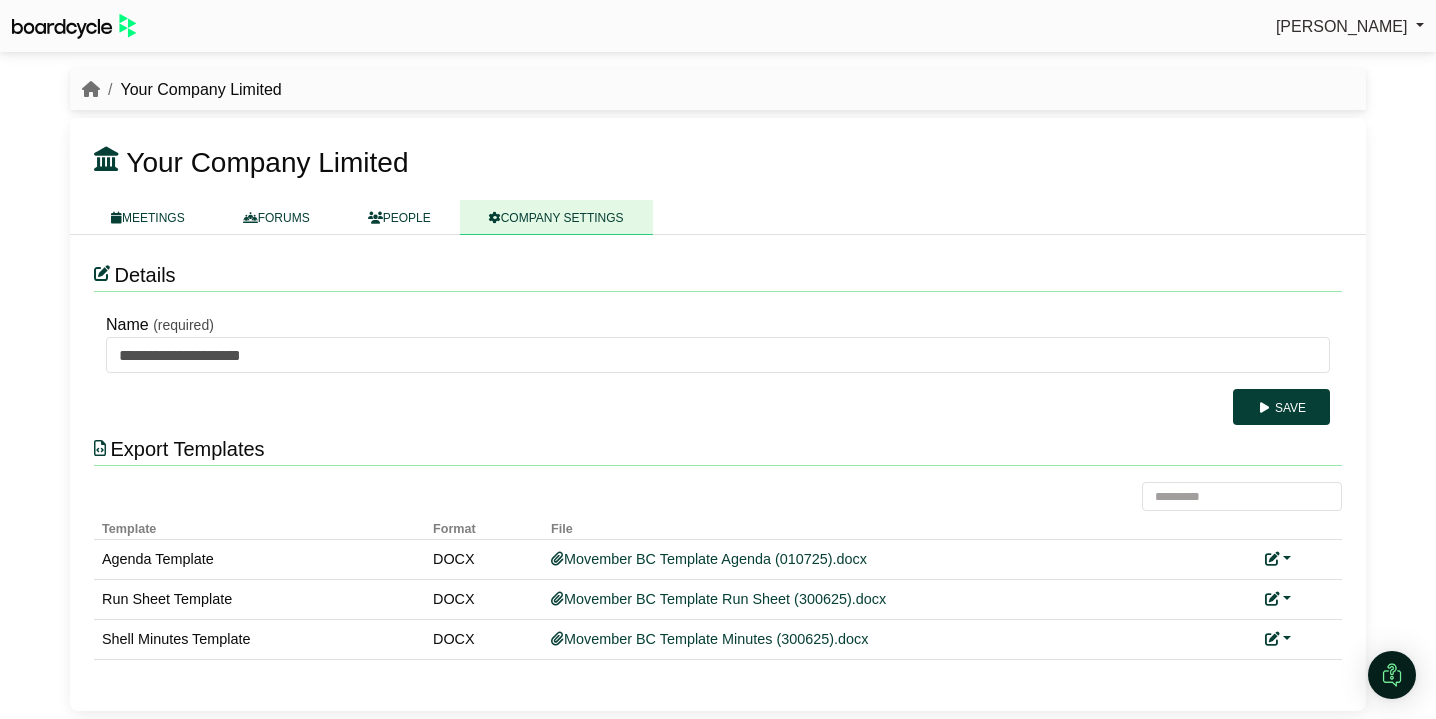 scroll, scrollTop: 0, scrollLeft: 0, axis: both 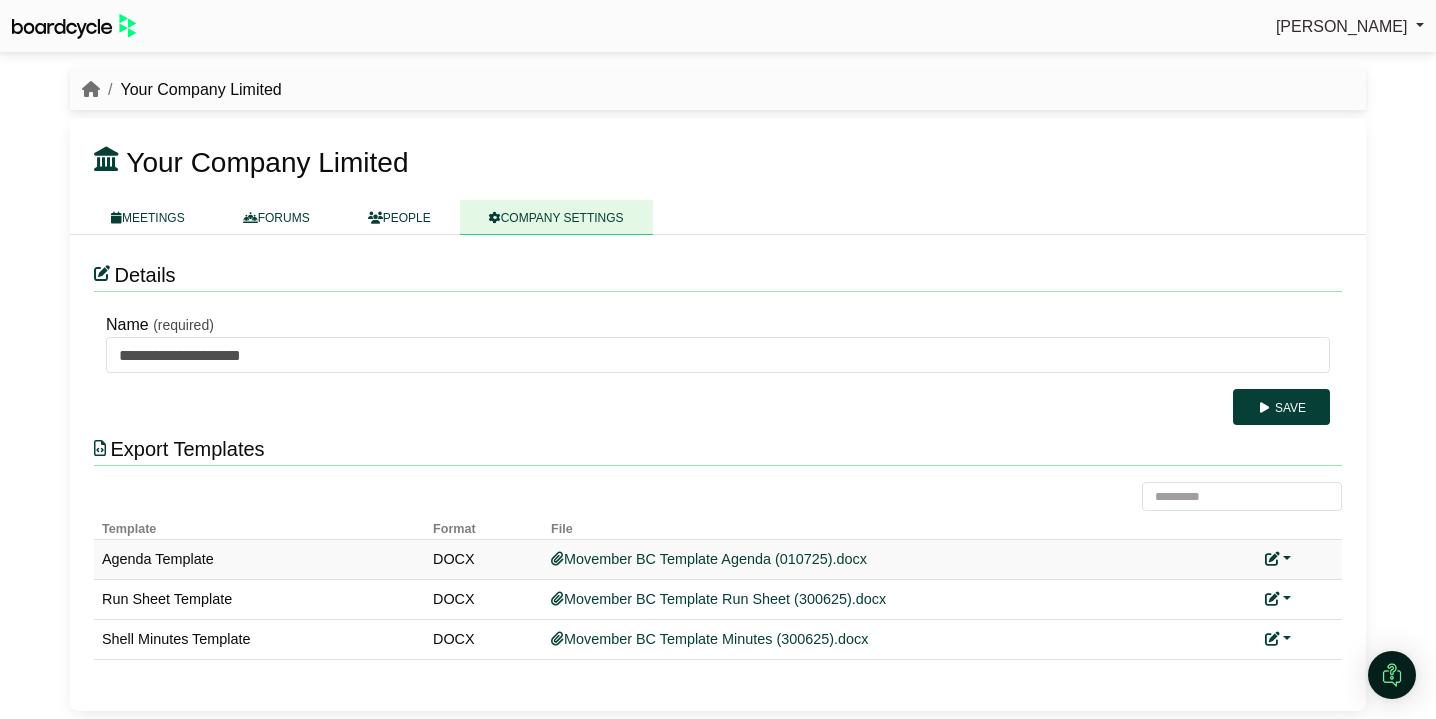click at bounding box center [1278, 559] 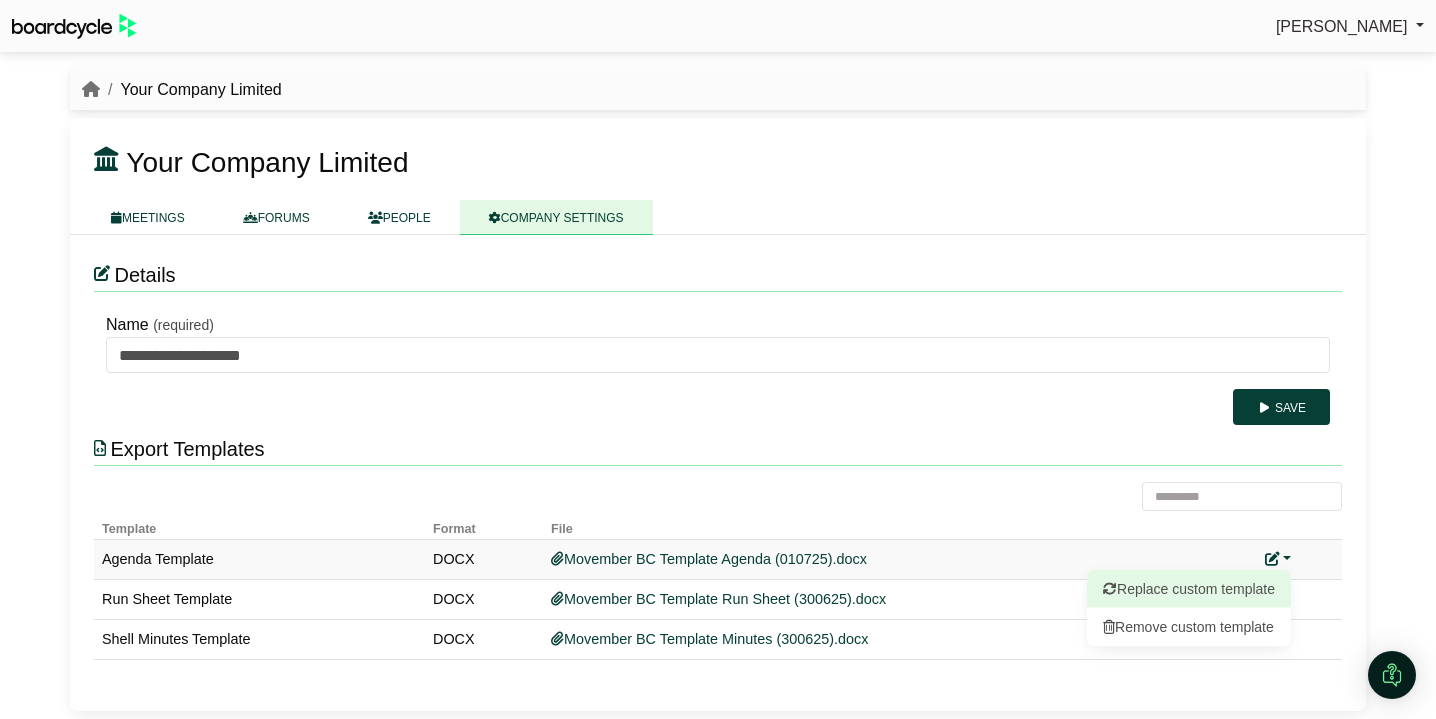 click on "Replace custom template" at bounding box center [1189, 589] 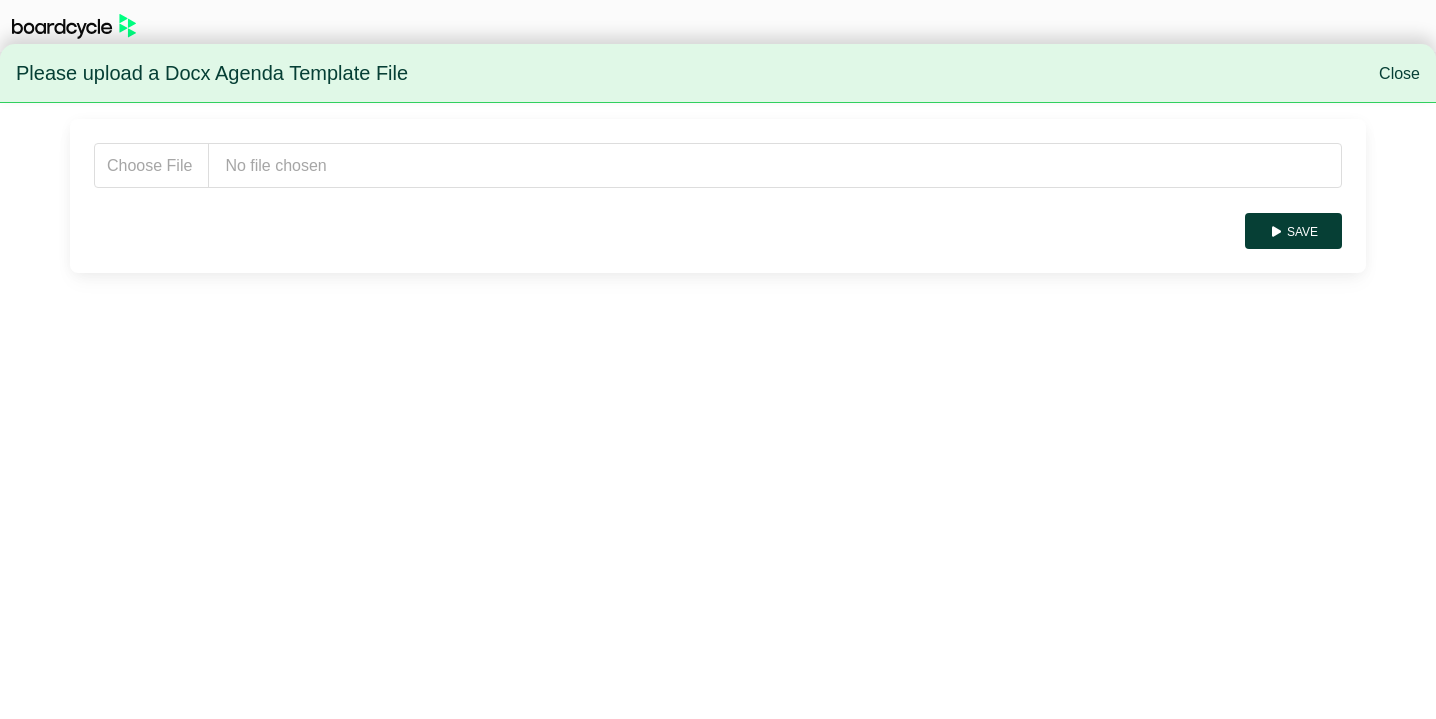 scroll, scrollTop: 0, scrollLeft: 0, axis: both 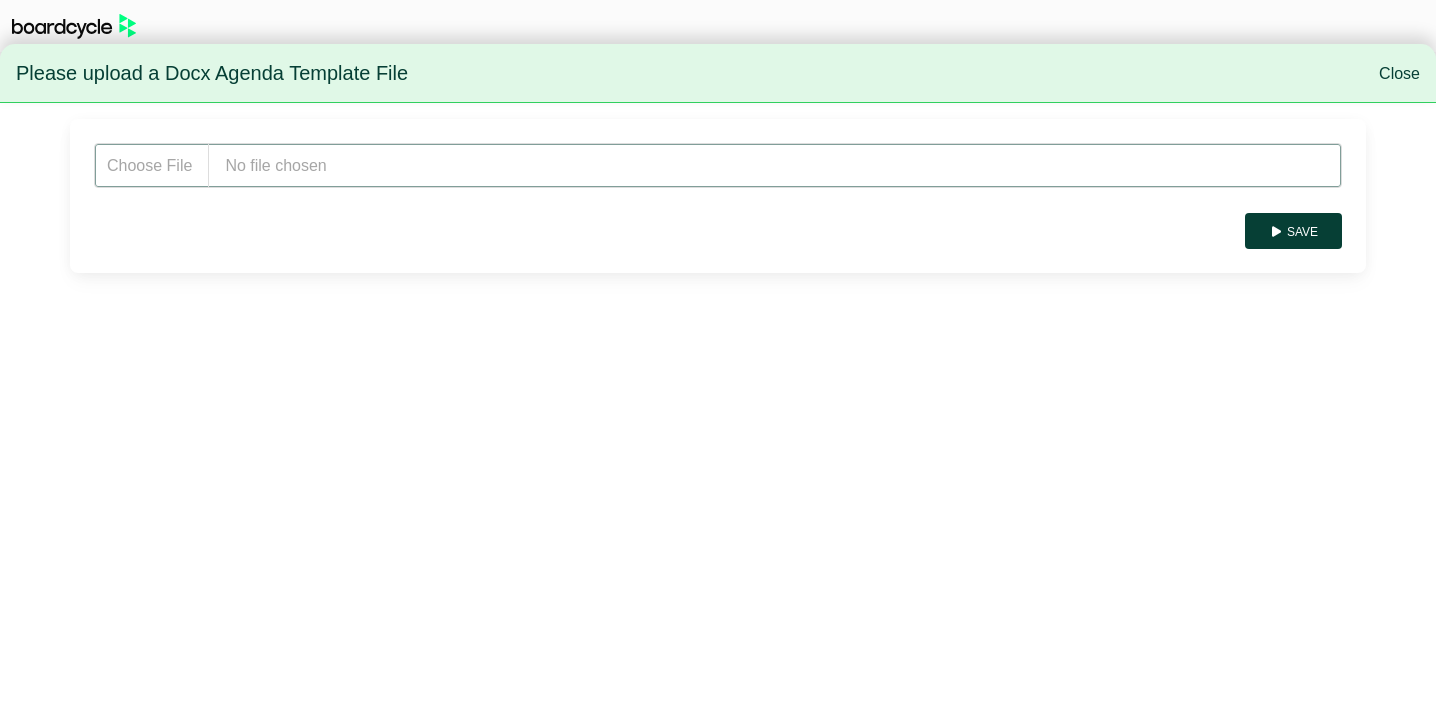 click at bounding box center (718, 165) 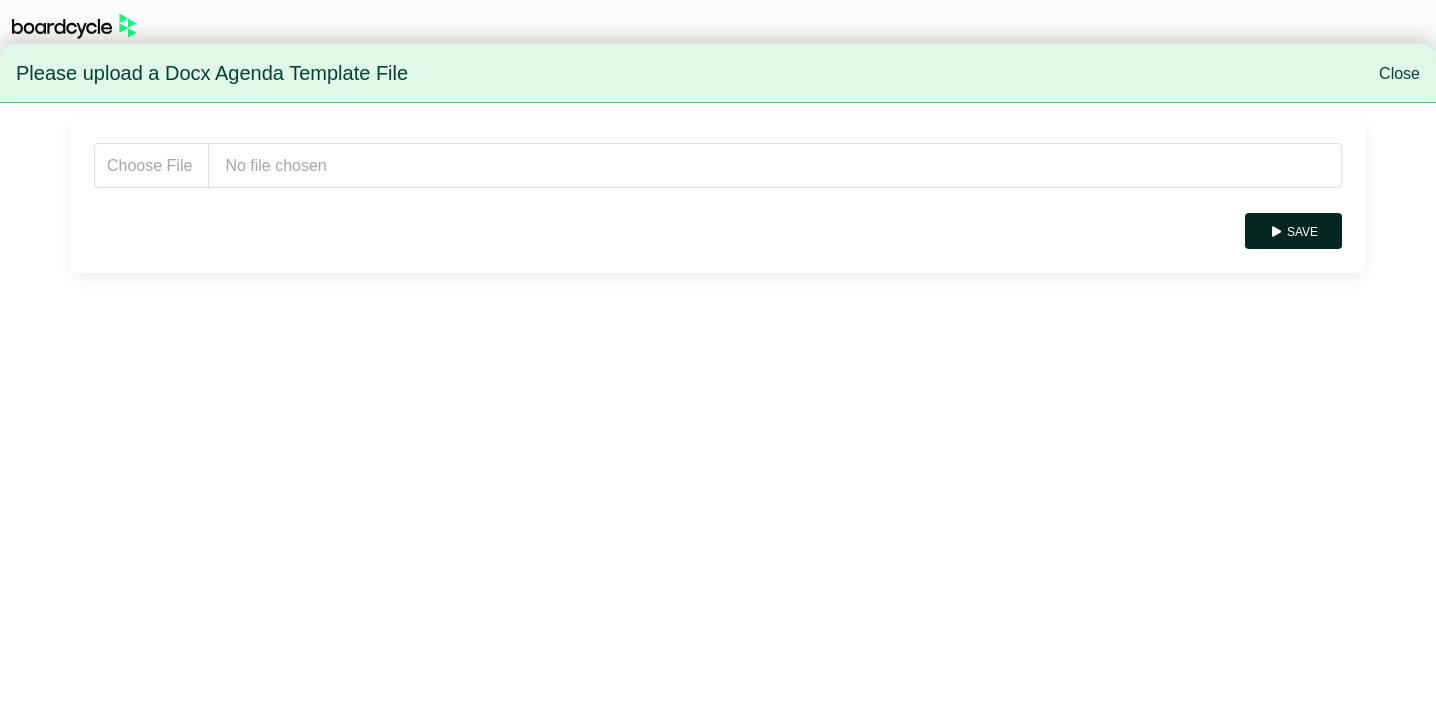 click on "Save" at bounding box center [1293, 231] 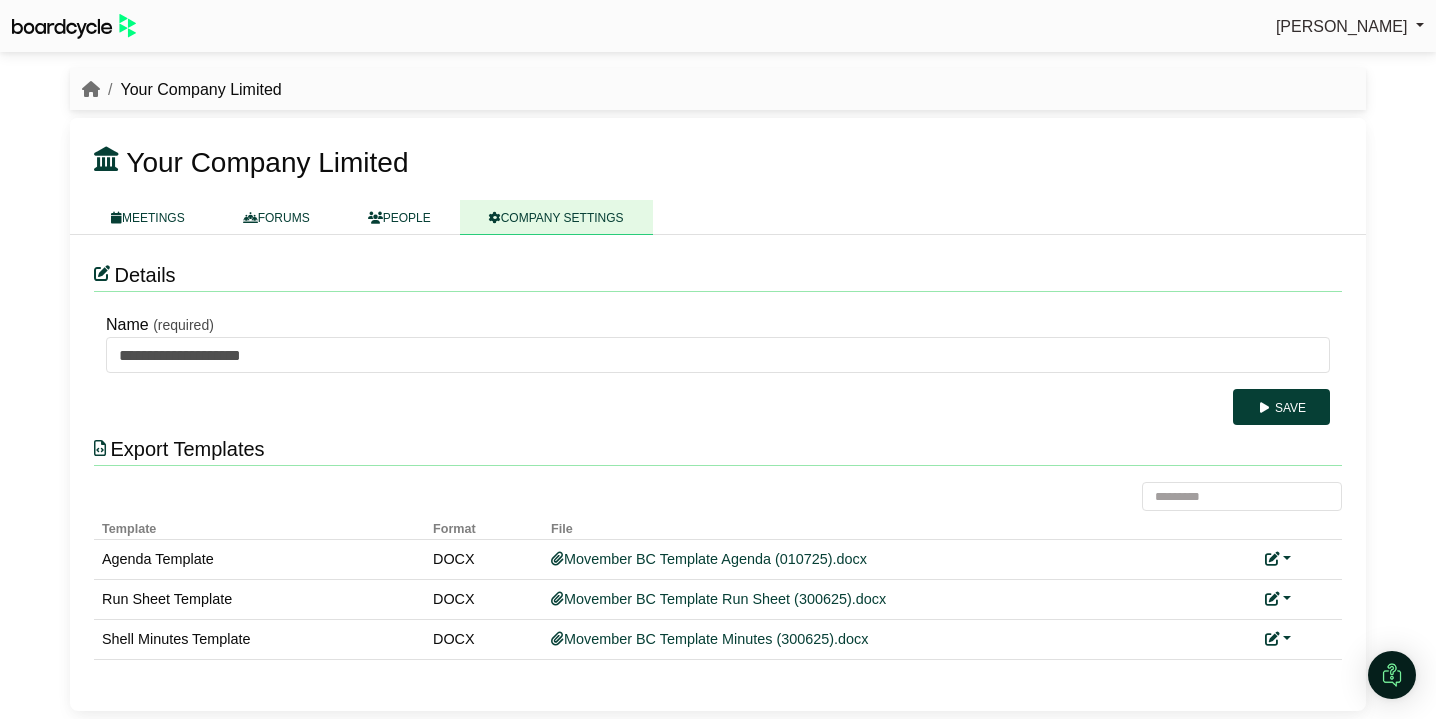 scroll, scrollTop: 0, scrollLeft: 0, axis: both 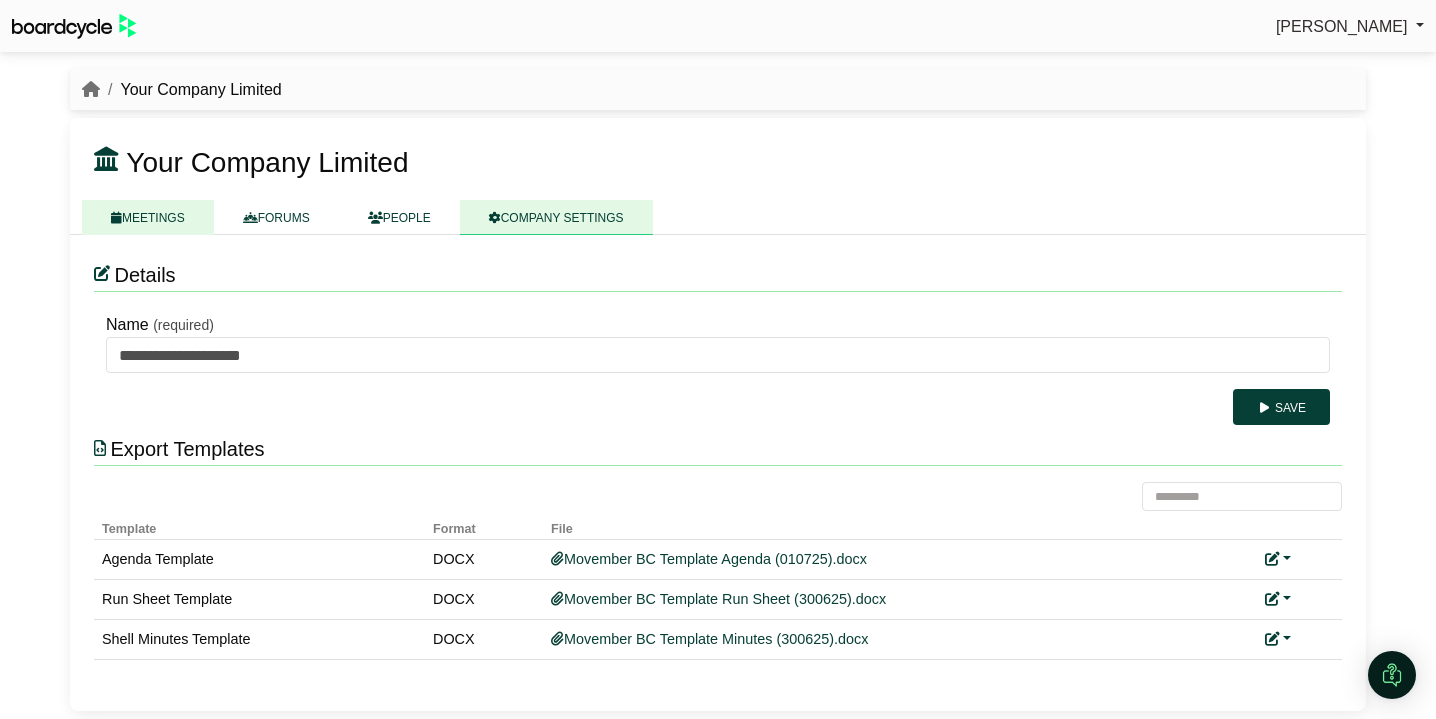click on "MEETINGS" at bounding box center (148, 217) 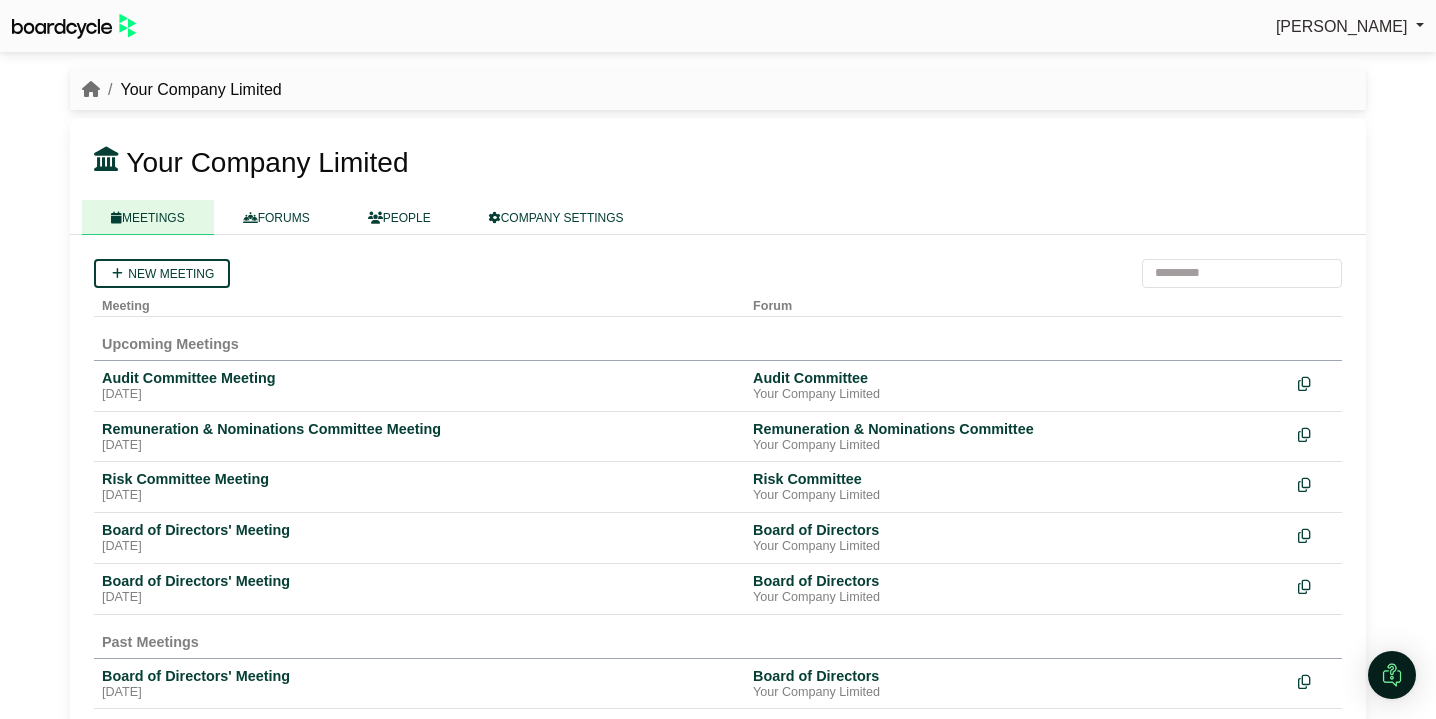 scroll, scrollTop: 0, scrollLeft: 0, axis: both 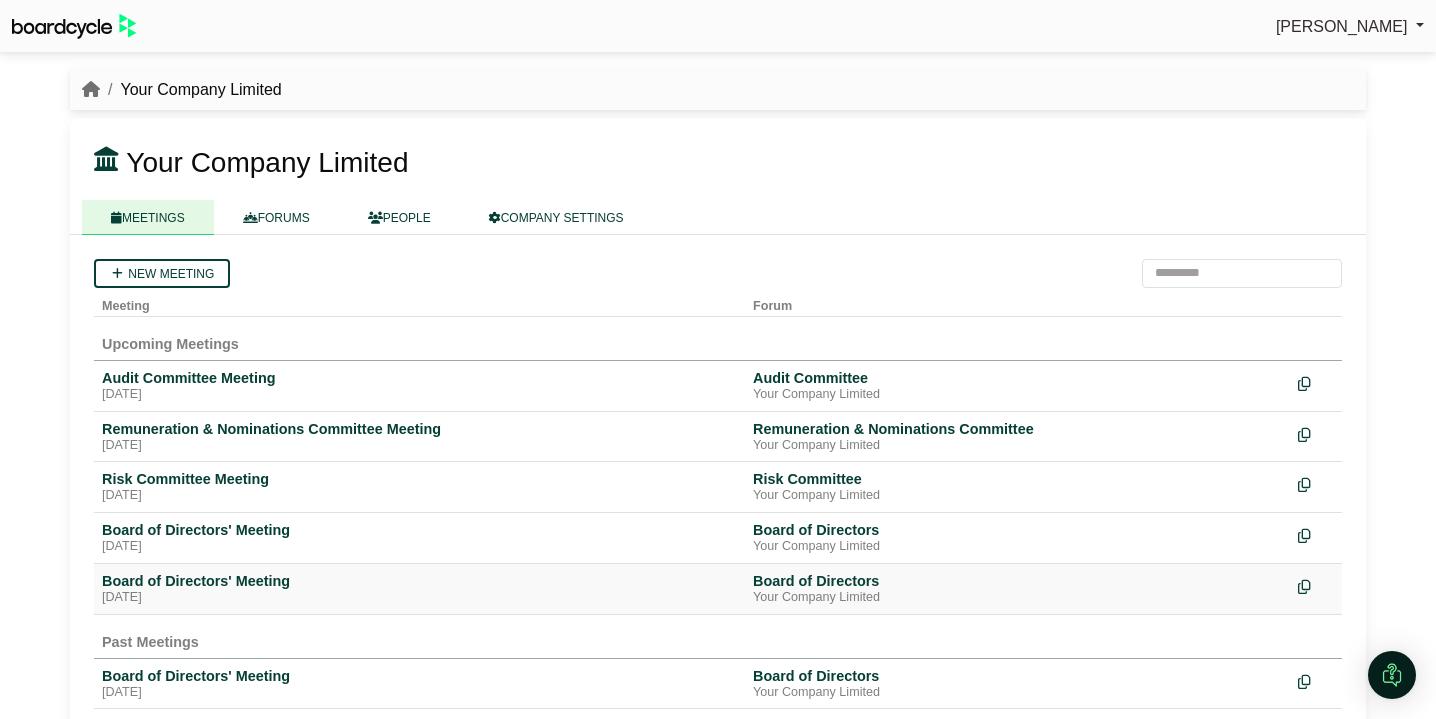 click on "[DATE]" at bounding box center [419, 598] 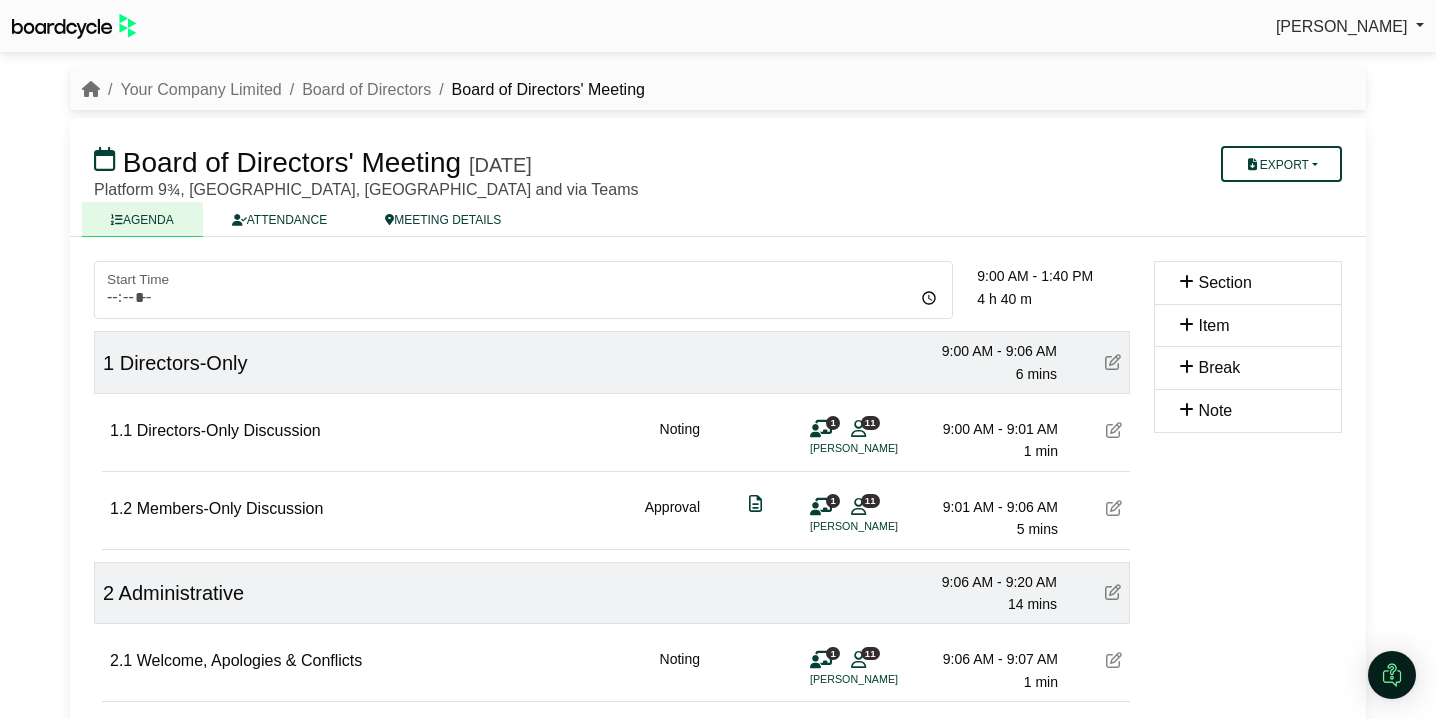 scroll, scrollTop: 0, scrollLeft: 0, axis: both 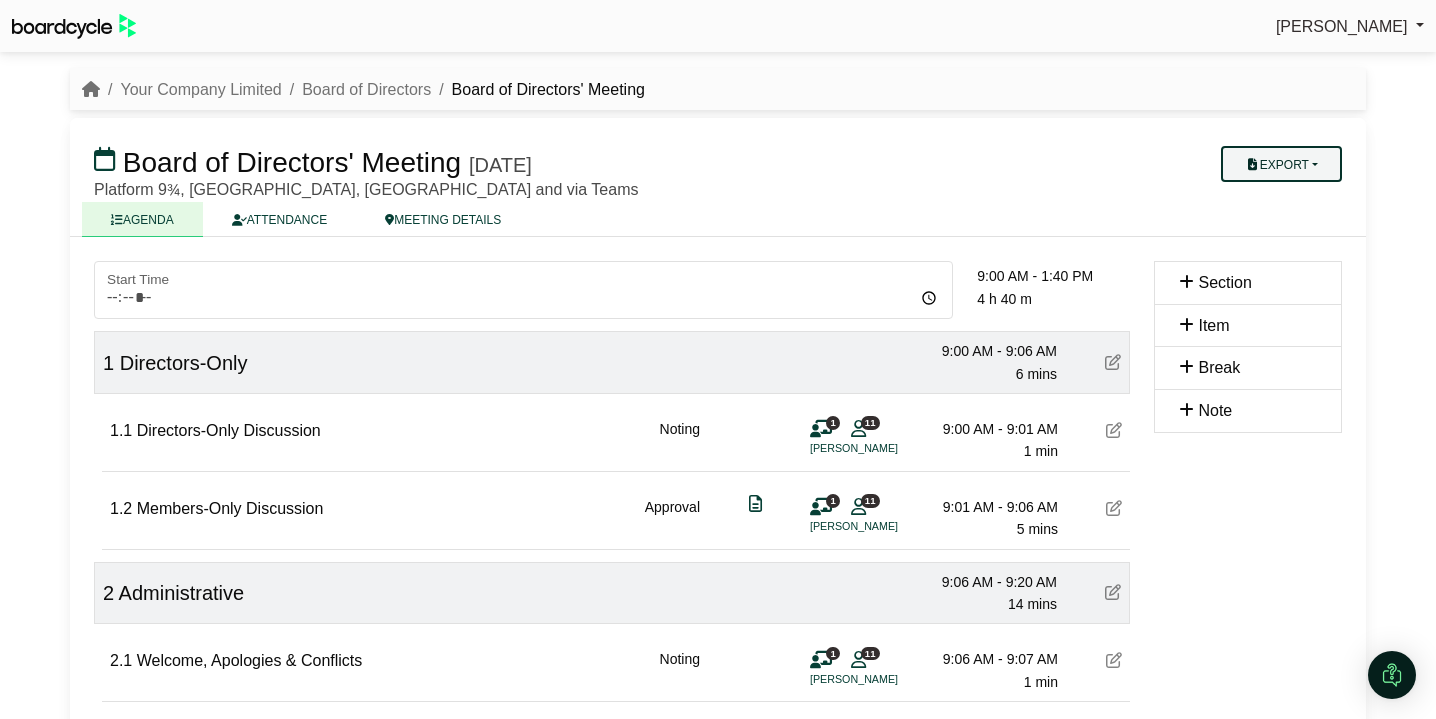 click on "Export" at bounding box center (1281, 164) 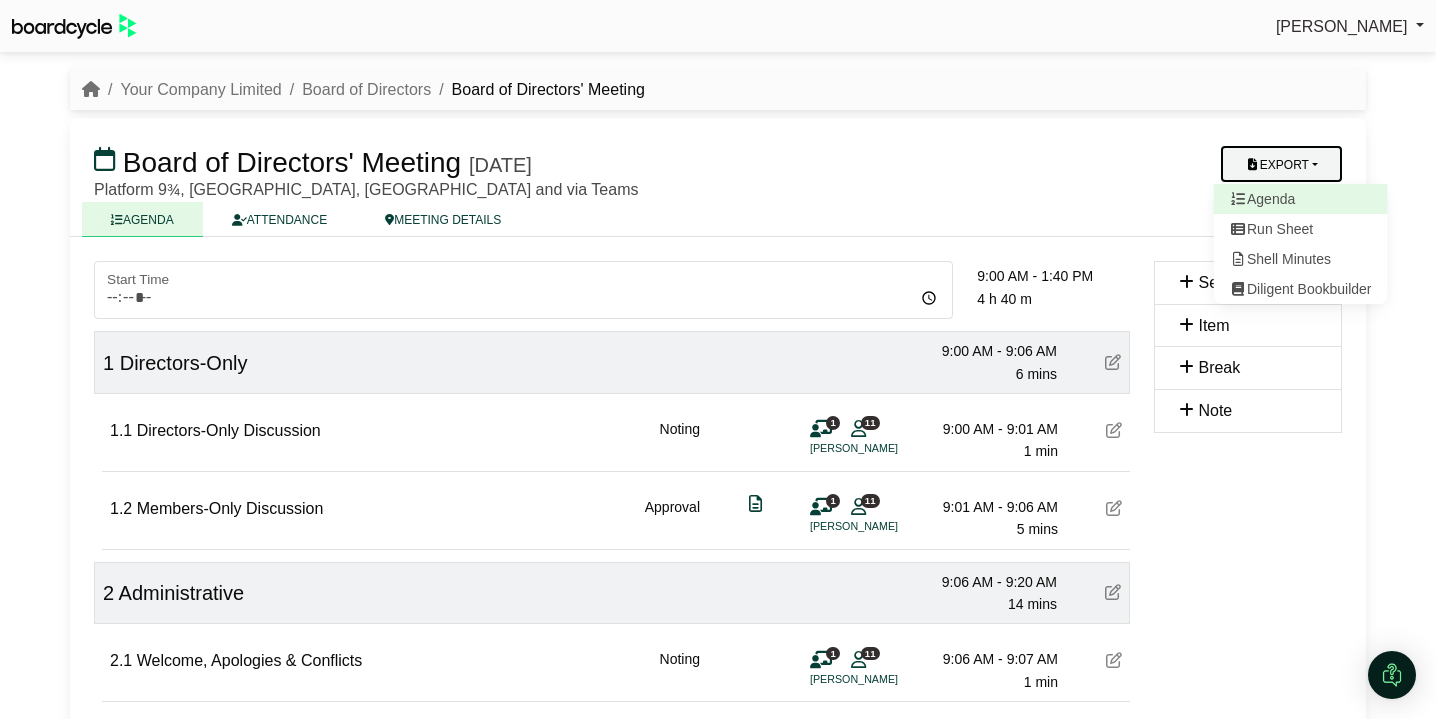 click on "Agenda" at bounding box center (1301, 199) 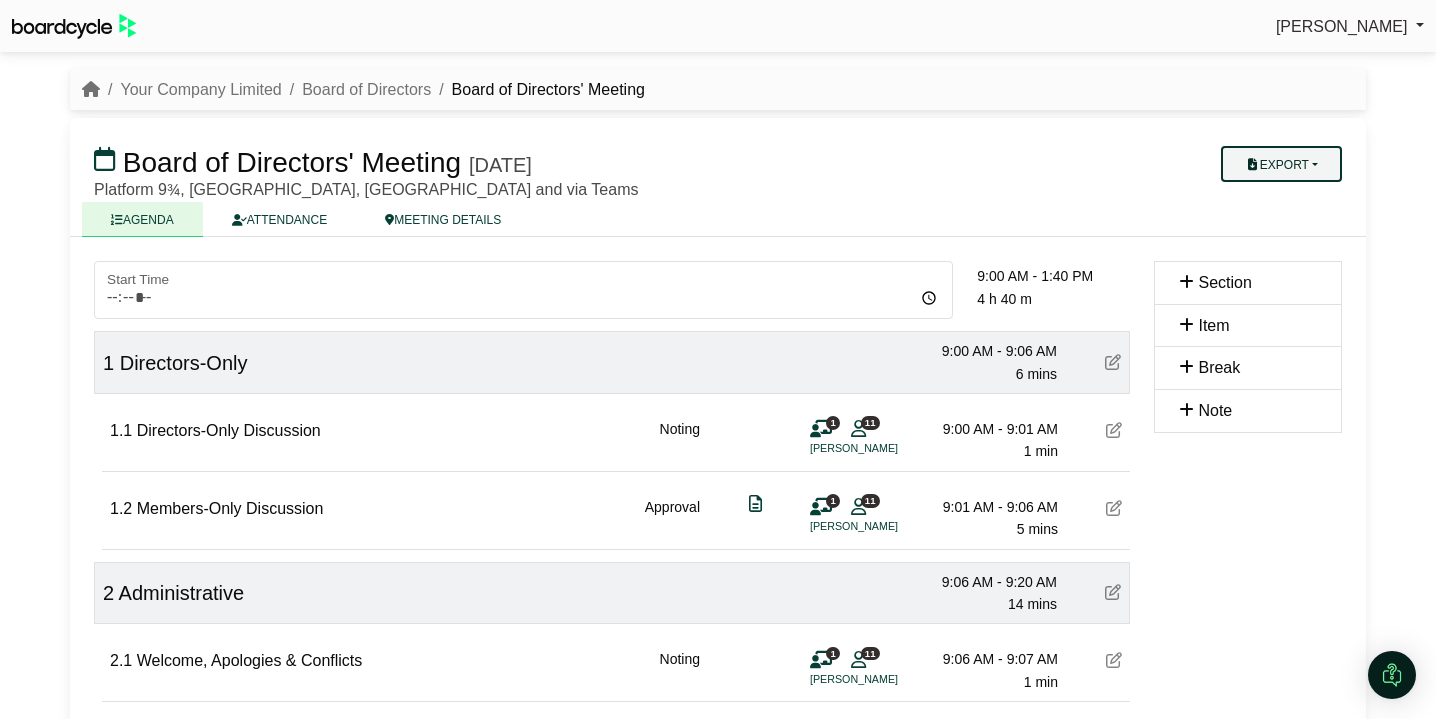 click on "Export" at bounding box center [1281, 164] 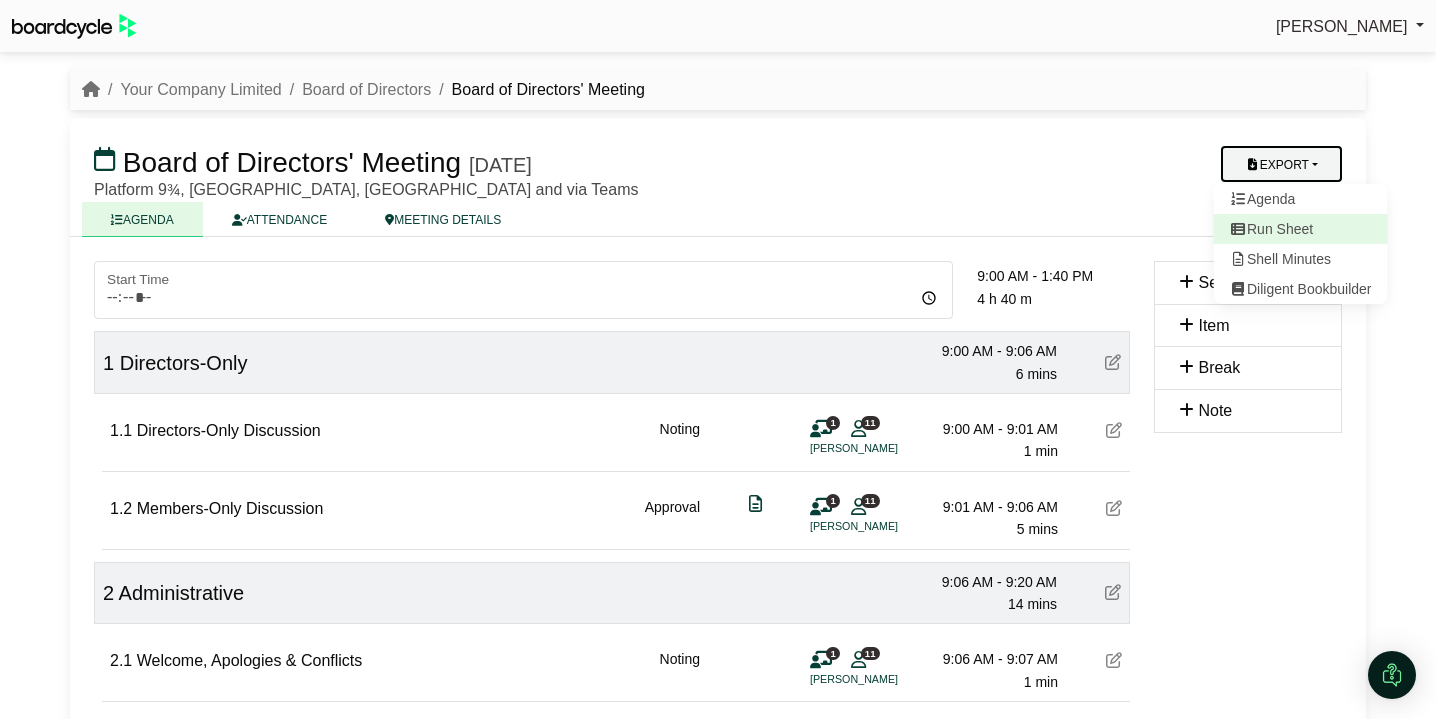 click on "Run Sheet" at bounding box center [1301, 229] 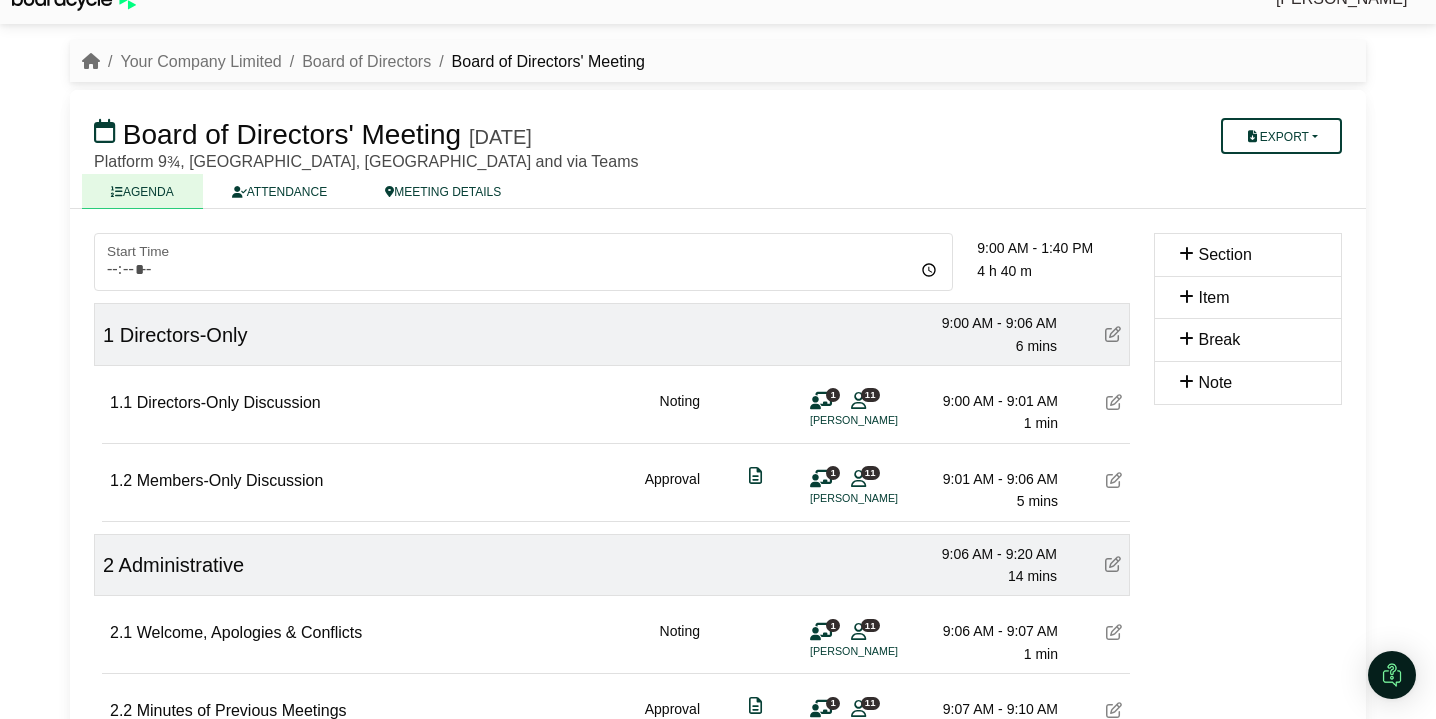 scroll, scrollTop: 34, scrollLeft: 0, axis: vertical 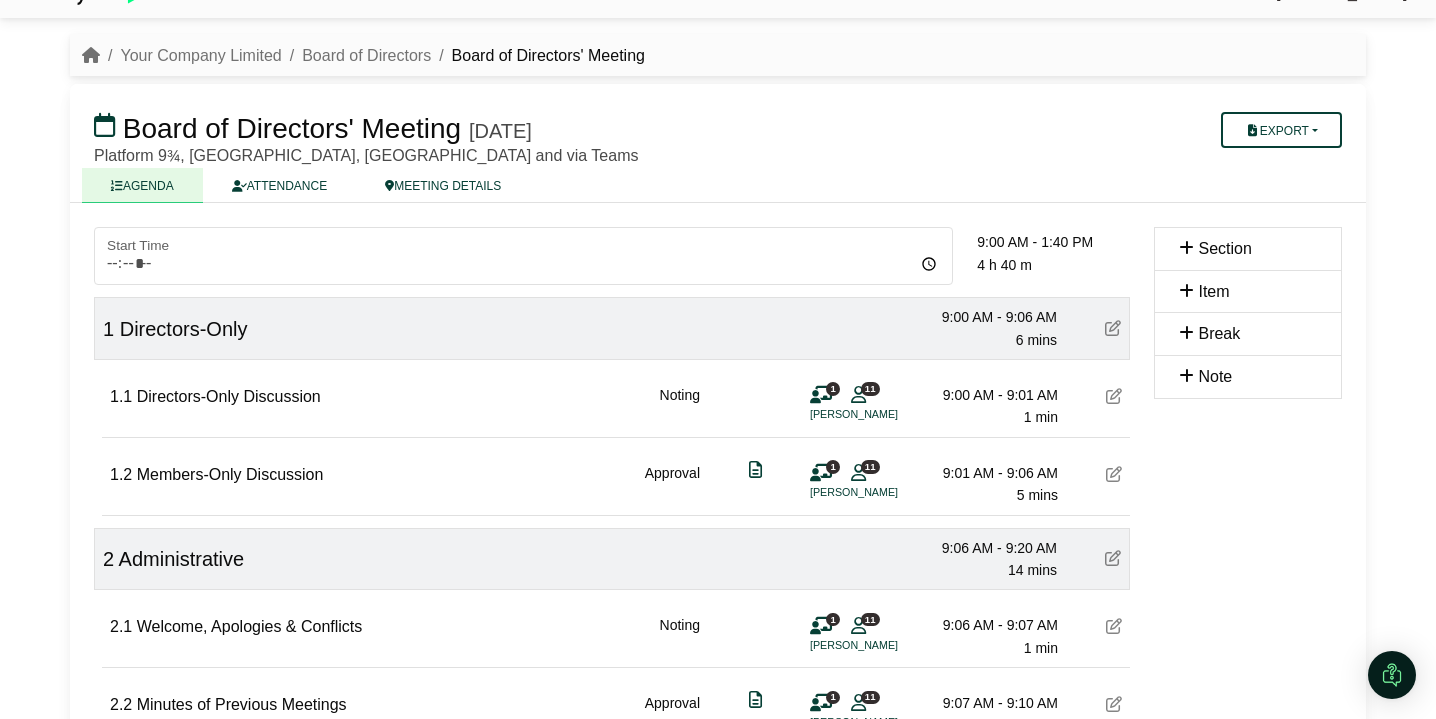 click at bounding box center (1114, 474) 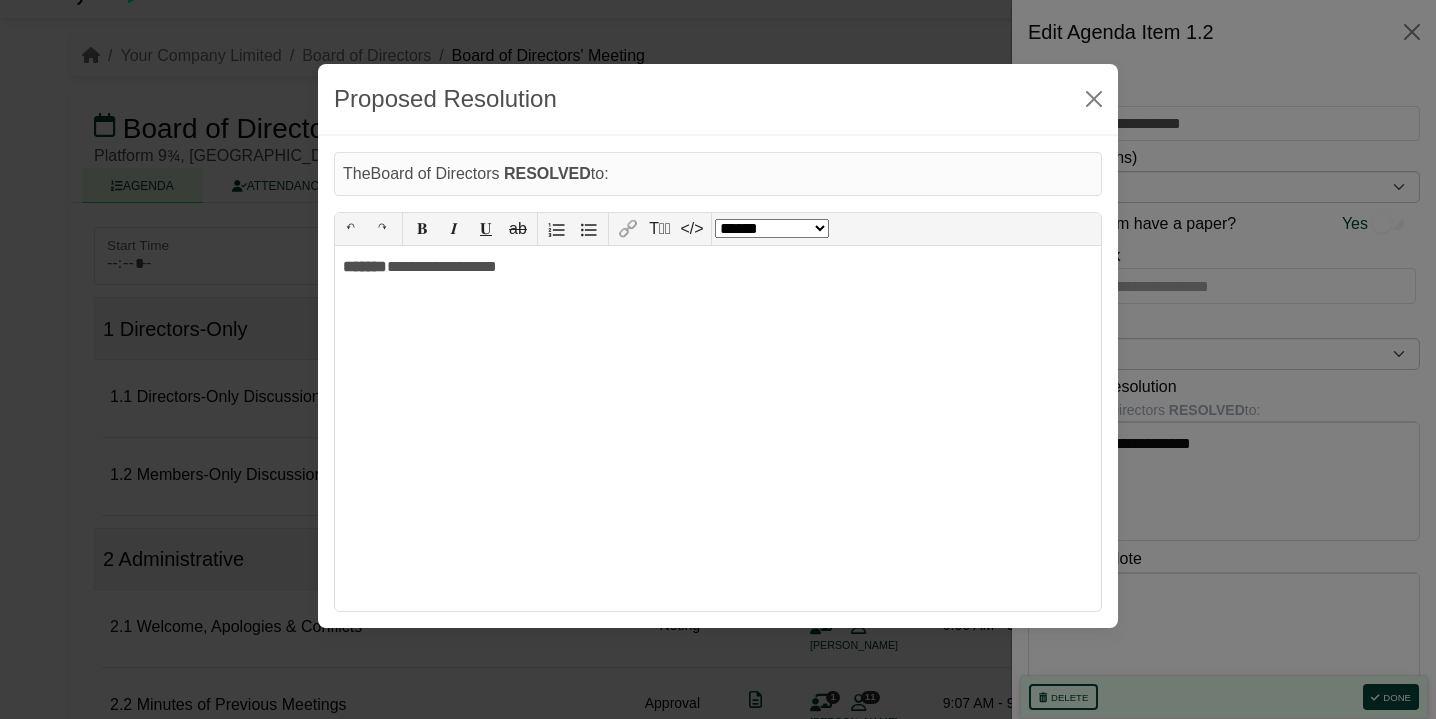 drag, startPoint x: 1271, startPoint y: 442, endPoint x: 928, endPoint y: 434, distance: 343.0933 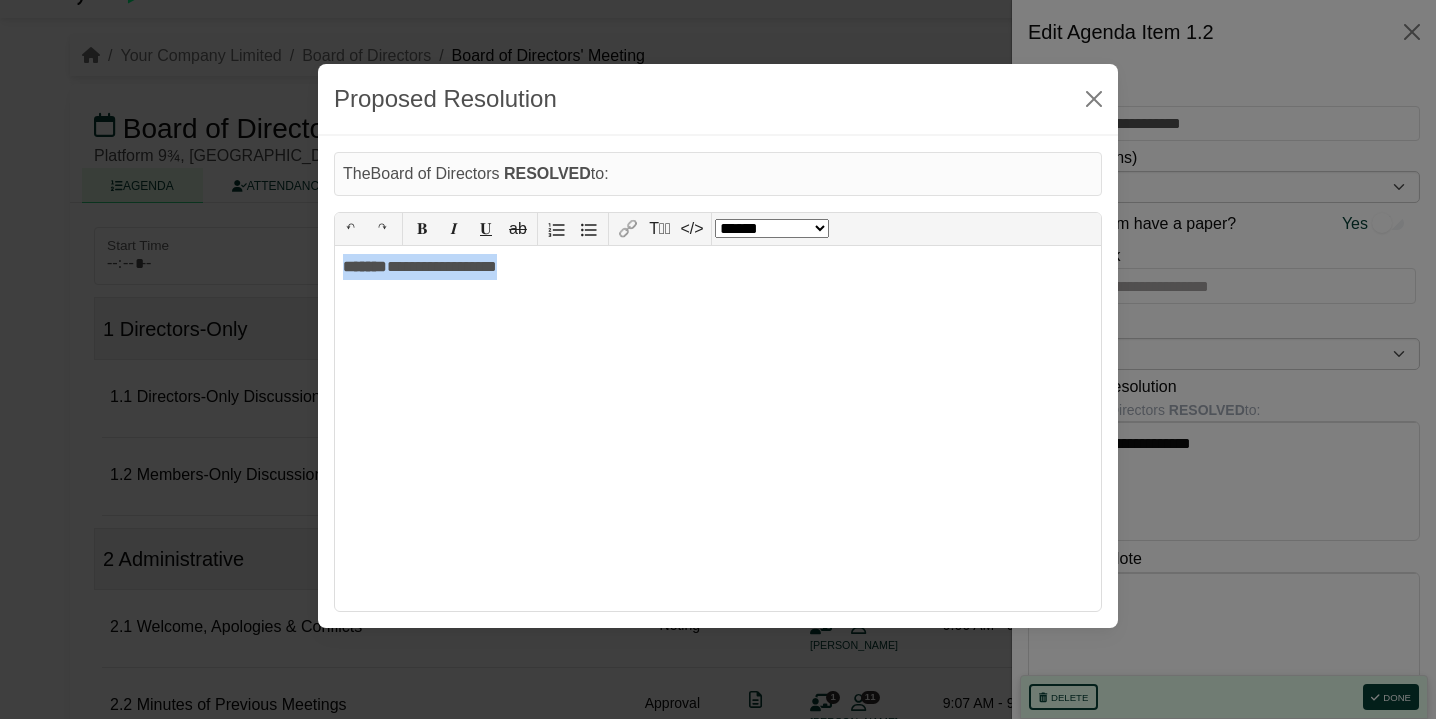 drag, startPoint x: 548, startPoint y: 275, endPoint x: 284, endPoint y: 253, distance: 264.91507 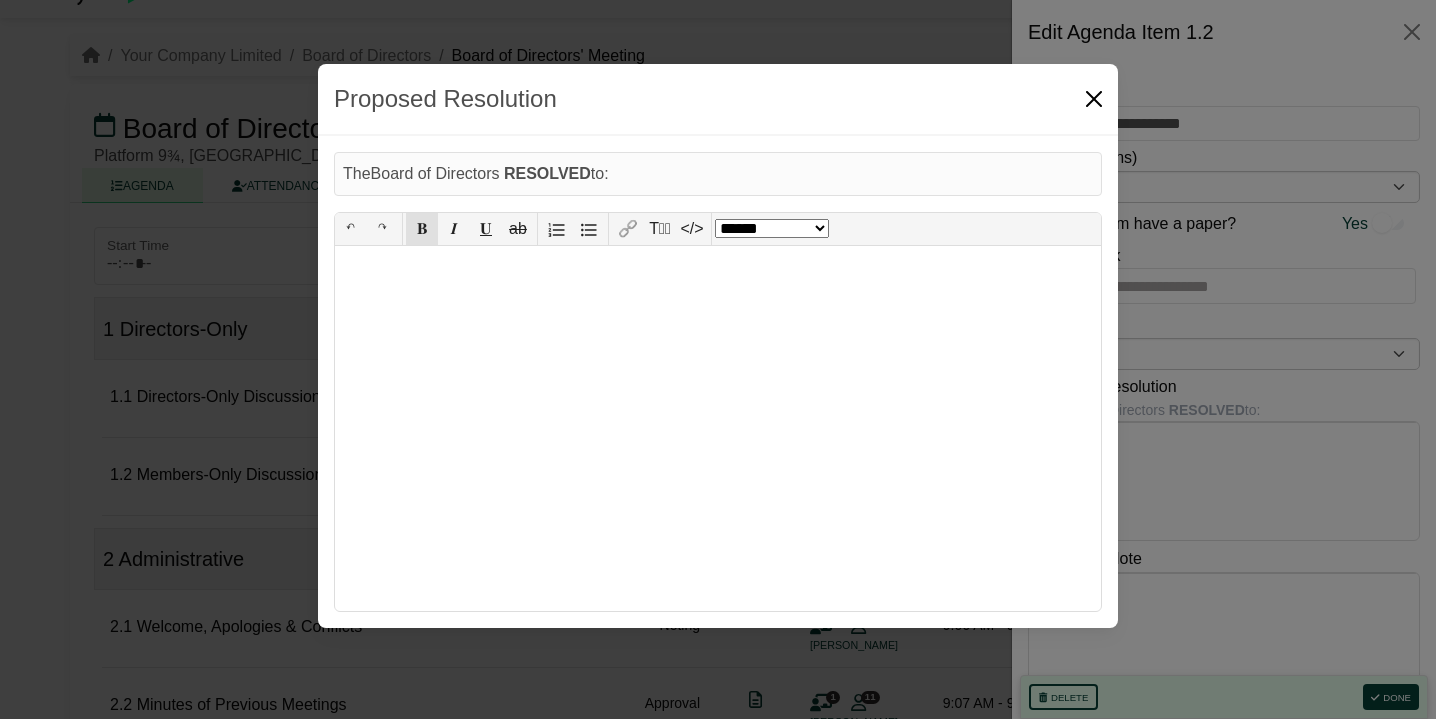 click at bounding box center [1094, 99] 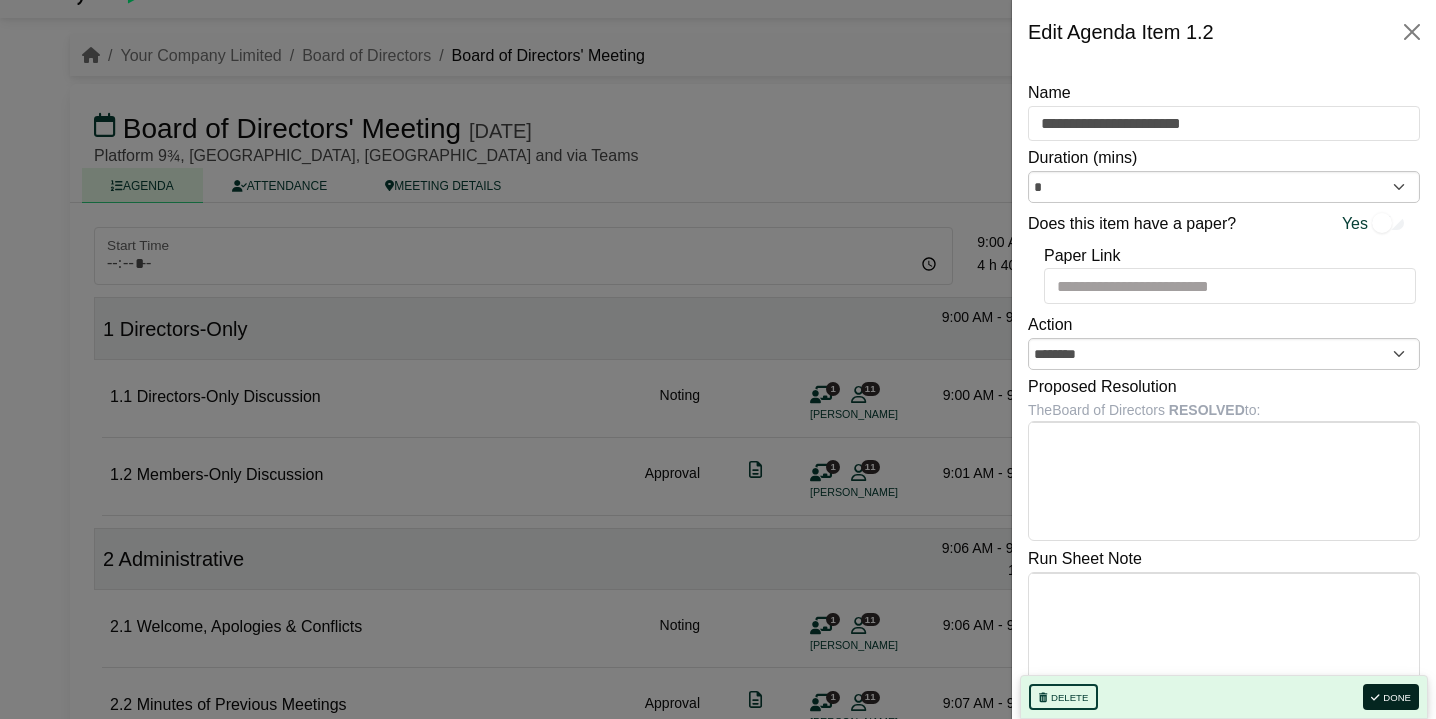 drag, startPoint x: 1404, startPoint y: 701, endPoint x: 1390, endPoint y: 699, distance: 14.142136 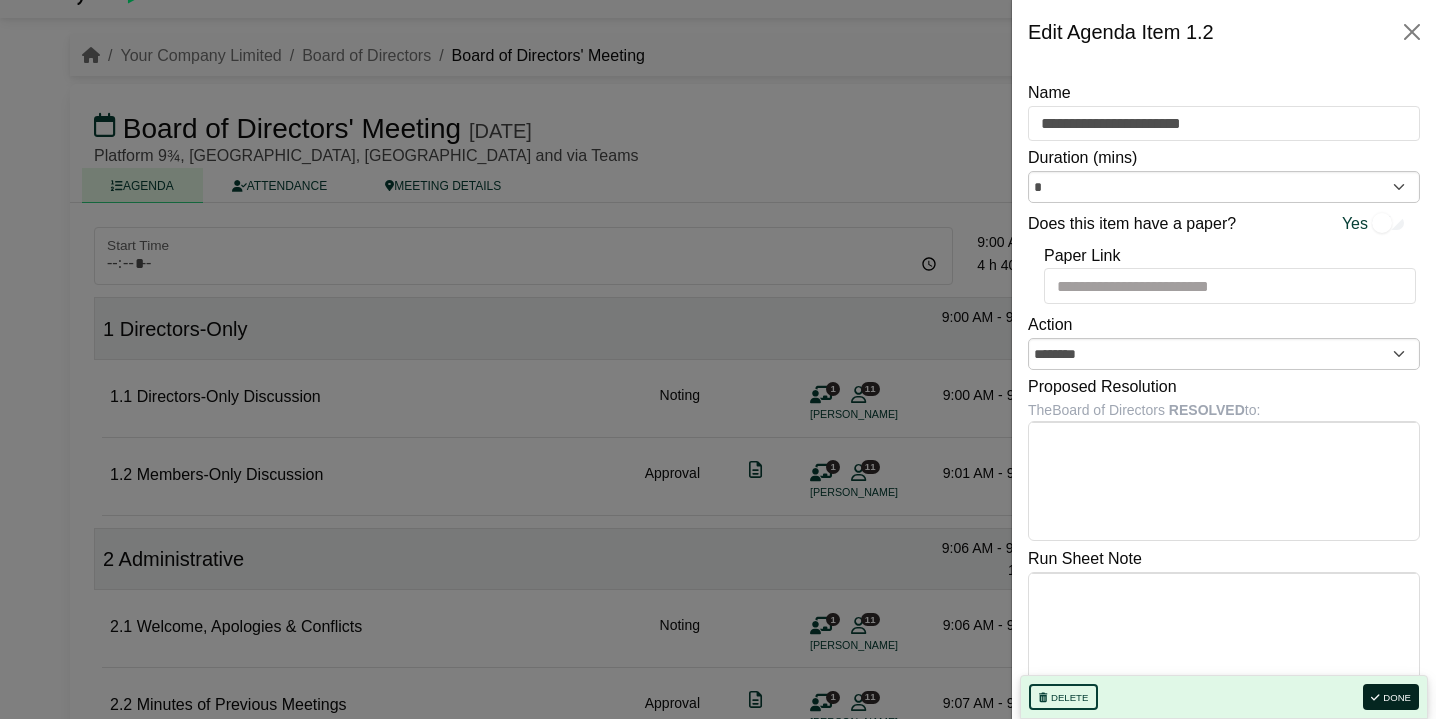 click on "Done" at bounding box center [1391, 697] 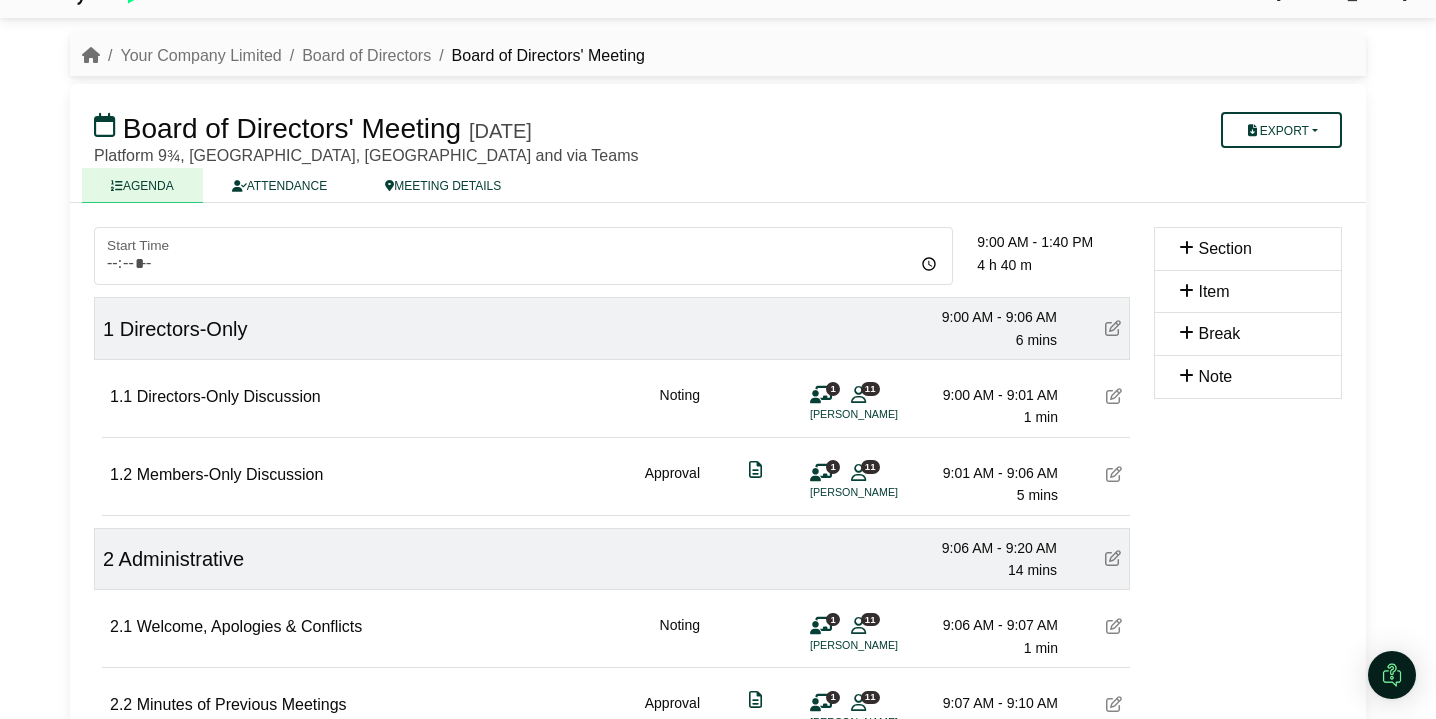 click on "Approval" at bounding box center (672, 484) 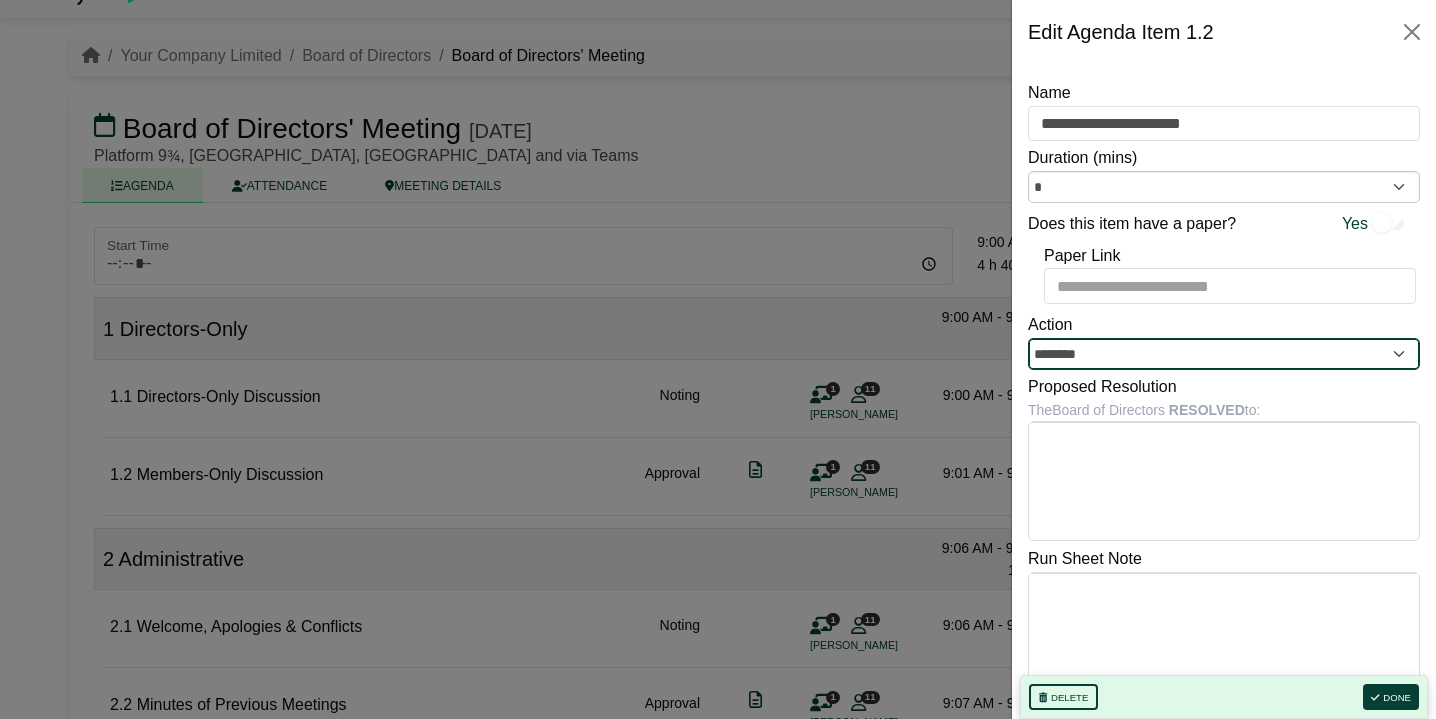click on "********" at bounding box center [1224, 354] 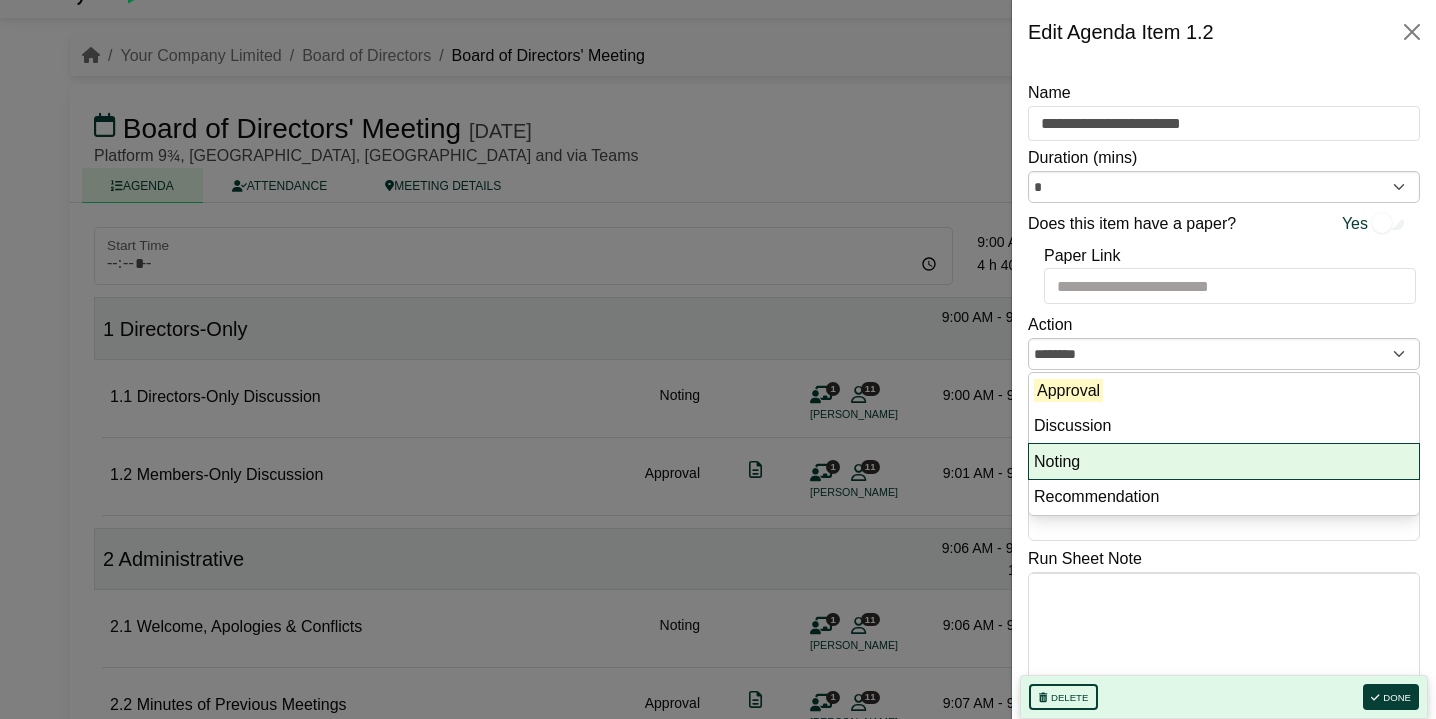 drag, startPoint x: 1116, startPoint y: 446, endPoint x: 1200, endPoint y: 525, distance: 115.31262 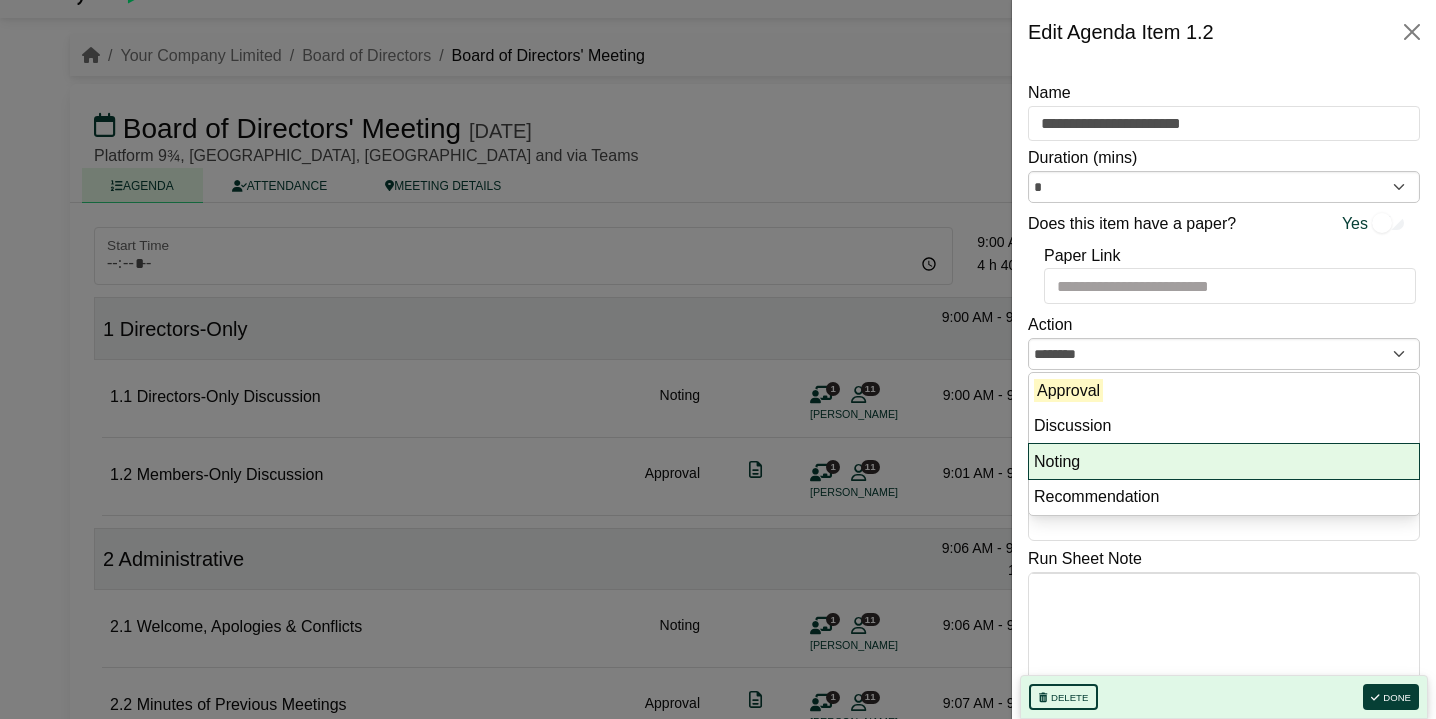 click on "Noting" at bounding box center (1224, 462) 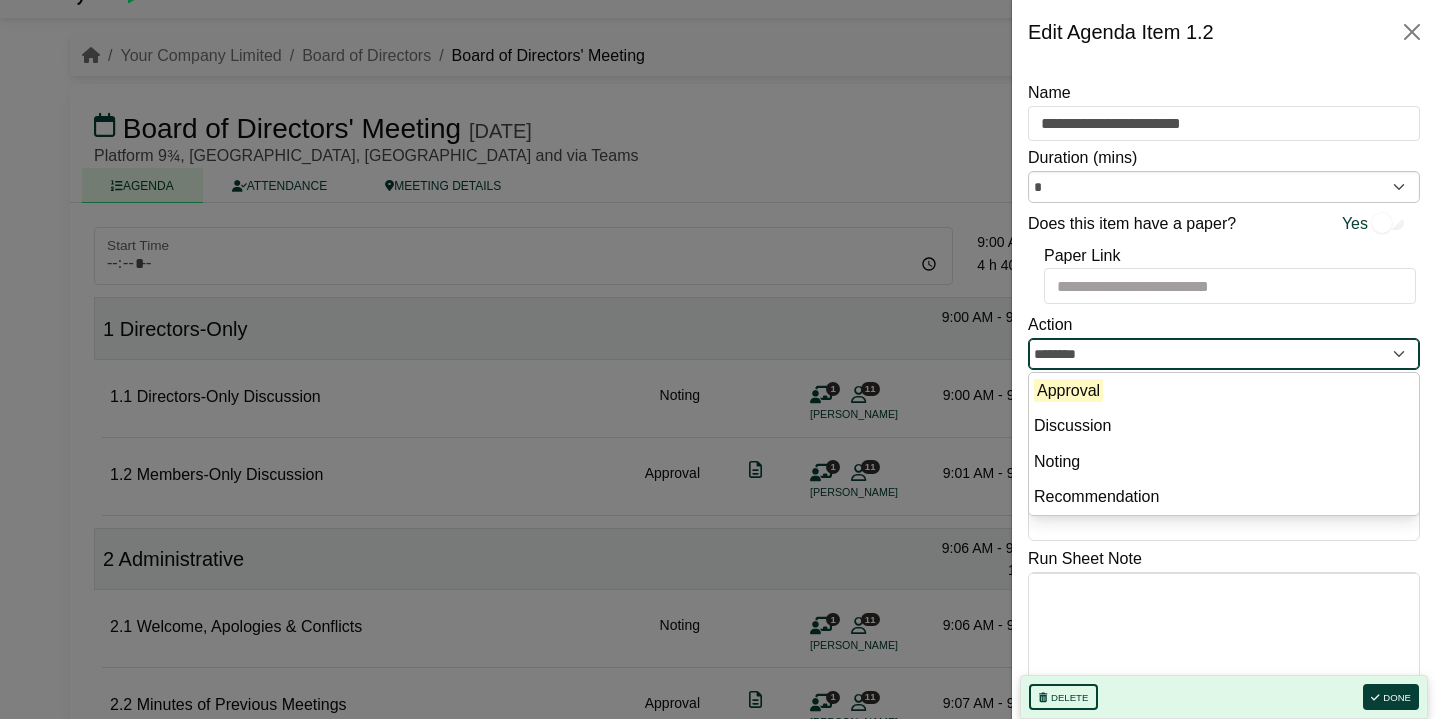 type on "******" 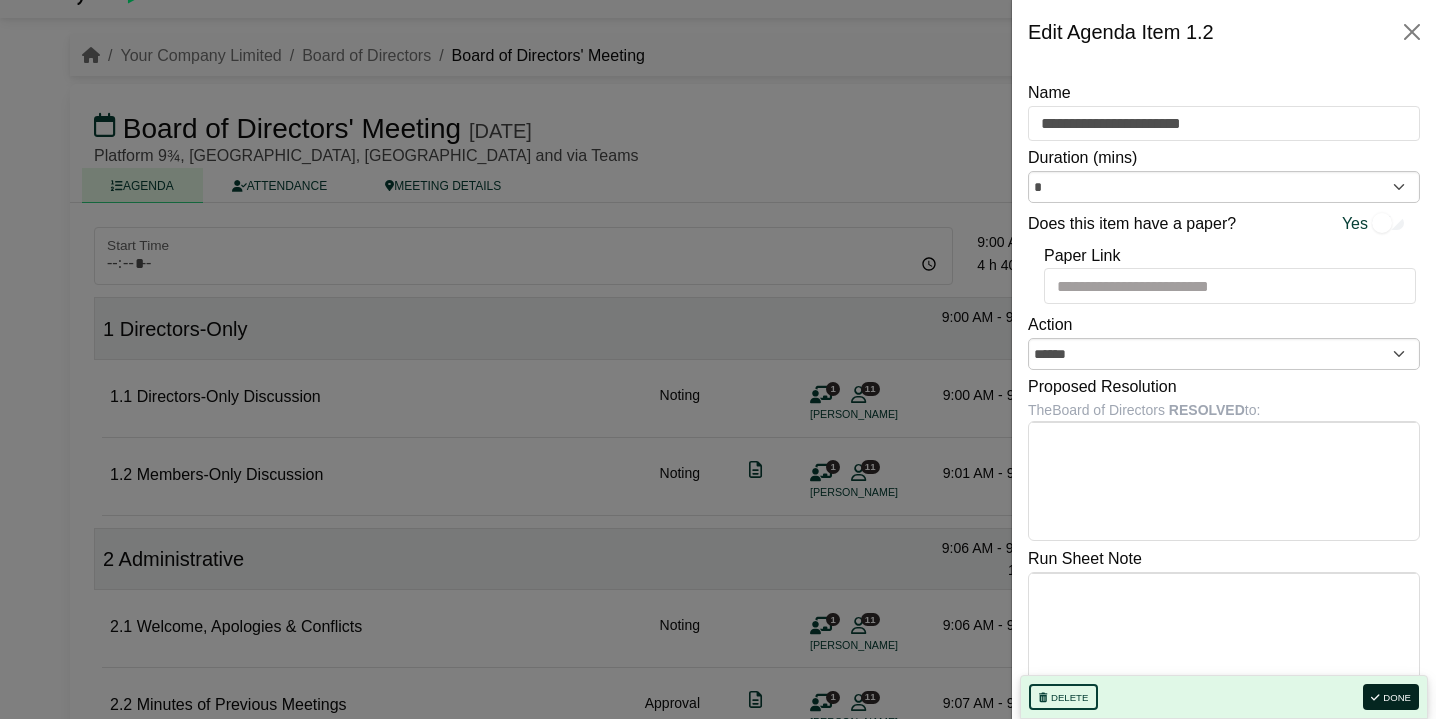 drag, startPoint x: 1387, startPoint y: 694, endPoint x: 1348, endPoint y: 692, distance: 39.051247 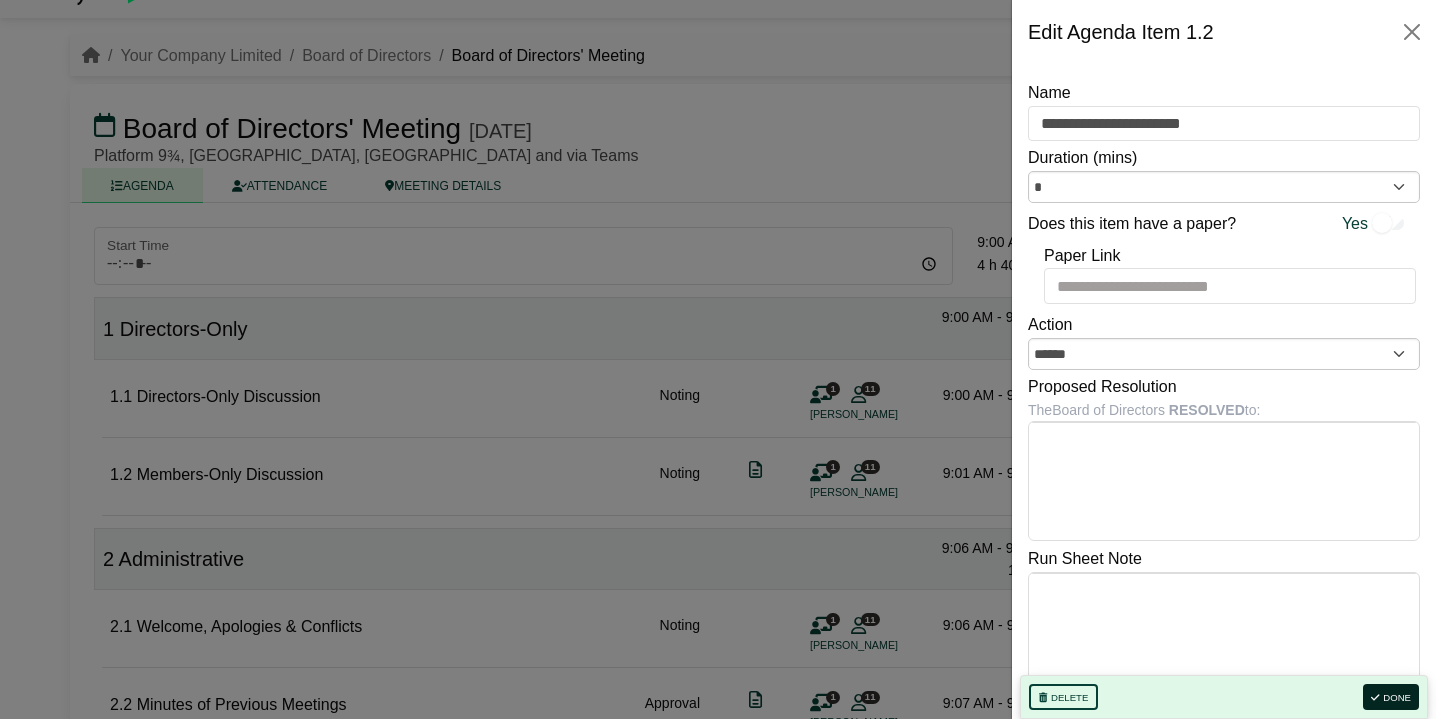 click on "Done" at bounding box center (1391, 697) 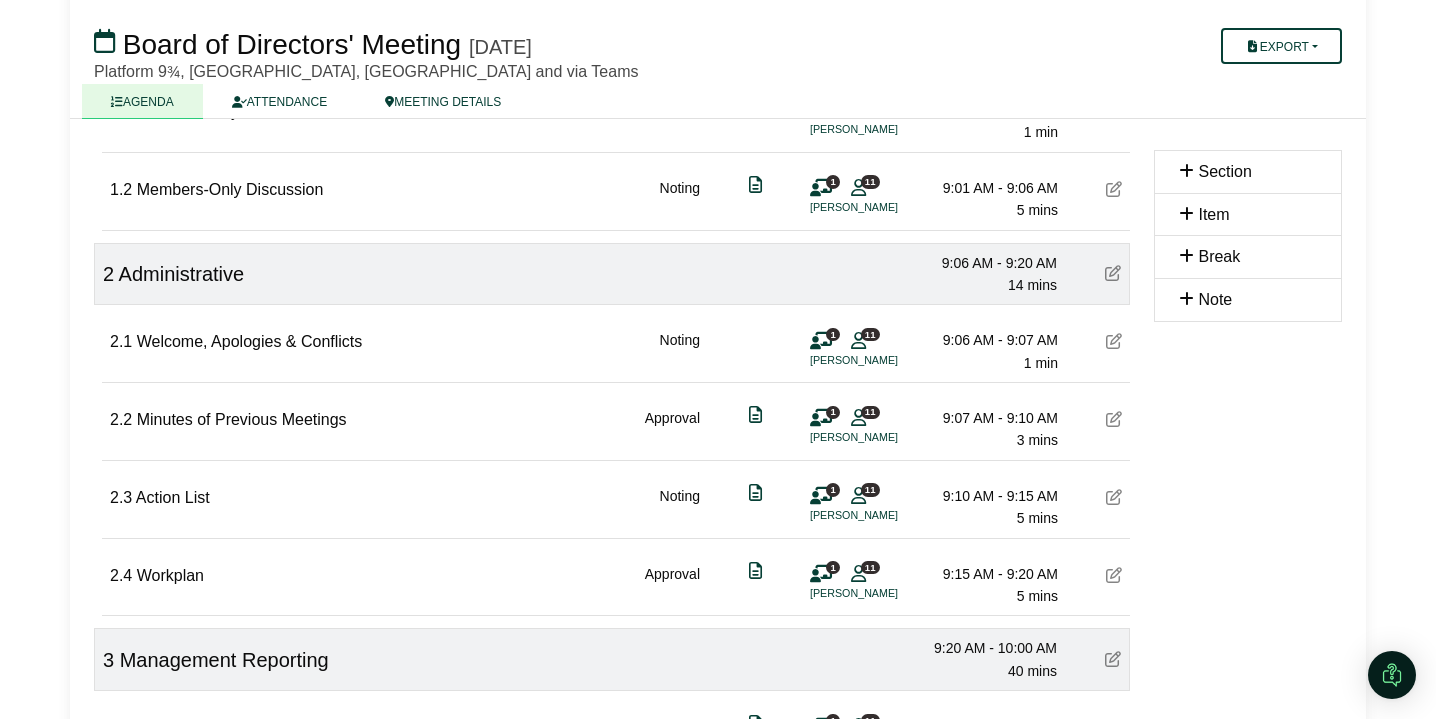 scroll, scrollTop: 320, scrollLeft: 0, axis: vertical 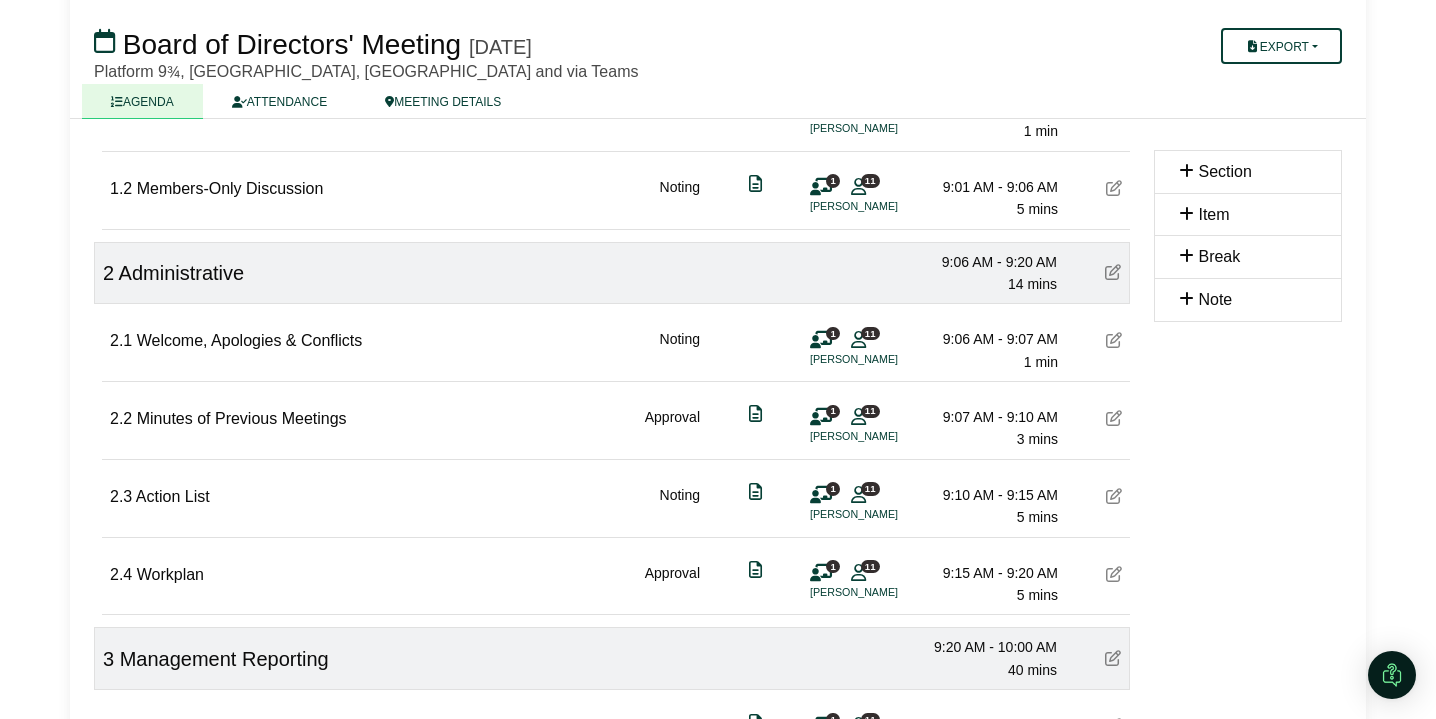 click at bounding box center (1114, 418) 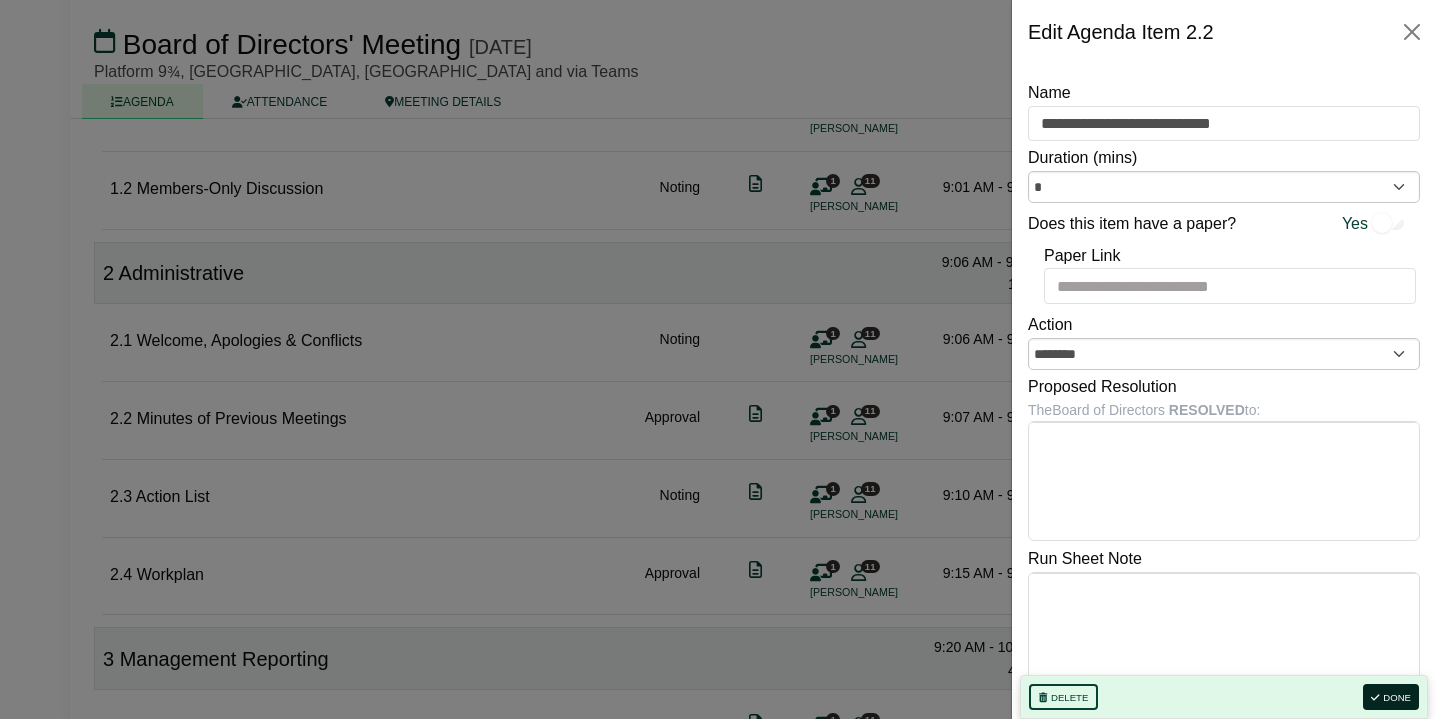drag, startPoint x: 1399, startPoint y: 694, endPoint x: 1242, endPoint y: 644, distance: 164.76953 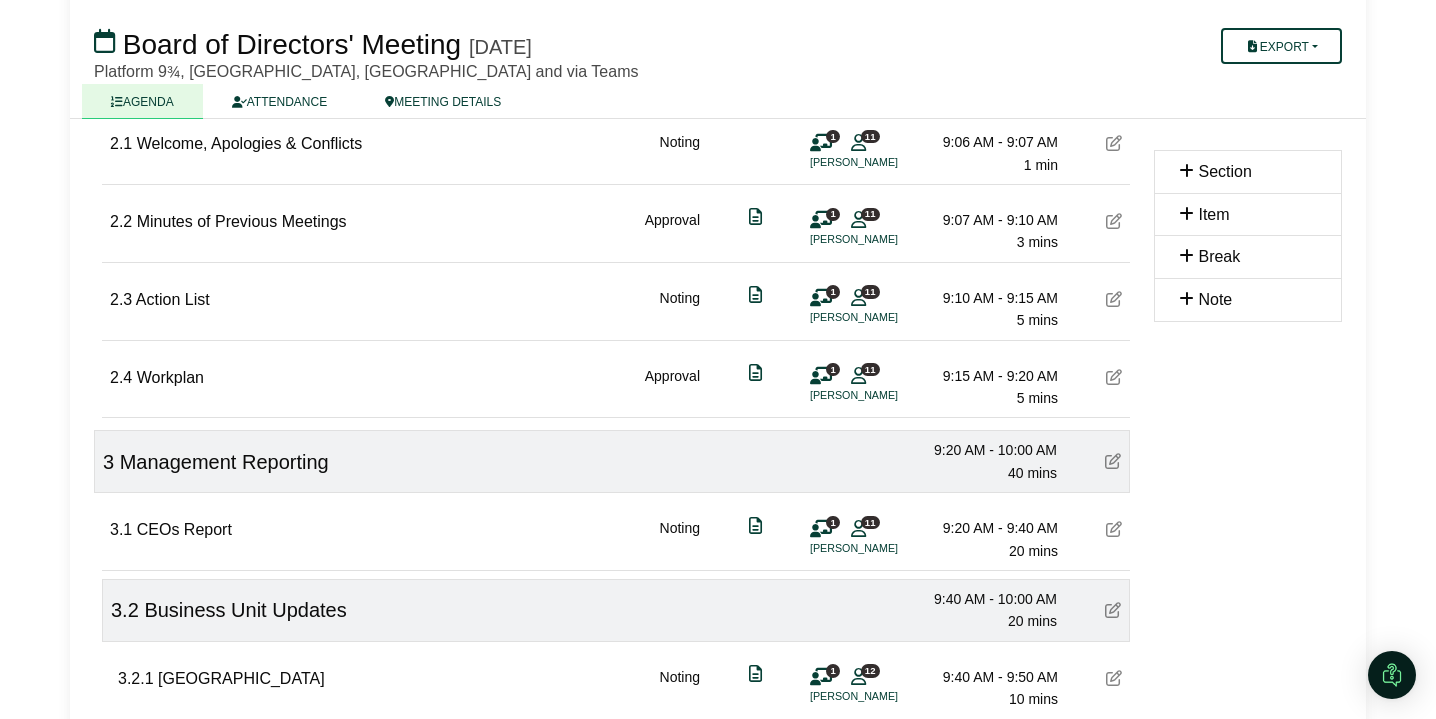 scroll, scrollTop: 518, scrollLeft: 0, axis: vertical 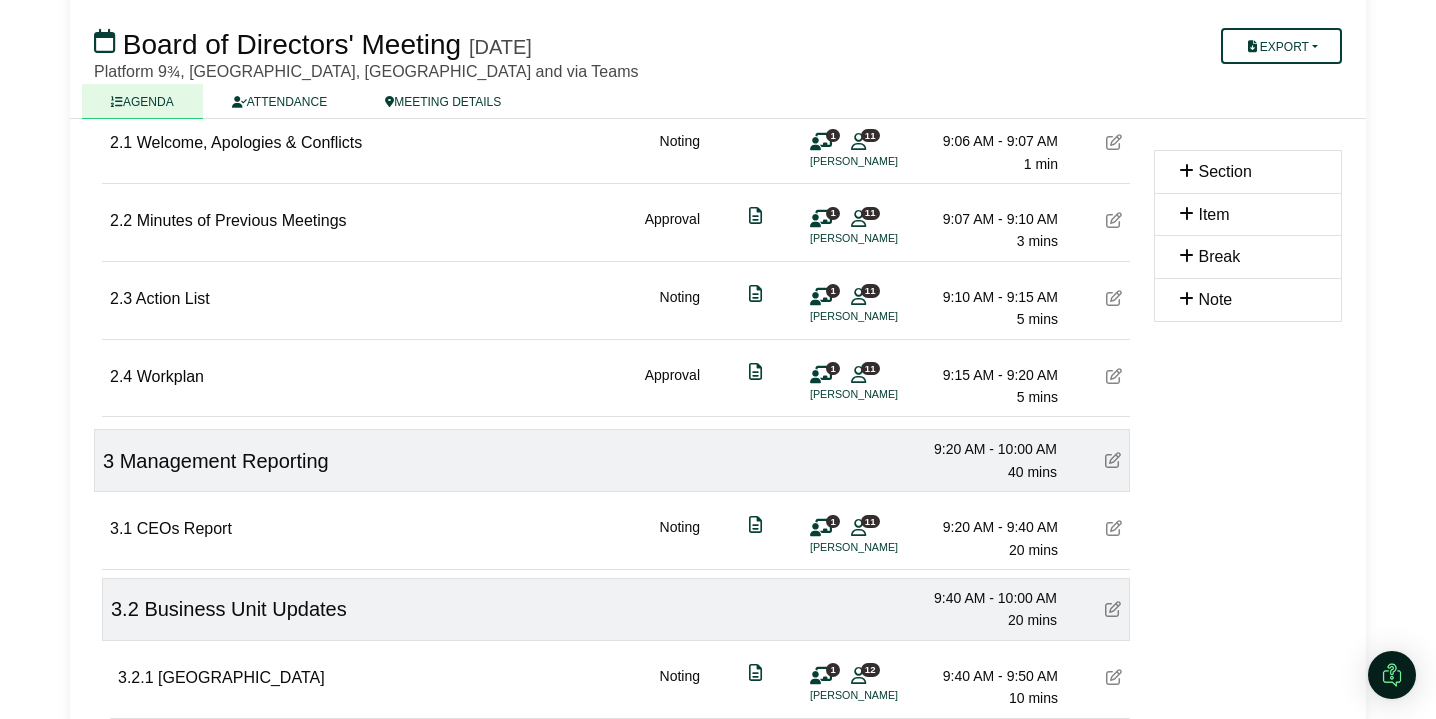 click at bounding box center [1114, 376] 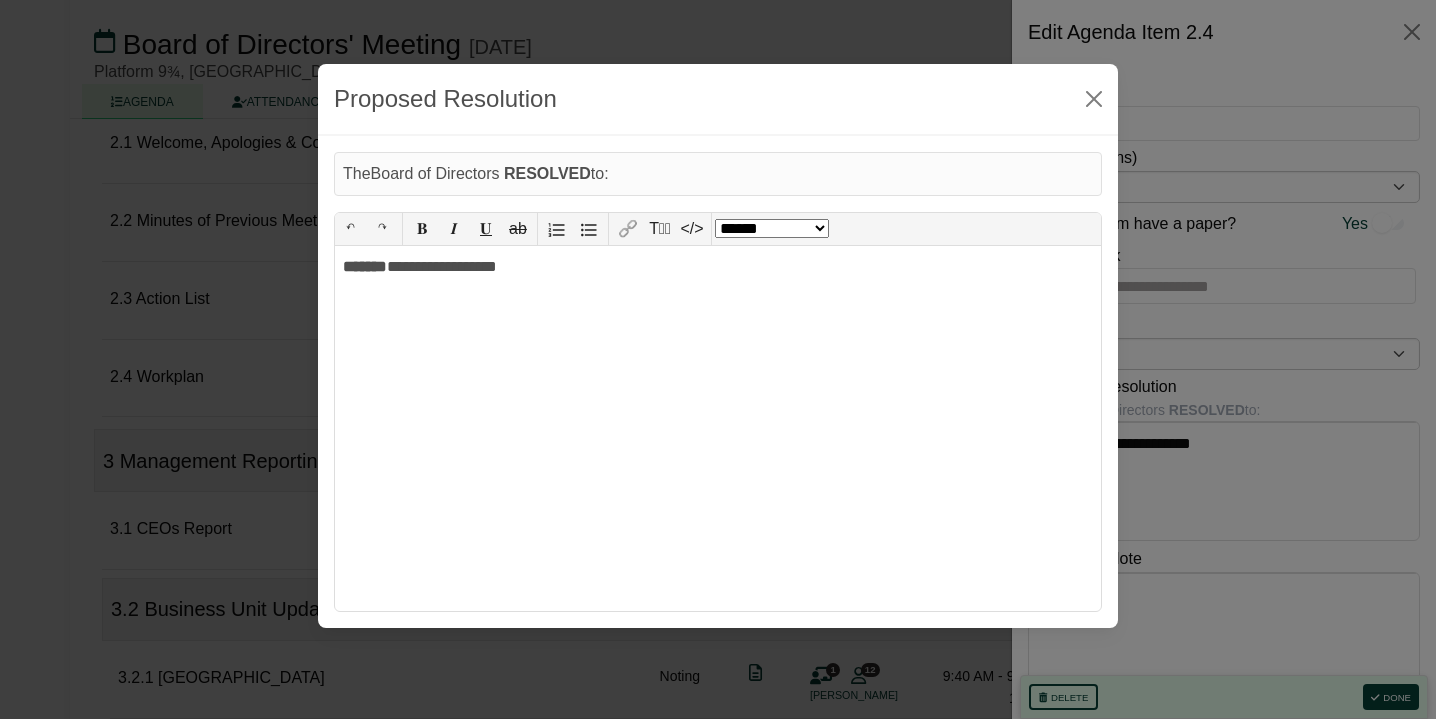 drag, startPoint x: 1258, startPoint y: 446, endPoint x: 979, endPoint y: 426, distance: 279.71594 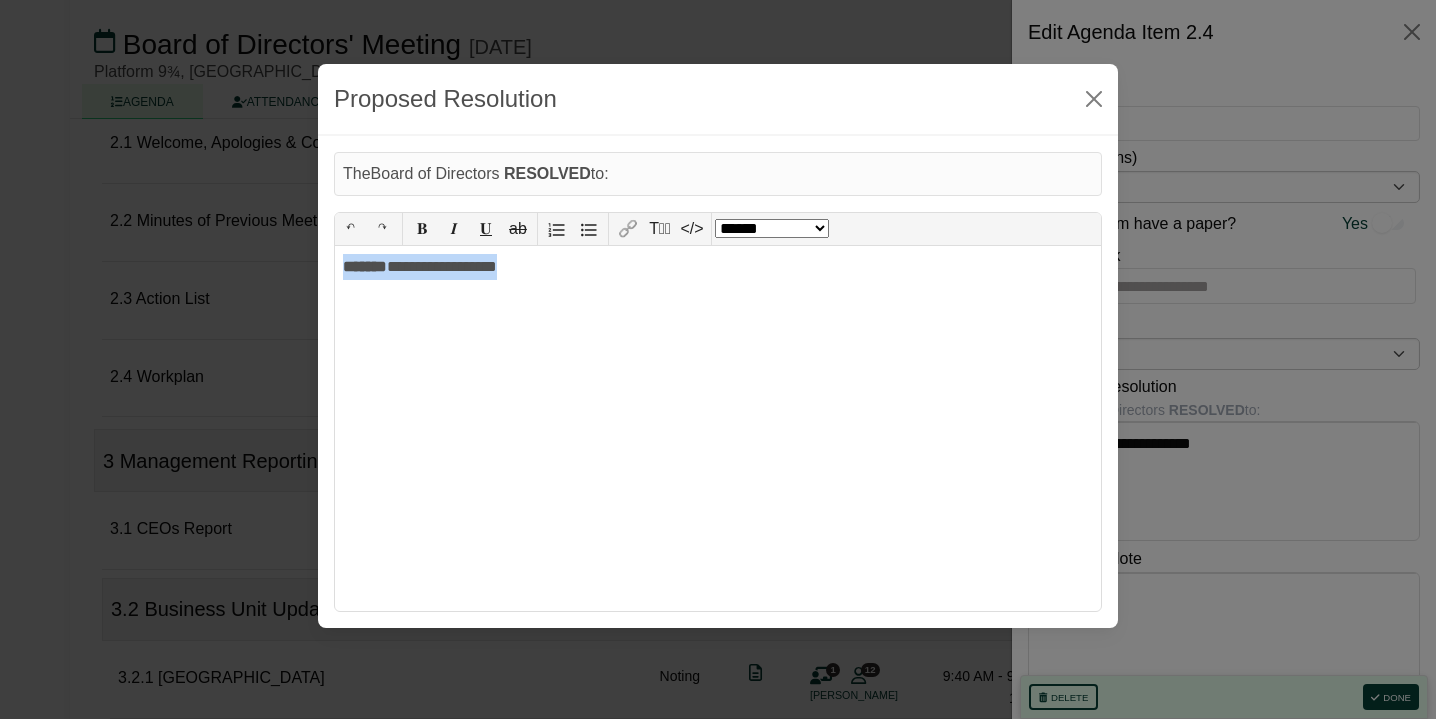 drag, startPoint x: 607, startPoint y: 276, endPoint x: 339, endPoint y: 246, distance: 269.6739 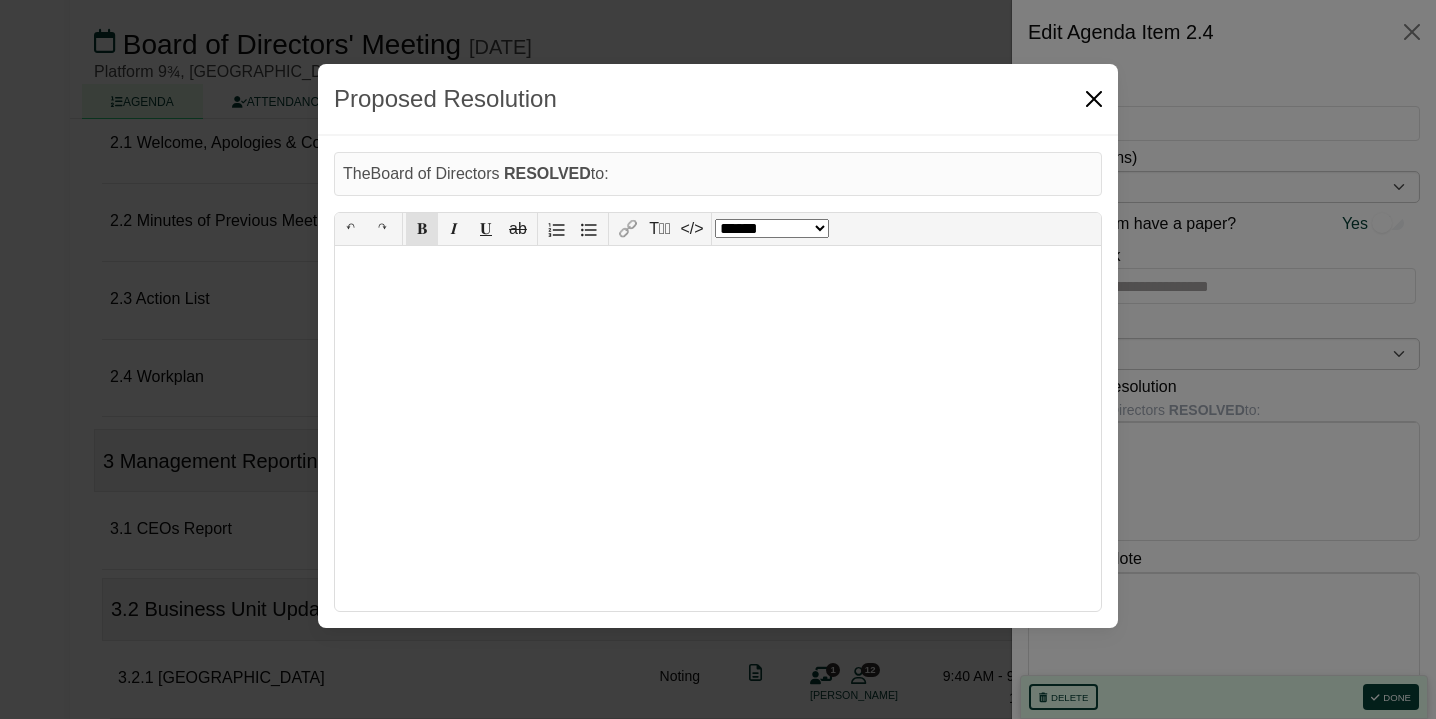 click at bounding box center (1094, 99) 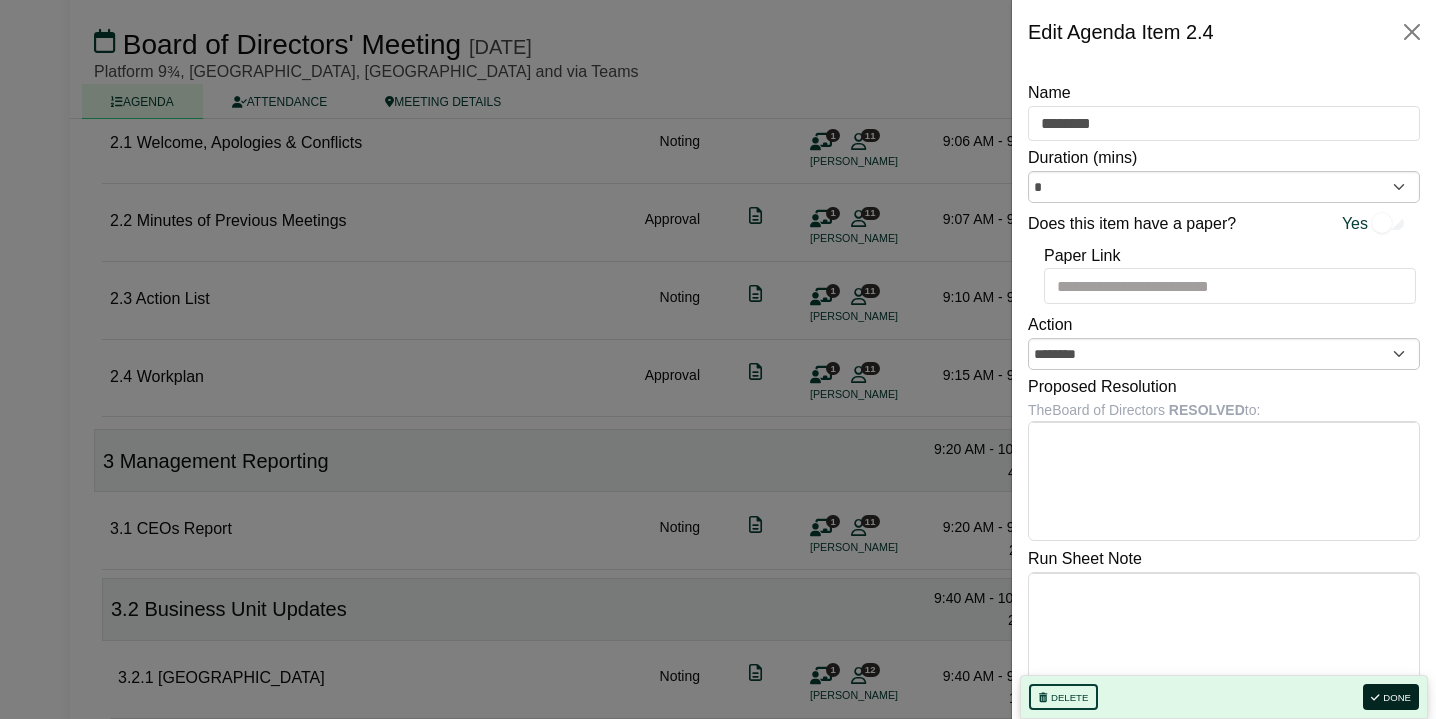 click on "Done" at bounding box center [1391, 697] 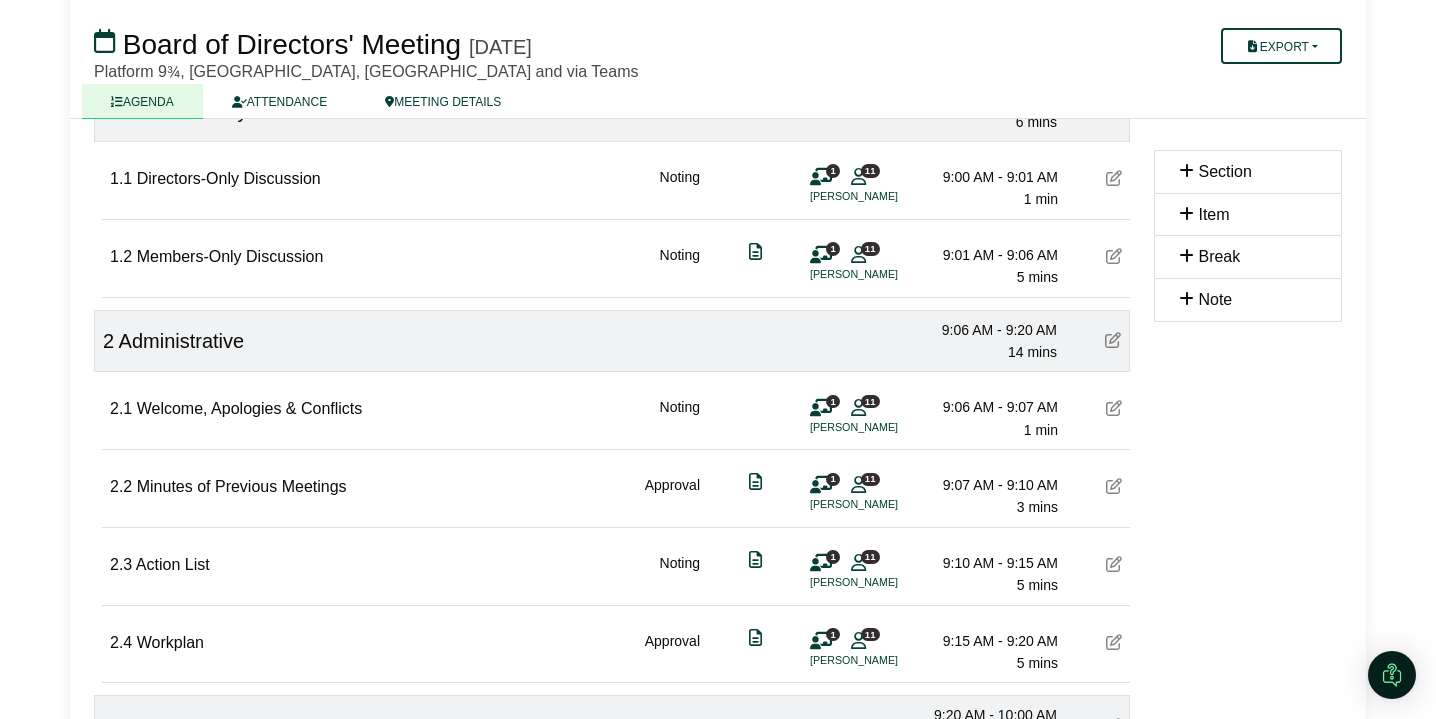 scroll, scrollTop: 0, scrollLeft: 0, axis: both 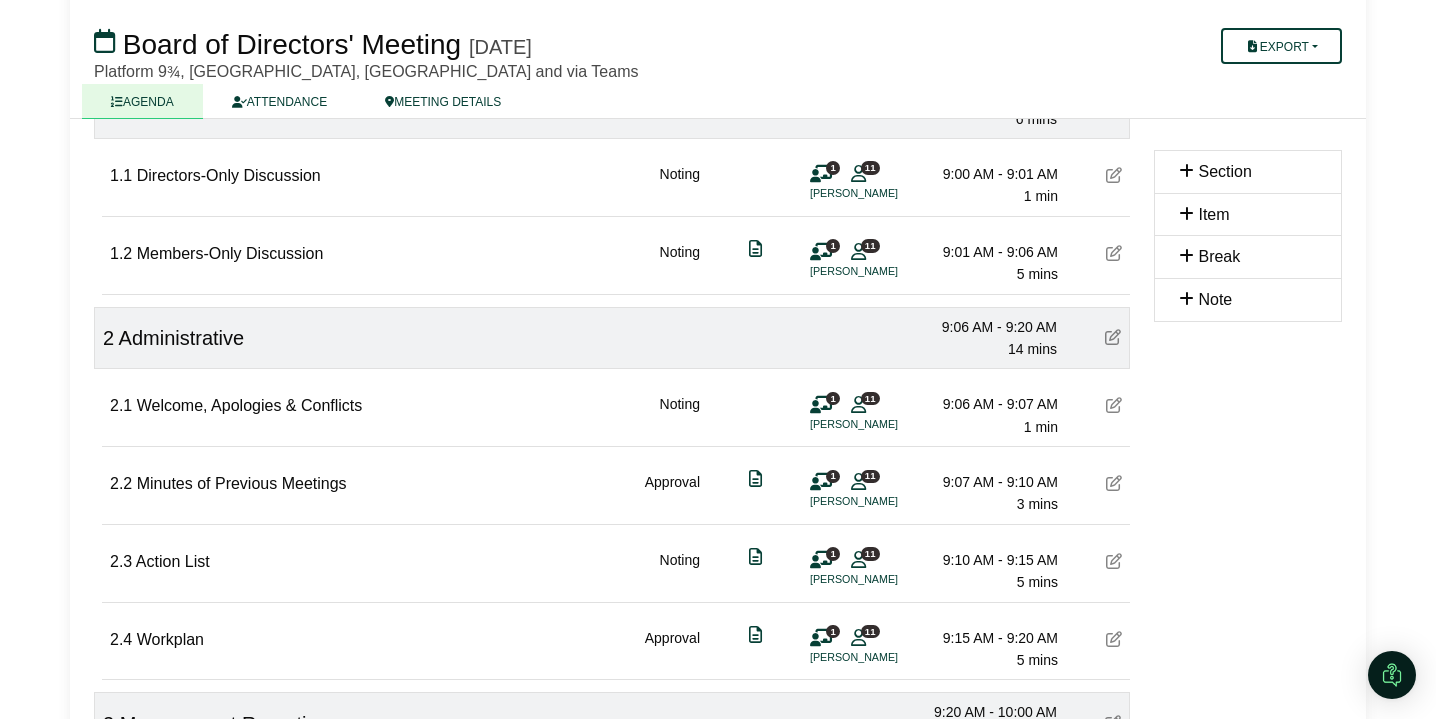 click at bounding box center (1114, 405) 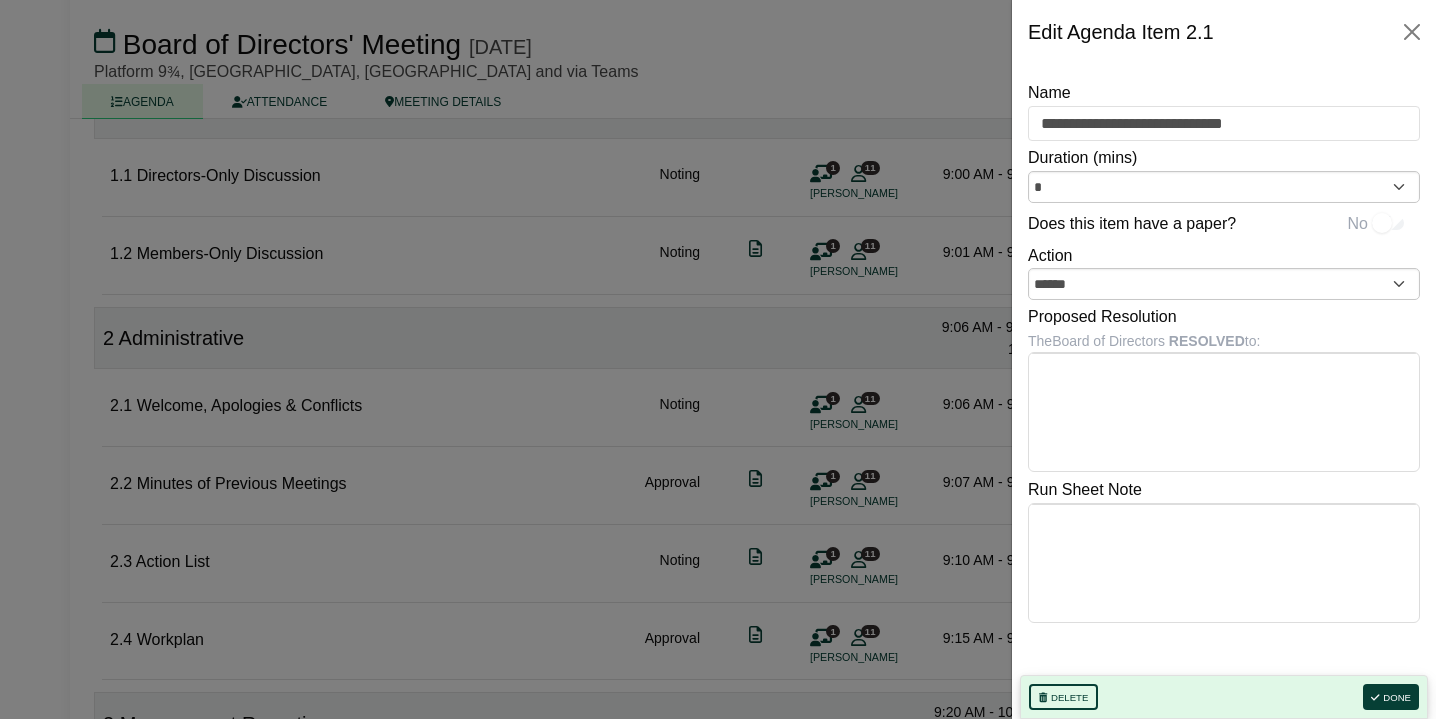 click on "Richard Conway
Sign Out
Your Company Limited
Board of Directors
Board of Directors' Meeting" at bounding box center (718, 104) 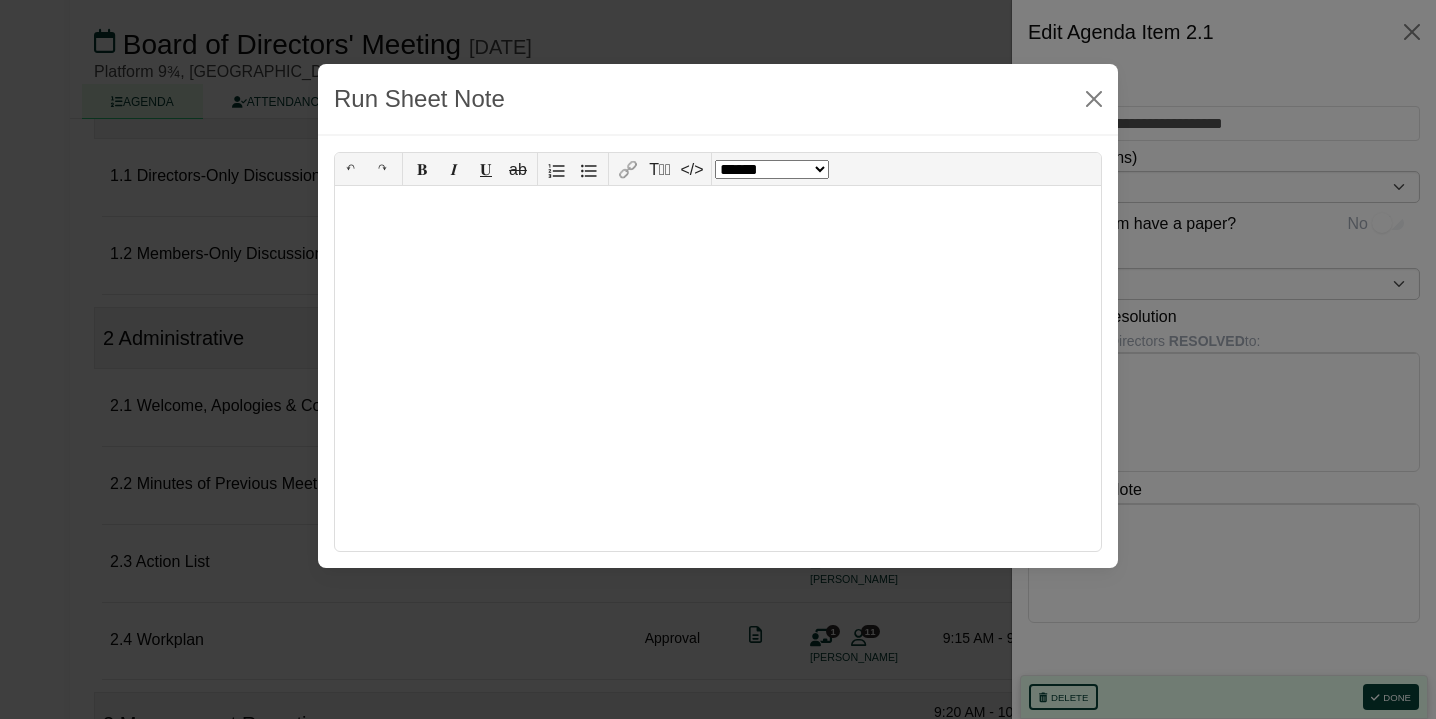 select on "*" 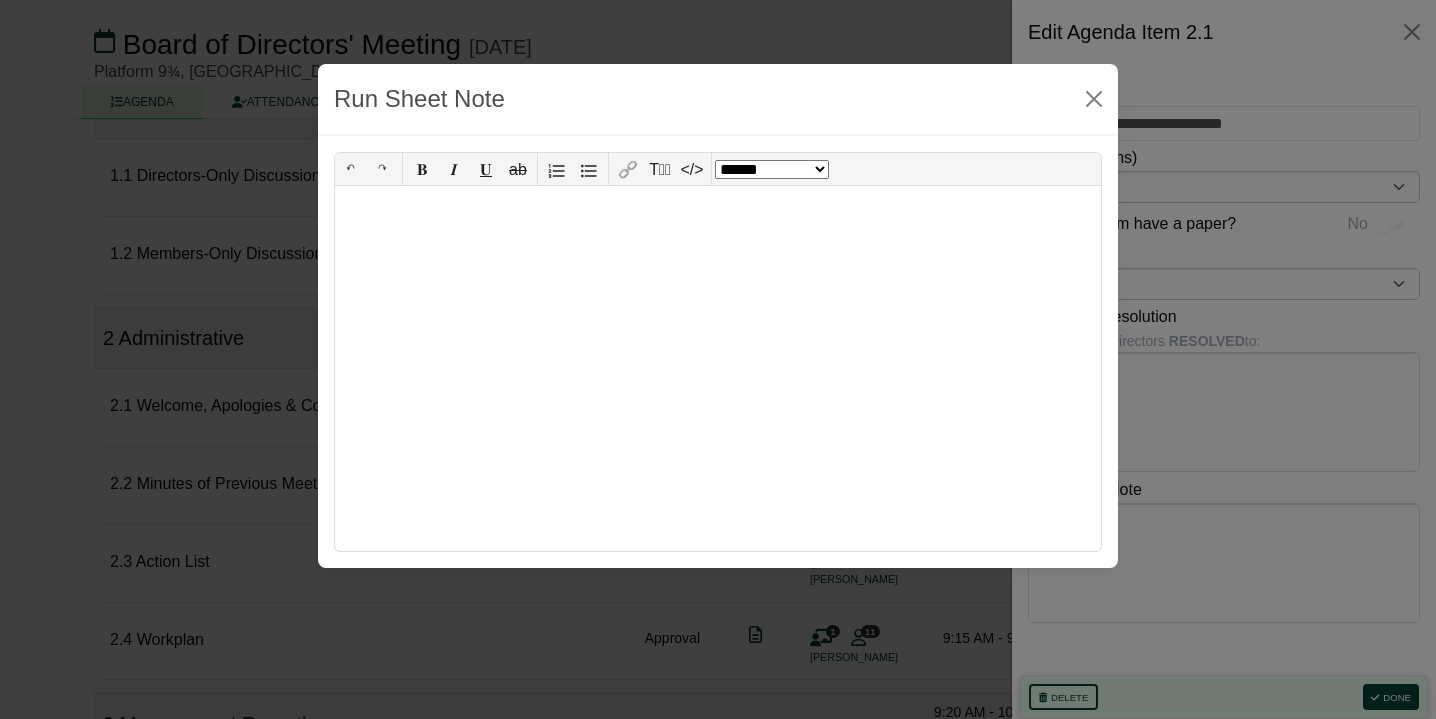 type 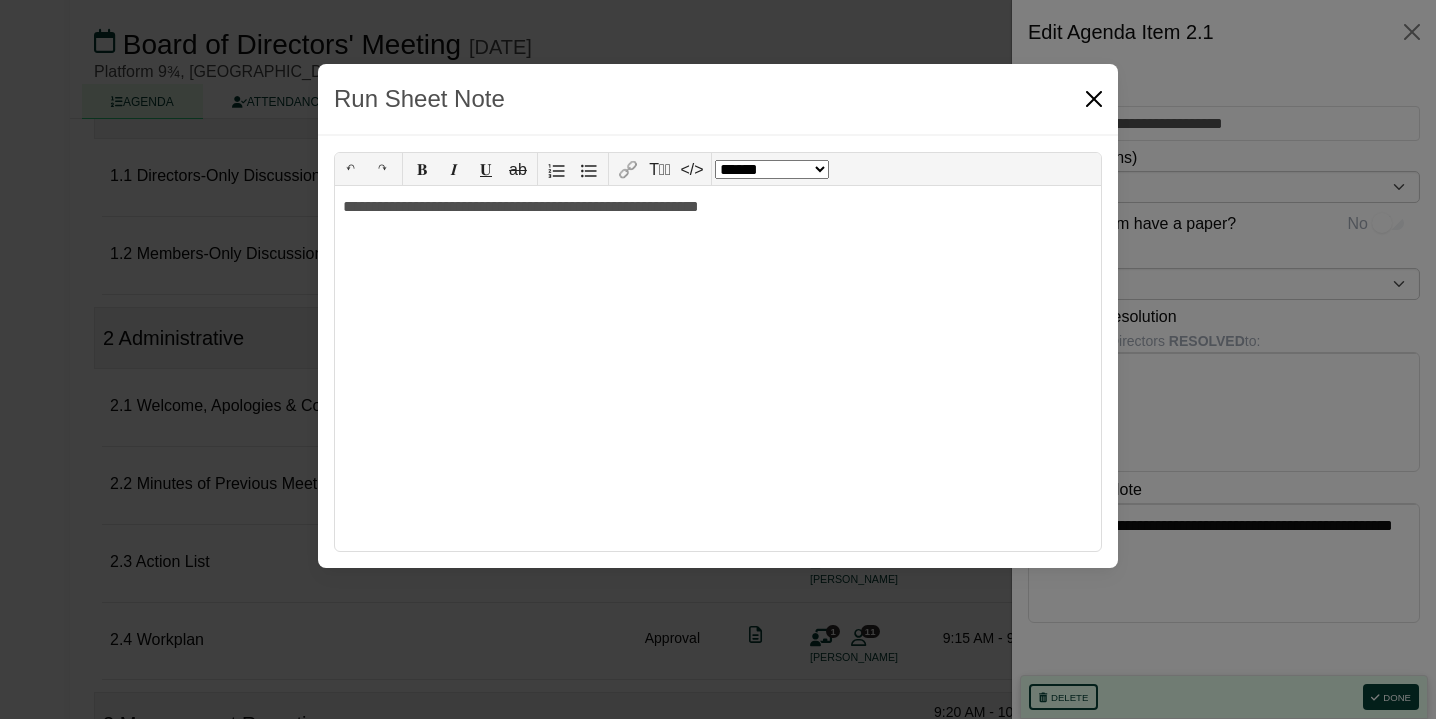 drag, startPoint x: 1089, startPoint y: 98, endPoint x: 1273, endPoint y: 572, distance: 508.46042 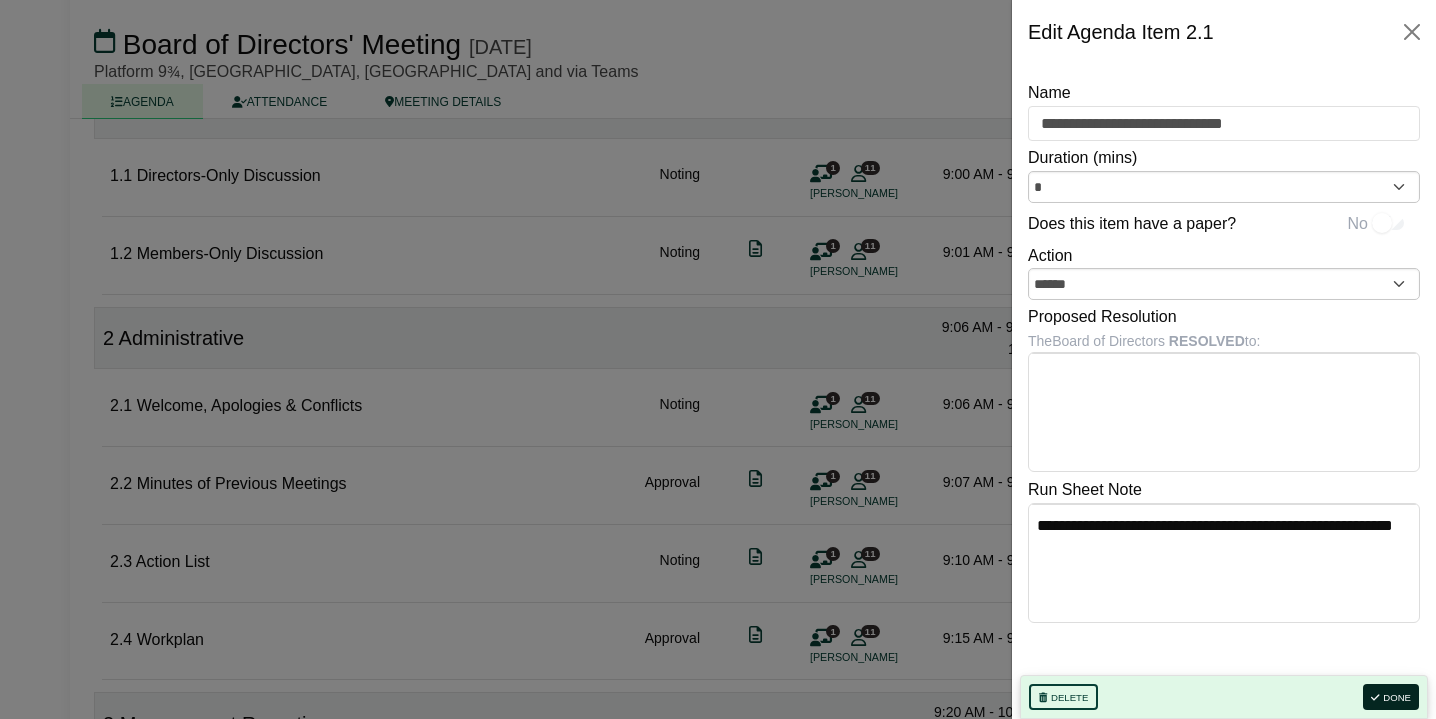 drag, startPoint x: 1394, startPoint y: 694, endPoint x: 1310, endPoint y: 692, distance: 84.0238 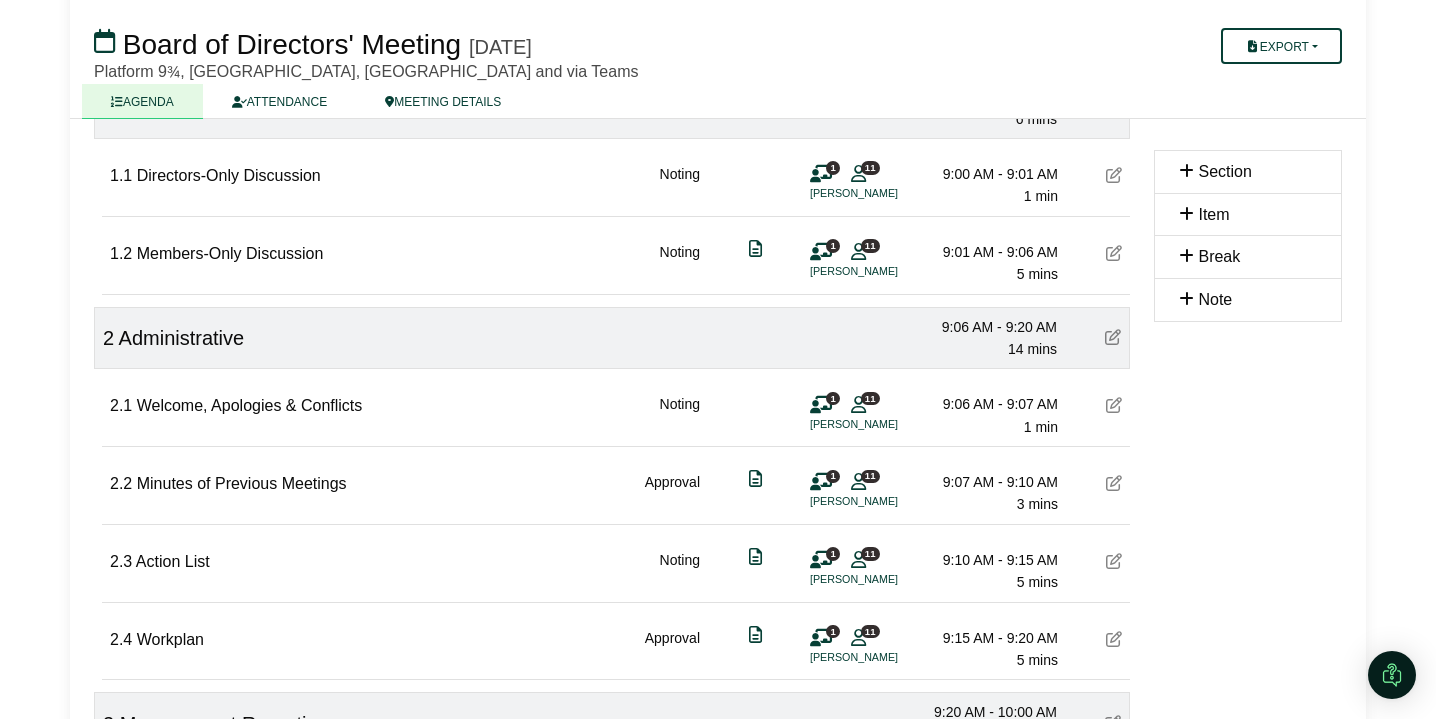 click at bounding box center [1114, 561] 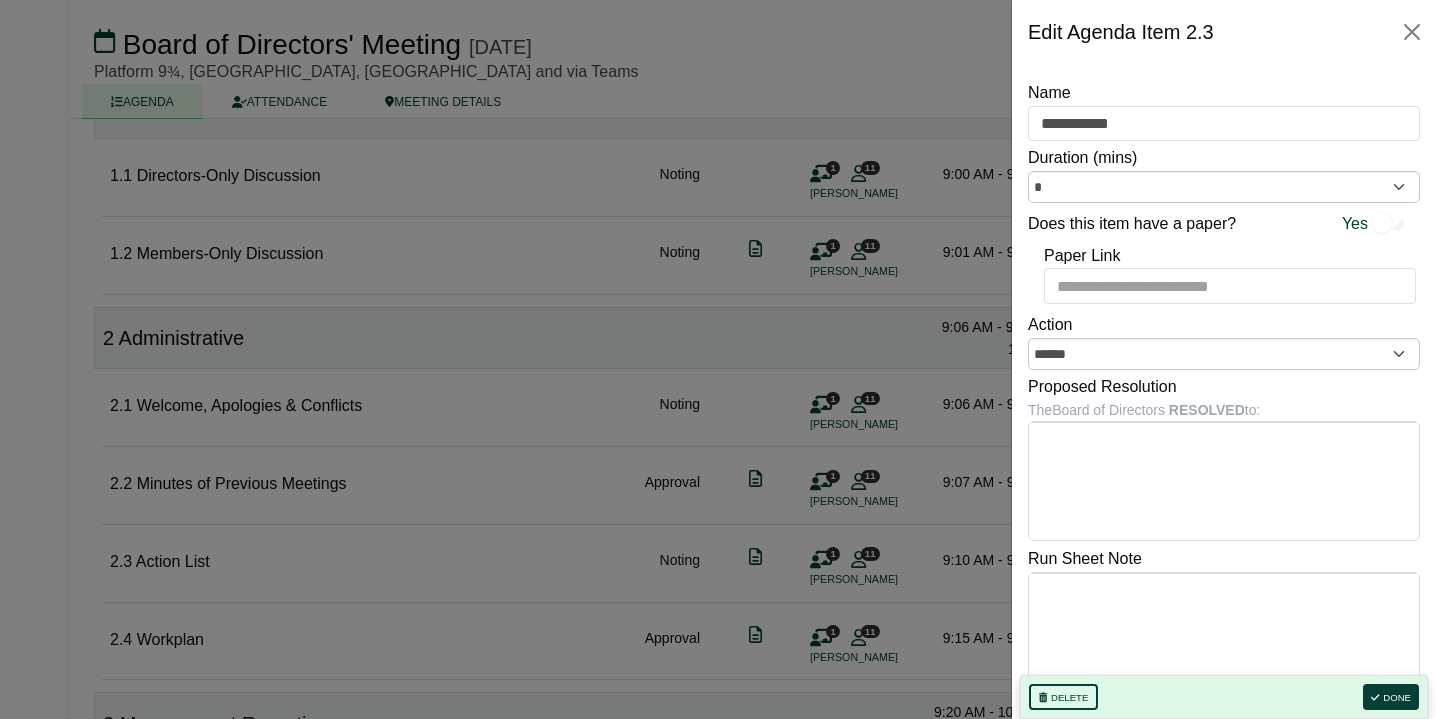 click on "Richard Conway
Sign Out
Your Company Limited
Board of Directors
Board of Directors' Meeting" at bounding box center [718, 104] 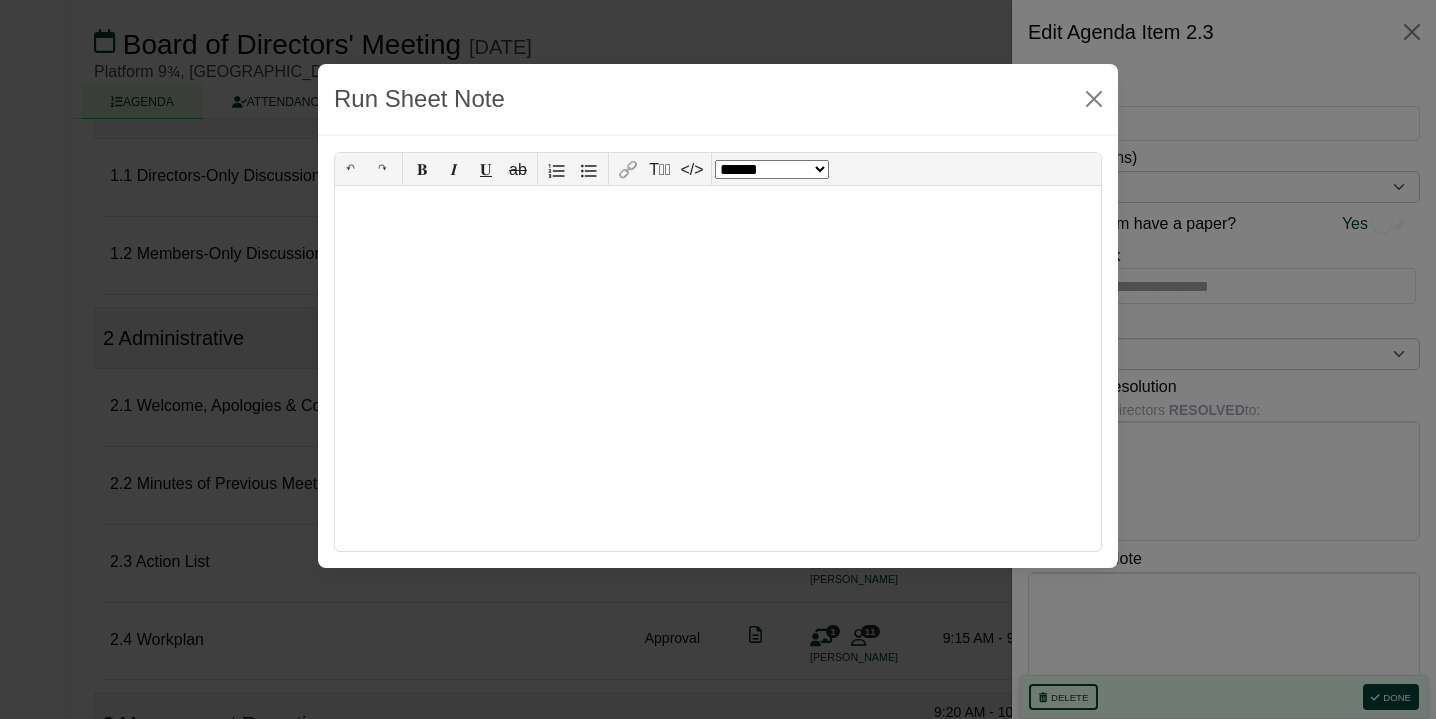 select on "*" 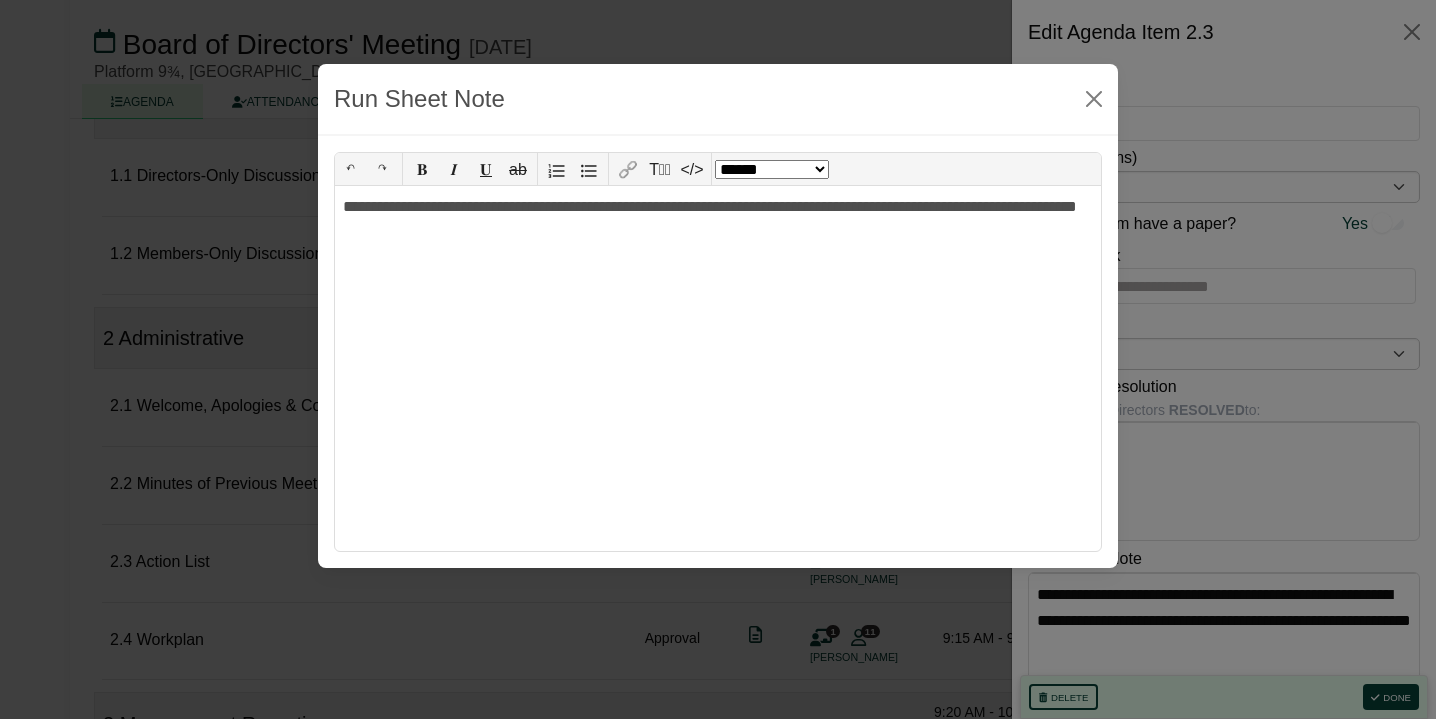 click on "**********" at bounding box center (718, 395) 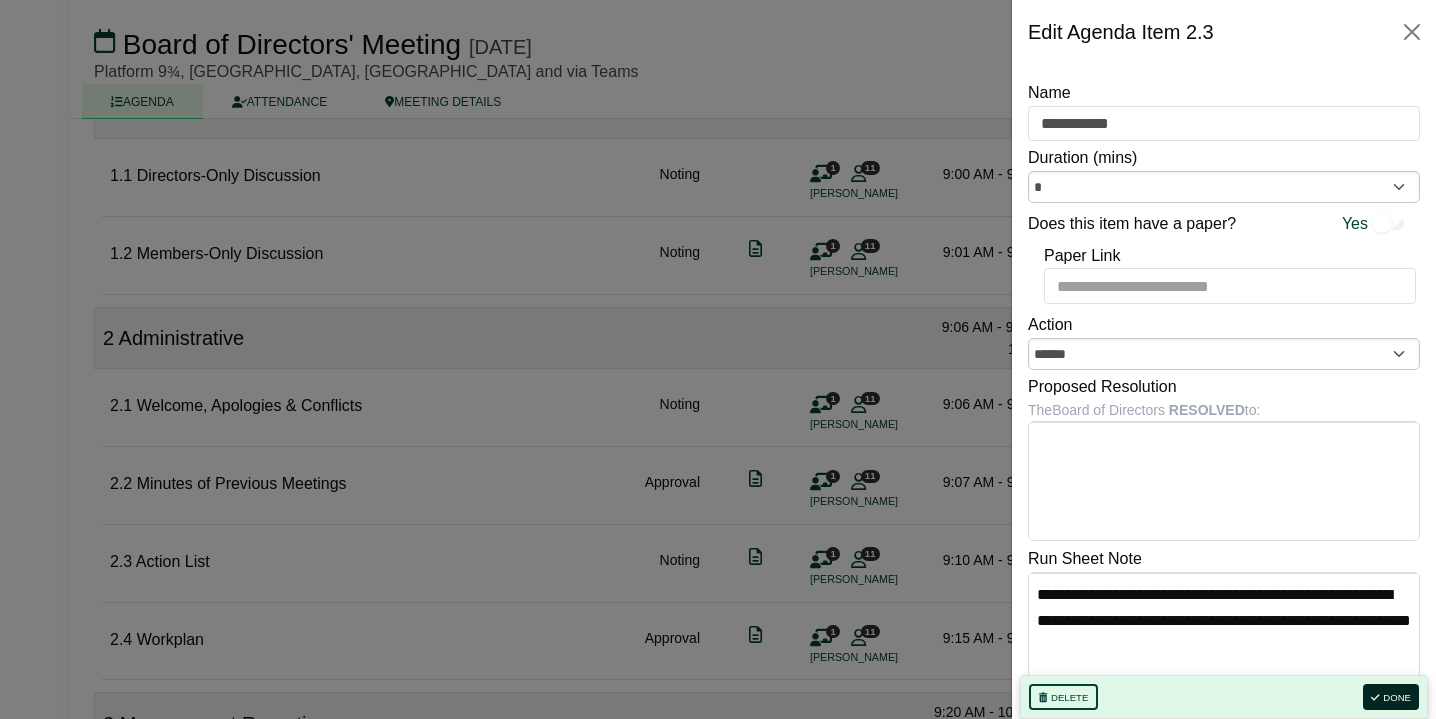 click on "Done" at bounding box center [1391, 697] 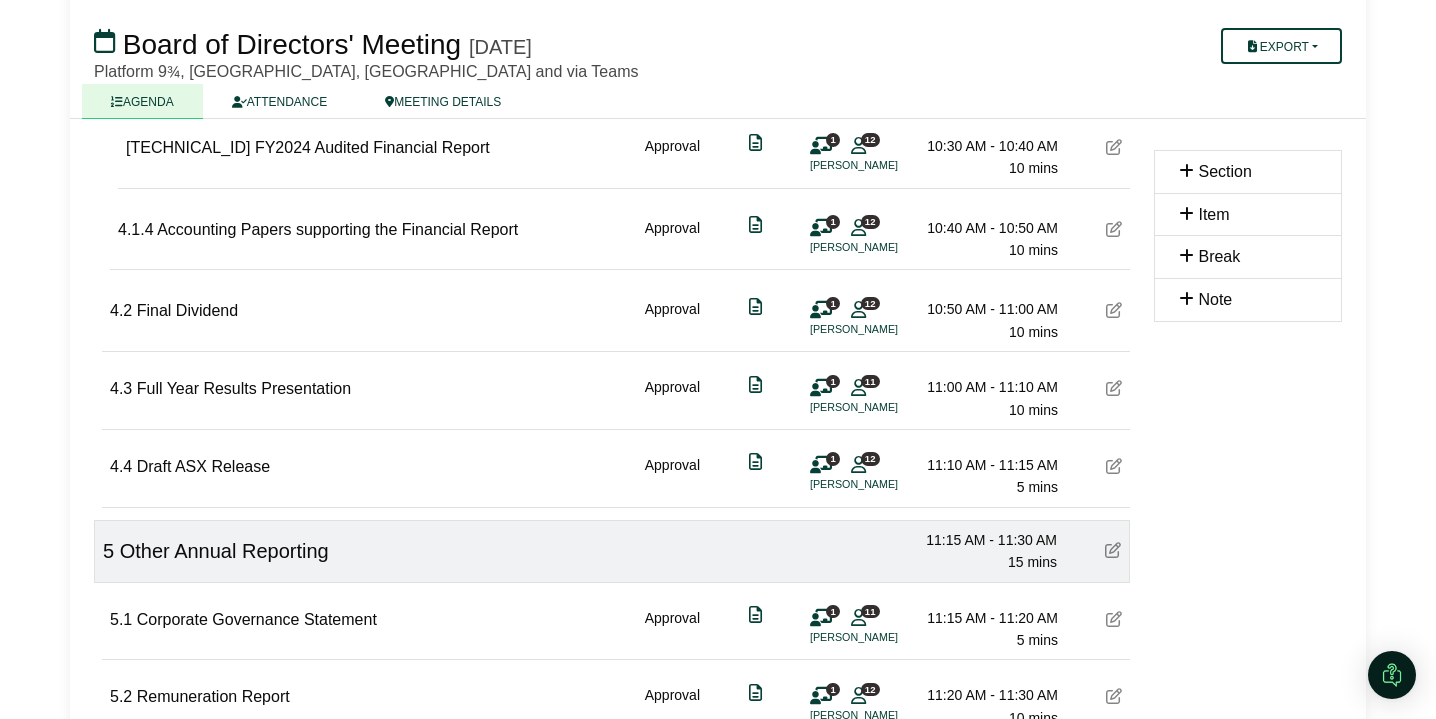 scroll, scrollTop: 1677, scrollLeft: 0, axis: vertical 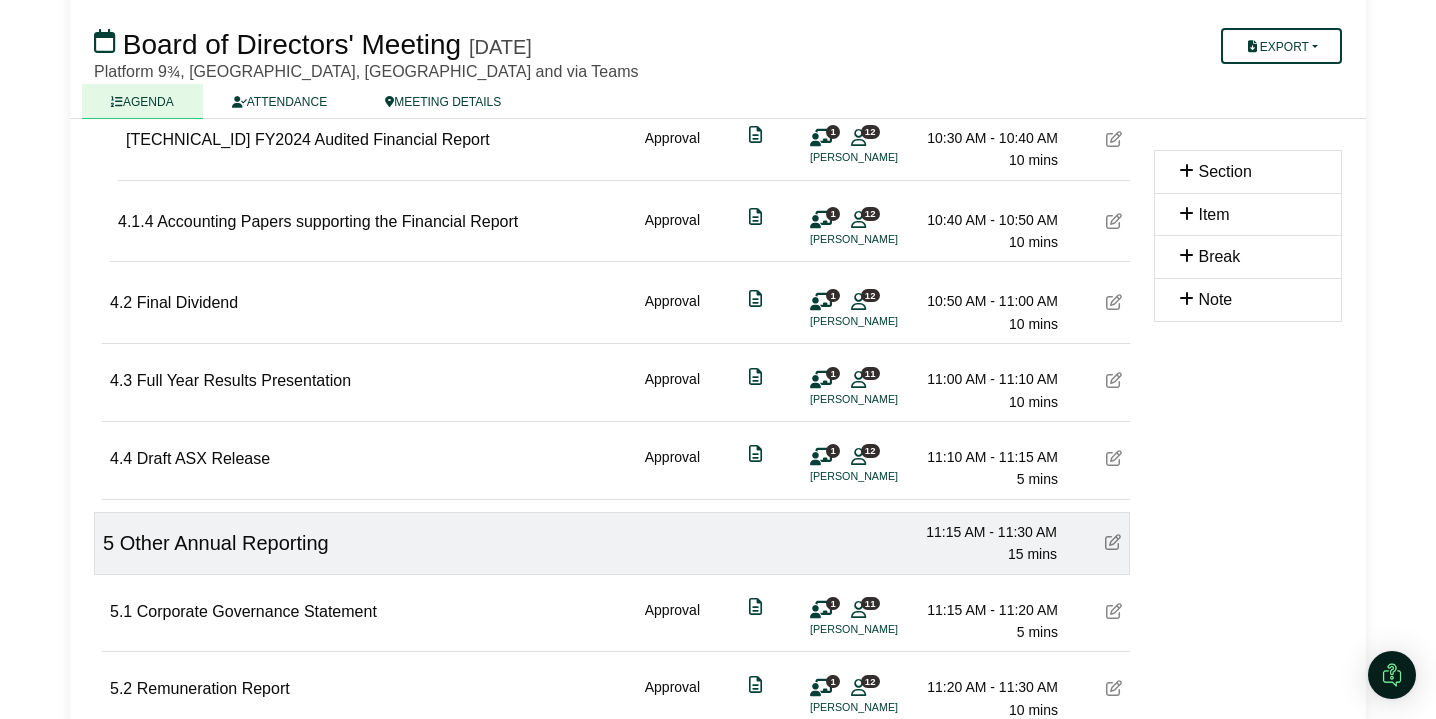click at bounding box center [1114, 458] 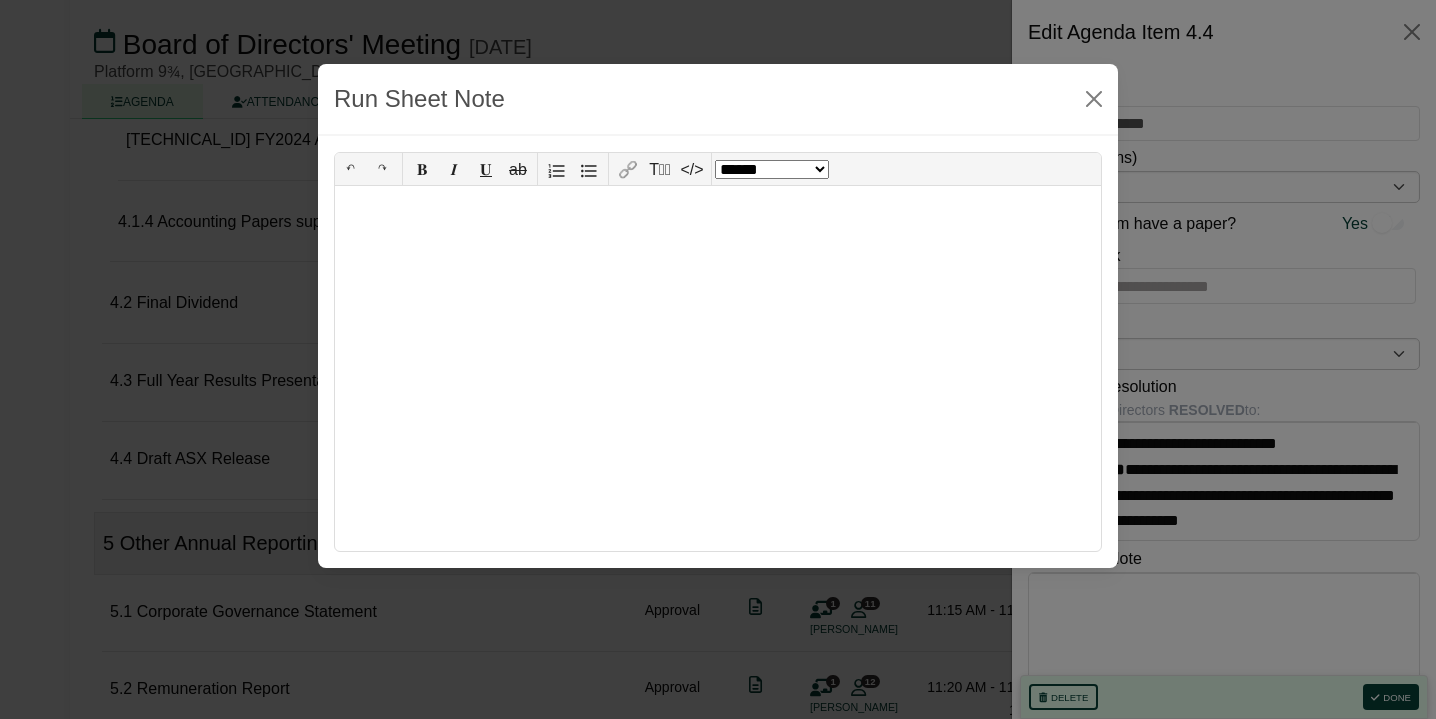 click on "Richard Conway
Sign Out
Your Company Limited
Board of Directors
Board of Directors' Meeting" at bounding box center [718, -1318] 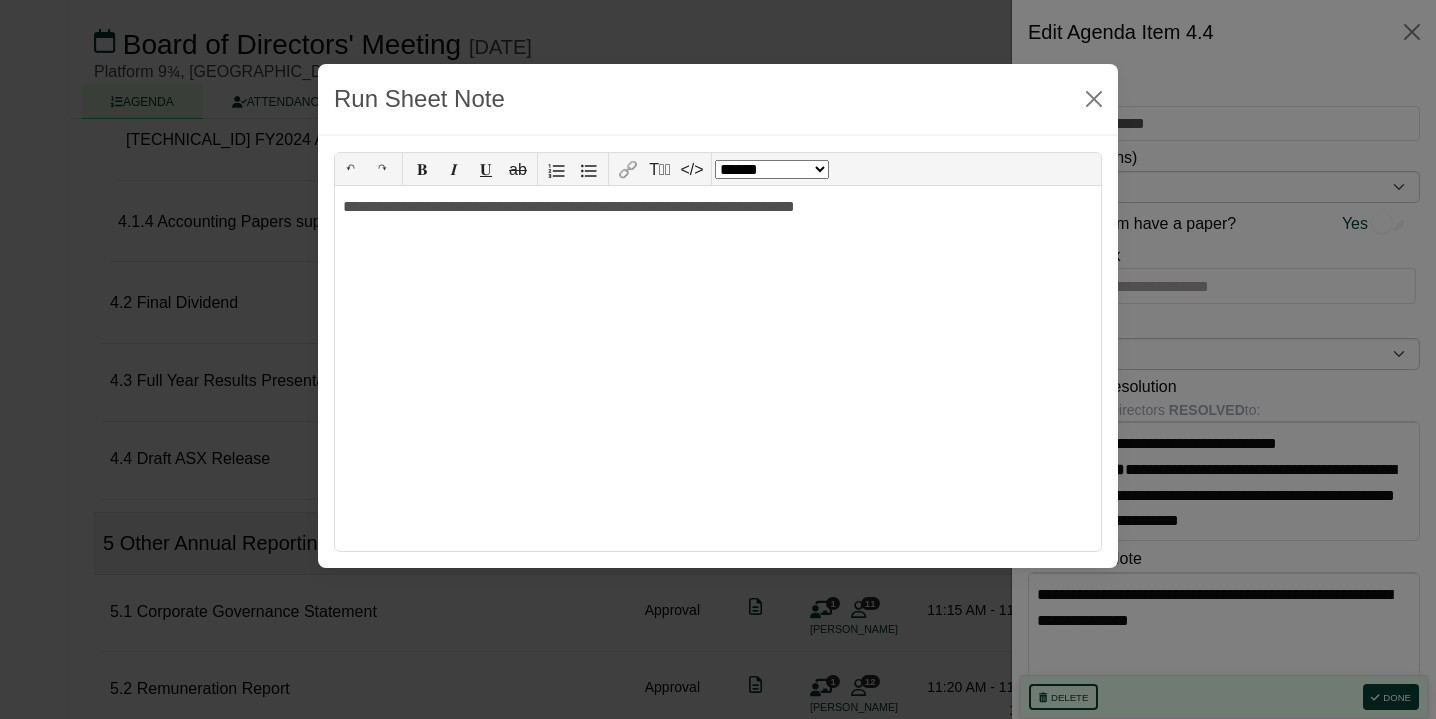 click on "**********" at bounding box center [718, 395] 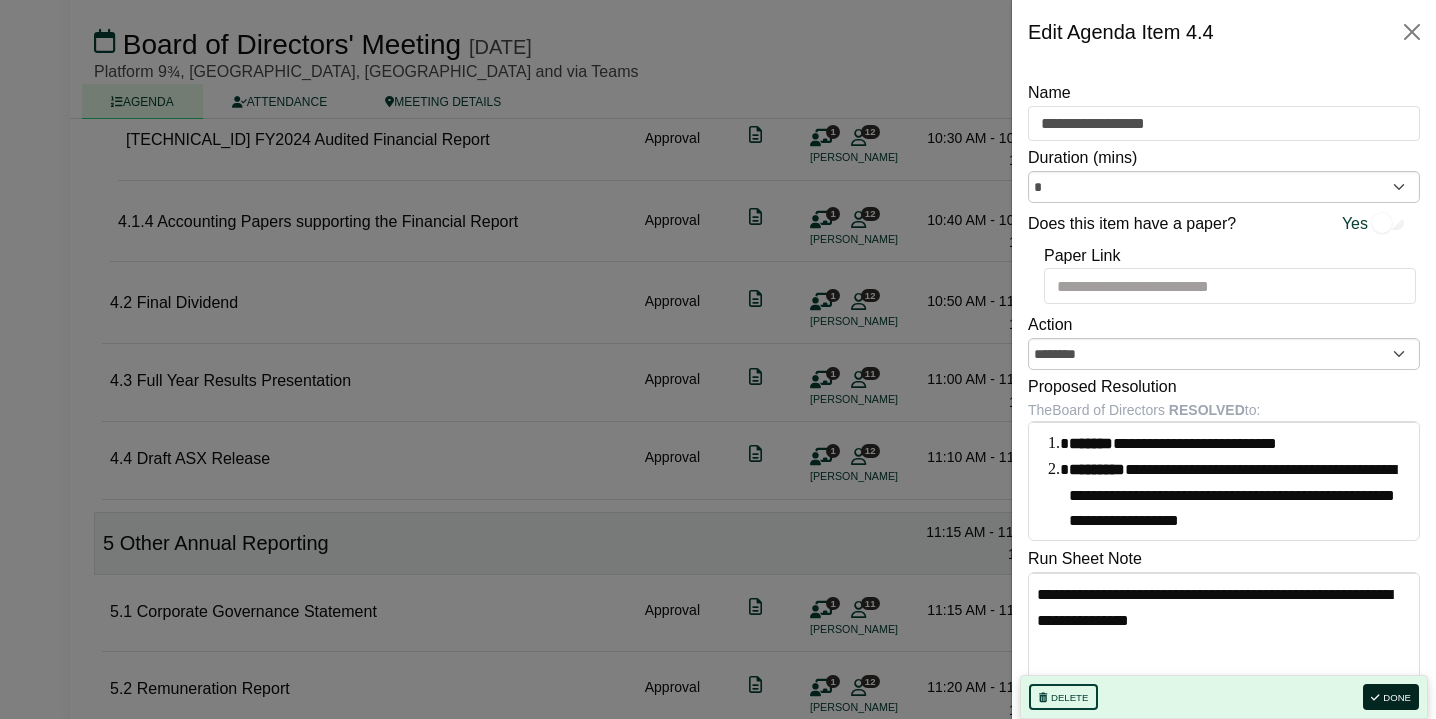 click on "Done" at bounding box center (1391, 697) 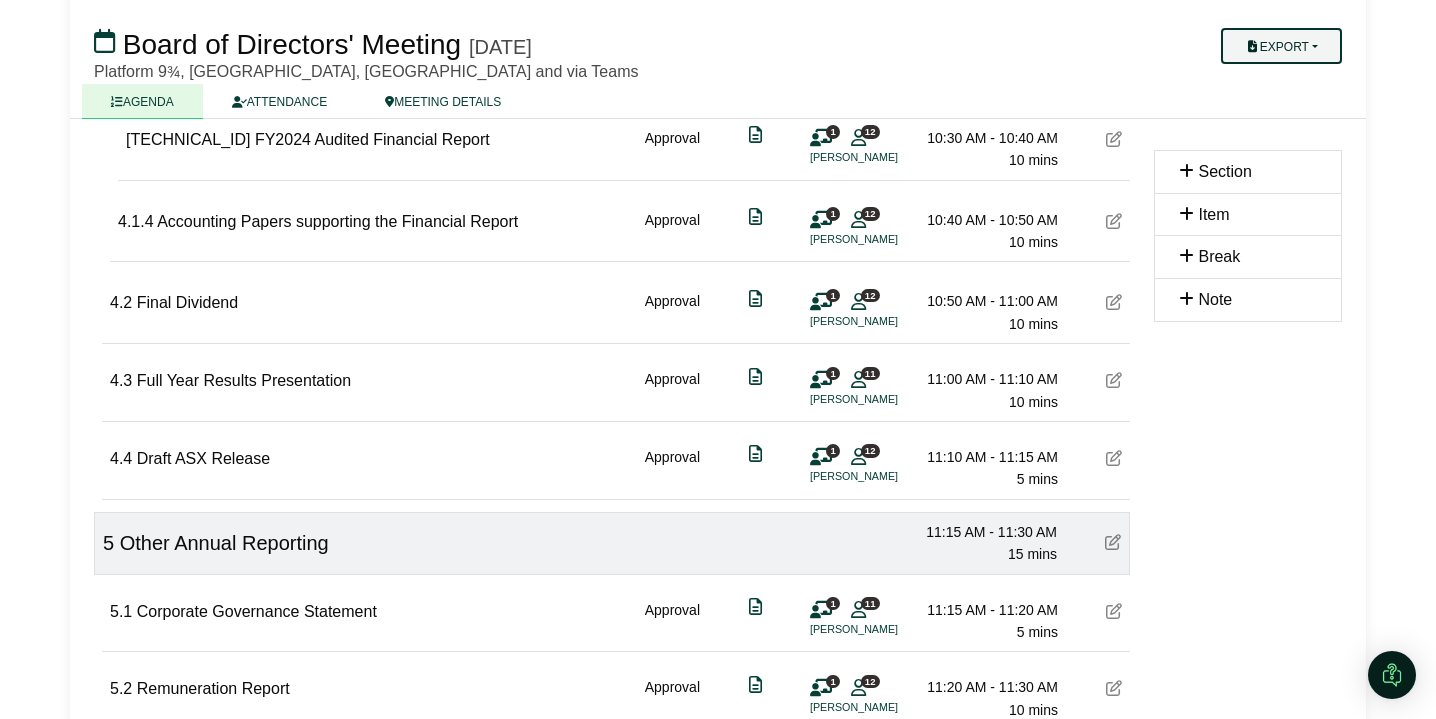 click on "Export" at bounding box center (1281, 46) 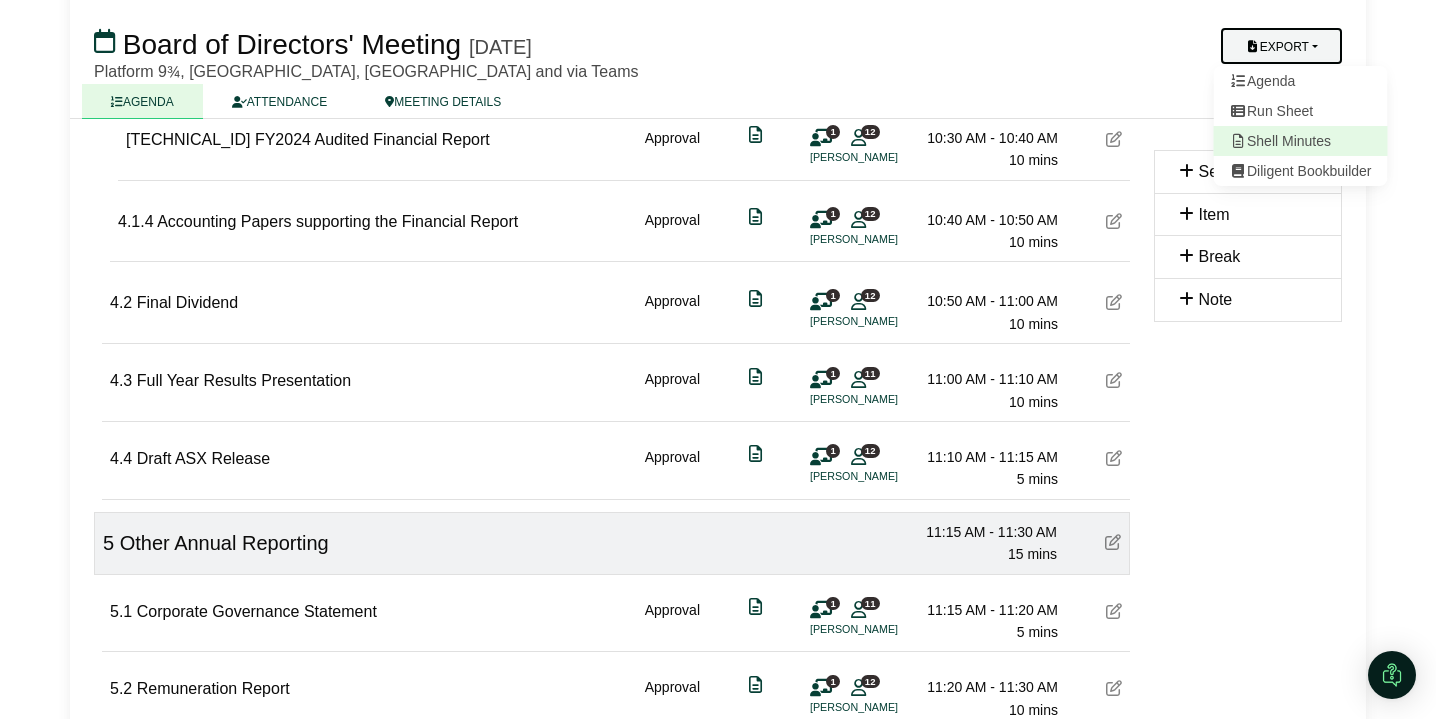 click on "Shell Minutes" at bounding box center [1301, 141] 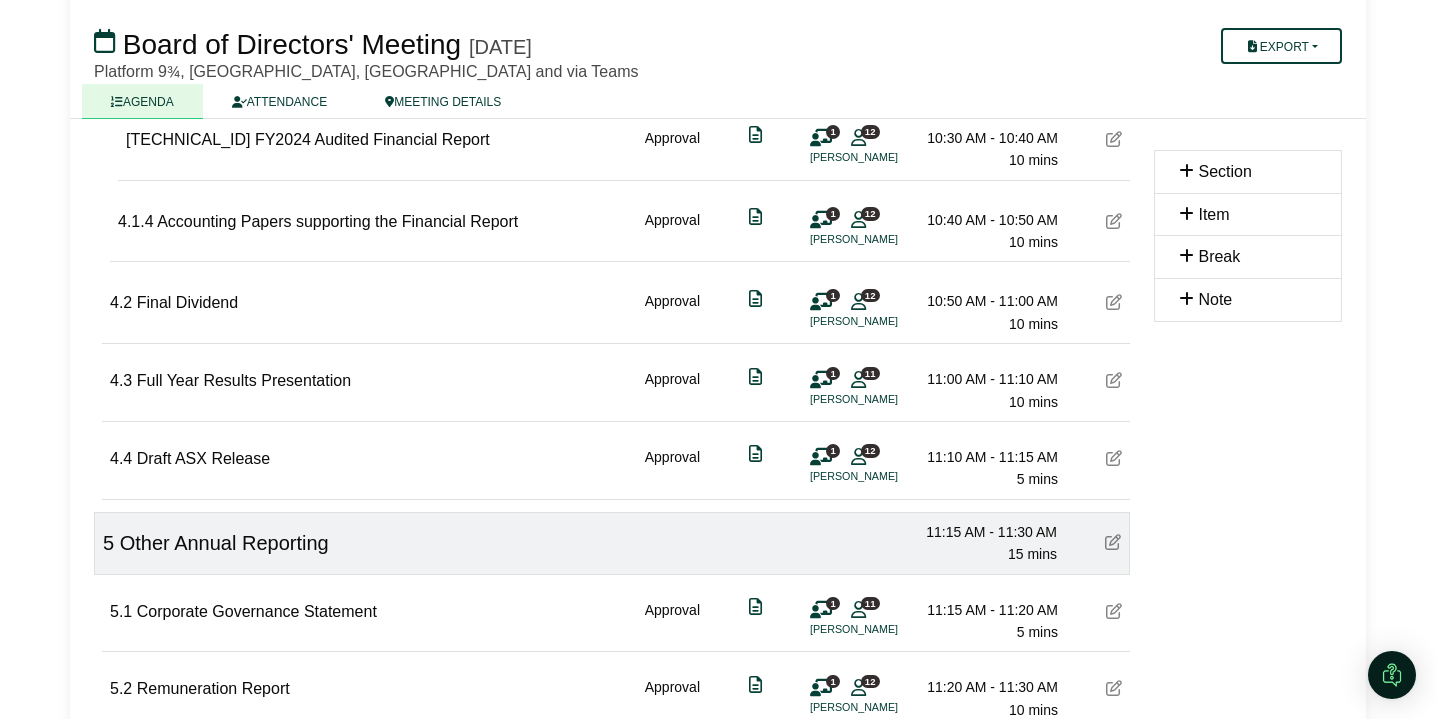 scroll, scrollTop: 0, scrollLeft: 0, axis: both 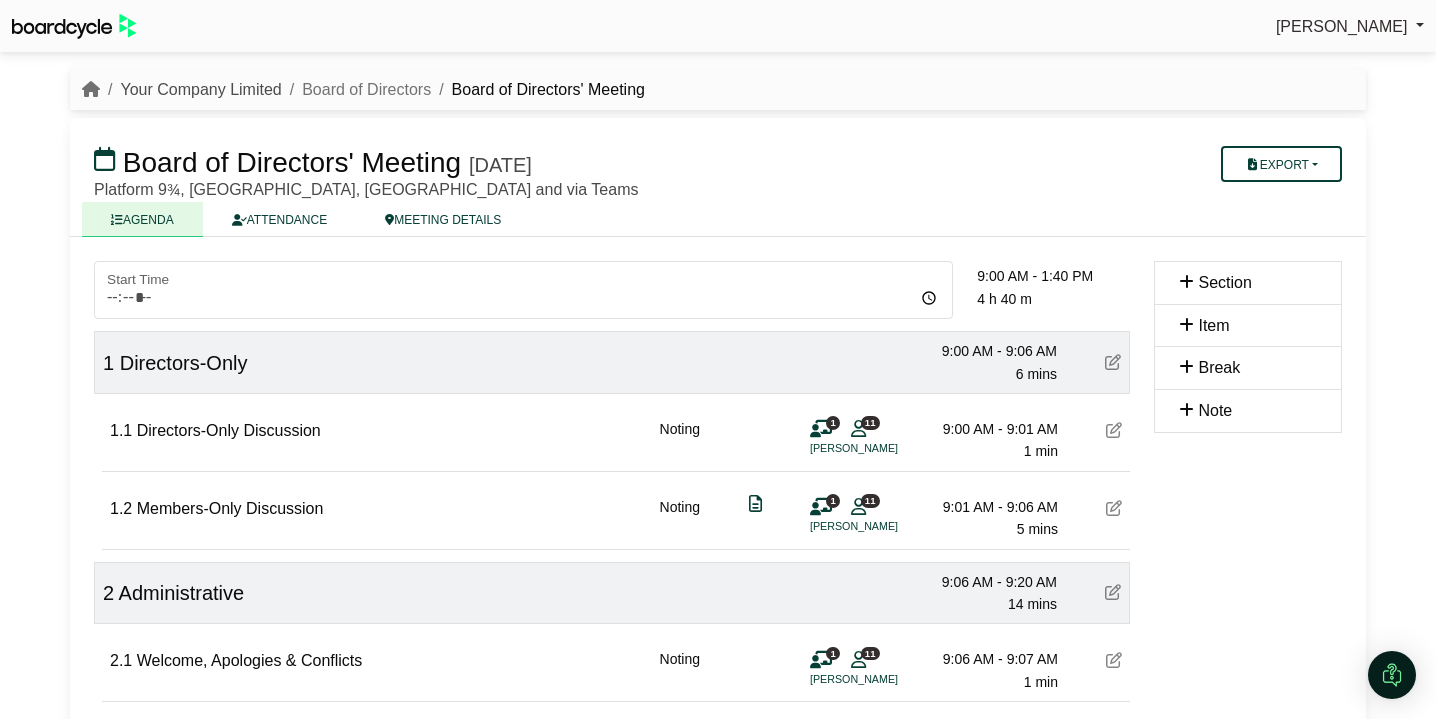 click on "Your Company Limited" at bounding box center [200, 89] 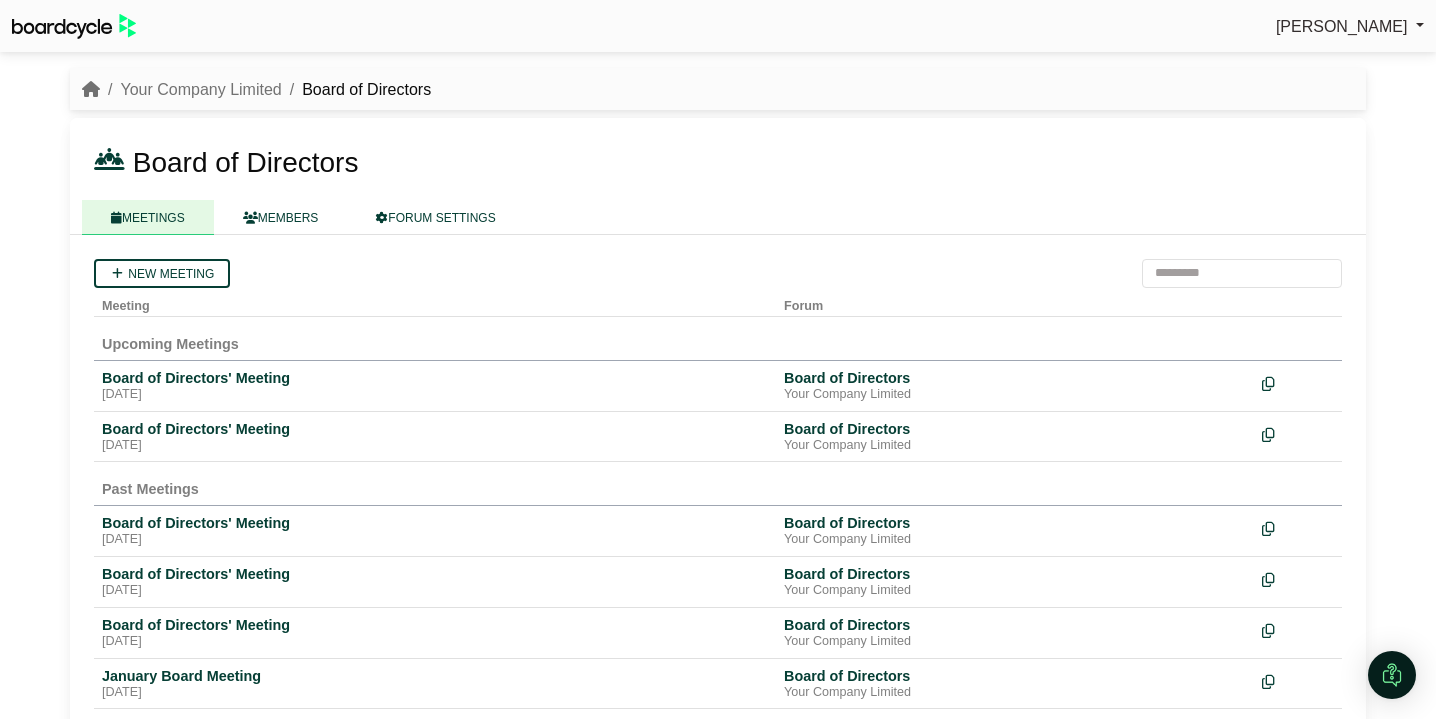 scroll, scrollTop: 0, scrollLeft: 0, axis: both 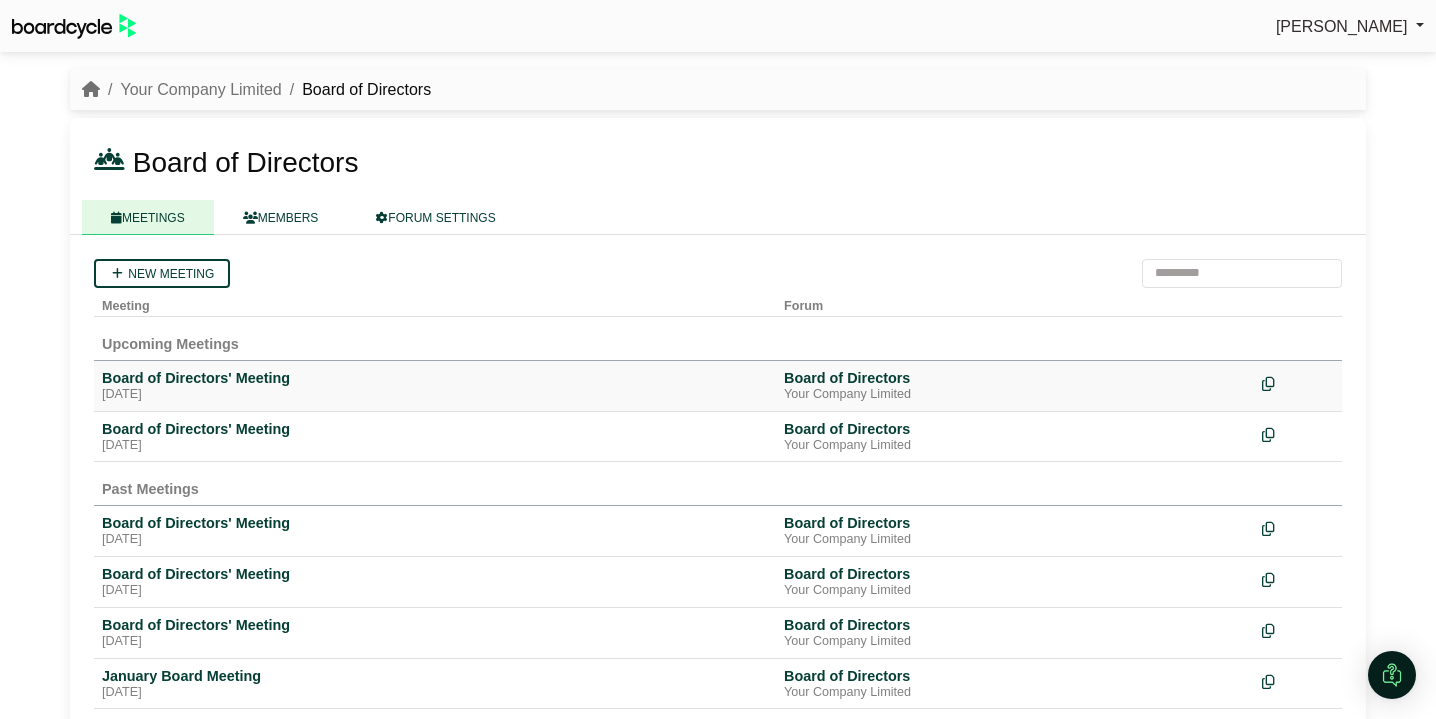 click on "[DATE]" at bounding box center (435, 395) 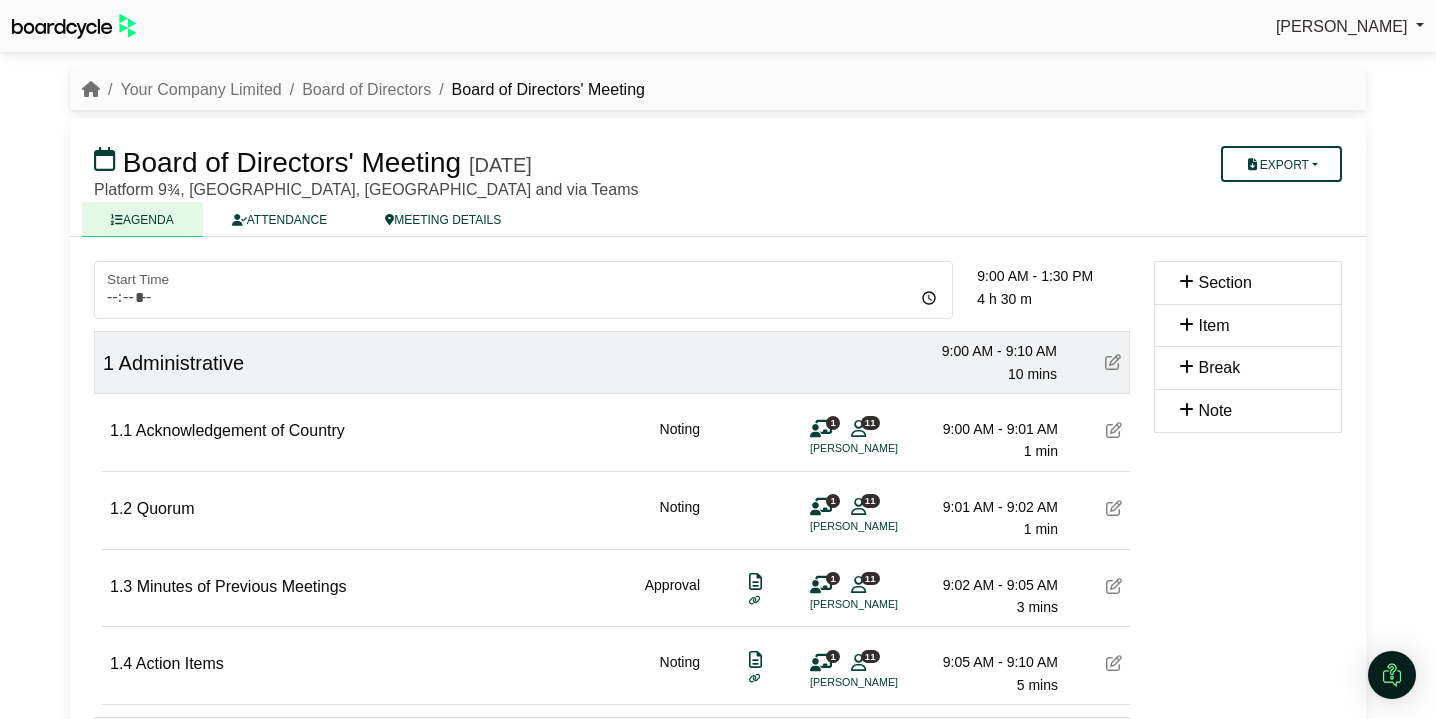 scroll, scrollTop: 0, scrollLeft: 0, axis: both 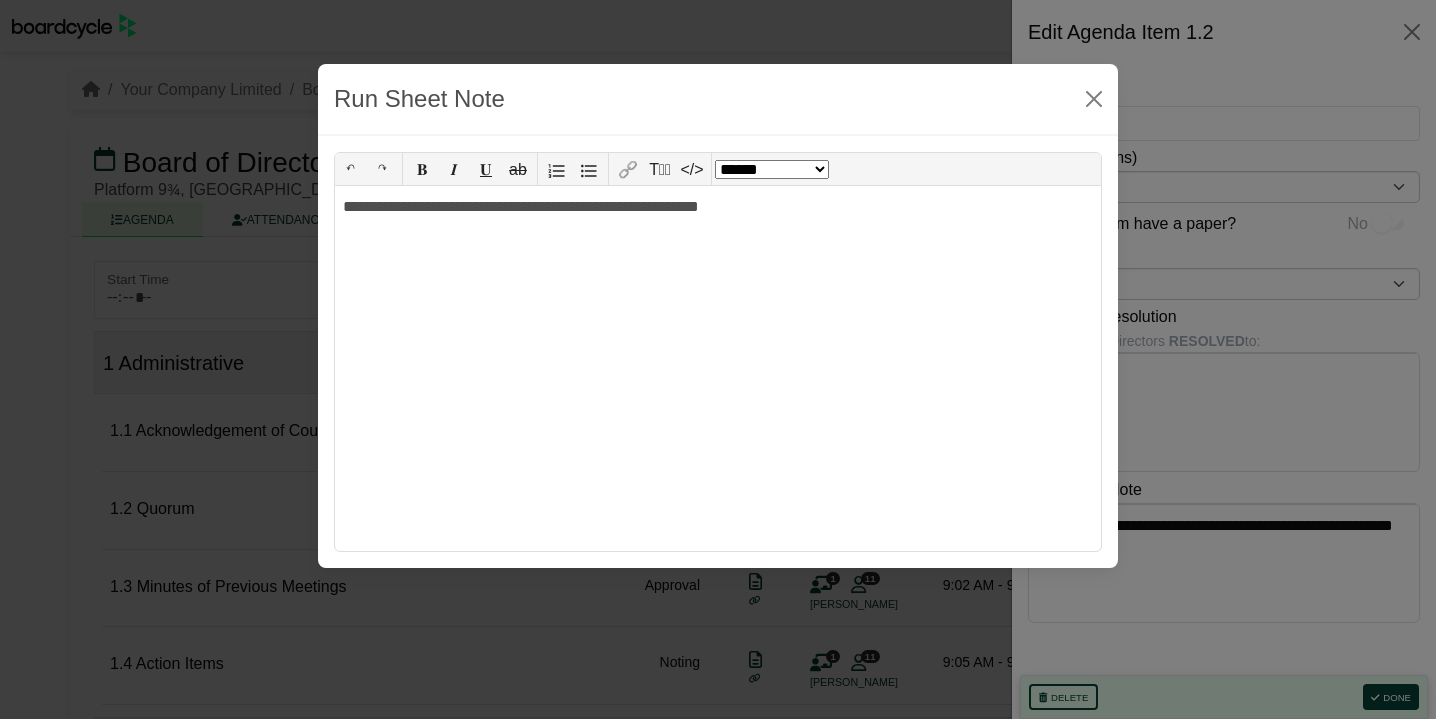 drag, startPoint x: 1121, startPoint y: 559, endPoint x: 1039, endPoint y: 508, distance: 96.56604 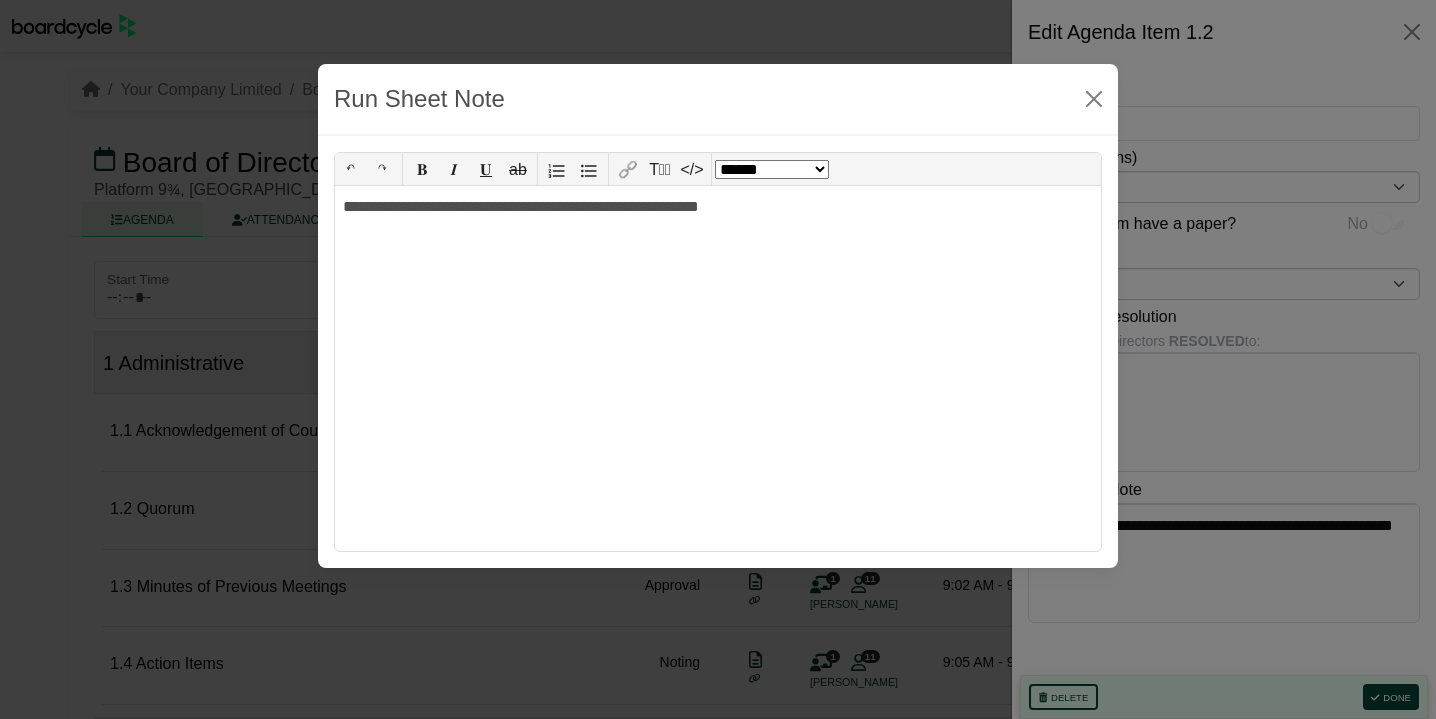 click on "[PERSON_NAME]
Sign Out
Your Company Limited
Board of Directors
Board of Directors' Meeting" at bounding box center (718, 359) 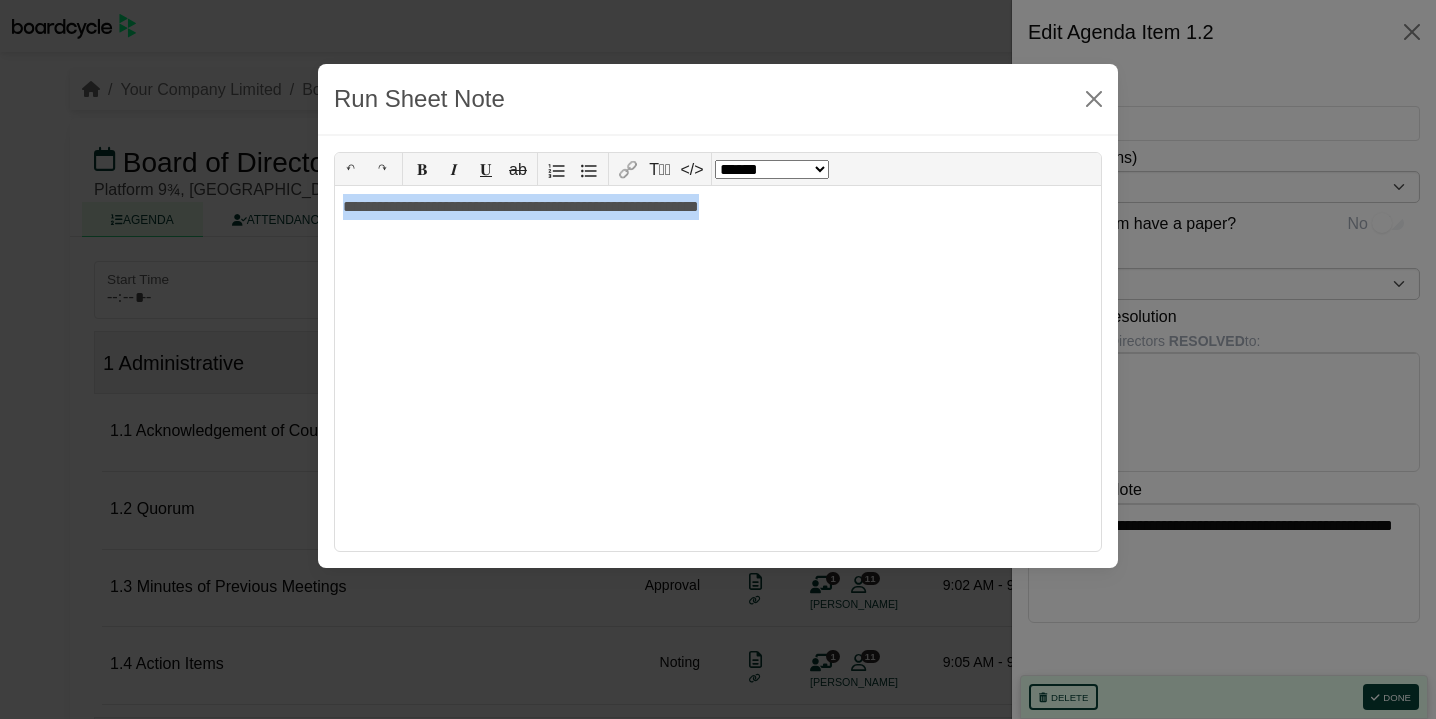 drag, startPoint x: 756, startPoint y: 212, endPoint x: 340, endPoint y: 194, distance: 416.38925 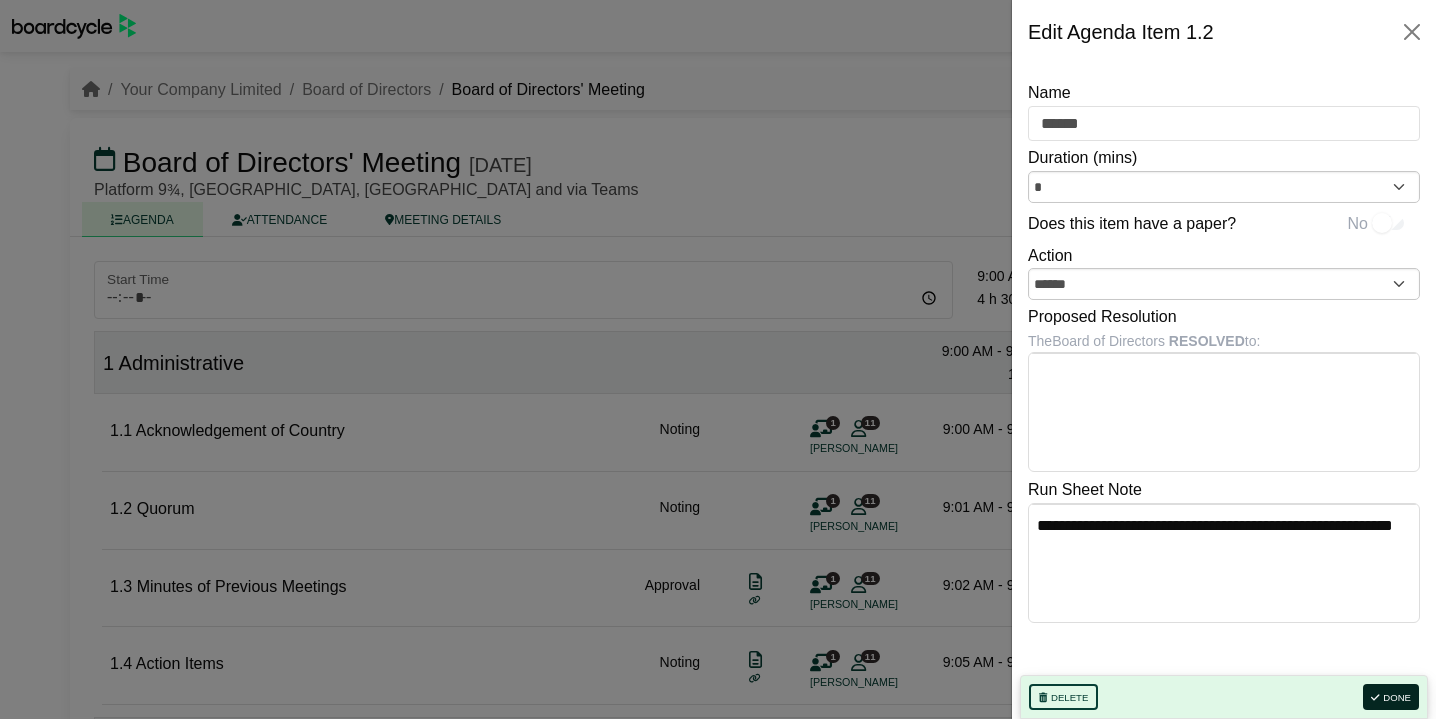 click on "Done" at bounding box center [1391, 697] 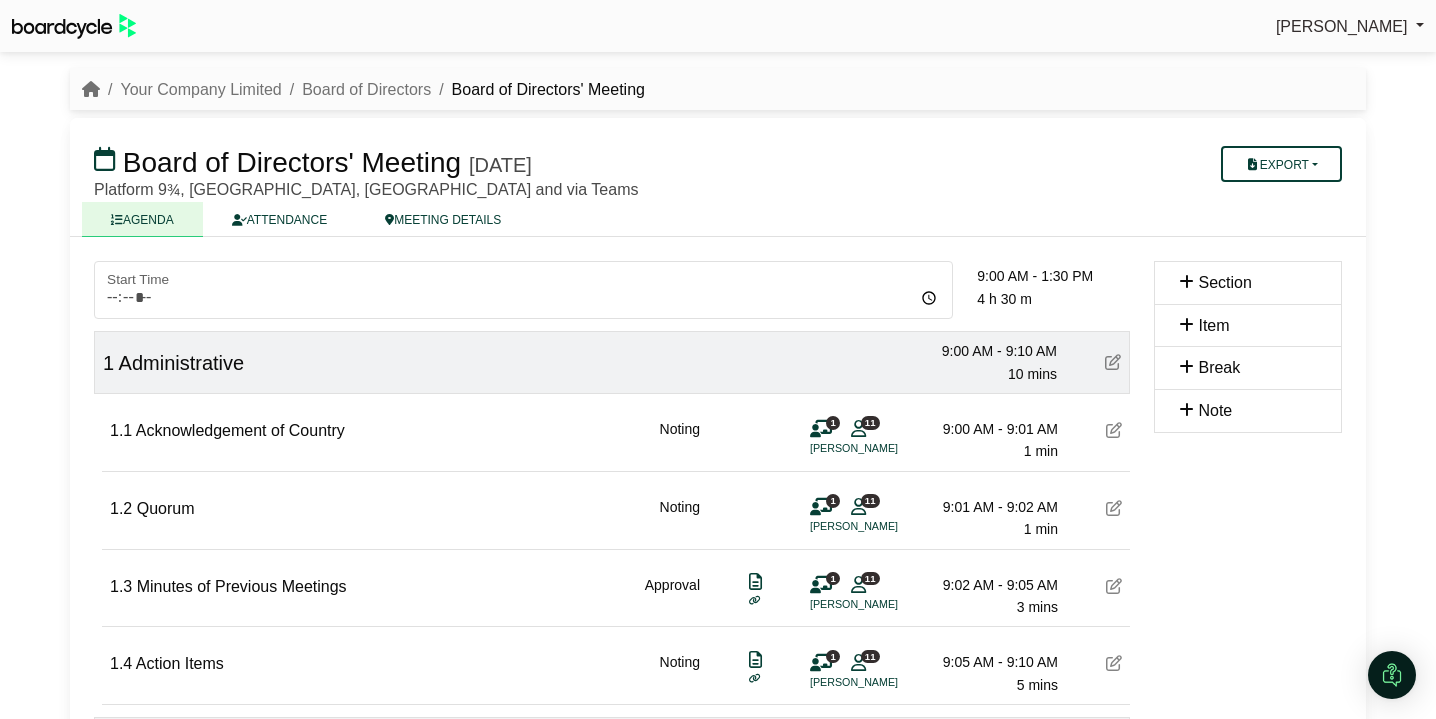 click at bounding box center (1114, 586) 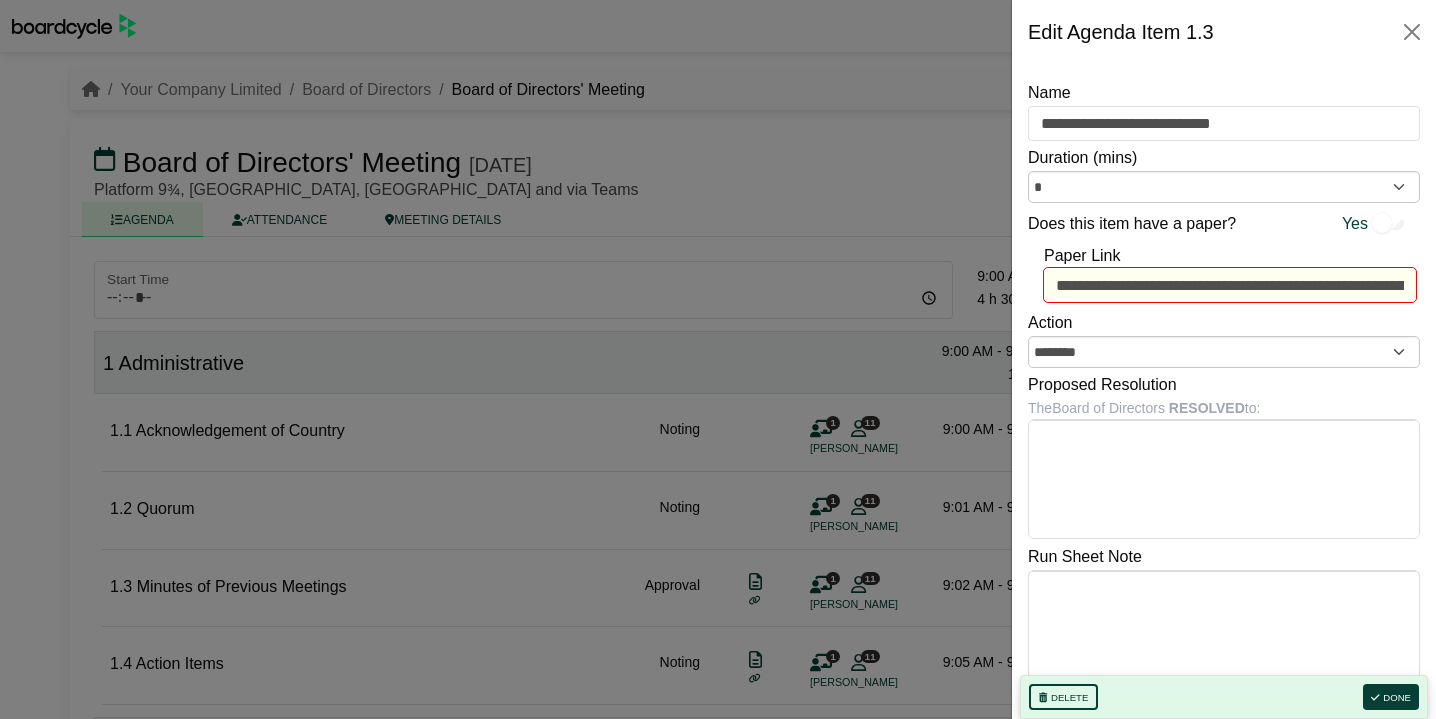 drag, startPoint x: 953, startPoint y: 579, endPoint x: 1000, endPoint y: 602, distance: 52.3259 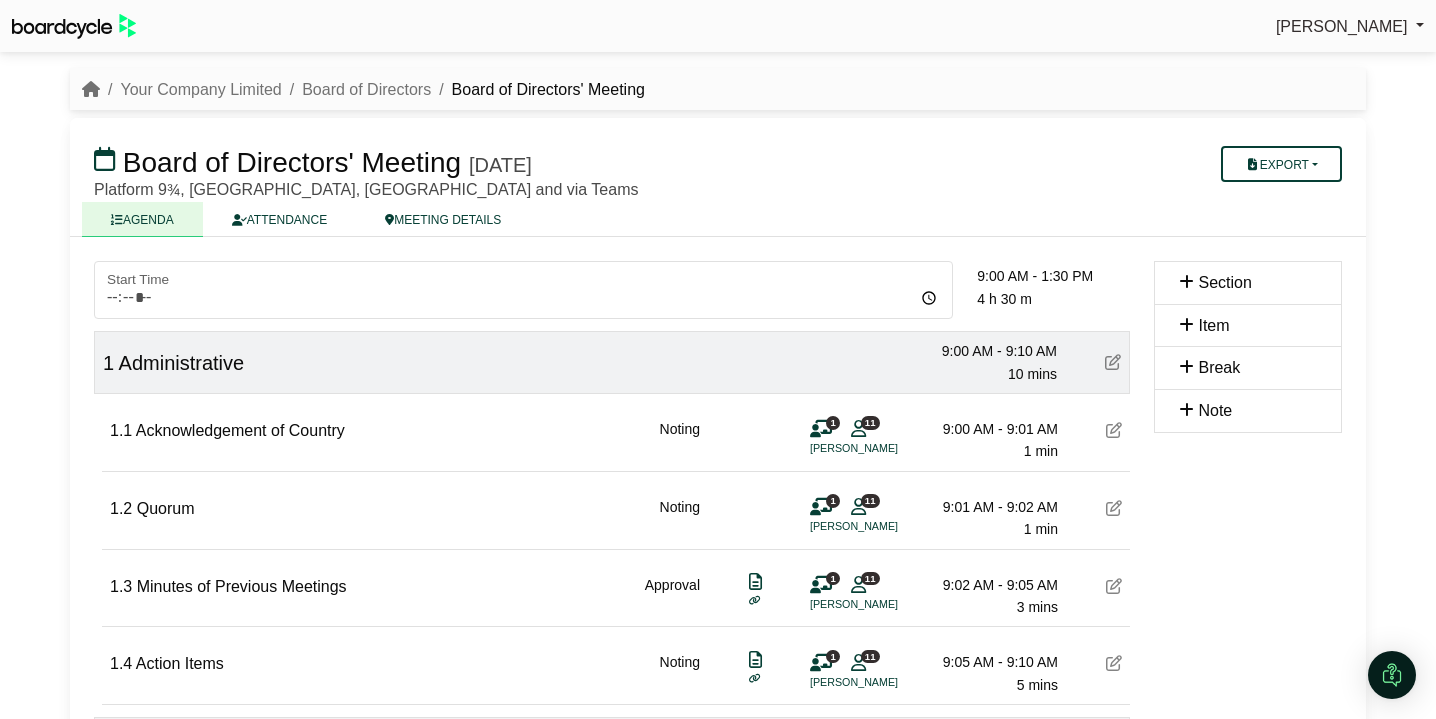 click at bounding box center (1114, 663) 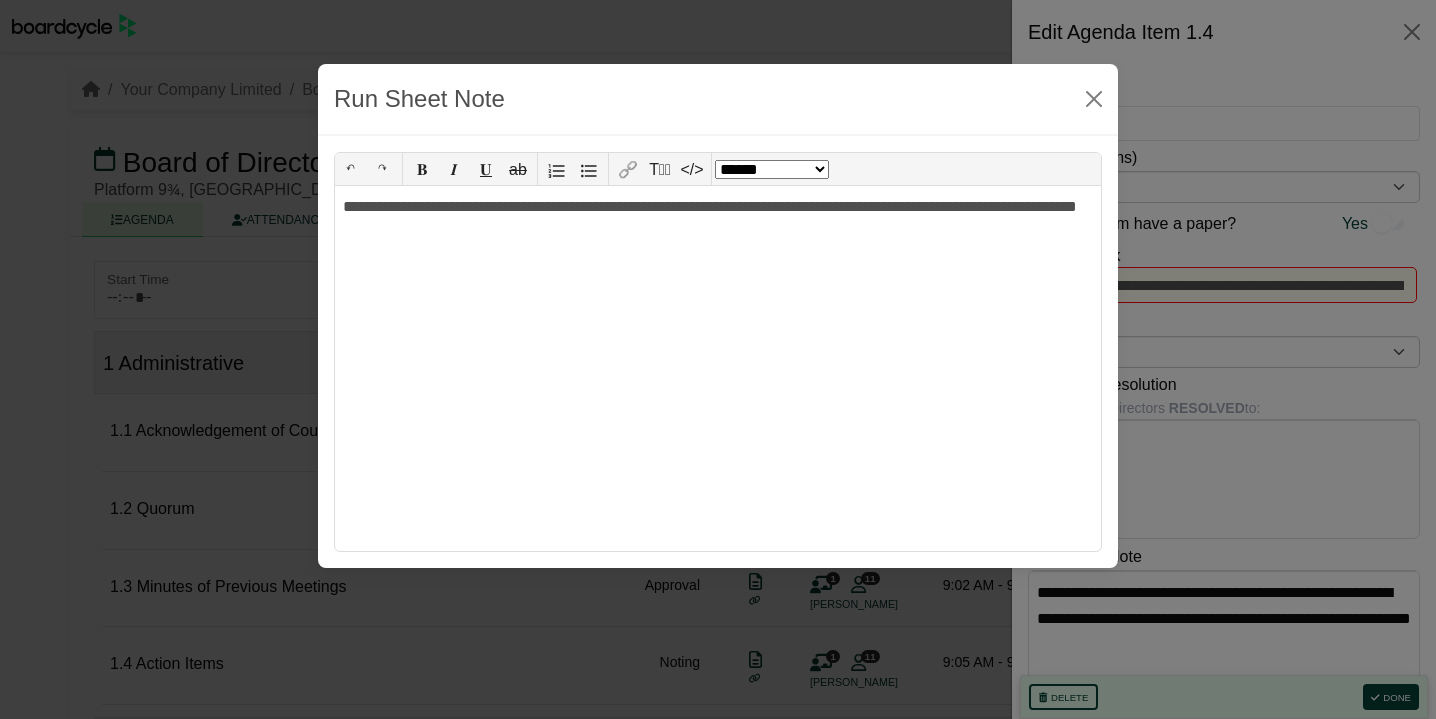 drag, startPoint x: 1219, startPoint y: 645, endPoint x: 1029, endPoint y: 582, distance: 200.17242 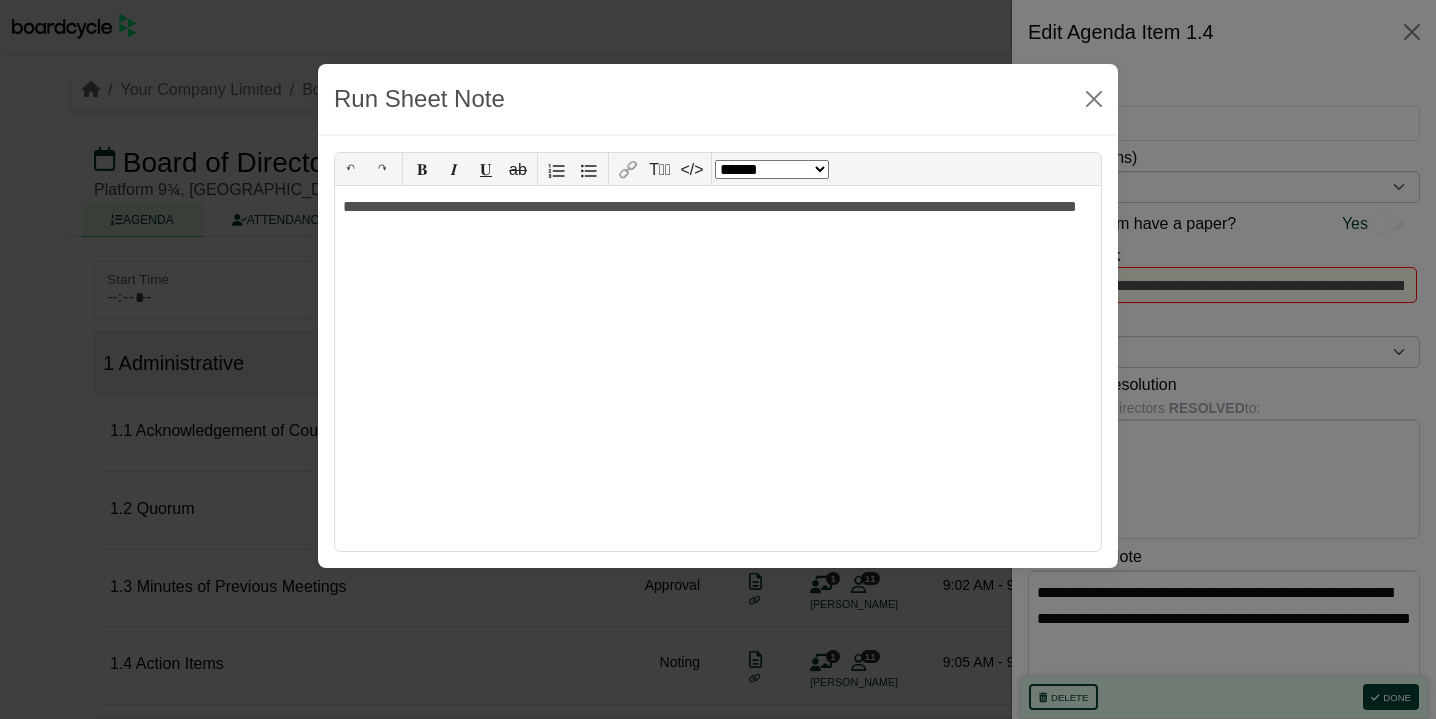click on "Richard Conway
Sign Out
Your Company Limited
Board of Directors
Board of Directors' Meeting" at bounding box center (718, 359) 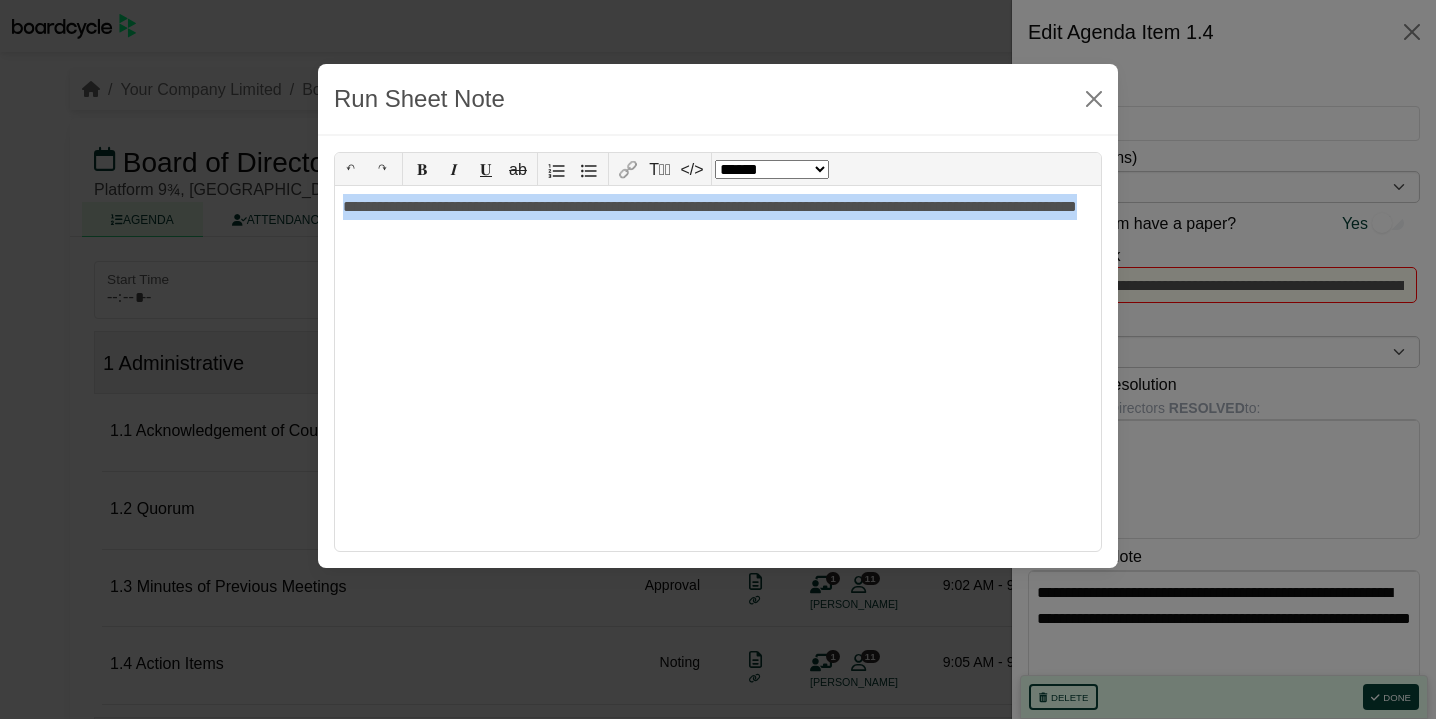 drag, startPoint x: 601, startPoint y: 234, endPoint x: 332, endPoint y: 204, distance: 270.6677 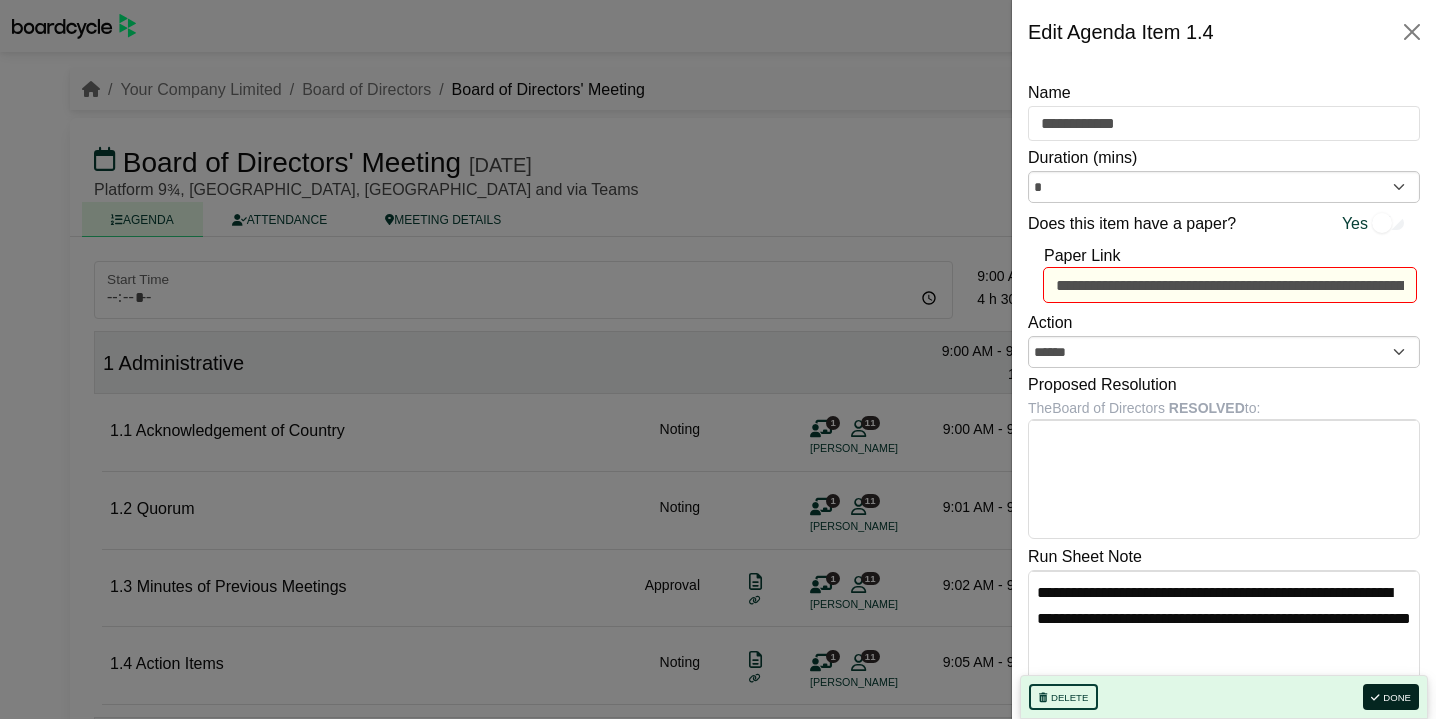 click on "Done" at bounding box center [1391, 697] 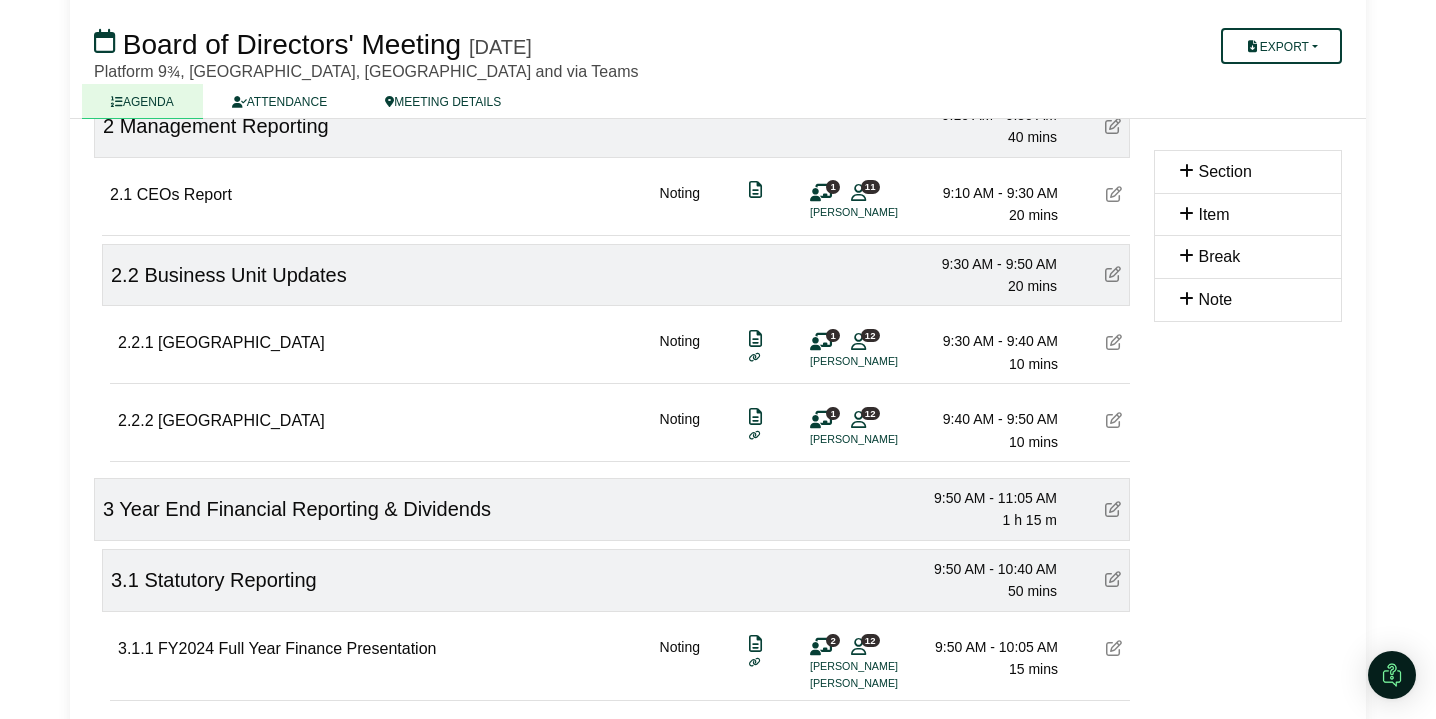 scroll, scrollTop: 642, scrollLeft: 0, axis: vertical 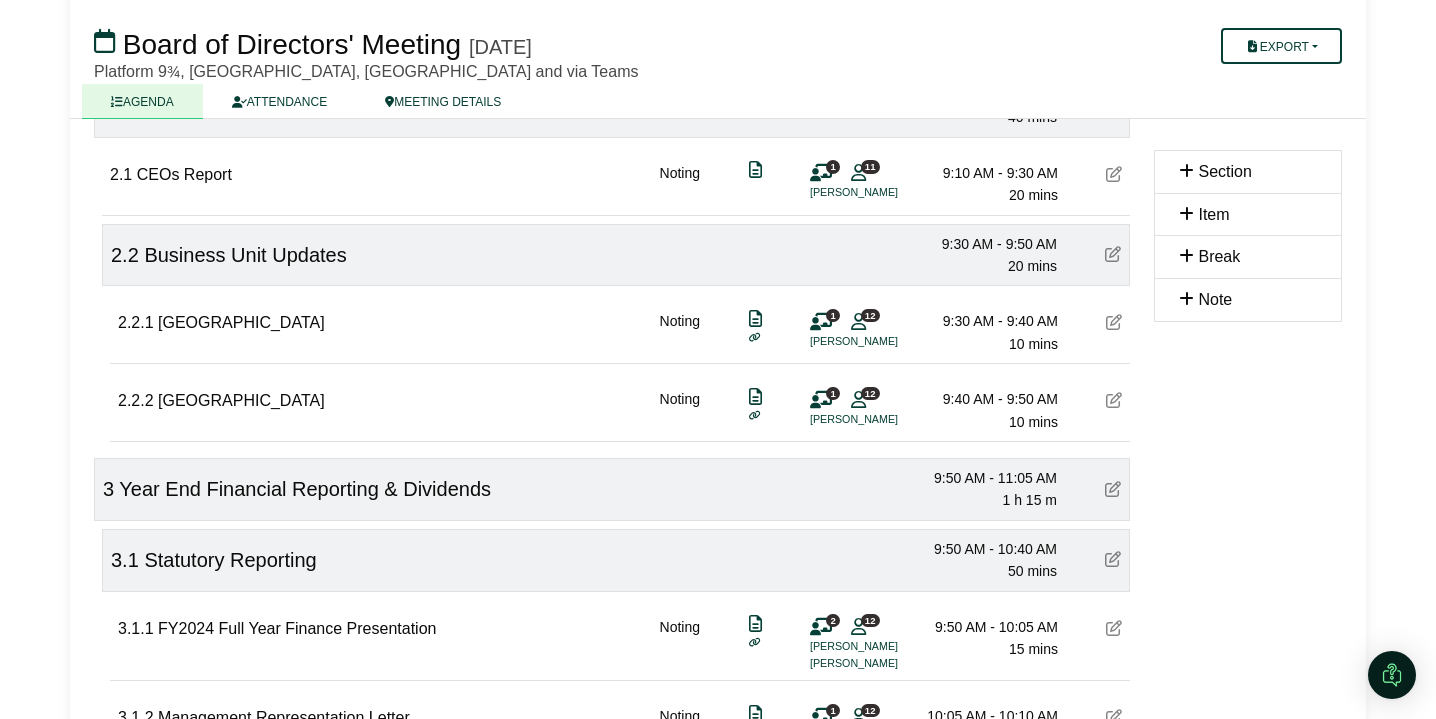 click at bounding box center (1114, 174) 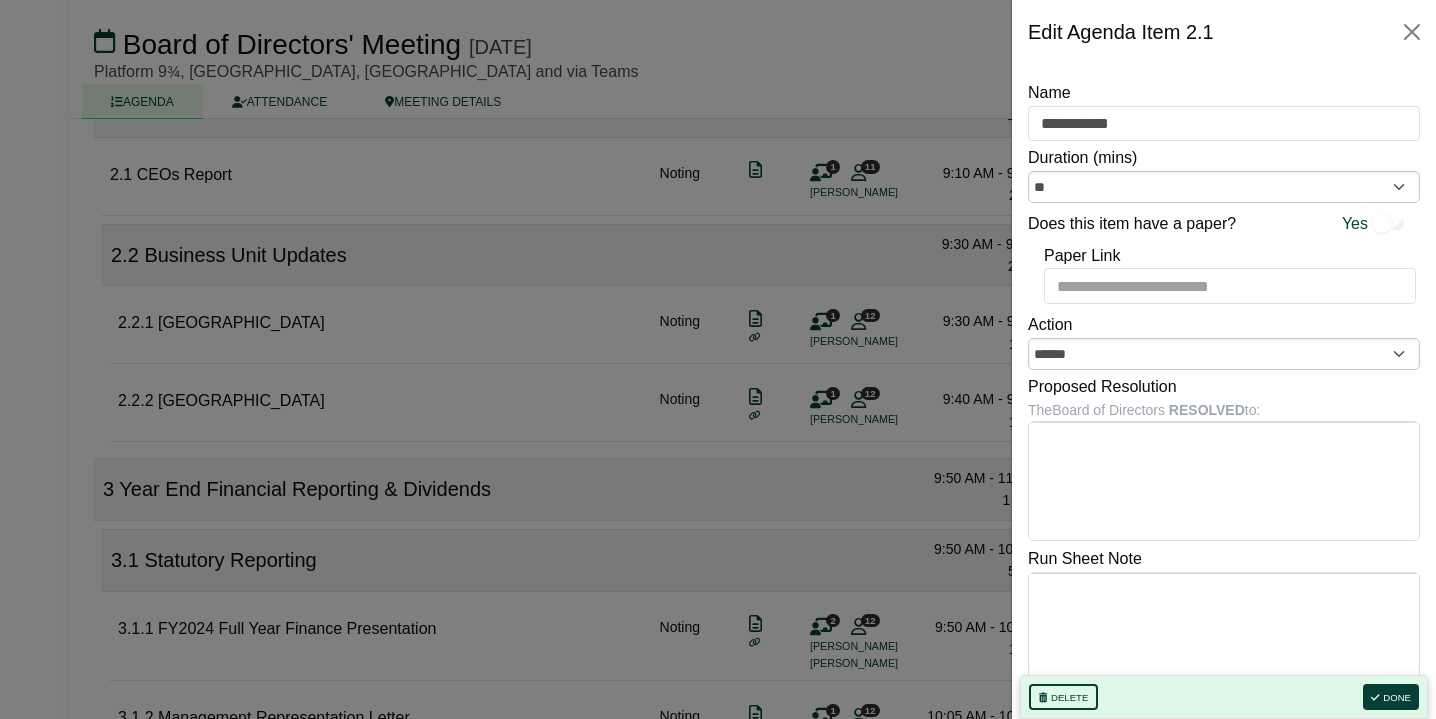 click at bounding box center (718, 359) 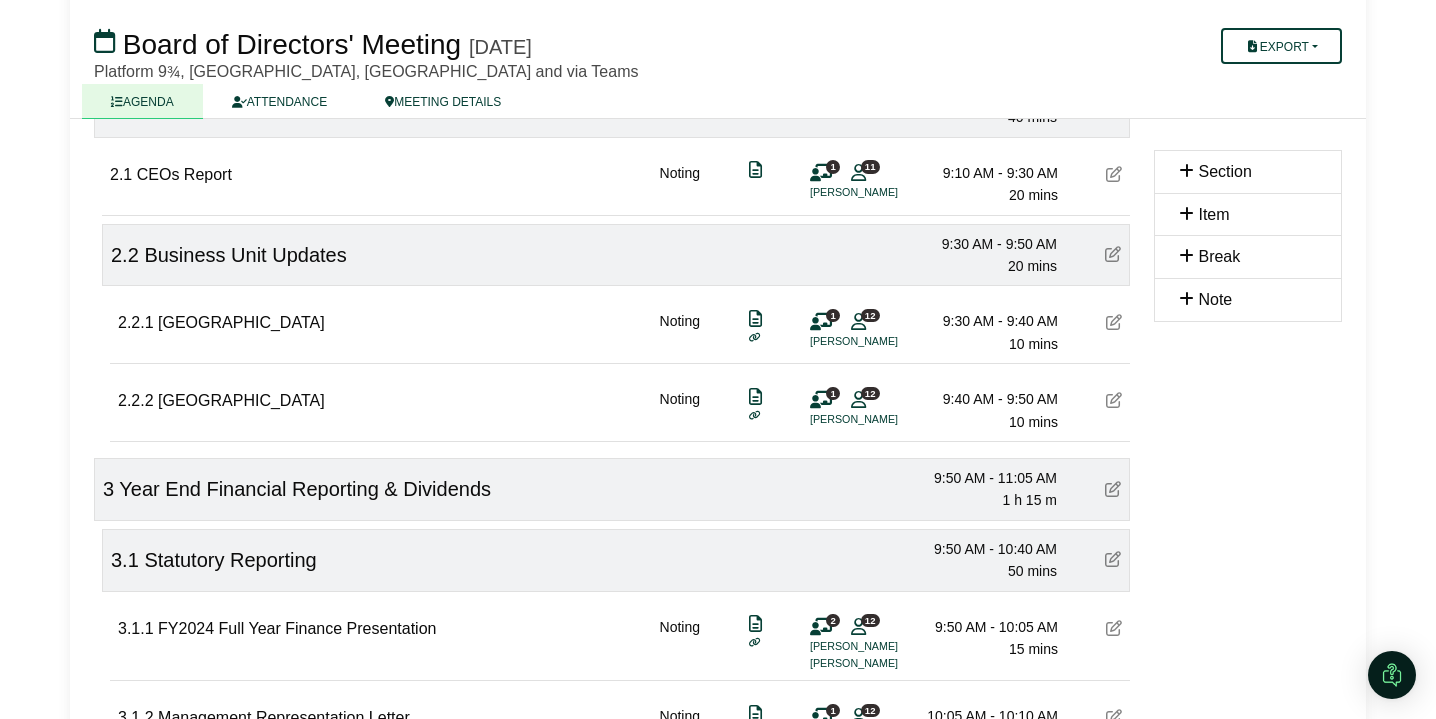 click at bounding box center (1114, 322) 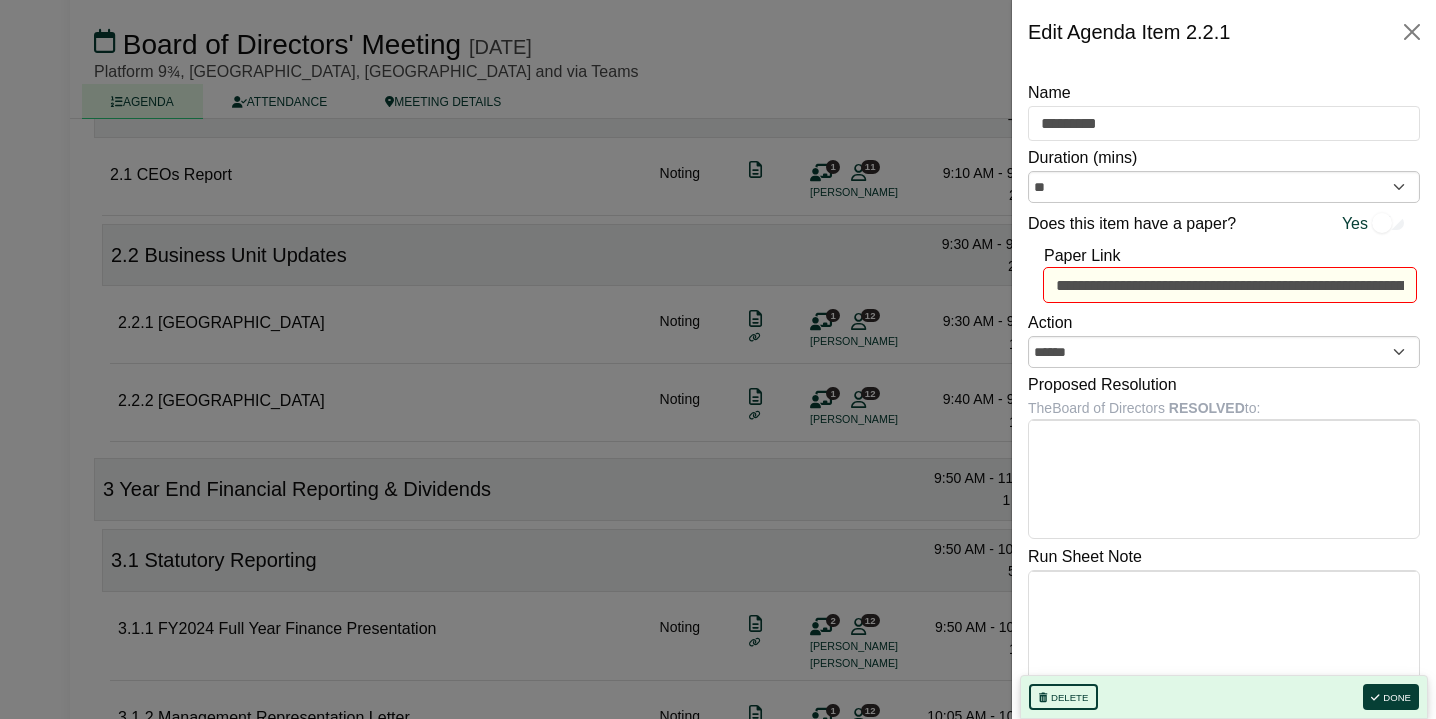 click at bounding box center [718, 359] 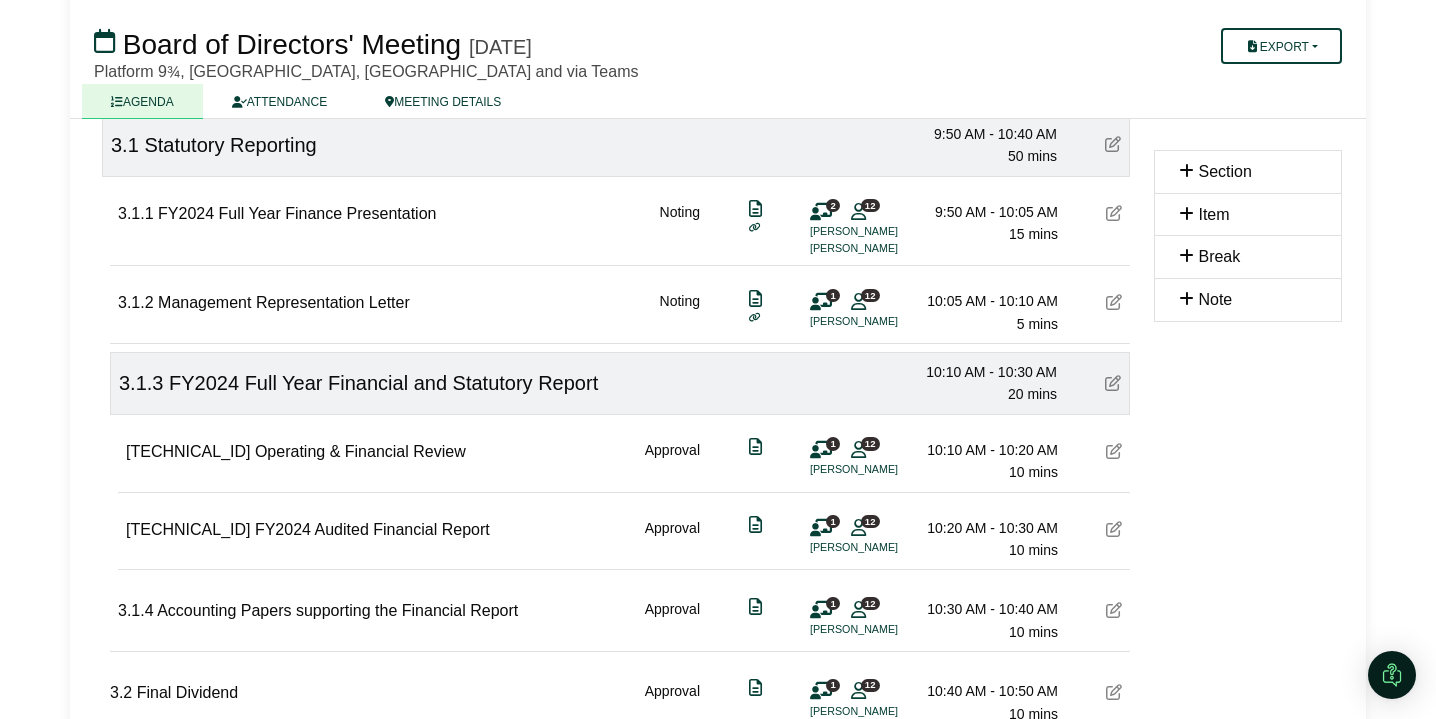 scroll, scrollTop: 1060, scrollLeft: 0, axis: vertical 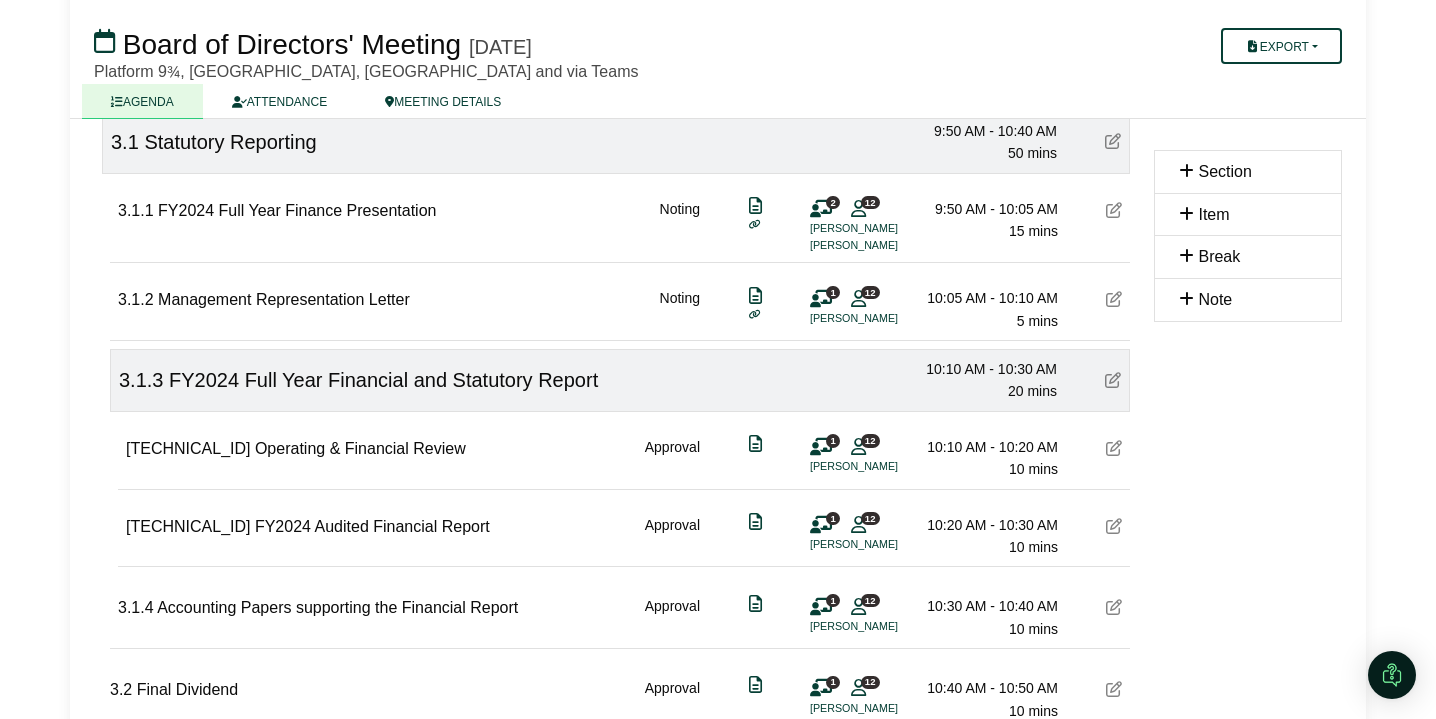 click at bounding box center [1114, 448] 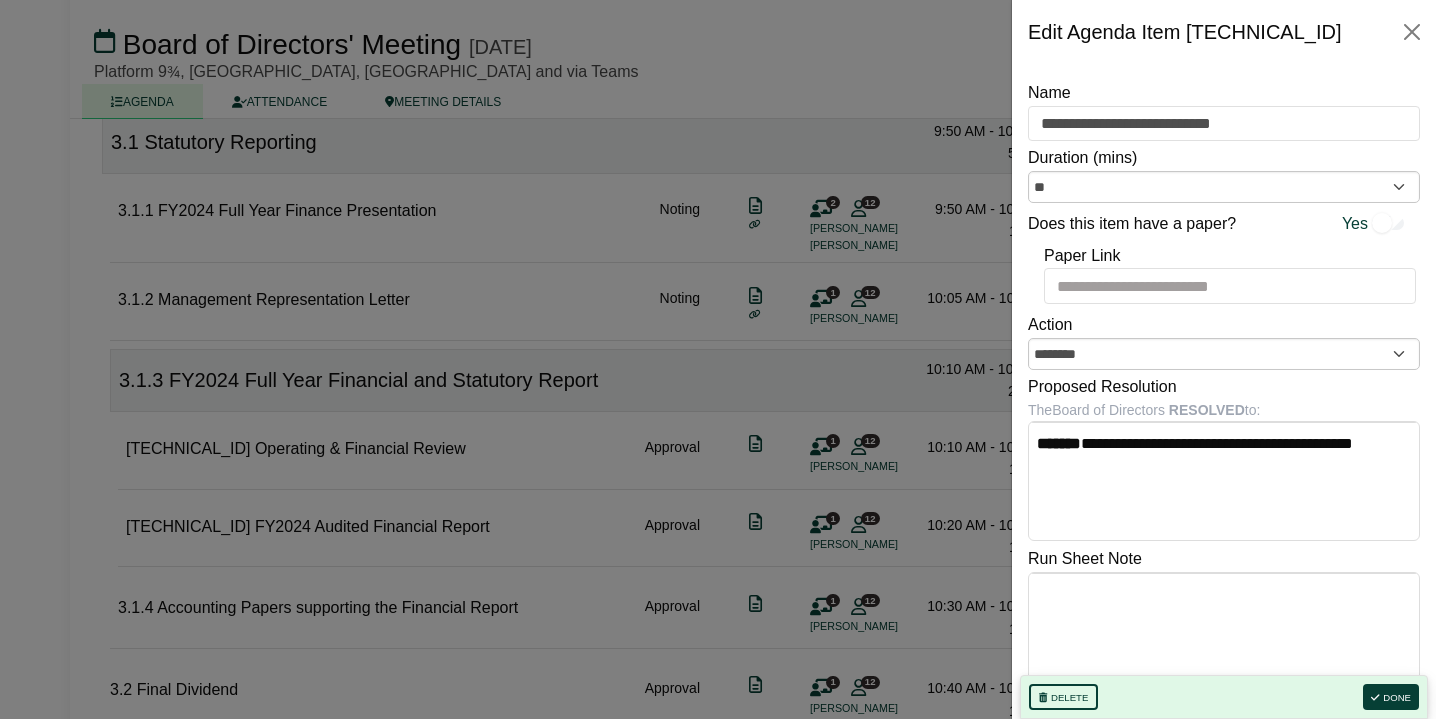 click at bounding box center [718, 359] 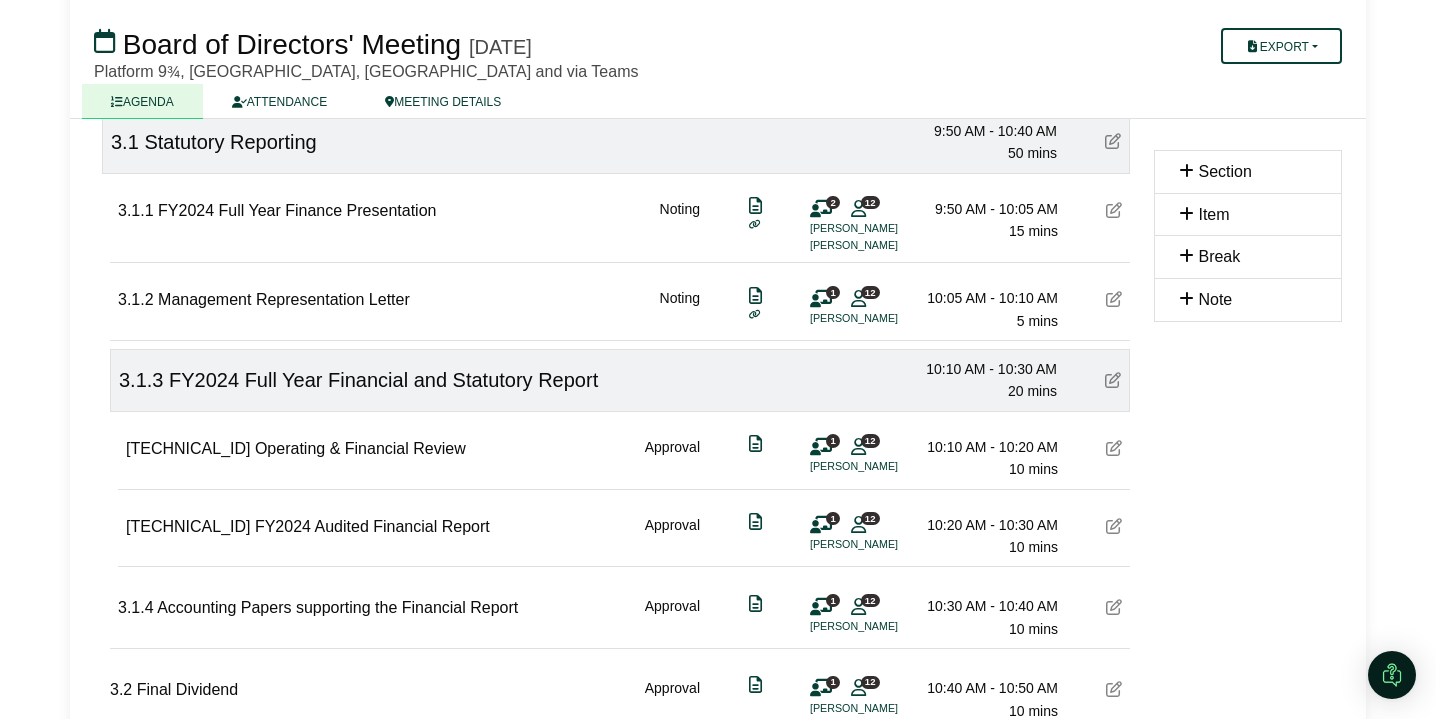 click at bounding box center (1114, 526) 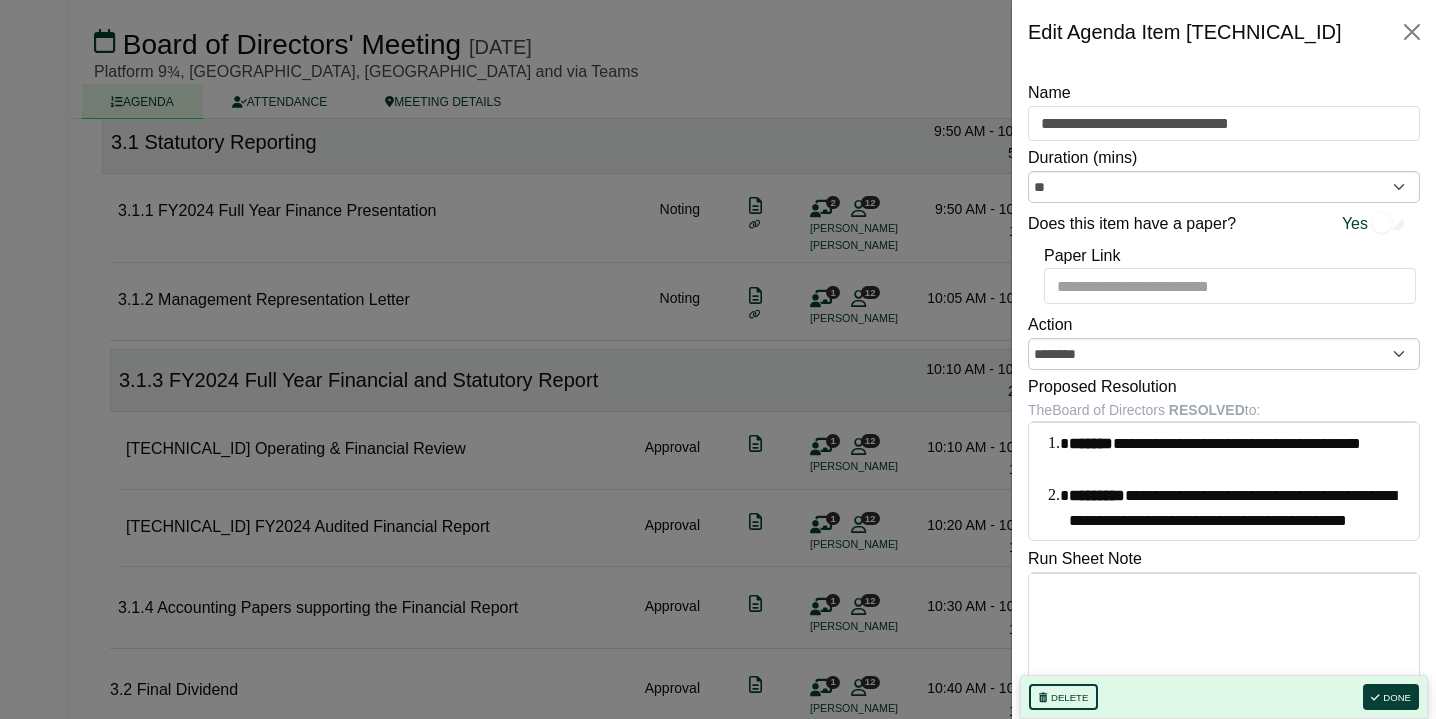 click at bounding box center [718, 359] 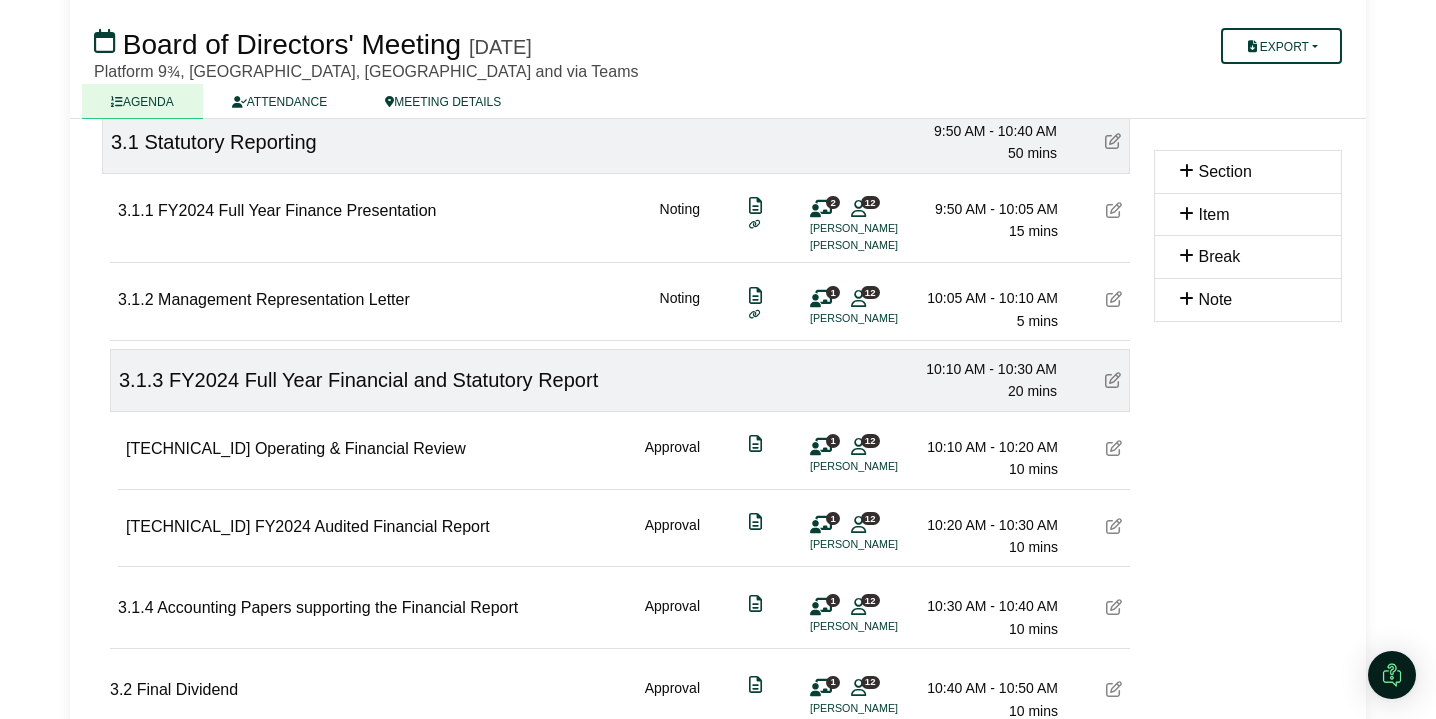 click at bounding box center (1114, 607) 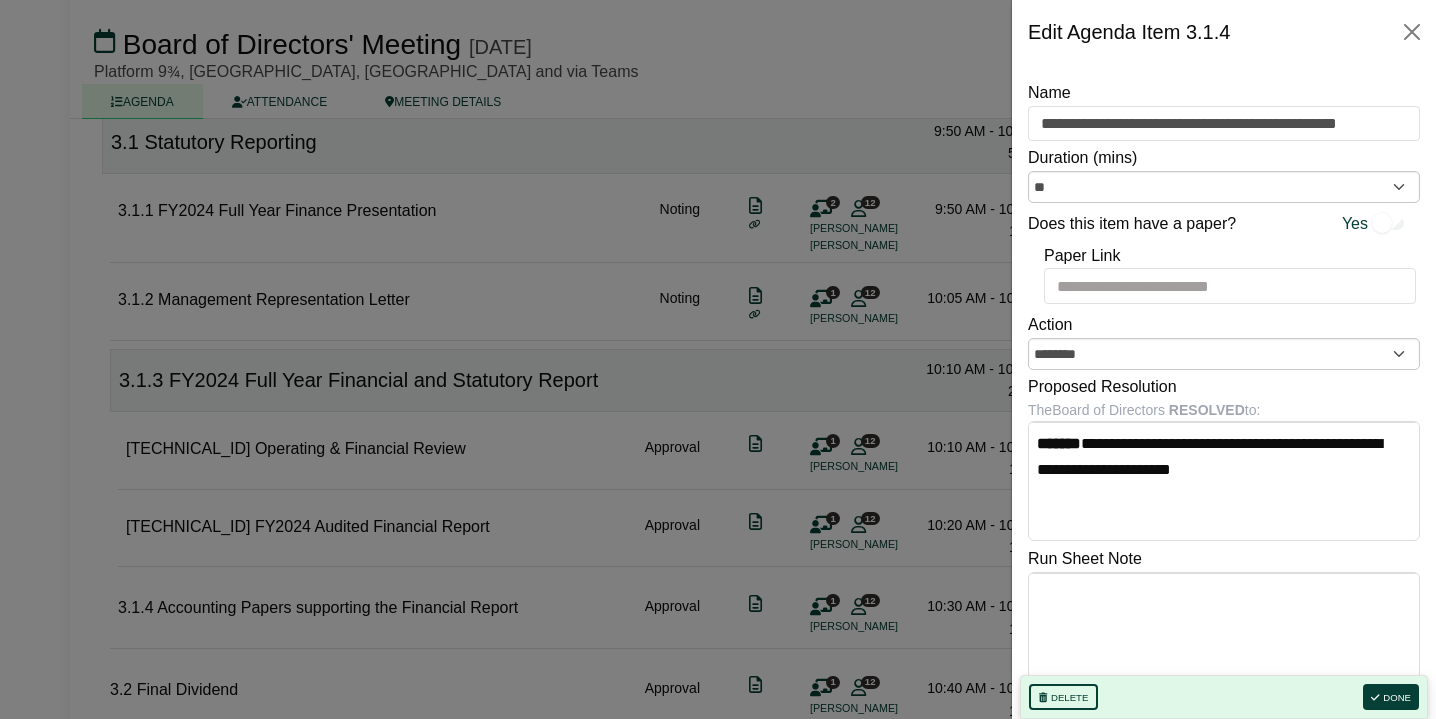 click at bounding box center (718, 359) 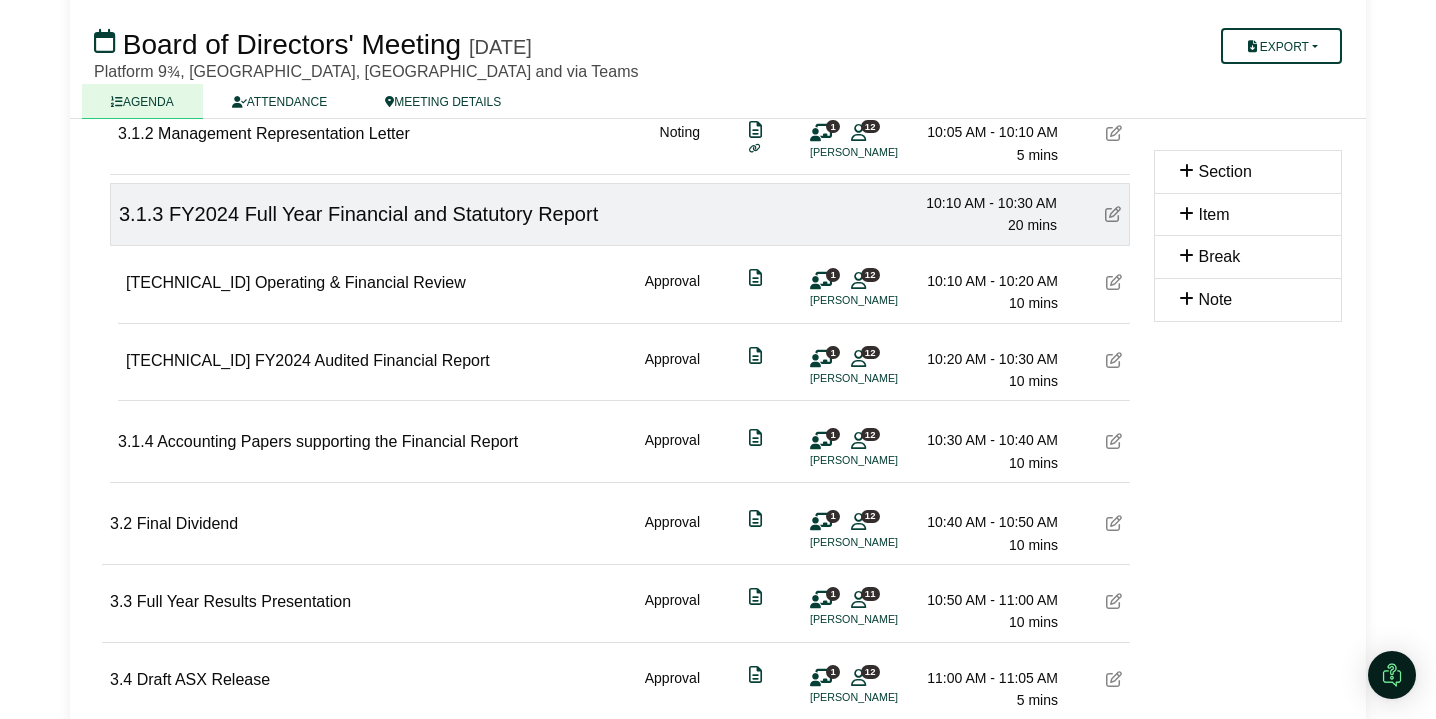 scroll, scrollTop: 1267, scrollLeft: 0, axis: vertical 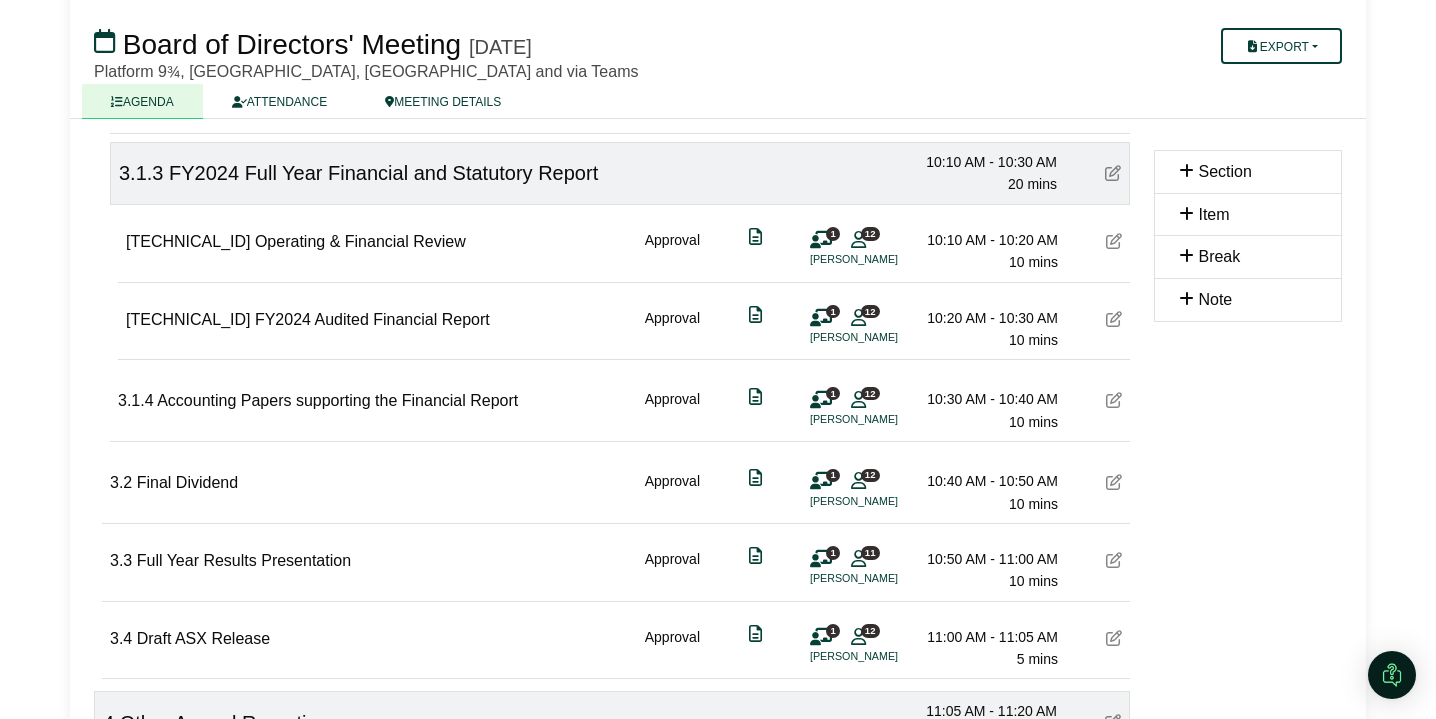 click at bounding box center (1114, 482) 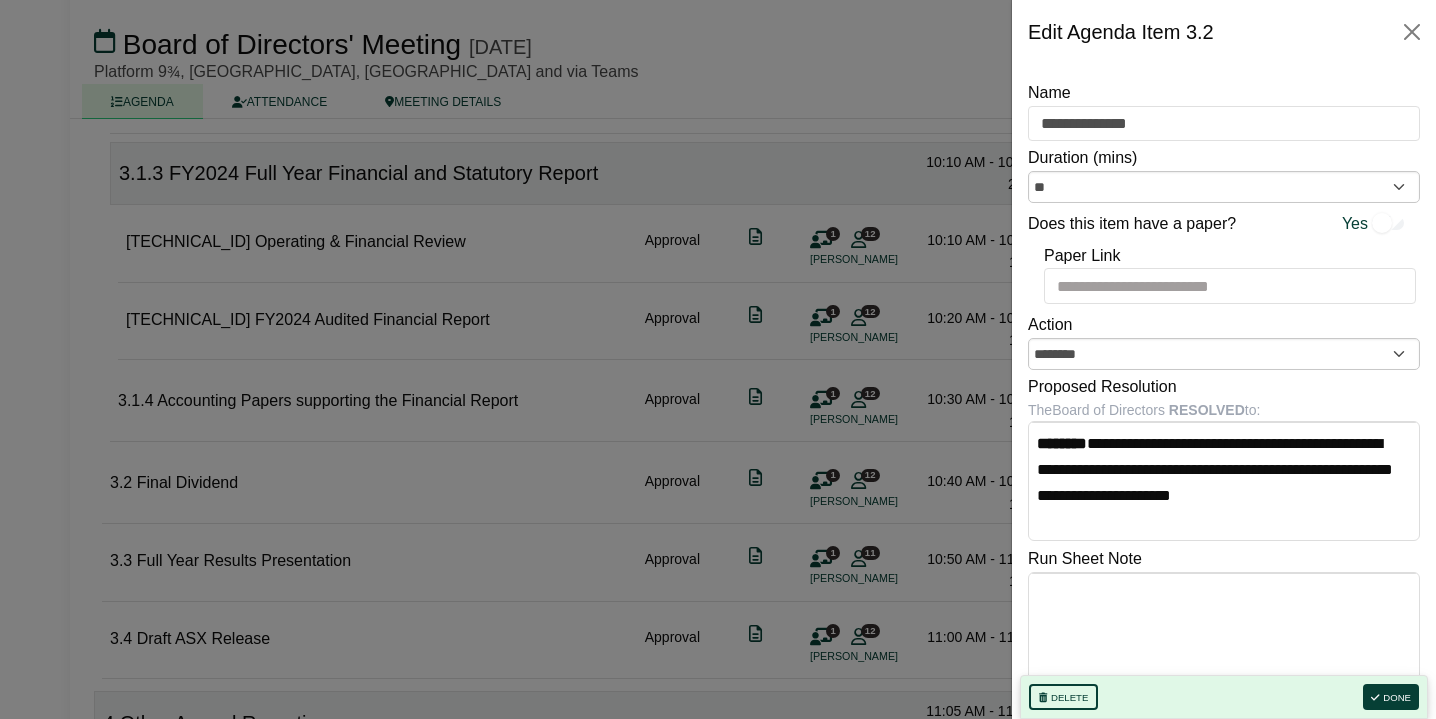 click at bounding box center [718, 359] 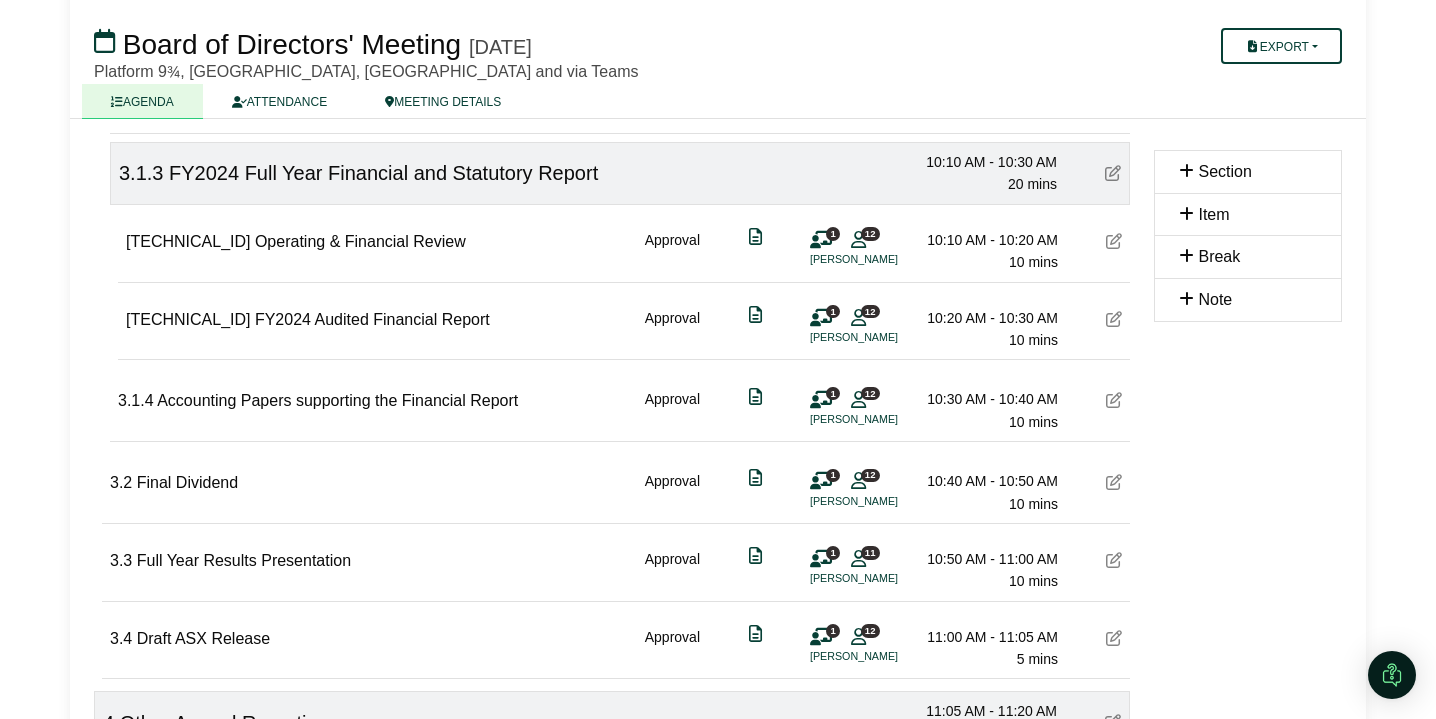click on "3.3   Full Year Results Presentation Approval 1       11 Fleur Delacour 10:50 AM - 11:00 AM 10 mins" at bounding box center (616, 563) 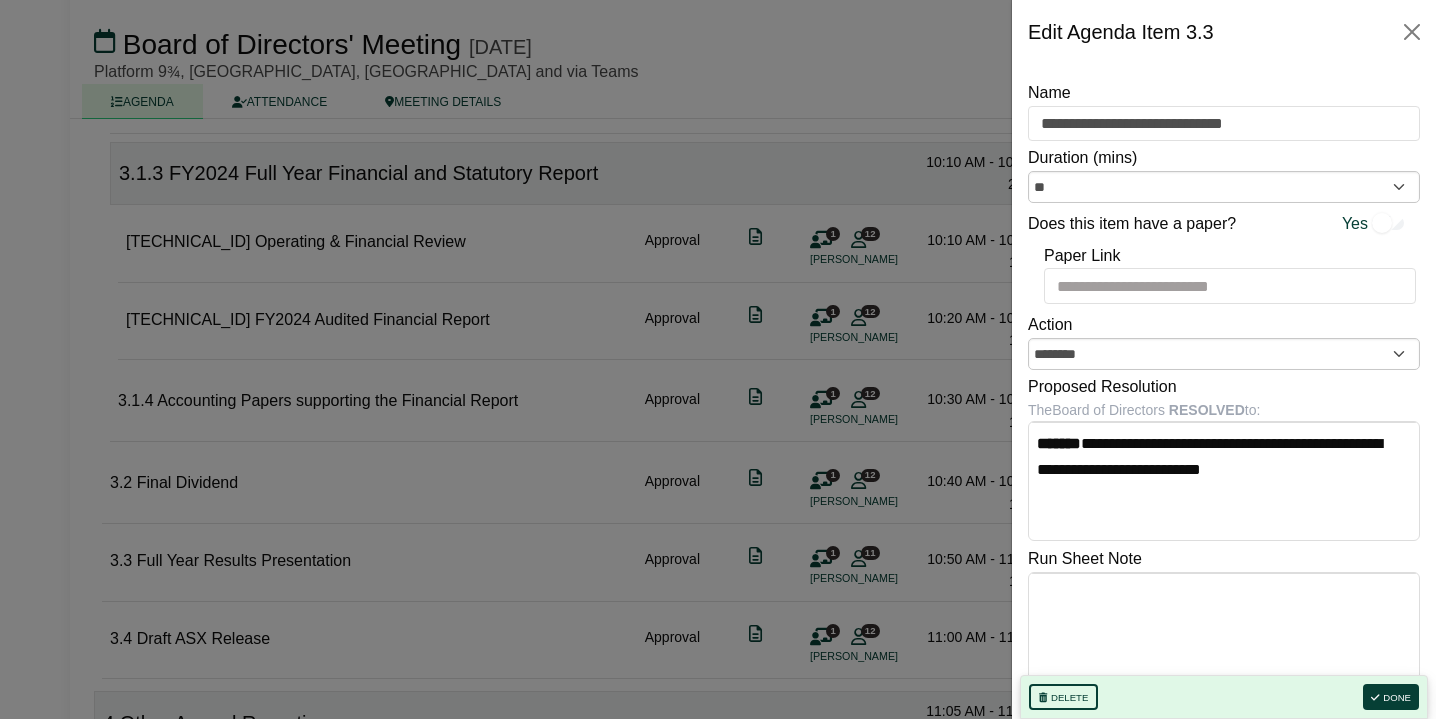 click at bounding box center [718, 359] 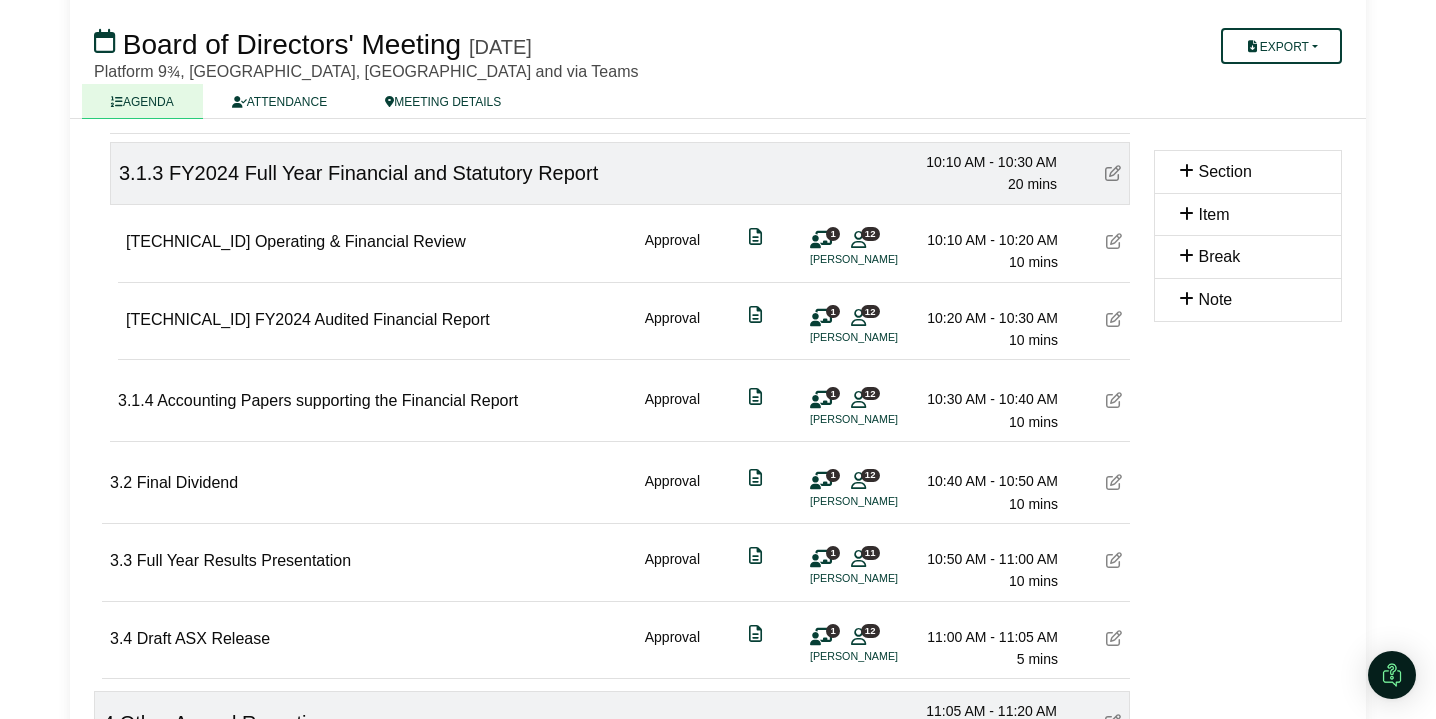 click at bounding box center [1114, 638] 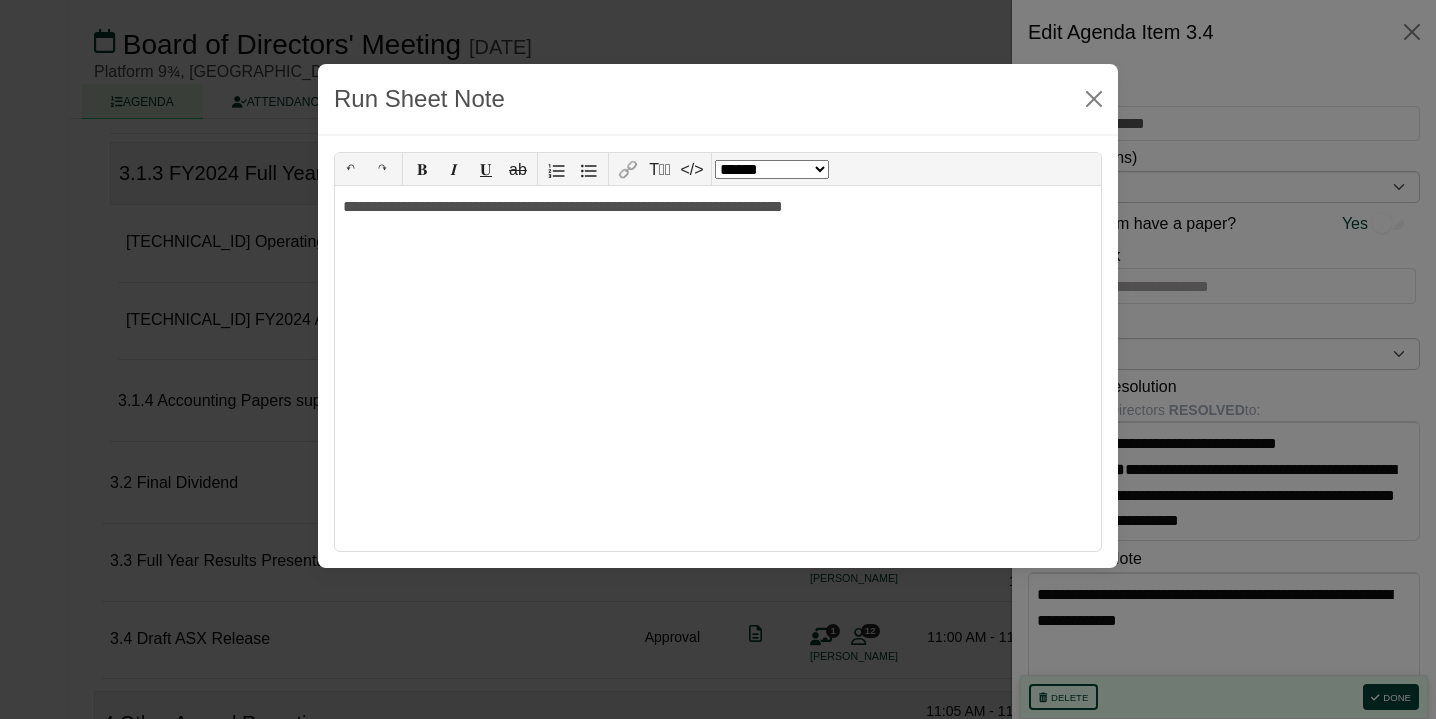 drag, startPoint x: 1284, startPoint y: 625, endPoint x: 1001, endPoint y: 605, distance: 283.70584 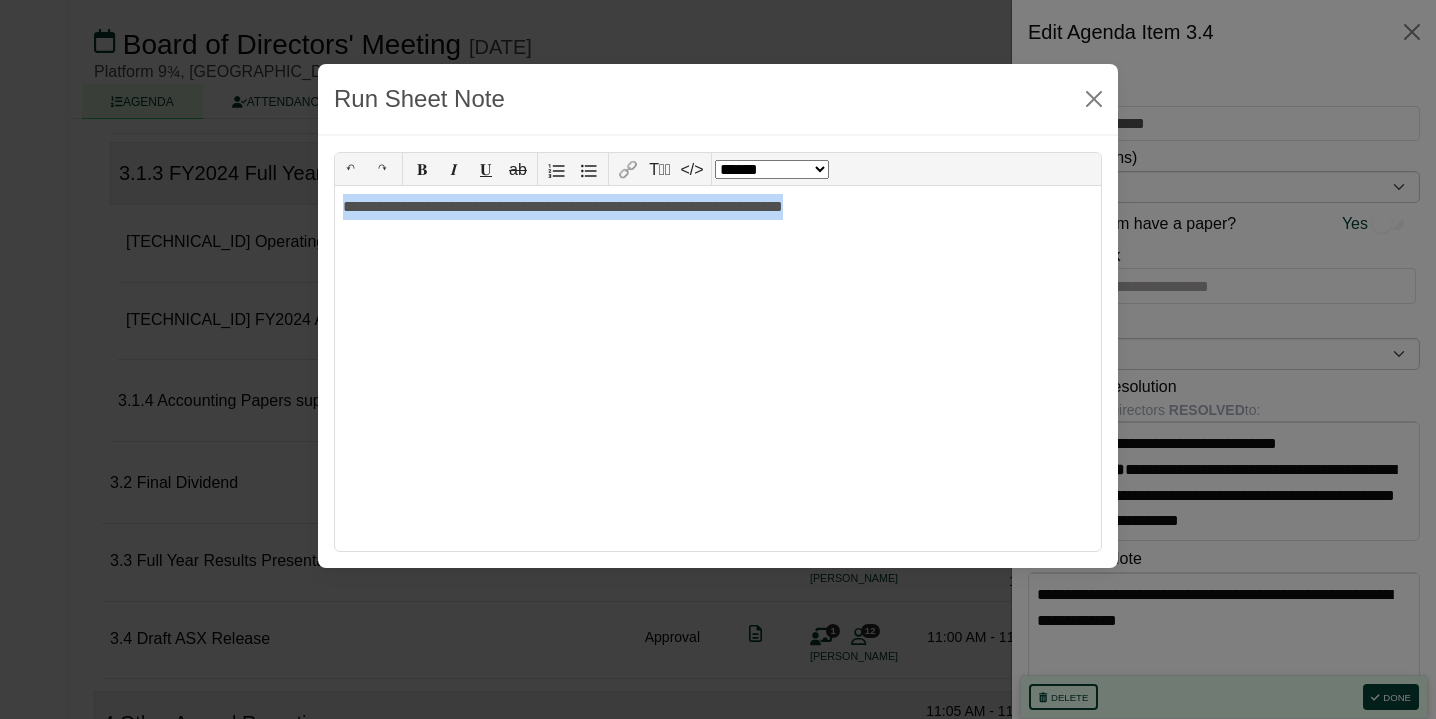 drag, startPoint x: 905, startPoint y: 211, endPoint x: 297, endPoint y: 198, distance: 608.139 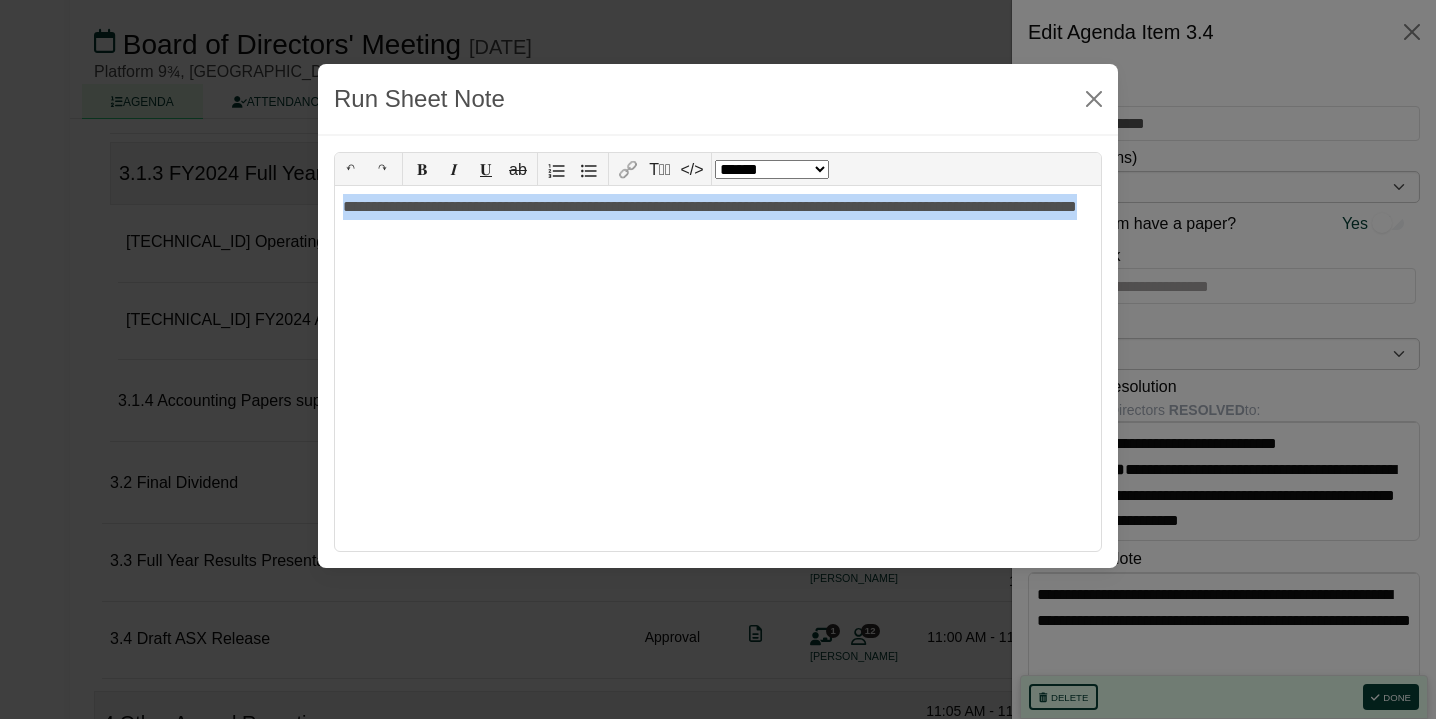 drag, startPoint x: 556, startPoint y: 246, endPoint x: 320, endPoint y: 210, distance: 238.72998 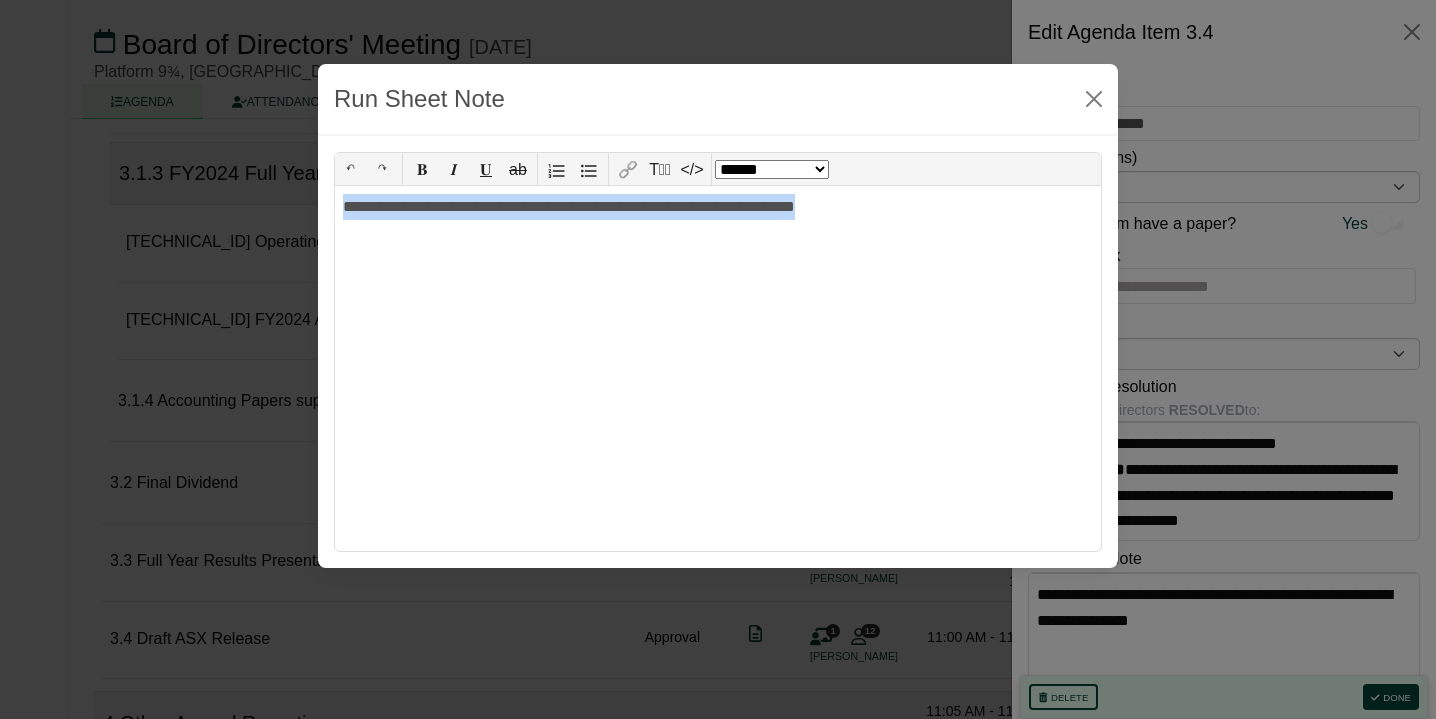 drag, startPoint x: 929, startPoint y: 229, endPoint x: 316, endPoint y: 204, distance: 613.5096 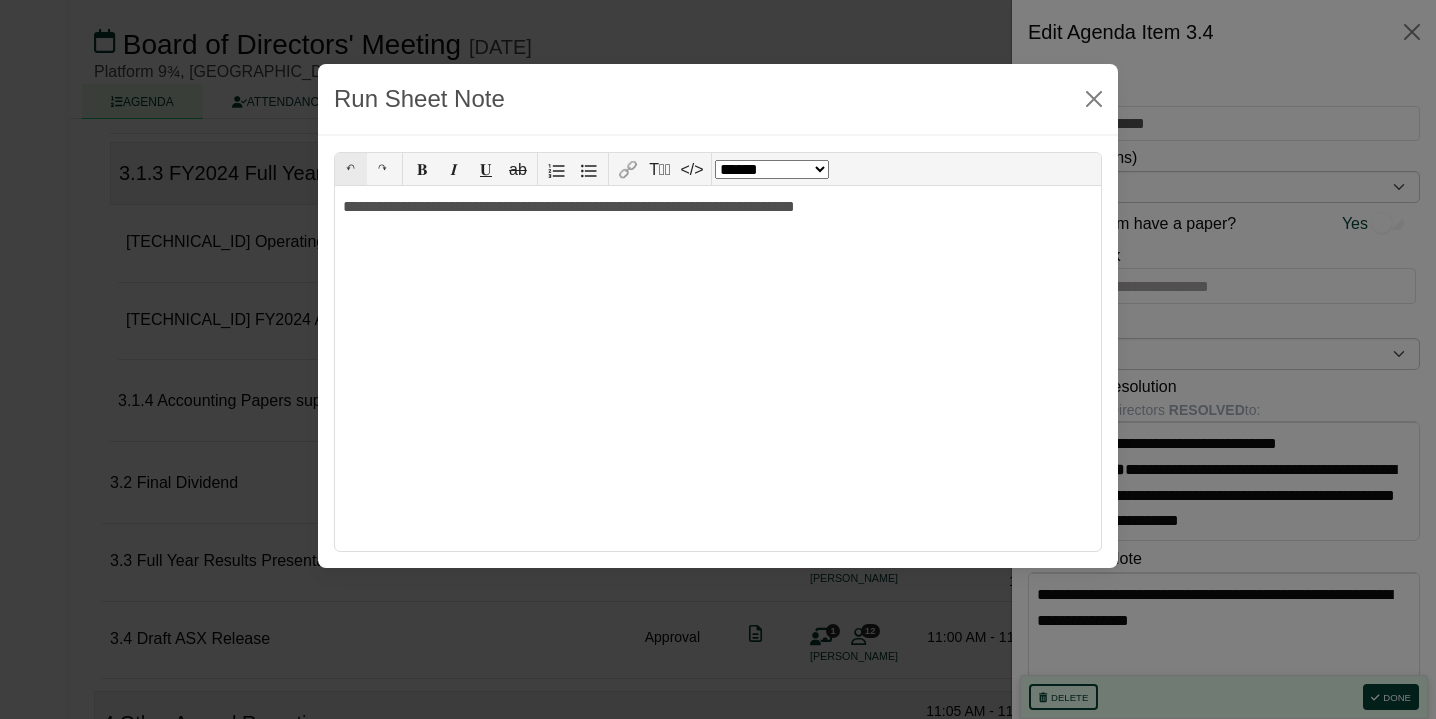 click on "↶" at bounding box center [351, 169] 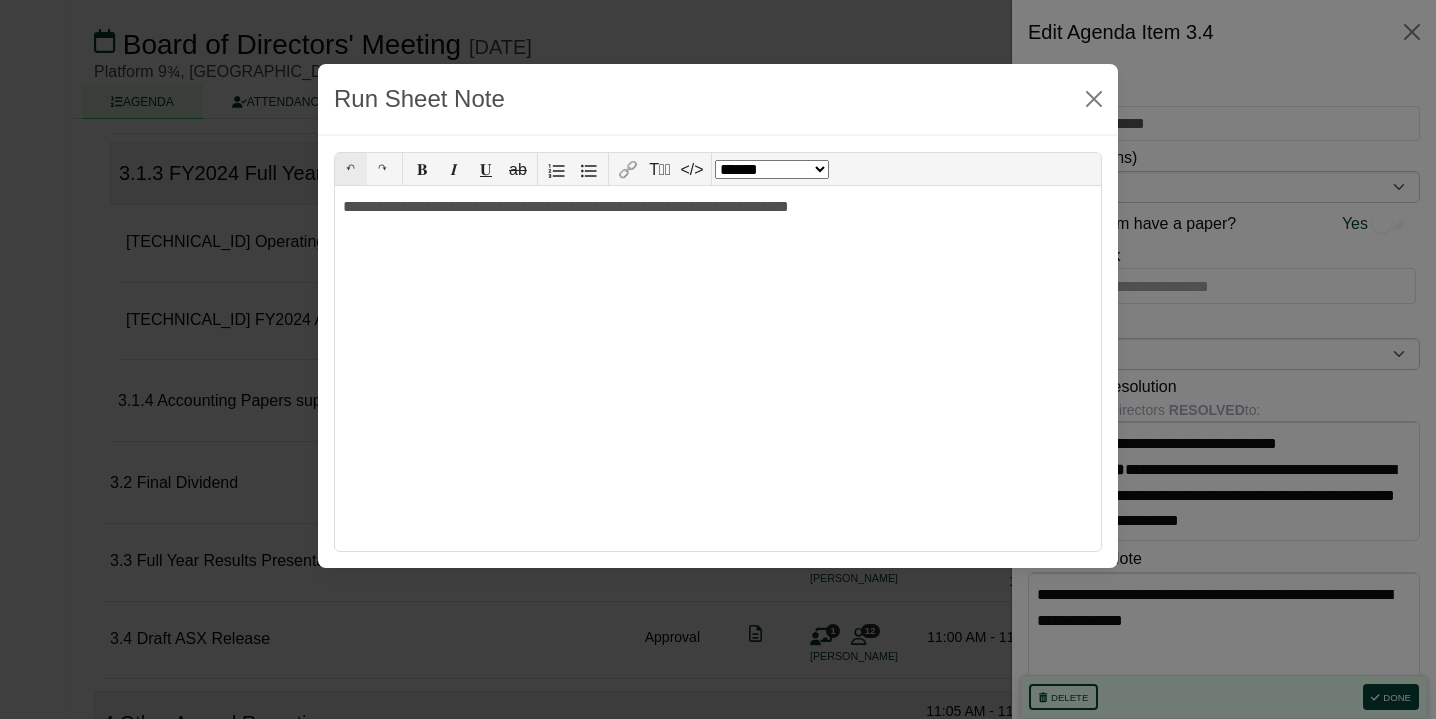 click on "↶" at bounding box center (351, 169) 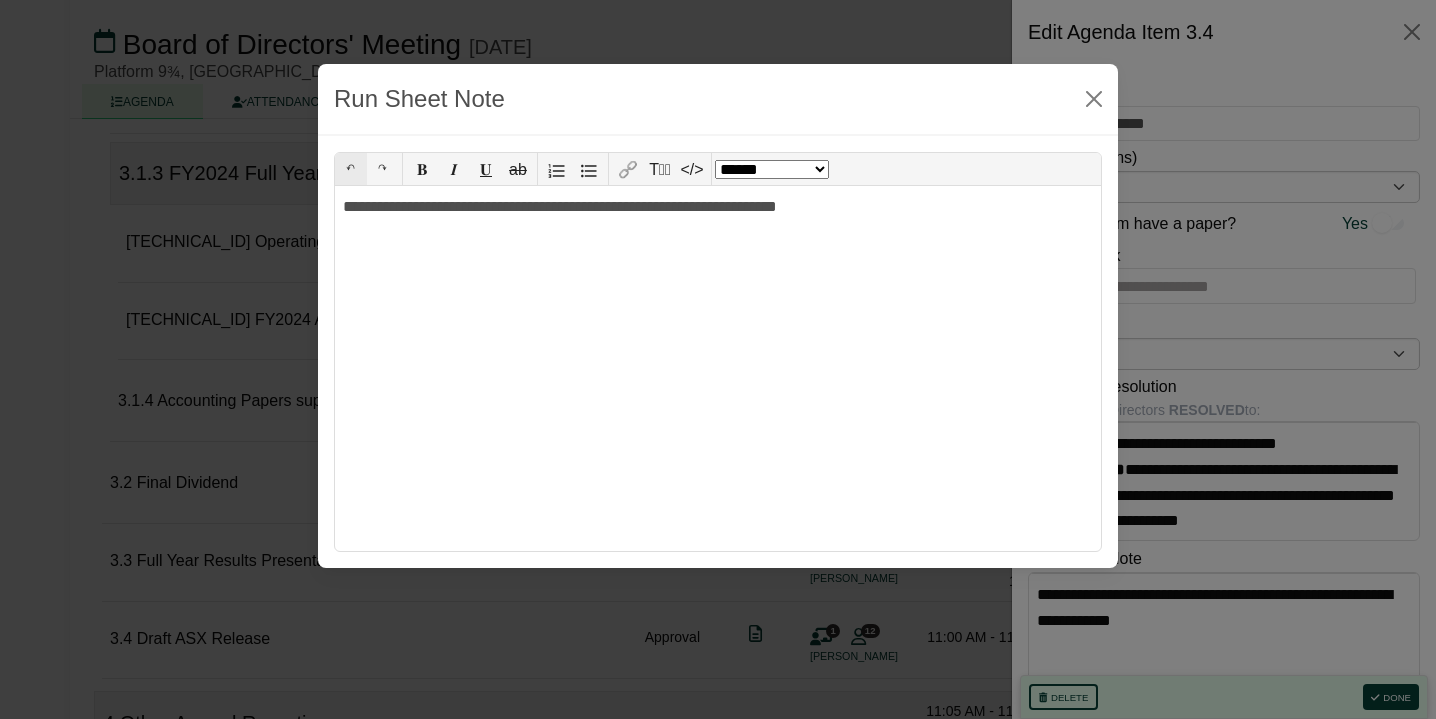 click on "↶" at bounding box center [351, 169] 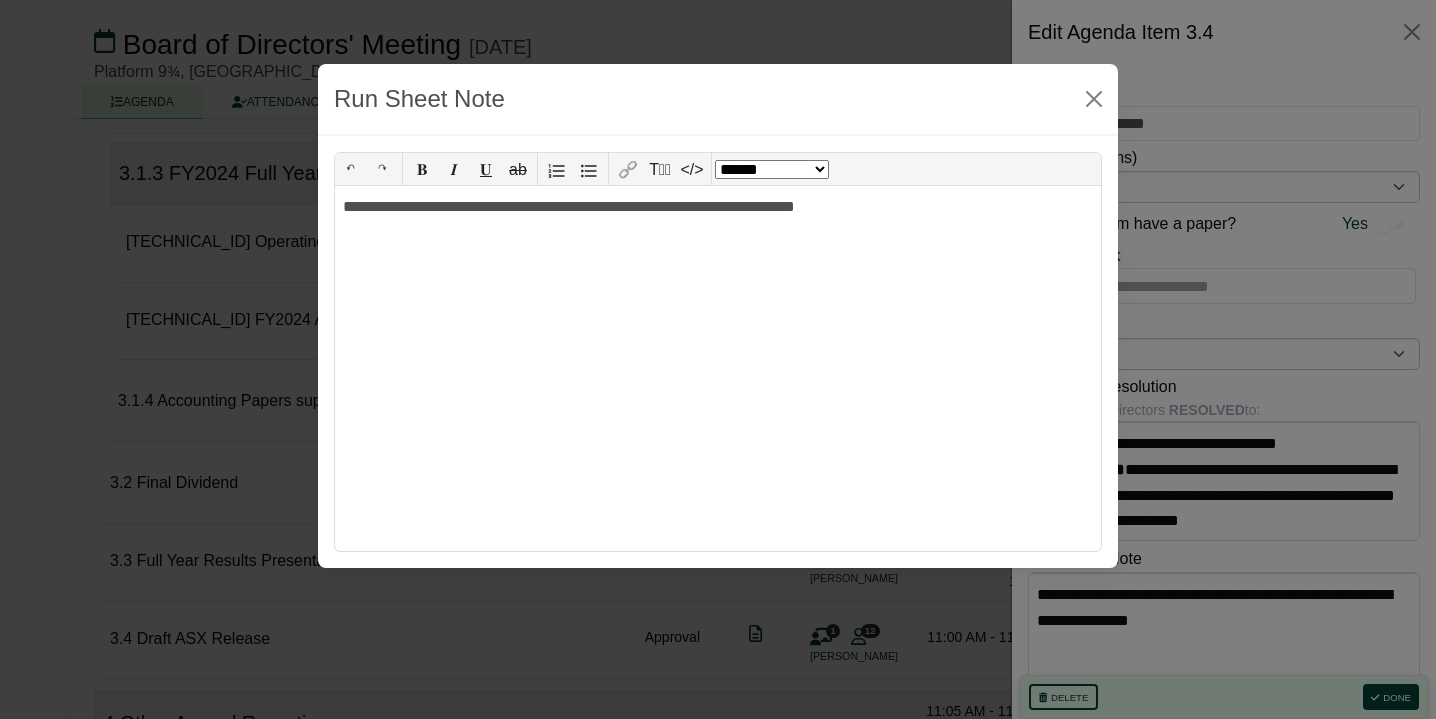 click on "**********" at bounding box center (718, 395) 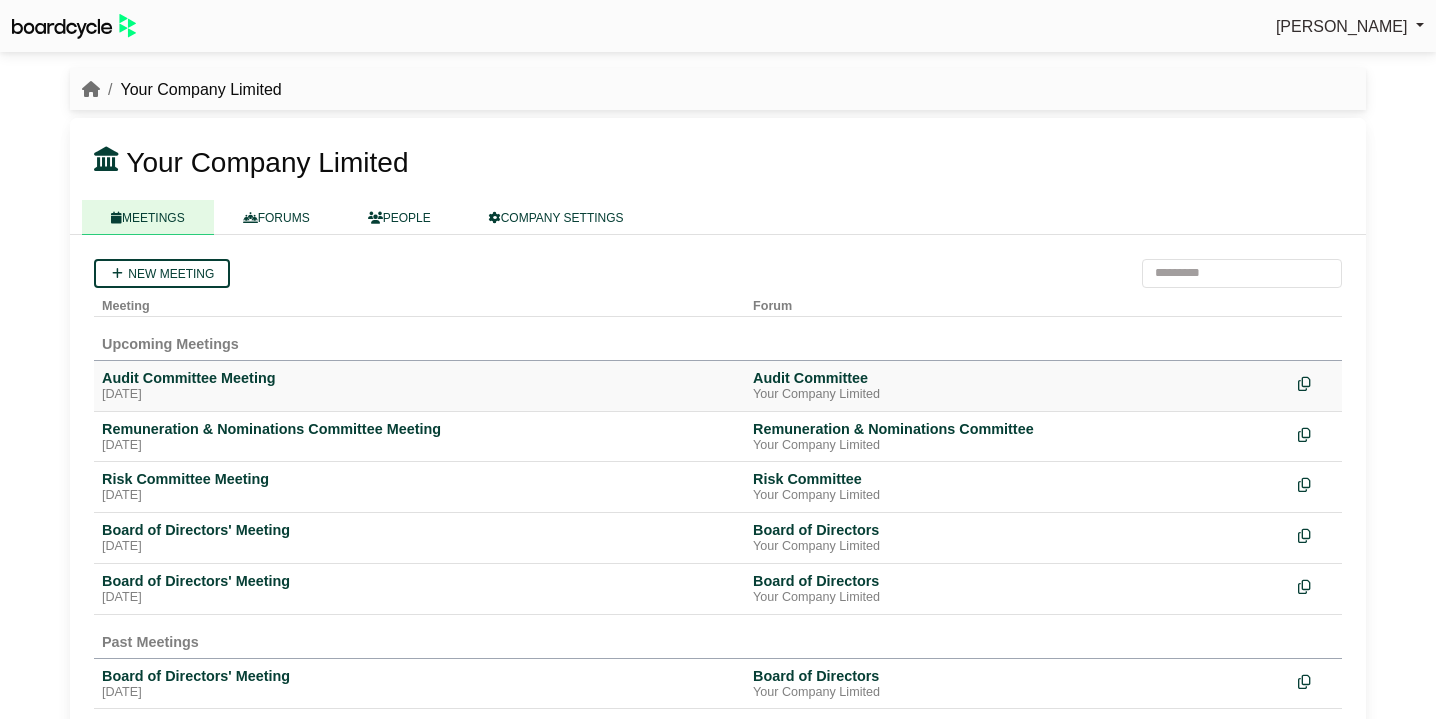 scroll, scrollTop: 0, scrollLeft: 0, axis: both 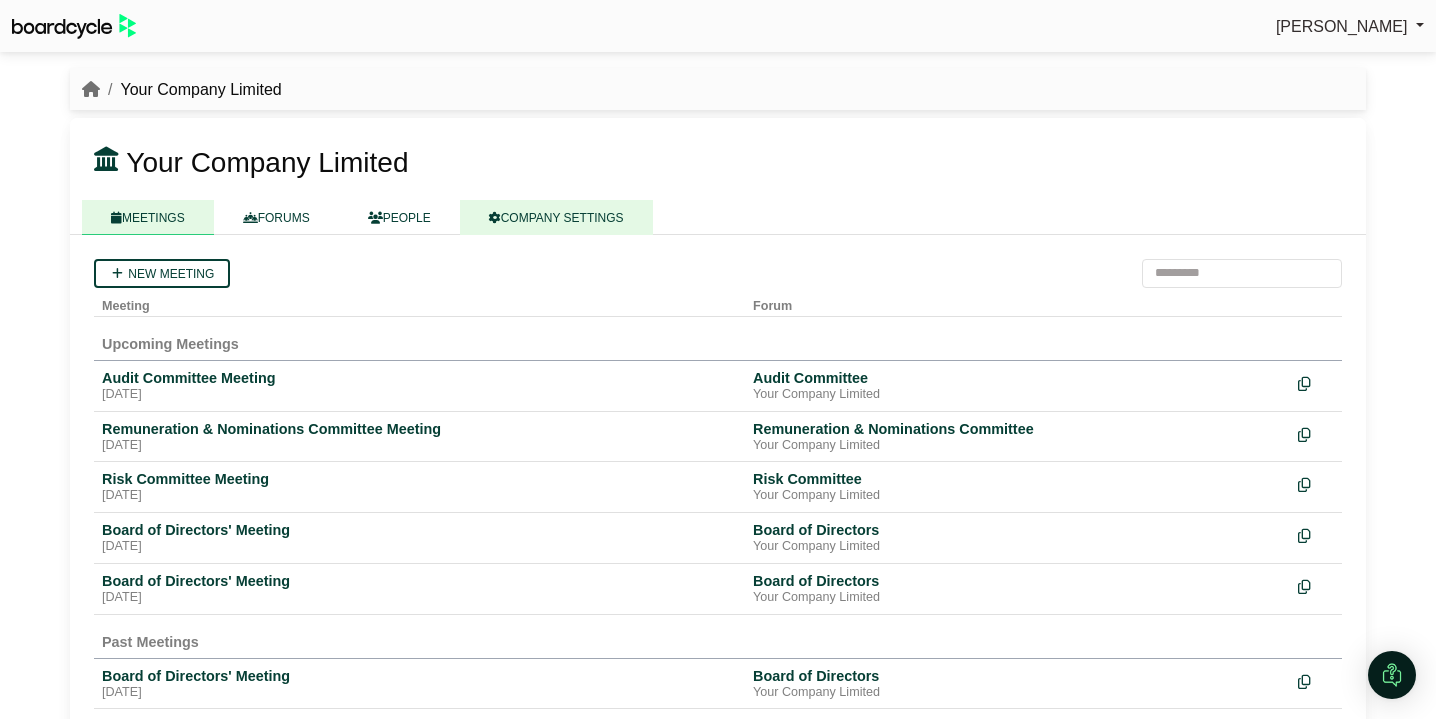 click on "COMPANY SETTINGS" at bounding box center [556, 217] 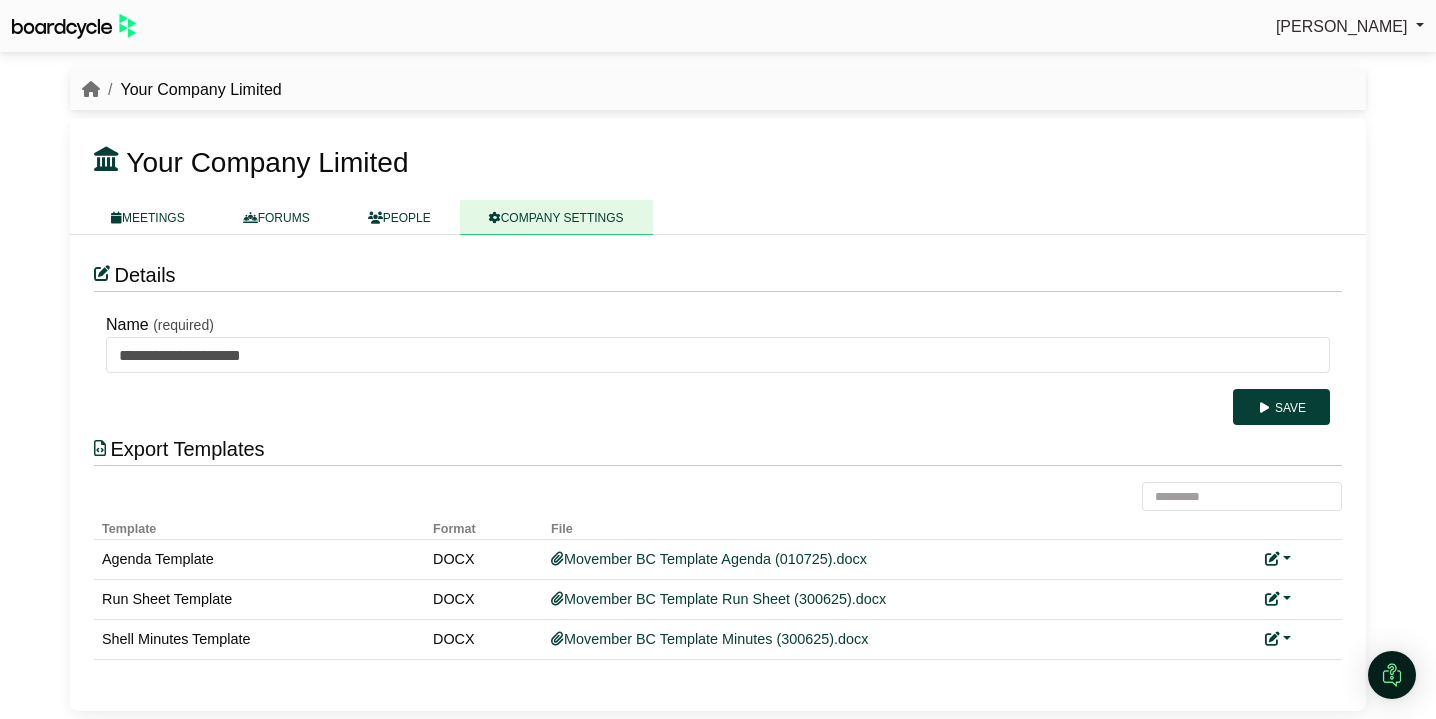 scroll, scrollTop: 0, scrollLeft: 0, axis: both 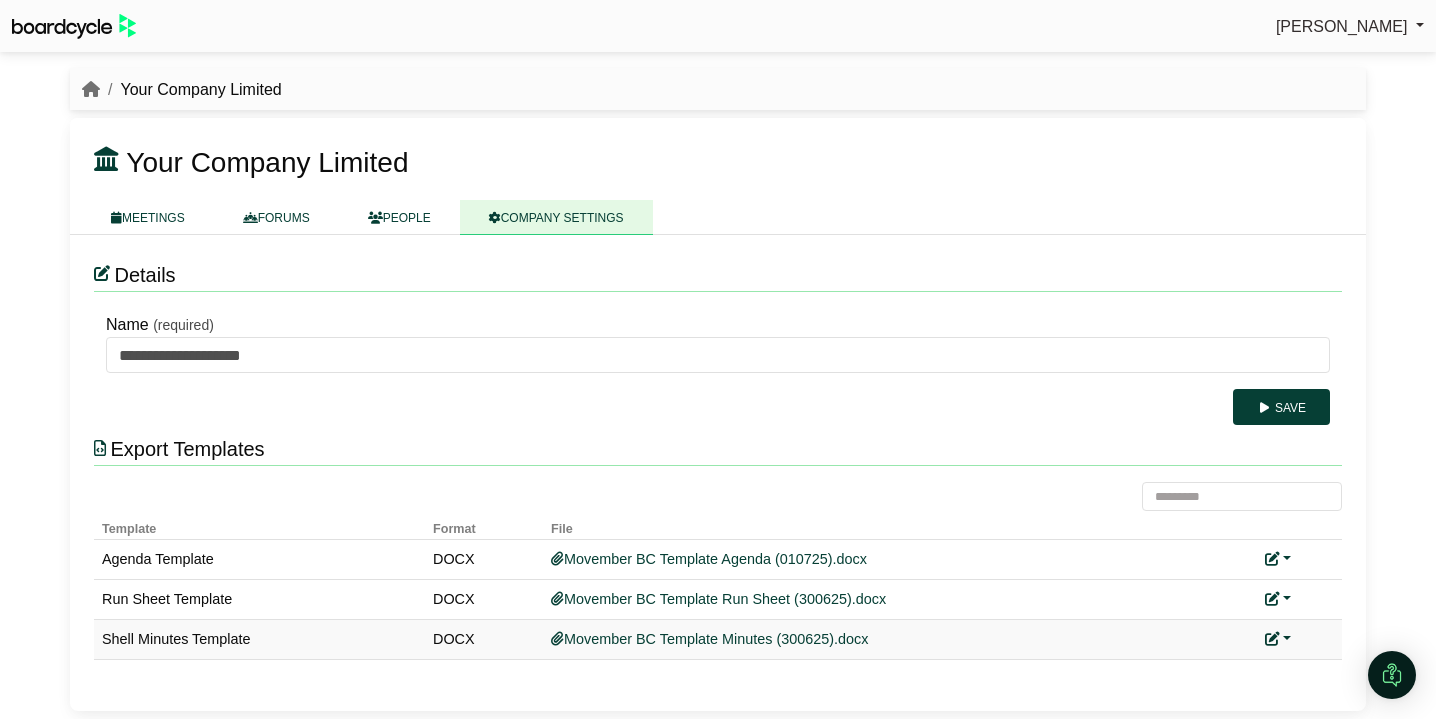 click at bounding box center (1278, 639) 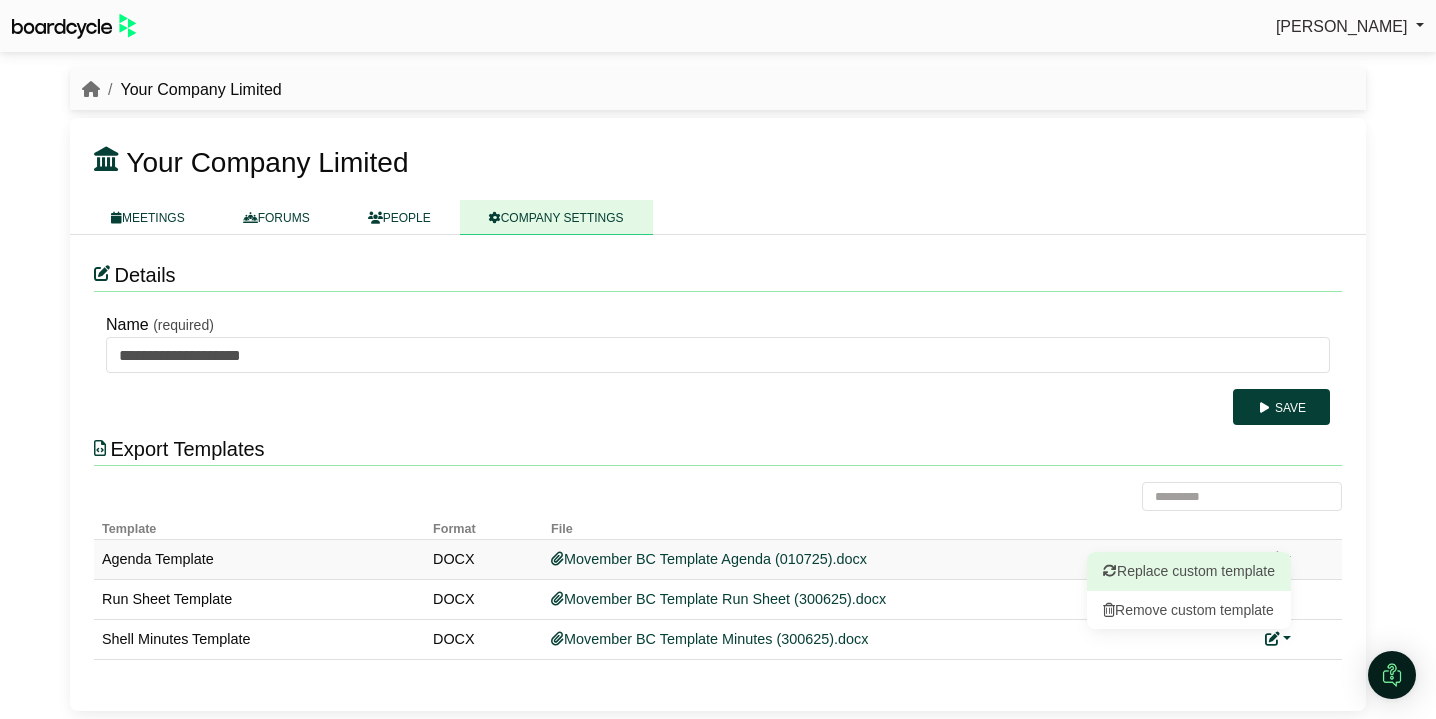 click on "Replace custom template" at bounding box center (1189, 571) 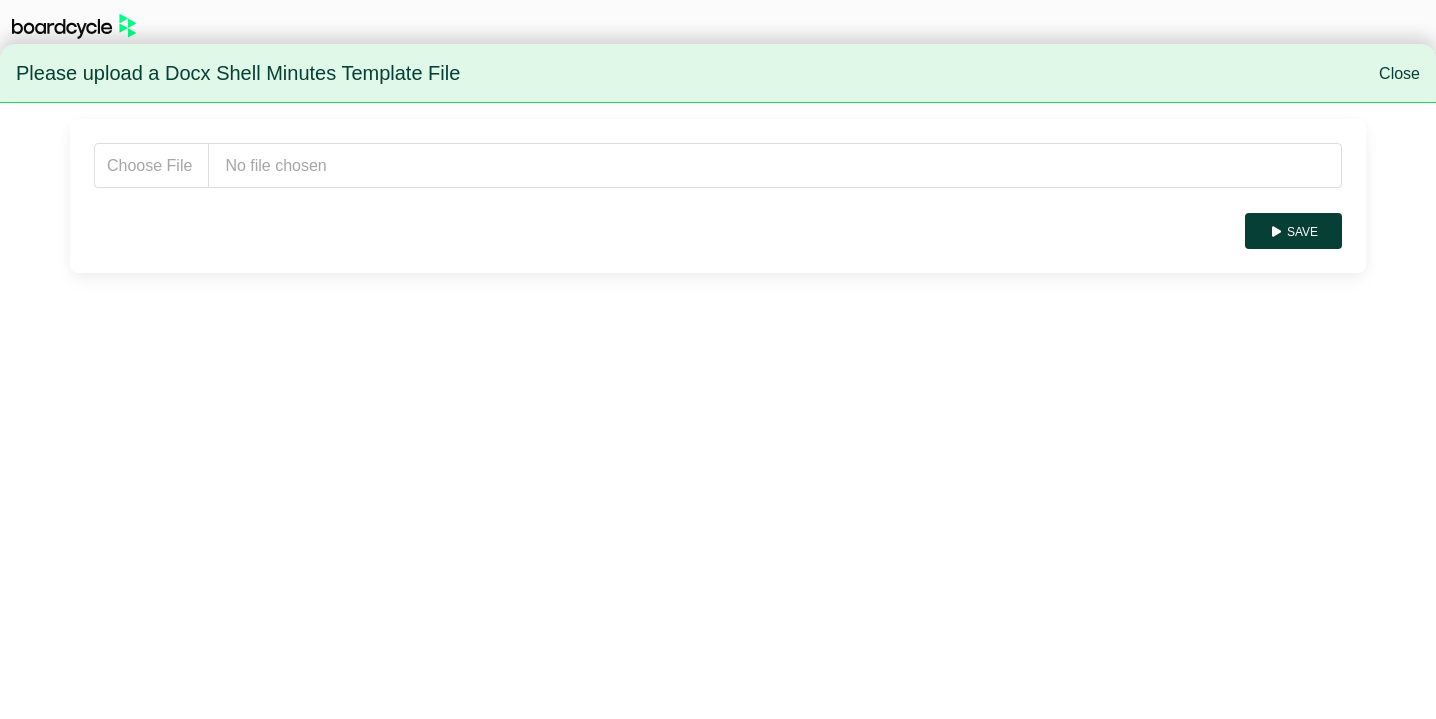 scroll, scrollTop: 0, scrollLeft: 0, axis: both 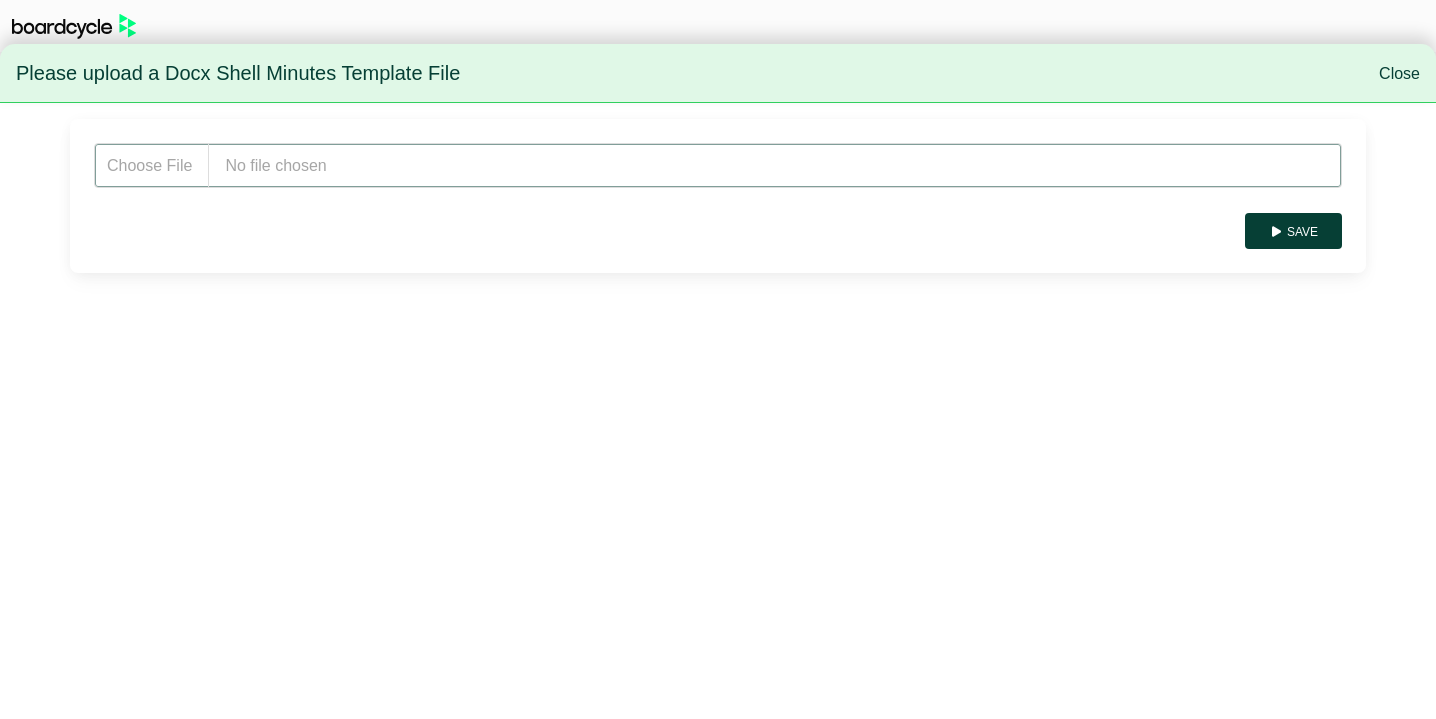 click at bounding box center [718, 165] 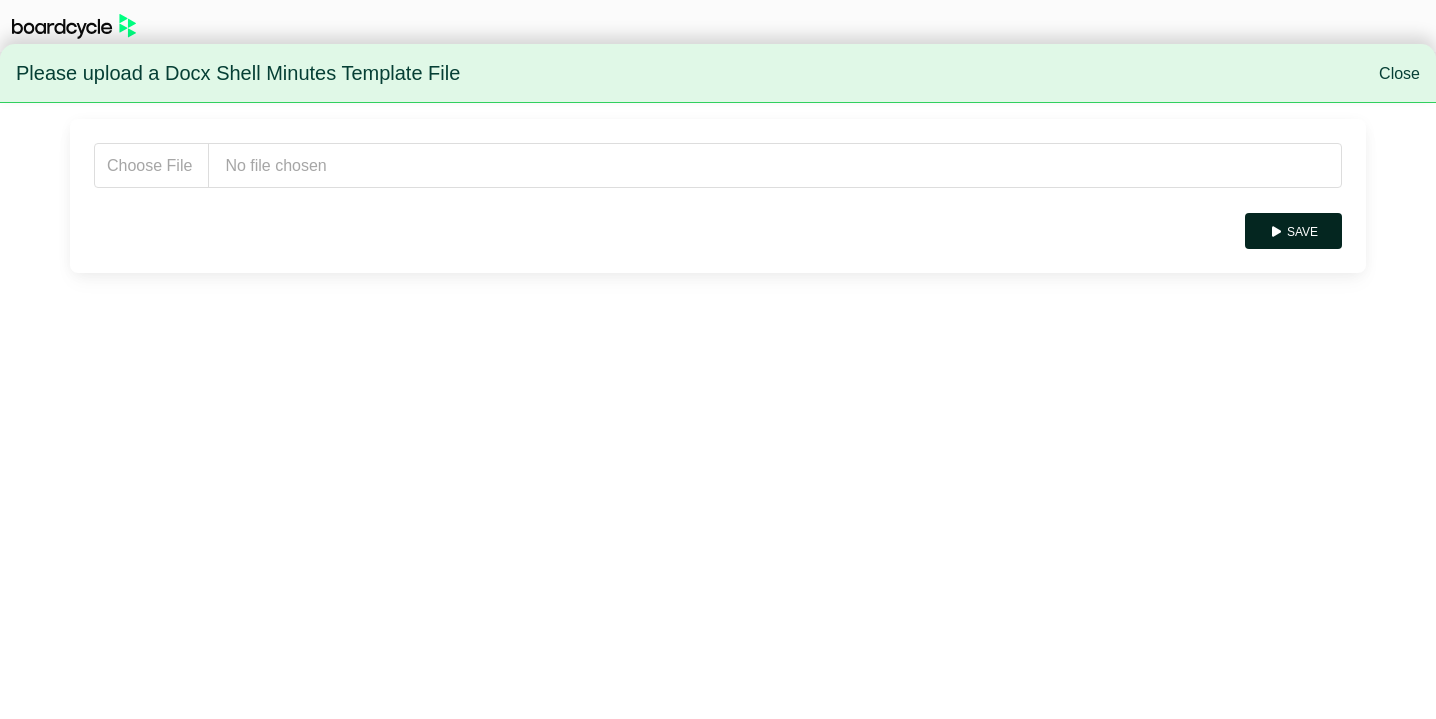 click on "Save" at bounding box center [1293, 231] 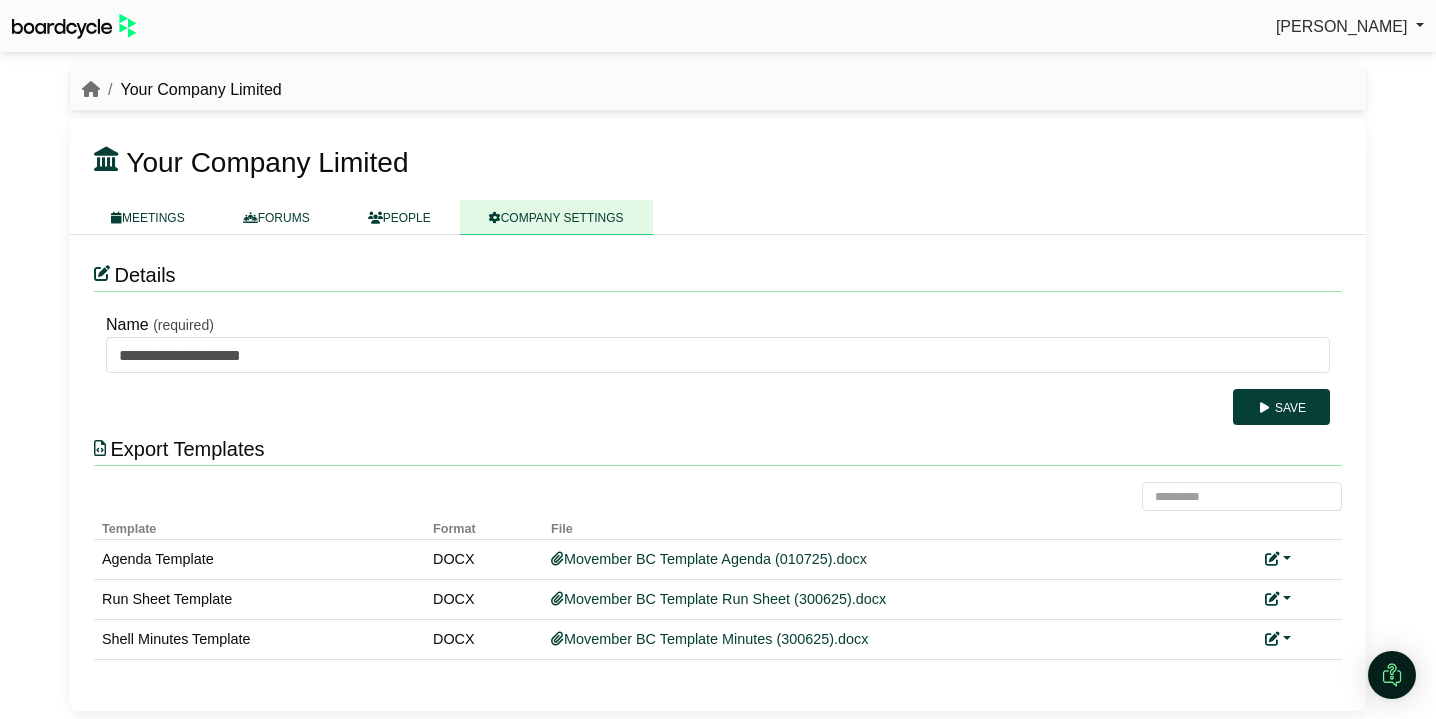 scroll, scrollTop: 0, scrollLeft: 0, axis: both 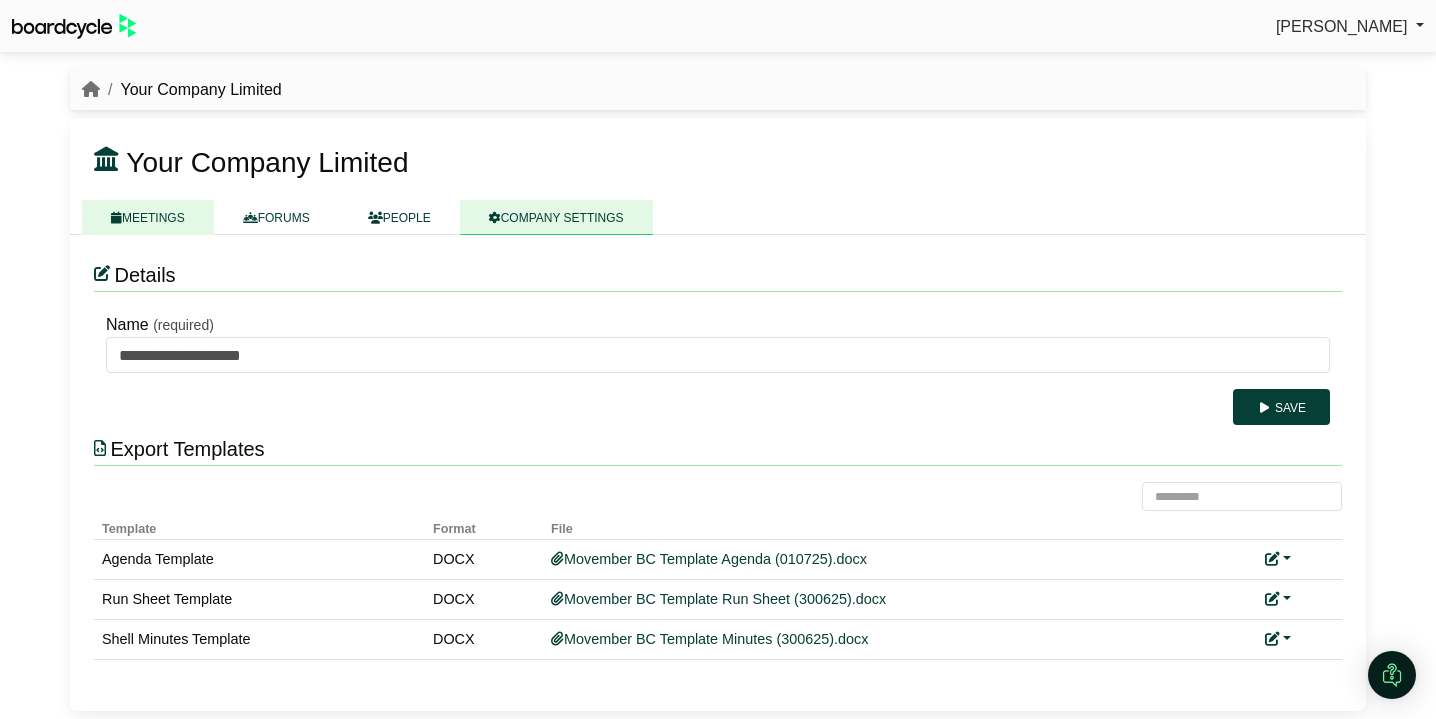 click on "MEETINGS" at bounding box center (148, 217) 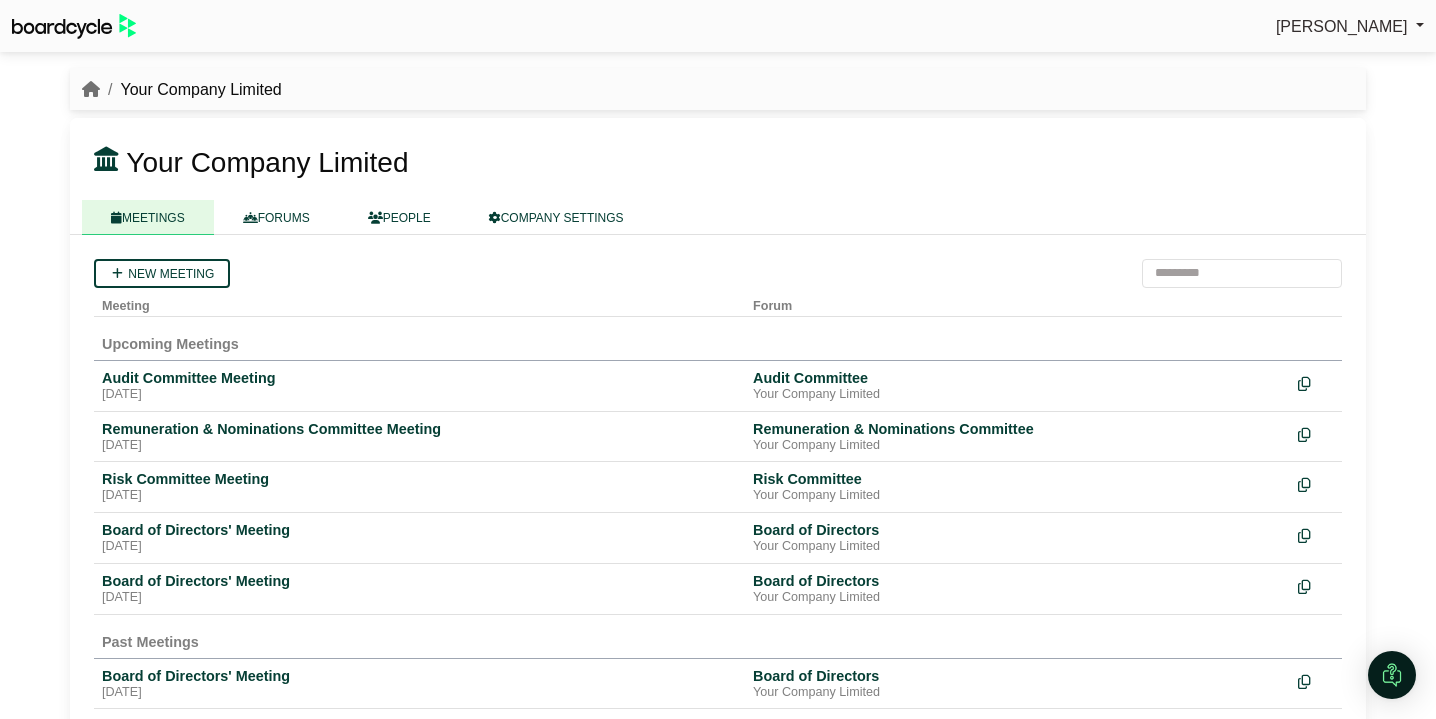 scroll, scrollTop: 0, scrollLeft: 0, axis: both 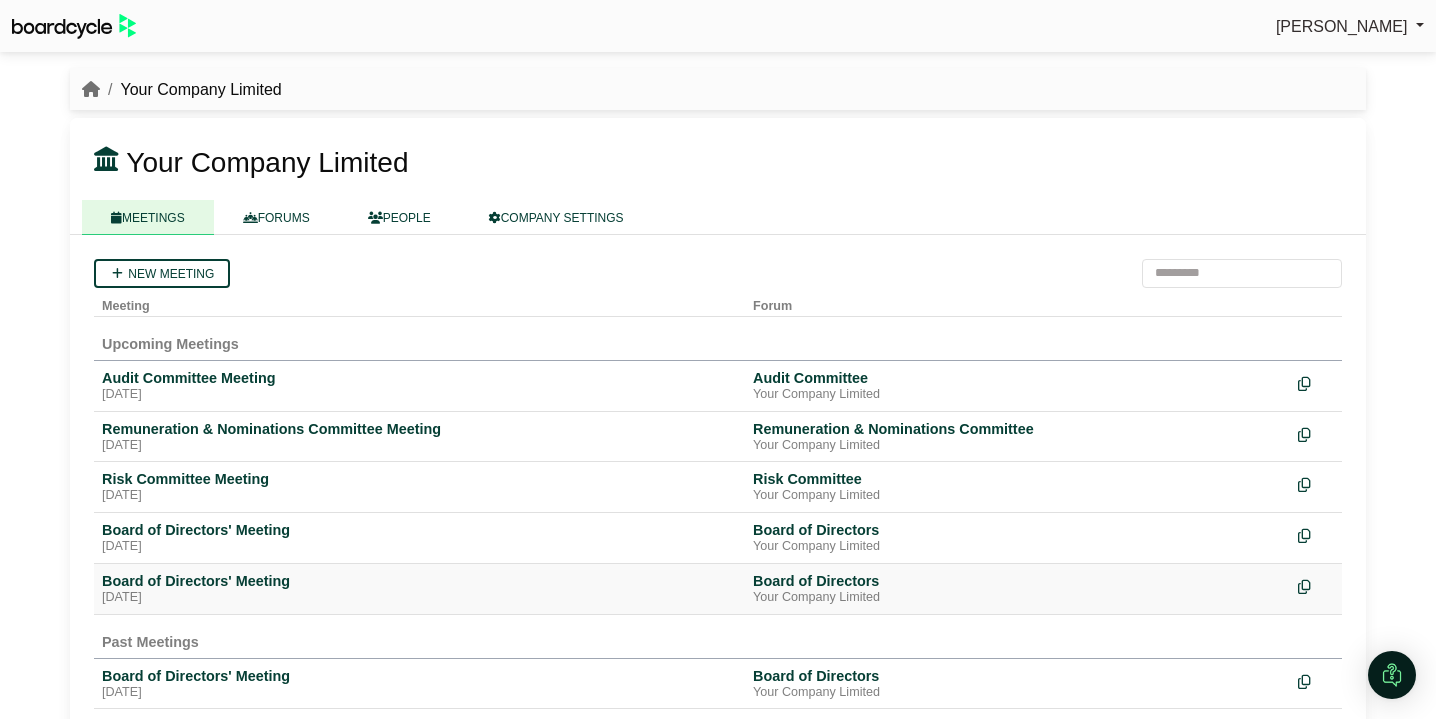 click on "Board of Directors' Meeting" at bounding box center (419, 581) 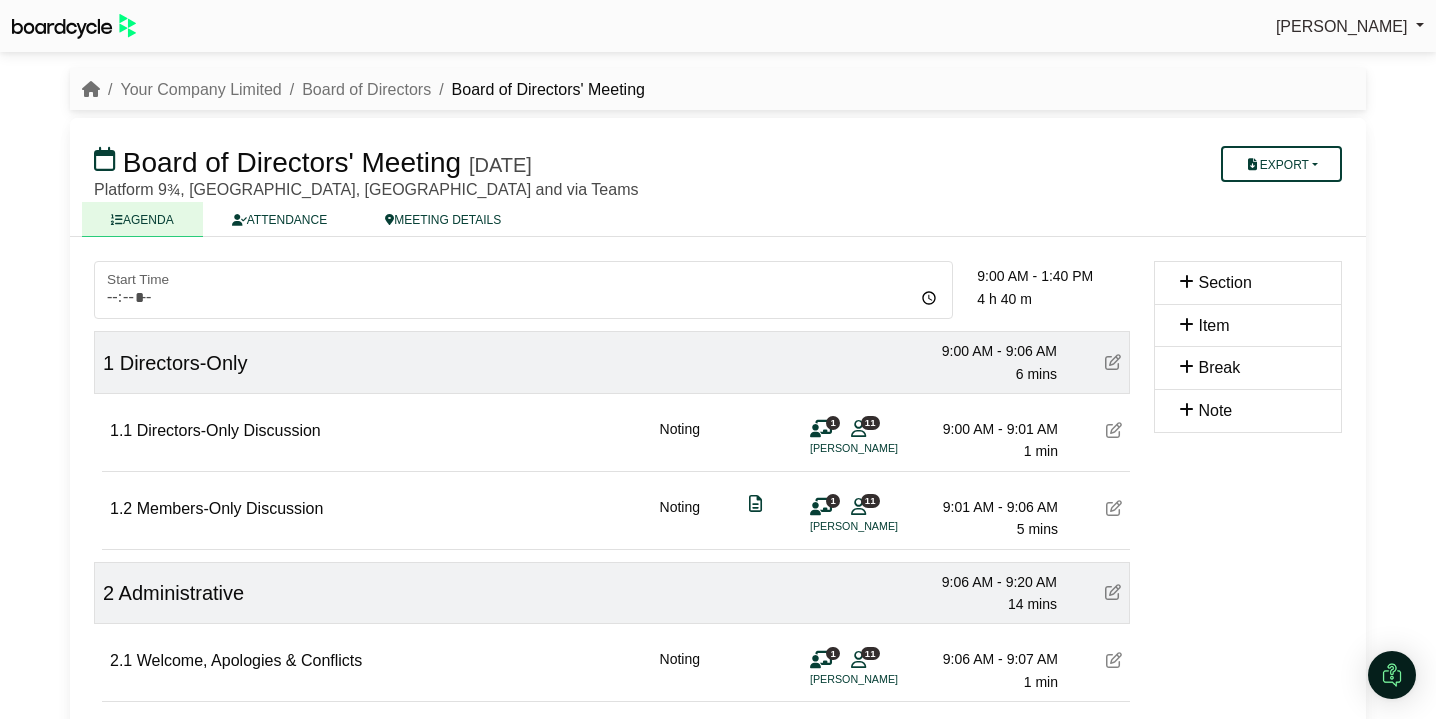 scroll, scrollTop: 0, scrollLeft: 0, axis: both 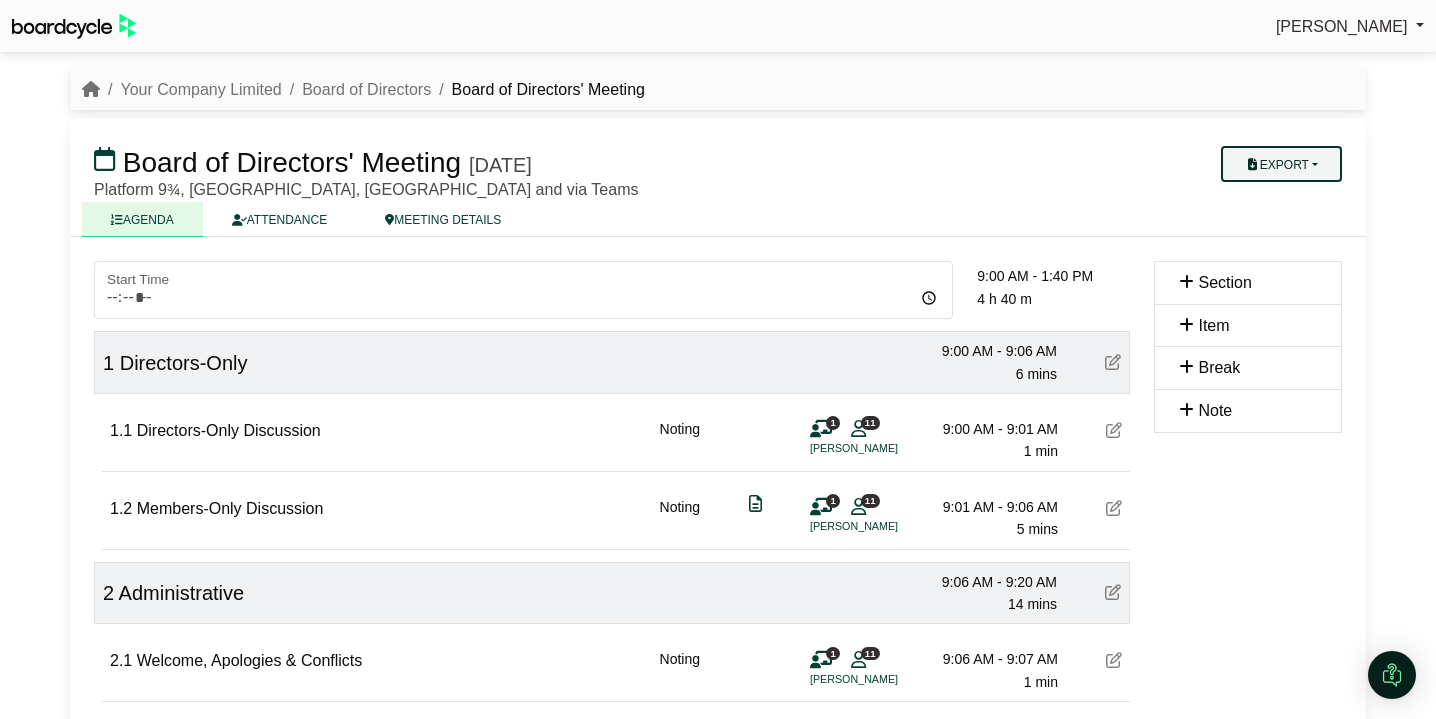 click on "Export" at bounding box center (1281, 164) 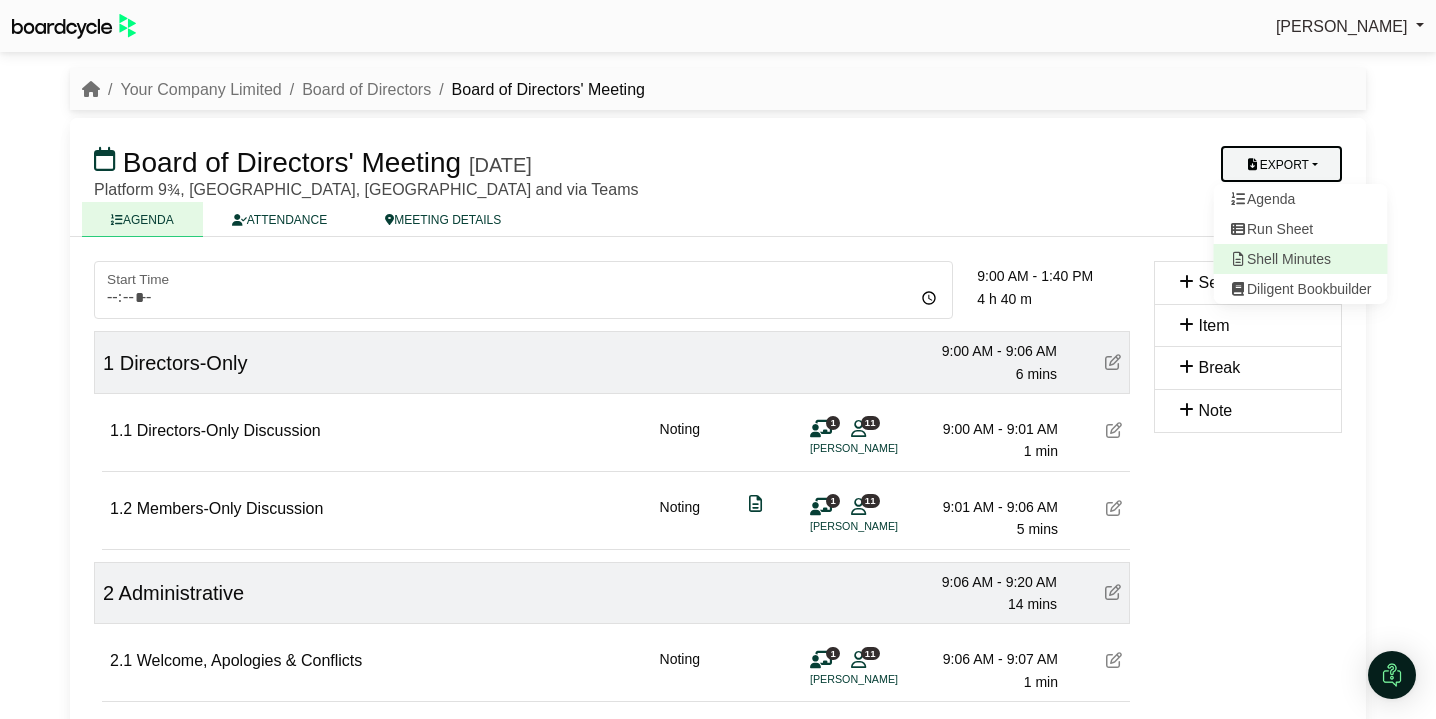 click on "Shell Minutes" at bounding box center (1301, 259) 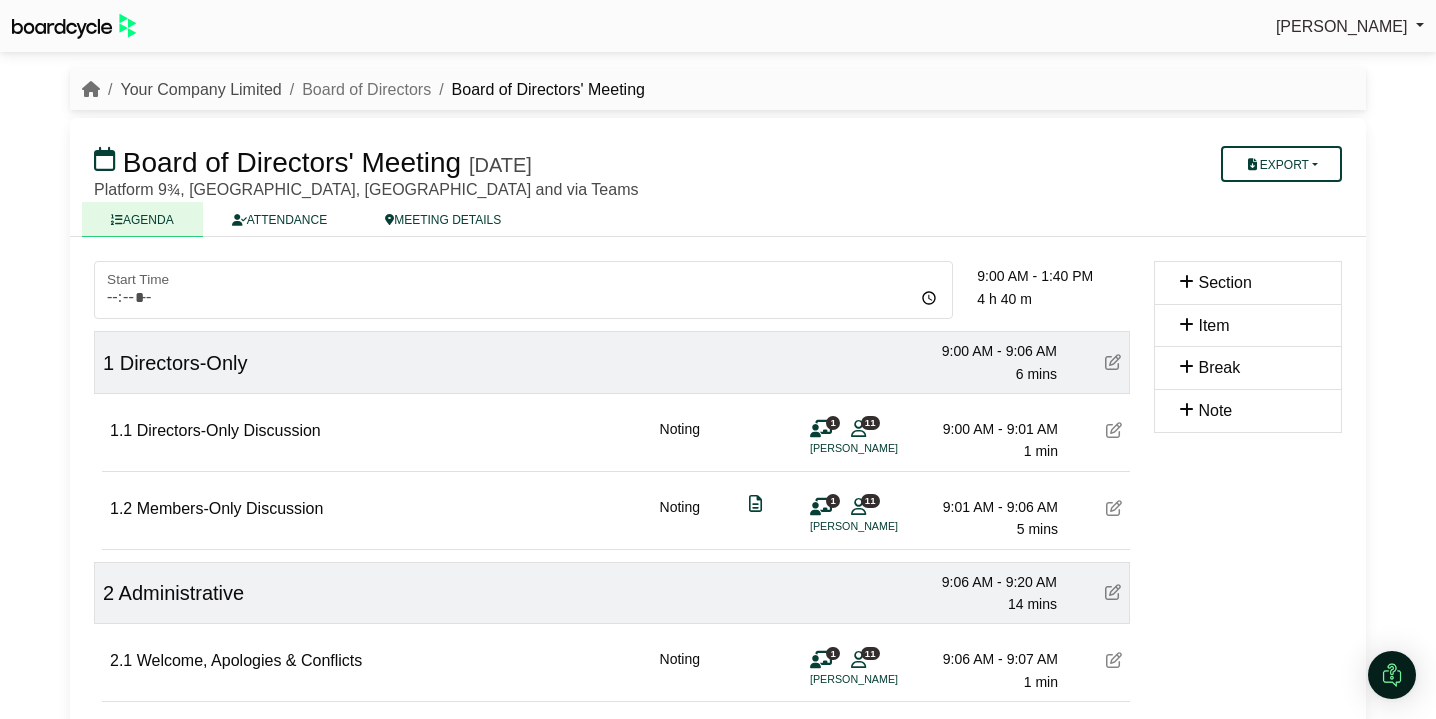 click on "Your Company Limited" at bounding box center (200, 89) 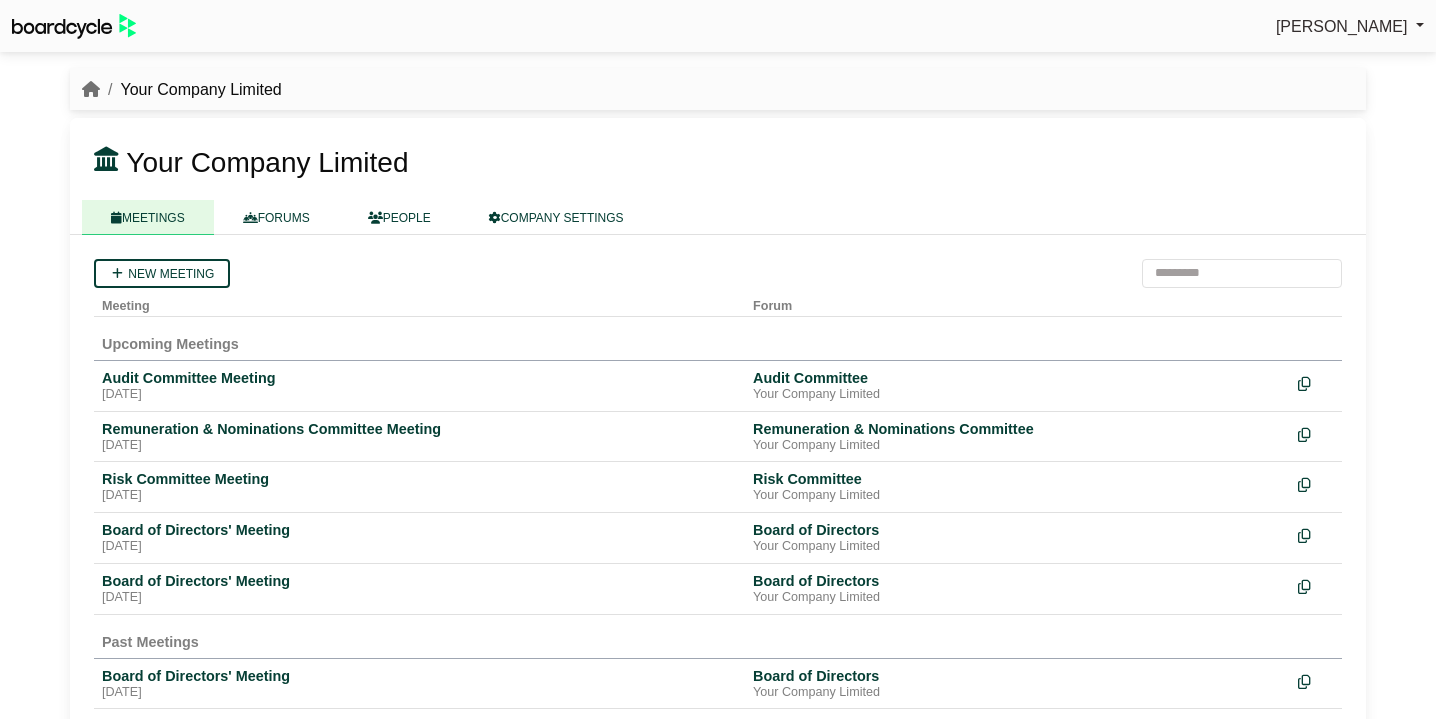 scroll, scrollTop: 0, scrollLeft: 0, axis: both 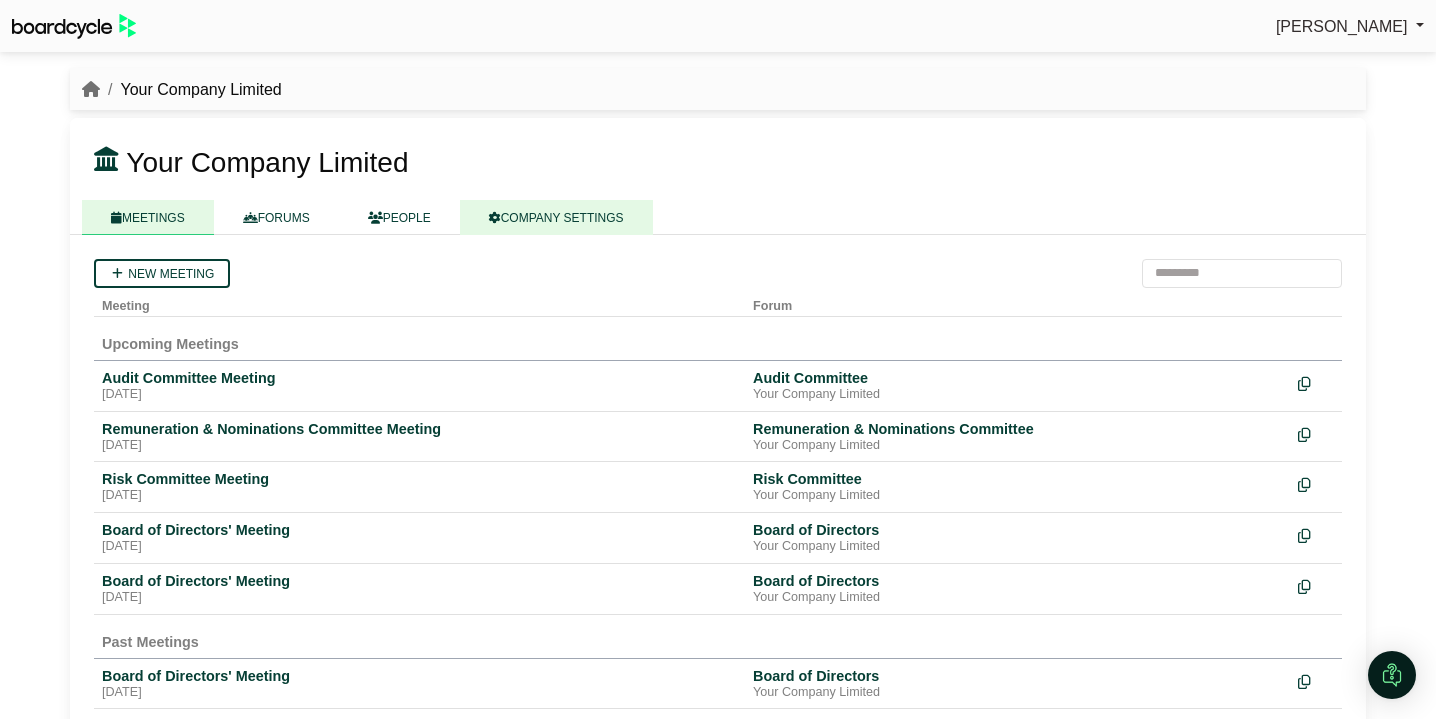 click on "COMPANY SETTINGS" at bounding box center [556, 217] 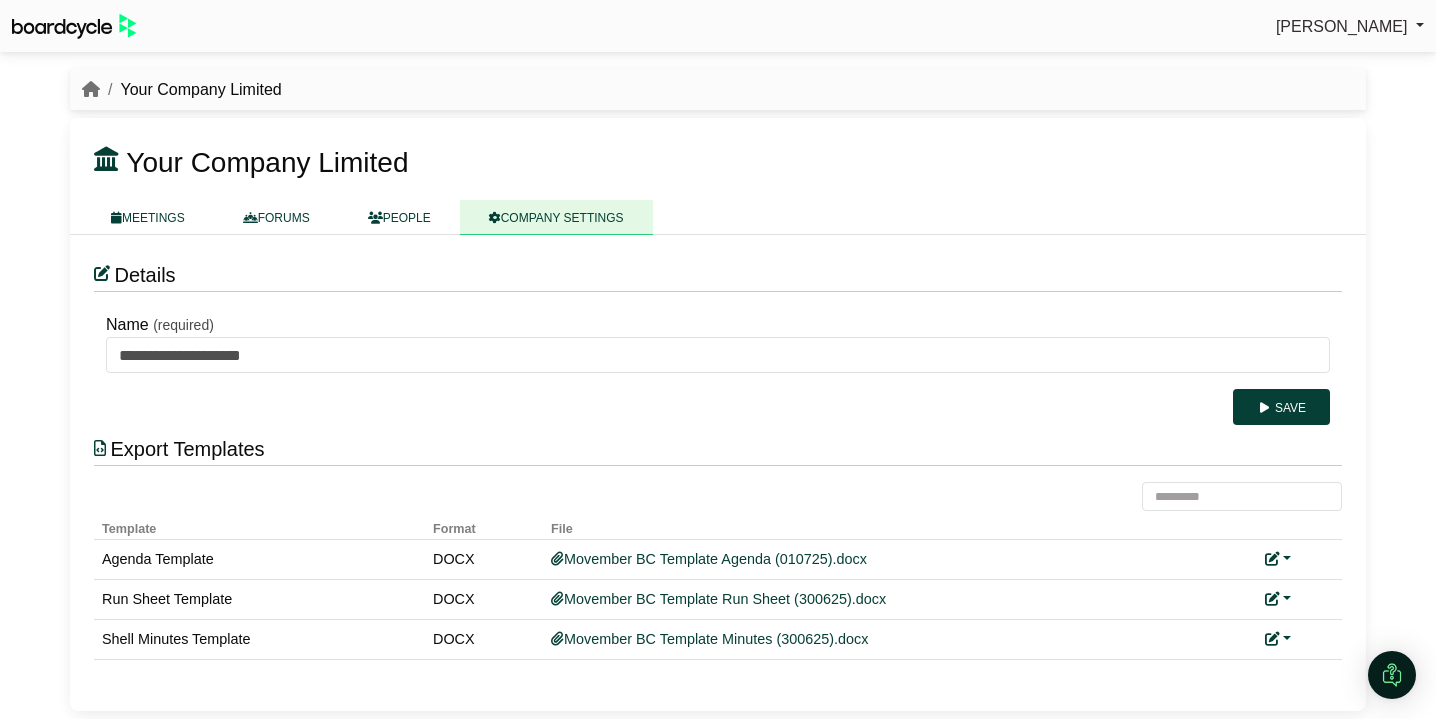 scroll, scrollTop: 0, scrollLeft: 0, axis: both 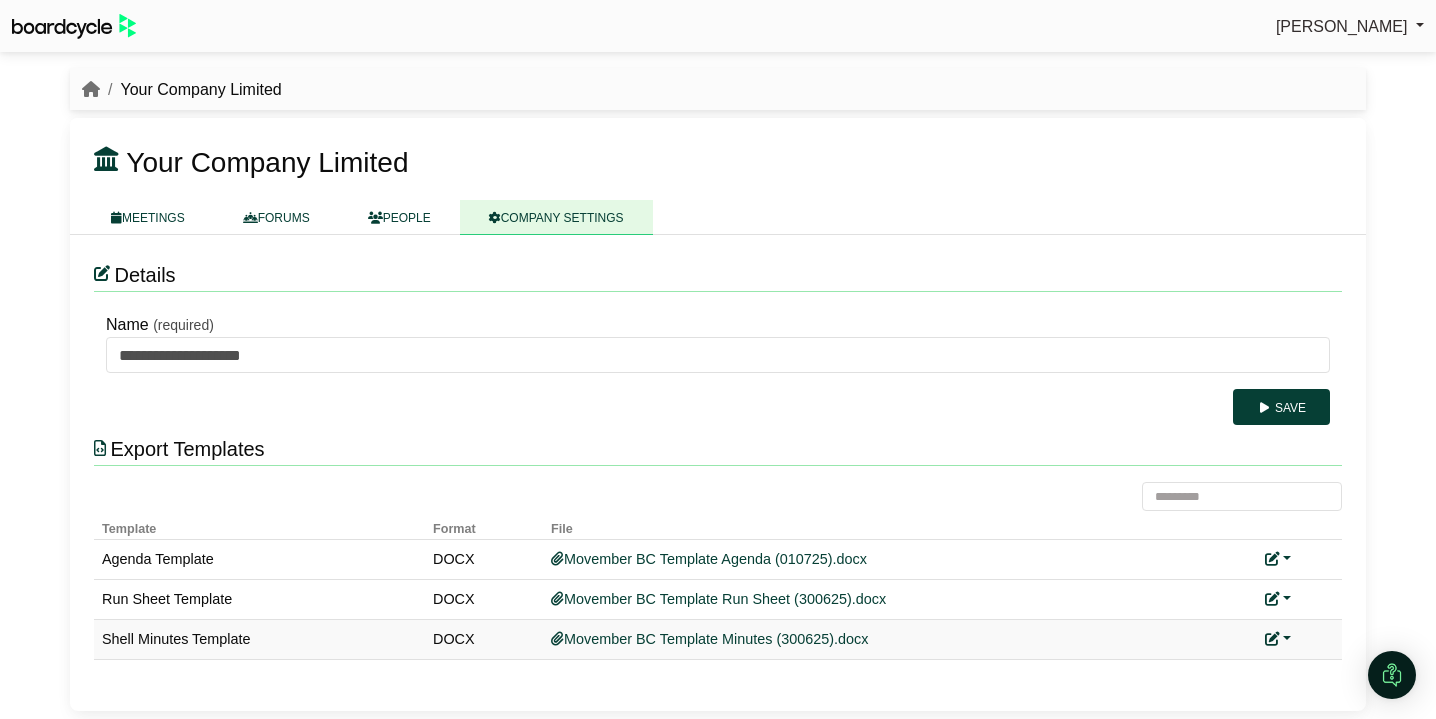 click at bounding box center [1278, 639] 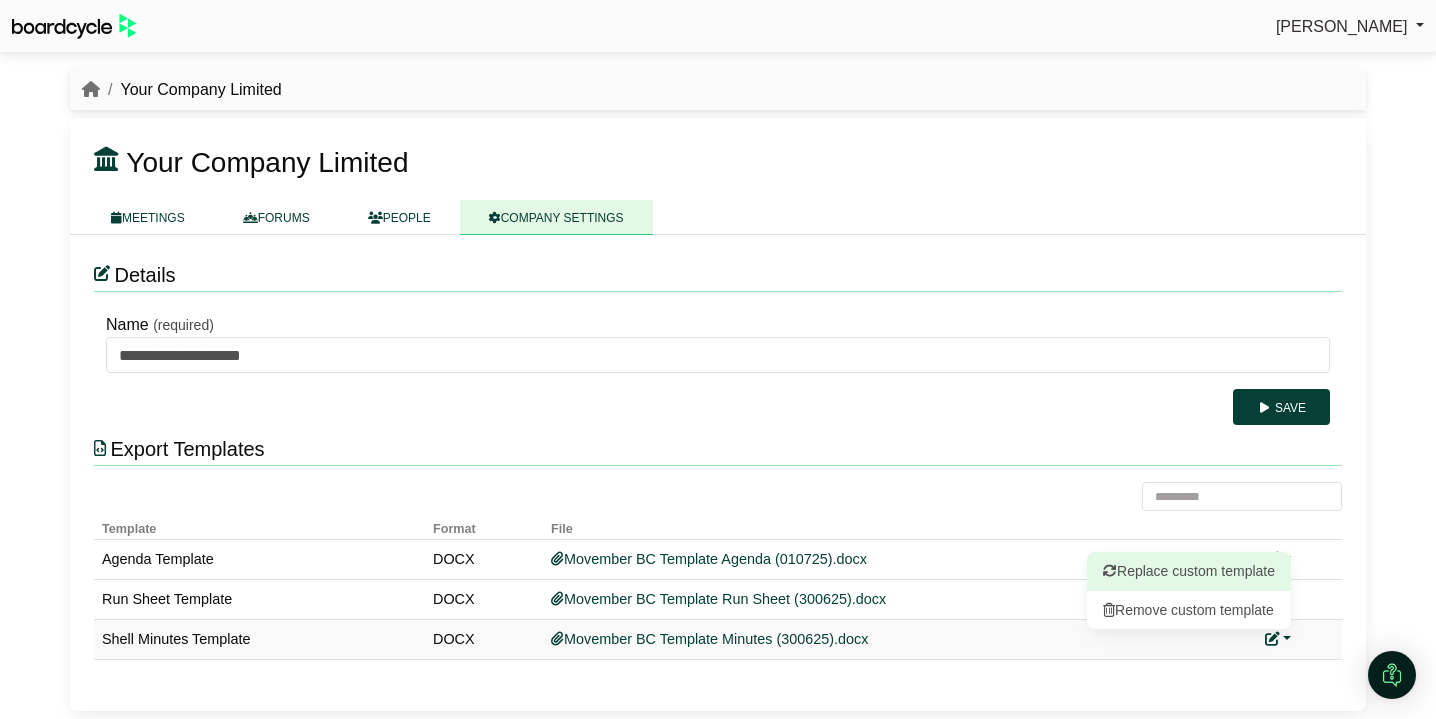 click on "Replace custom template" at bounding box center (1189, 571) 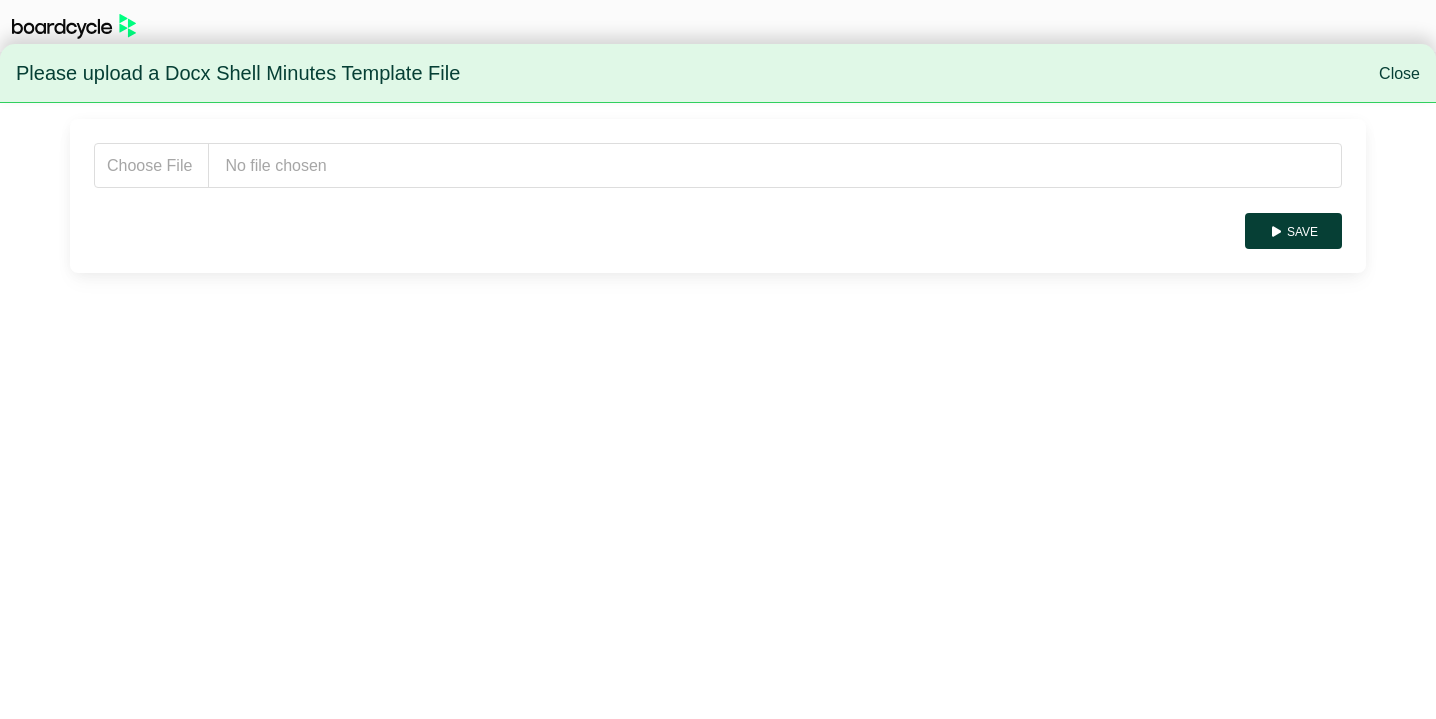 scroll, scrollTop: 0, scrollLeft: 0, axis: both 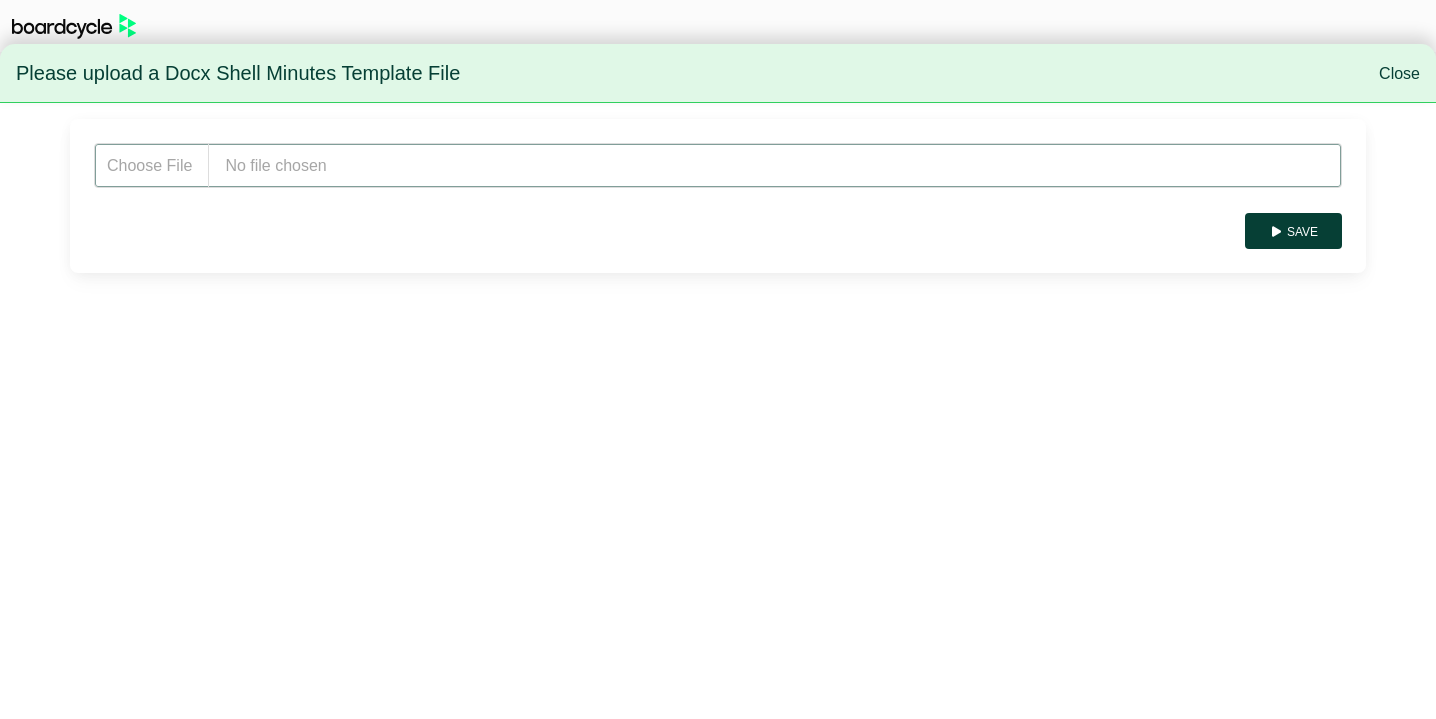 click at bounding box center [718, 165] 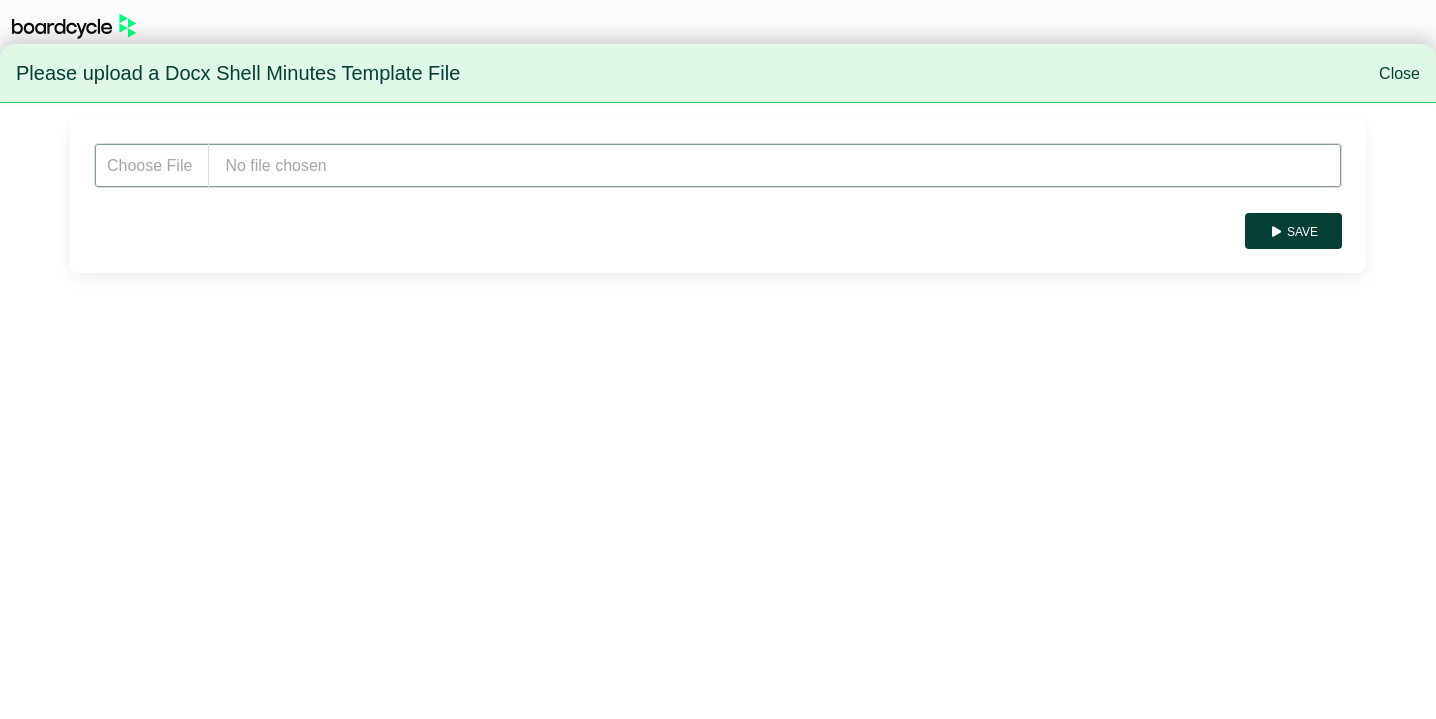 click at bounding box center (718, 165) 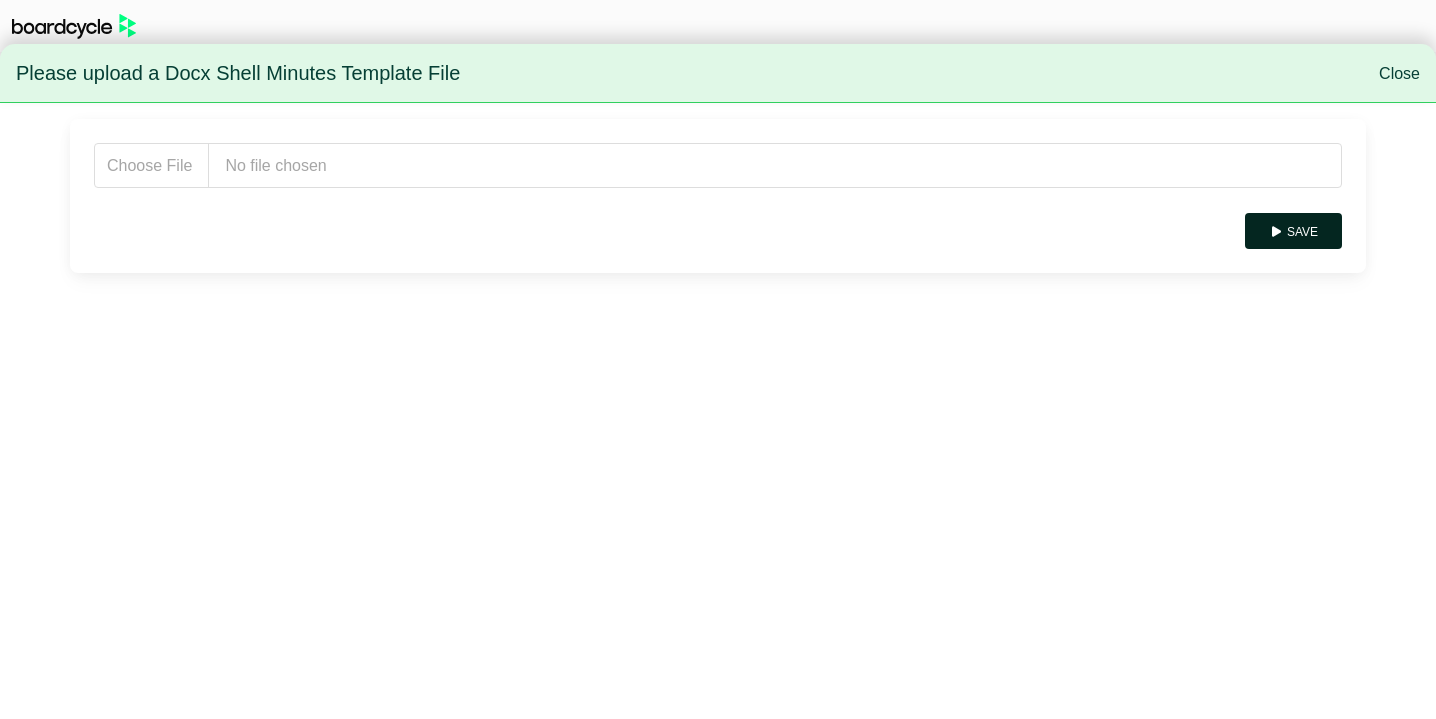 click on "Save" at bounding box center [1293, 231] 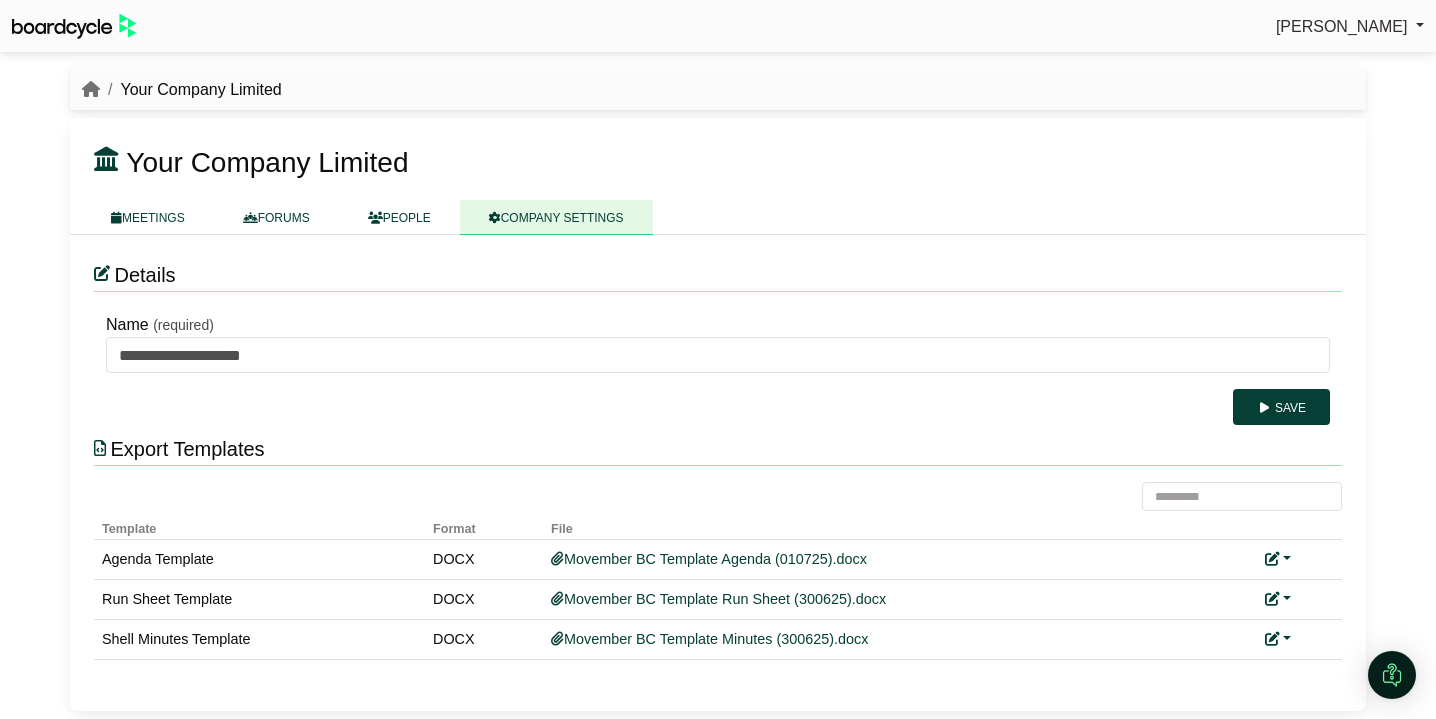 scroll, scrollTop: 0, scrollLeft: 0, axis: both 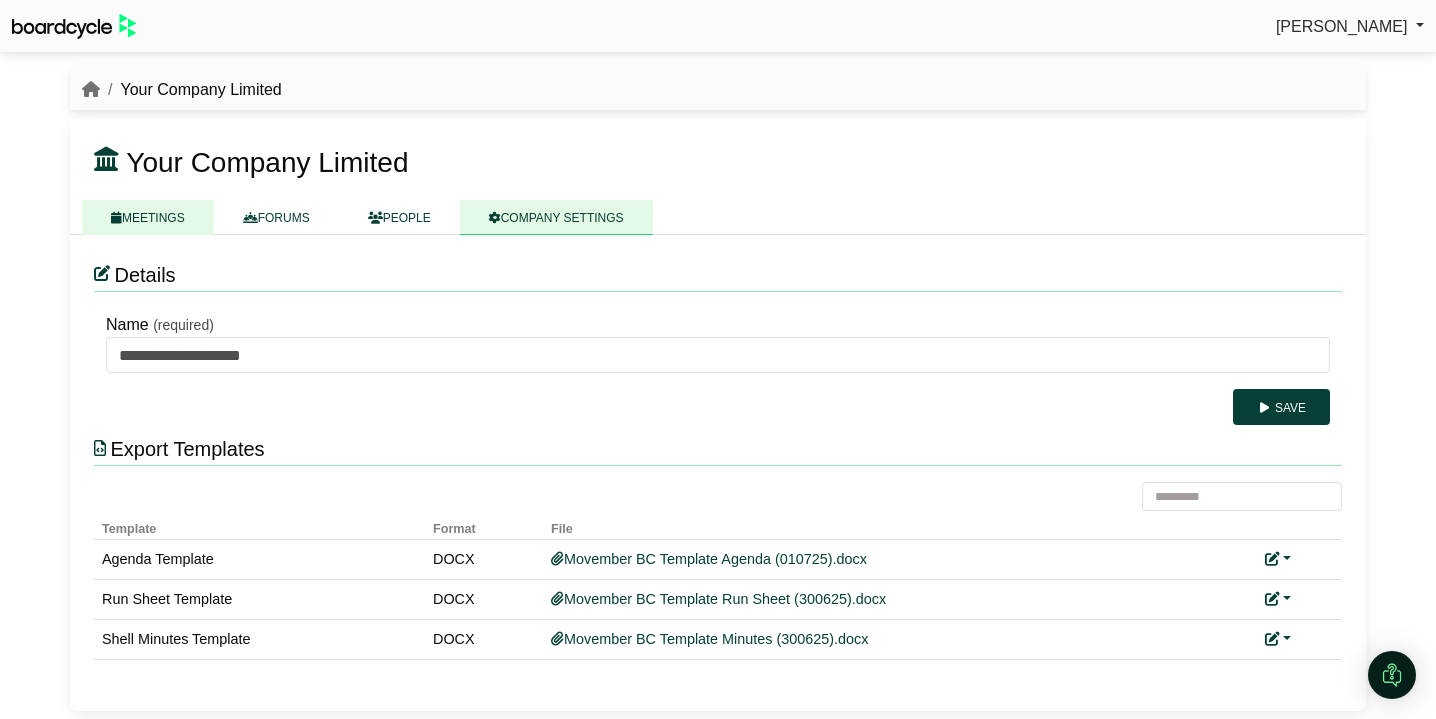 click on "MEETINGS" at bounding box center [148, 217] 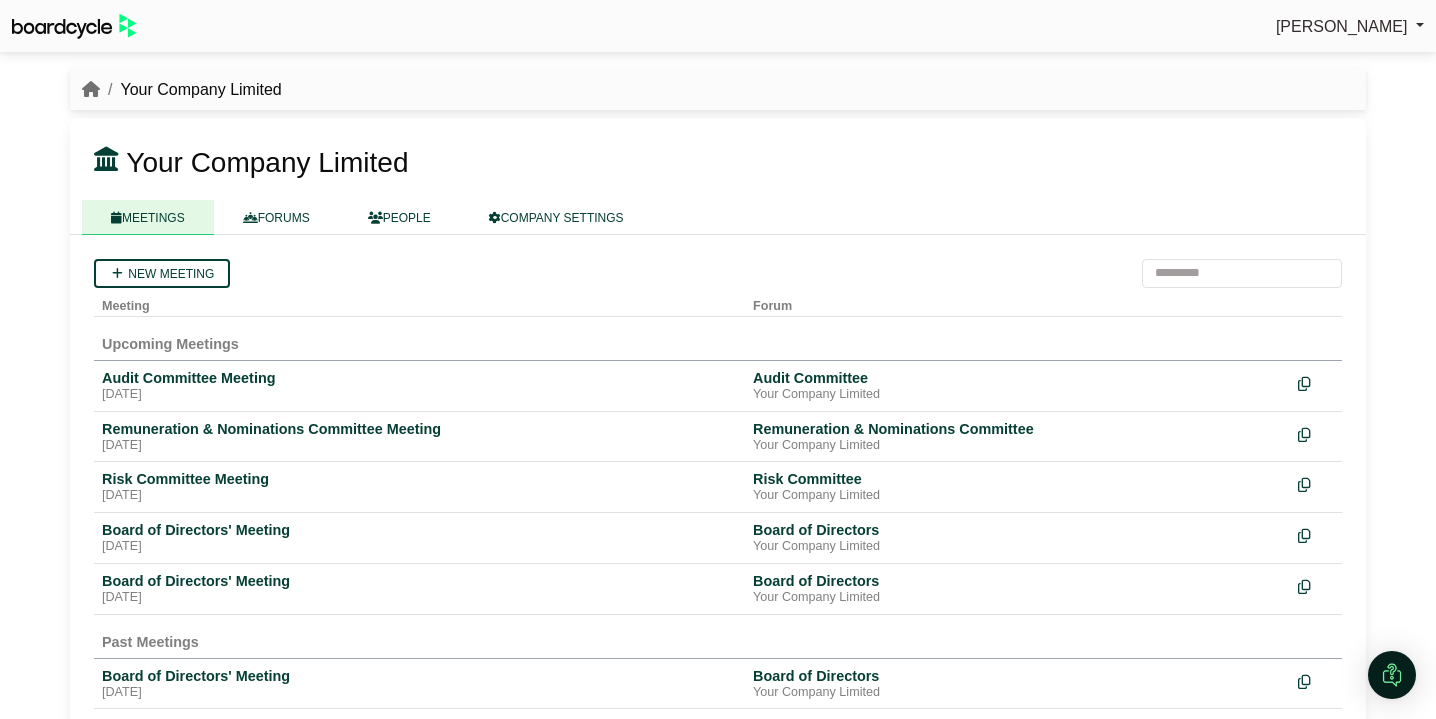 scroll, scrollTop: 0, scrollLeft: 0, axis: both 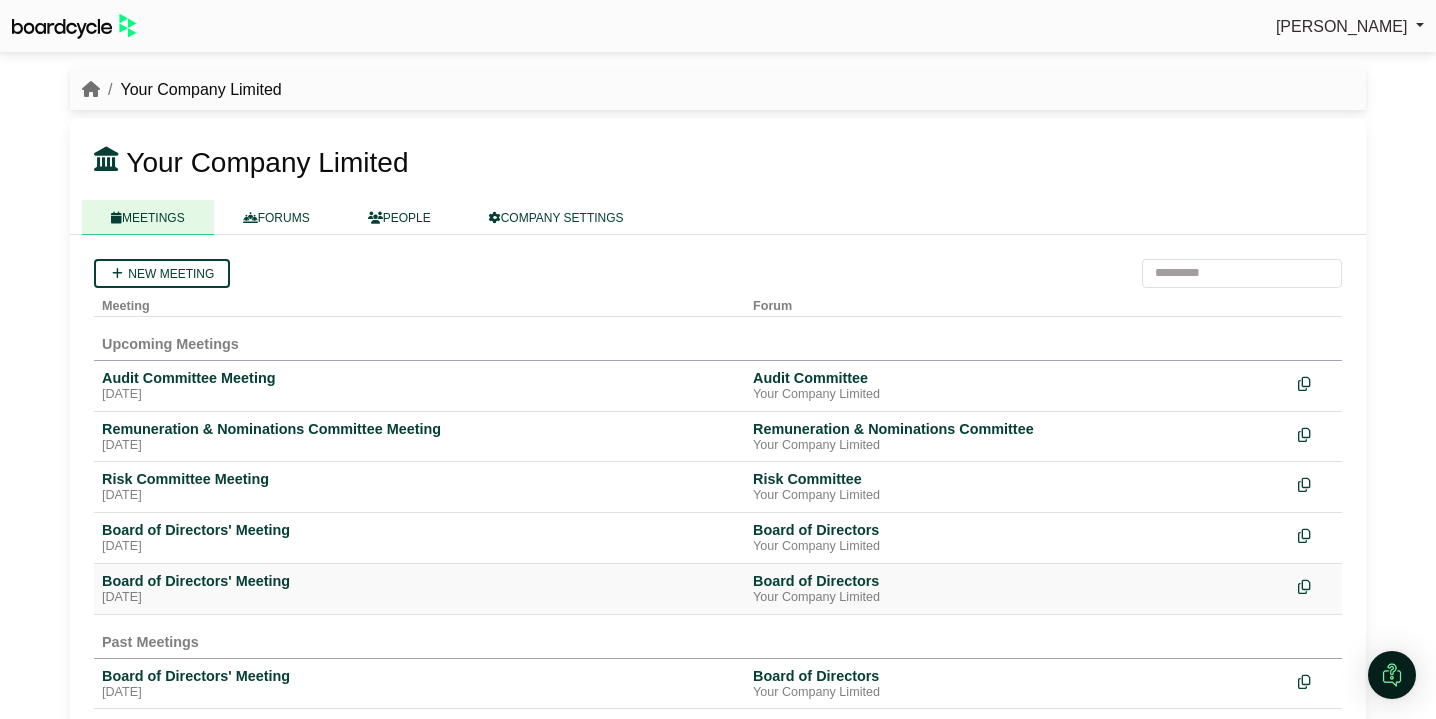 click on "Board of Directors' Meeting" at bounding box center (419, 581) 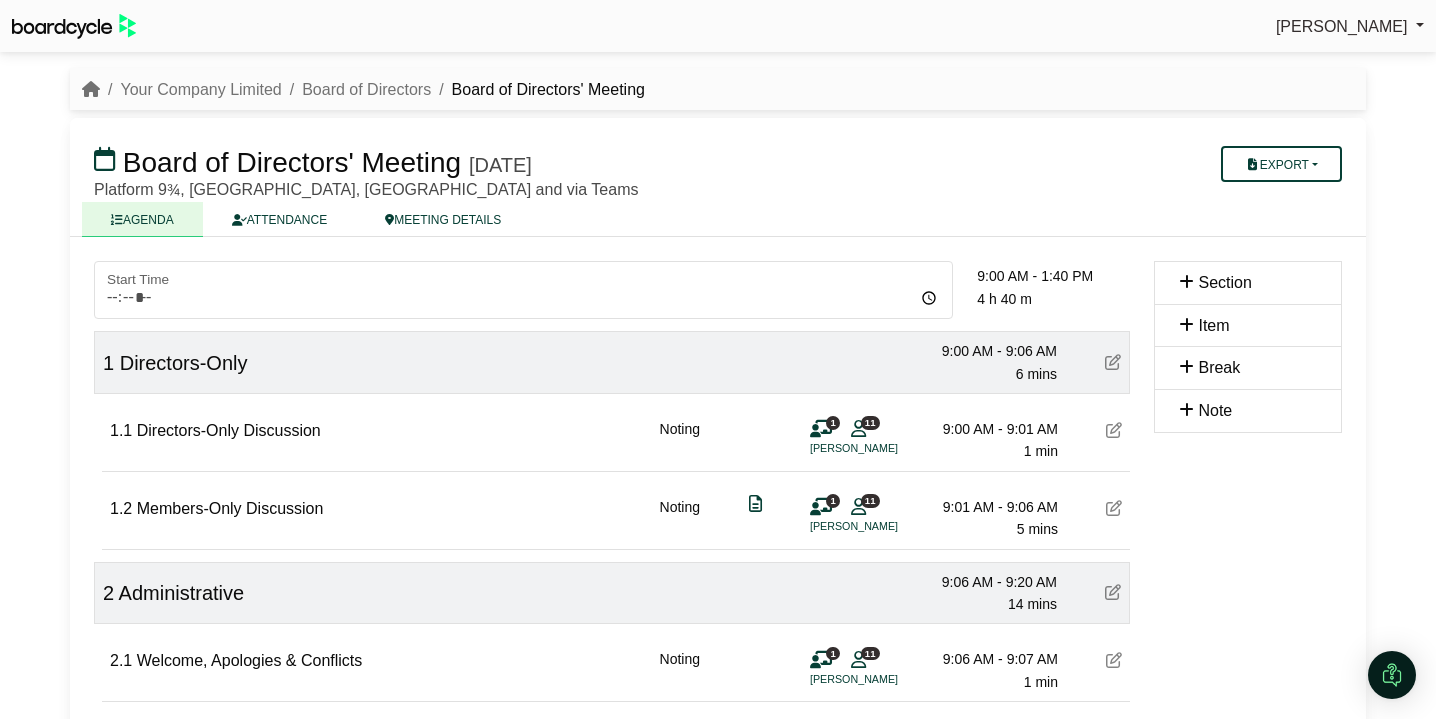 scroll, scrollTop: 0, scrollLeft: 0, axis: both 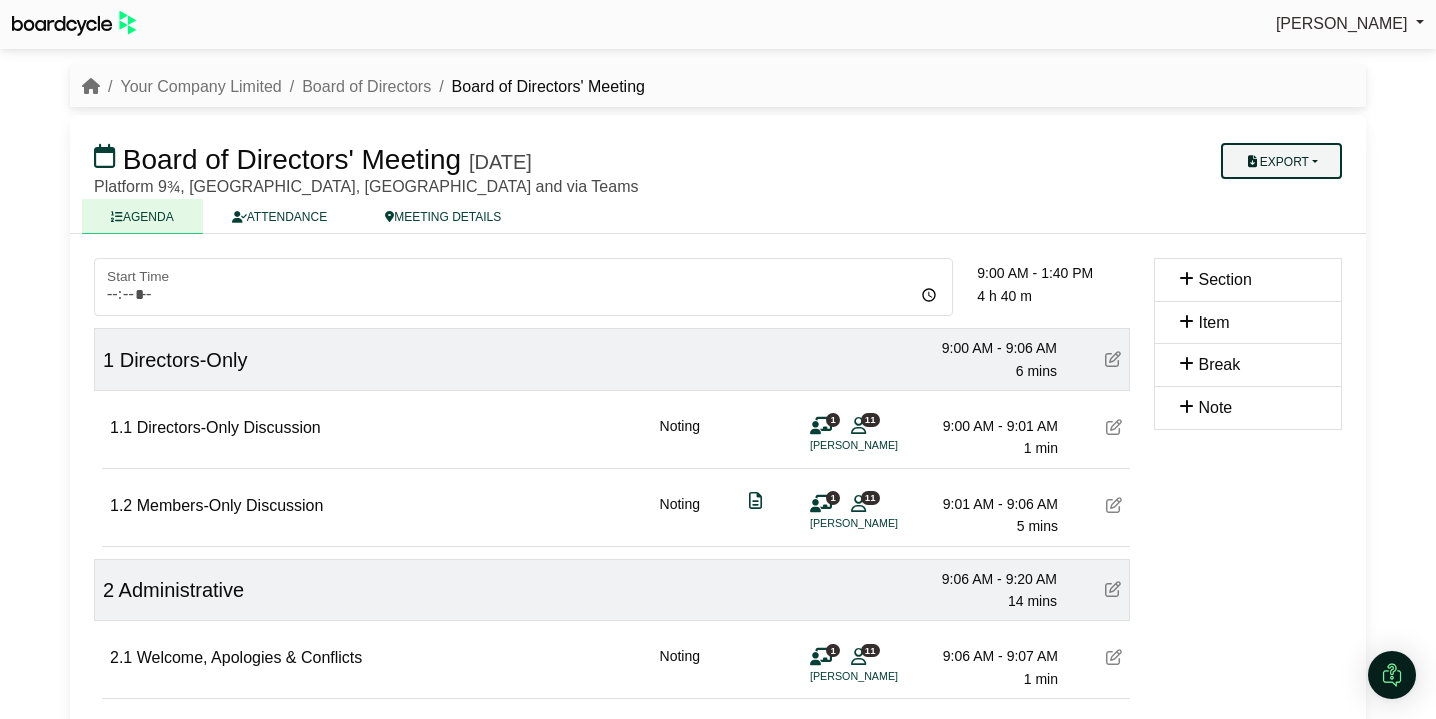click on "Export" at bounding box center (1281, 161) 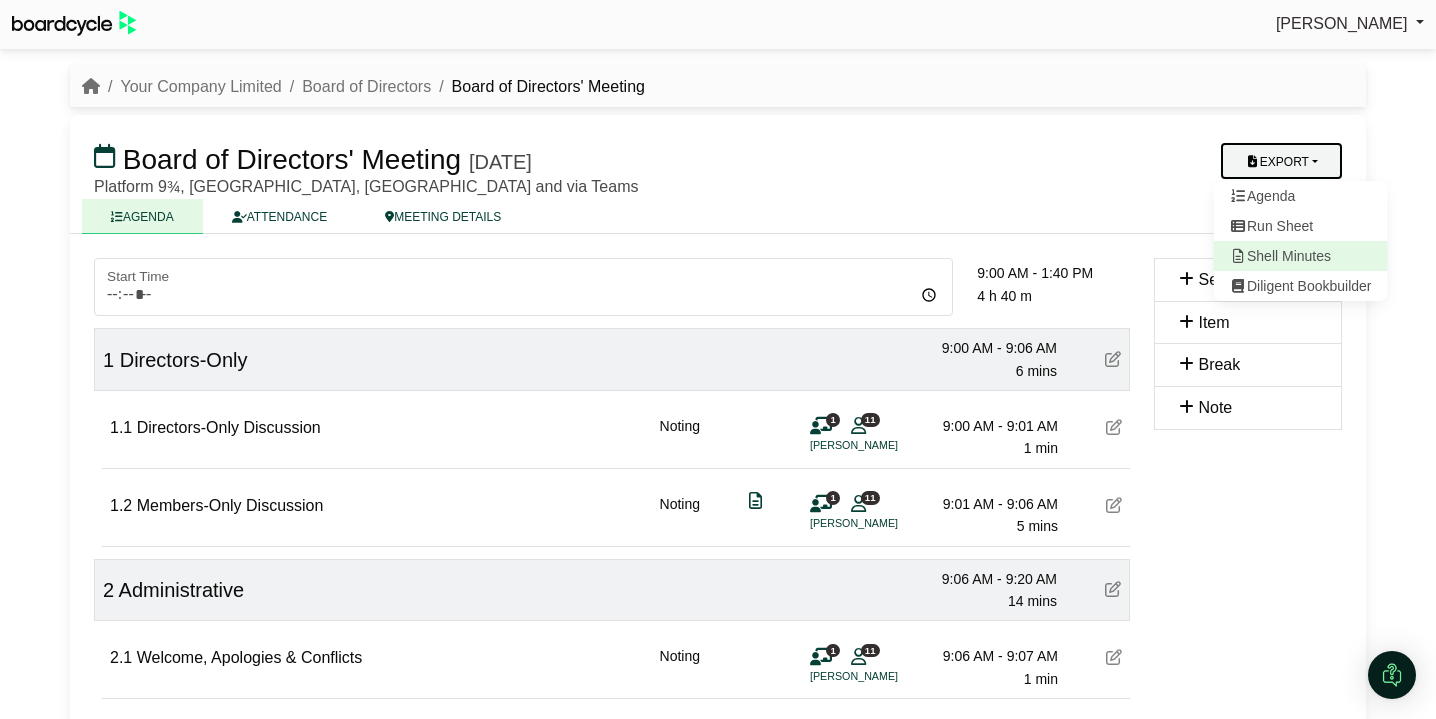 click on "Shell Minutes" at bounding box center [1301, 256] 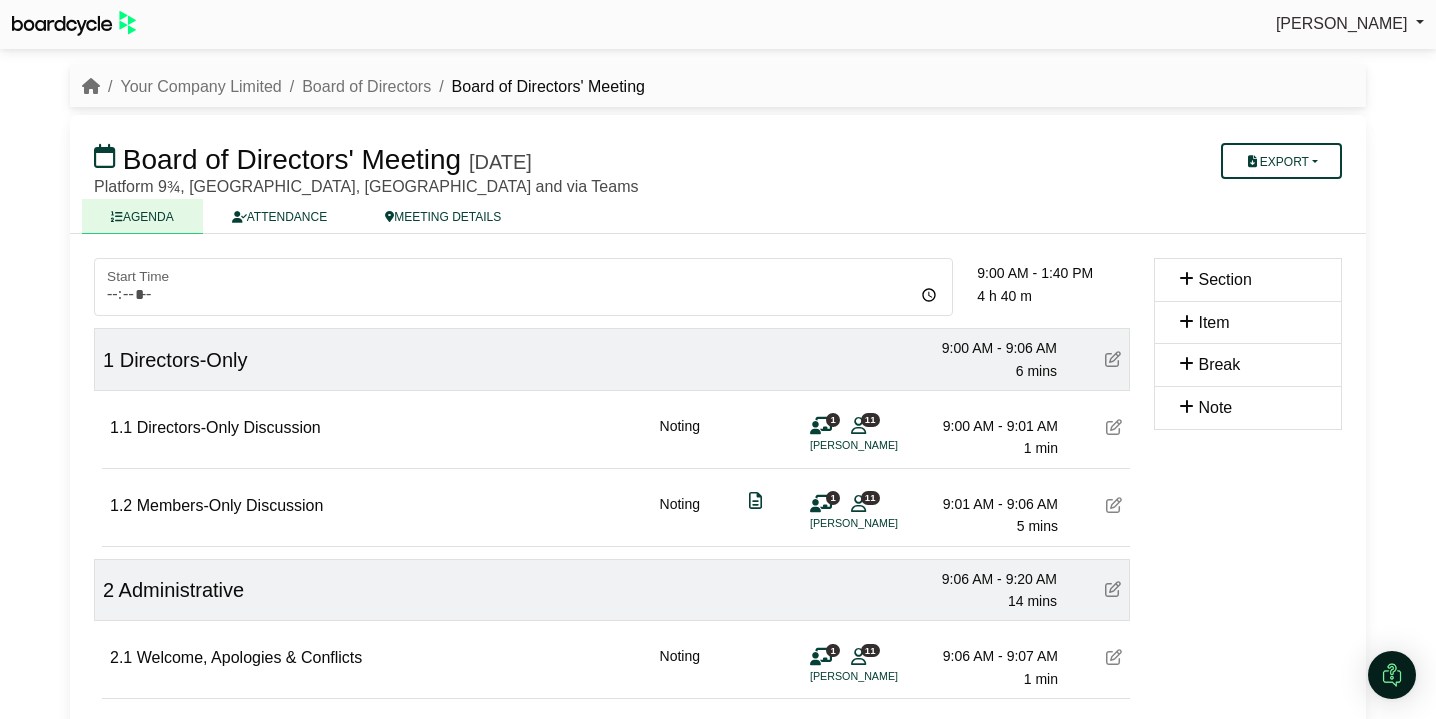 scroll, scrollTop: 0, scrollLeft: 0, axis: both 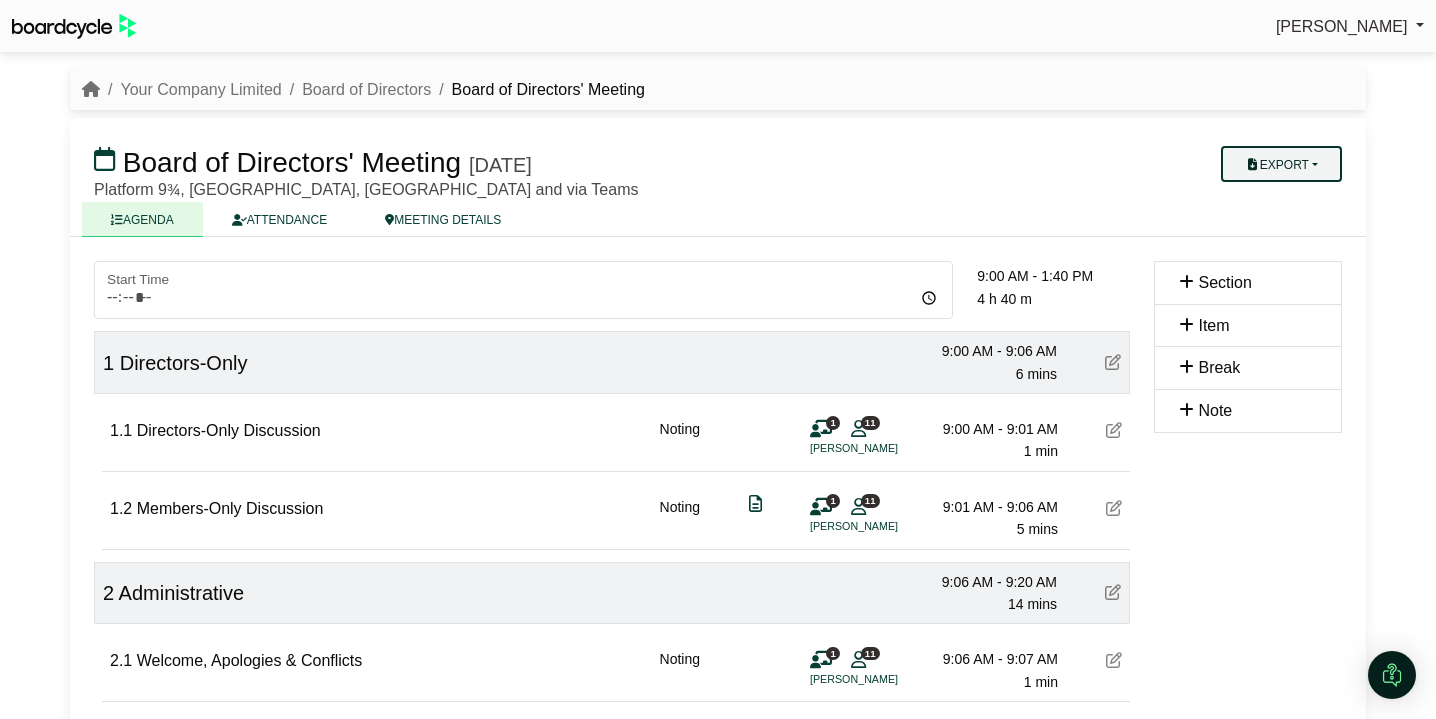 click on "Export" at bounding box center (1281, 164) 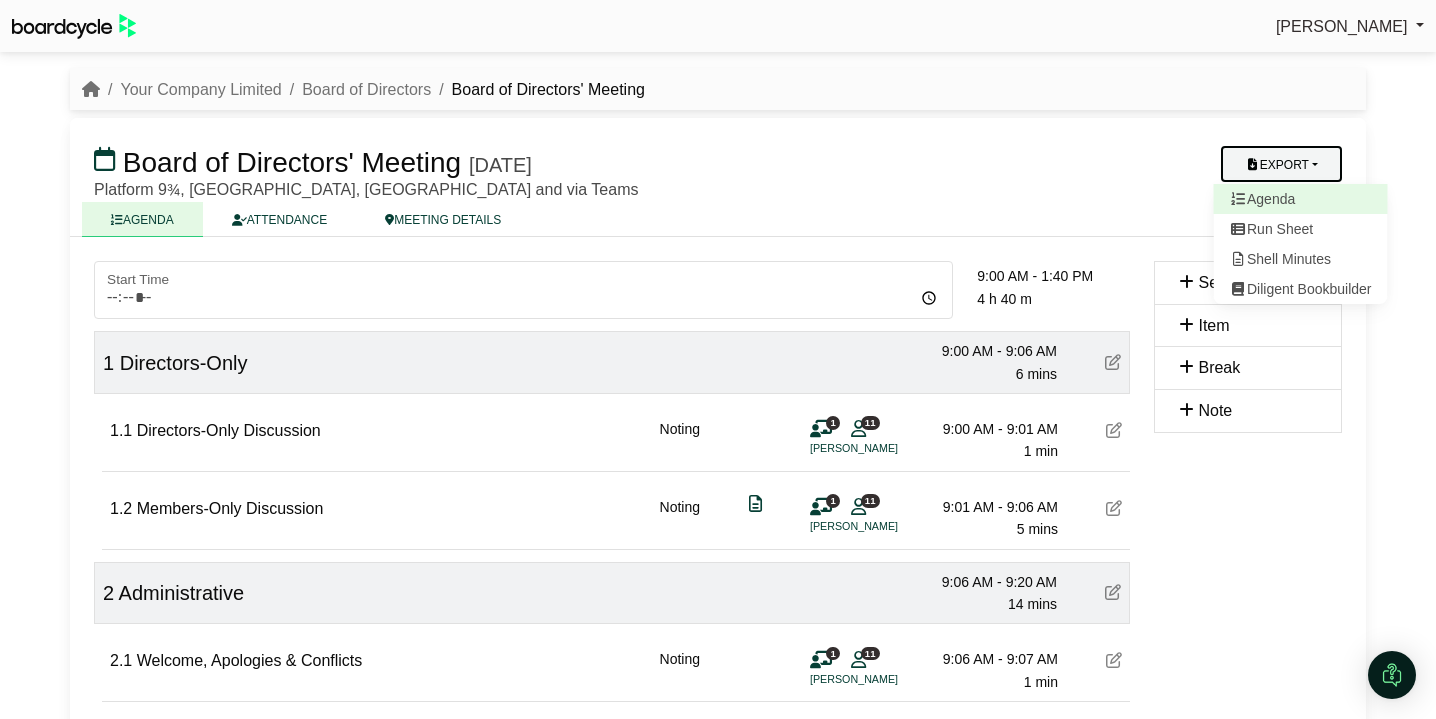 click on "Agenda" at bounding box center (1301, 199) 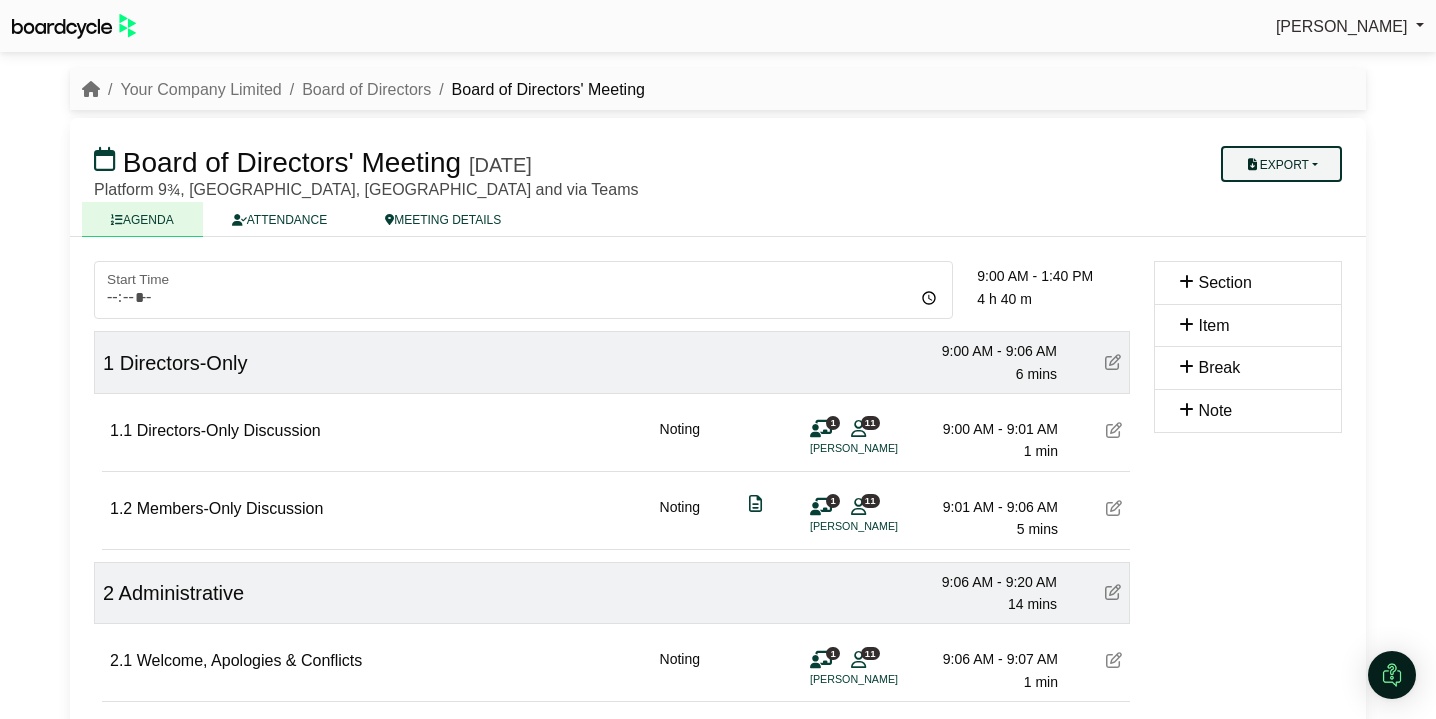 click on "Export" at bounding box center (1281, 164) 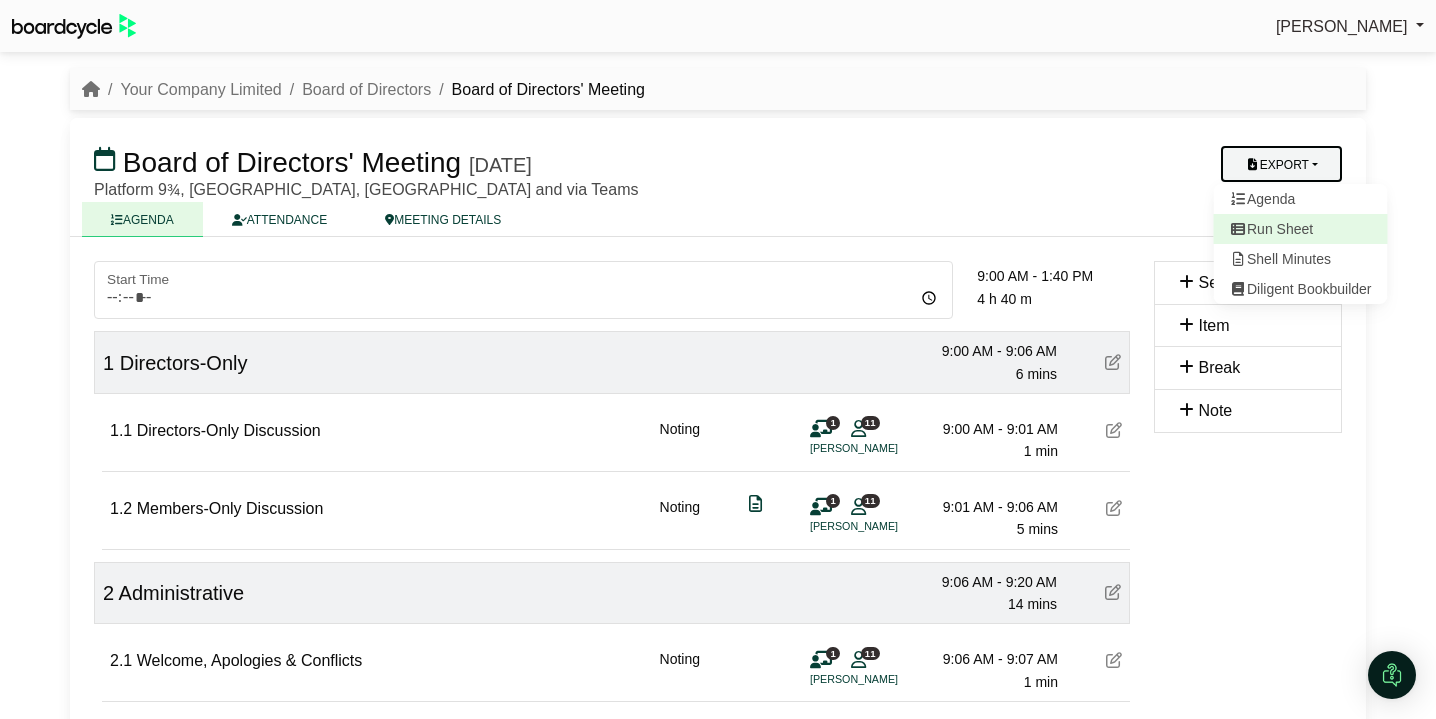 click on "Run Sheet" at bounding box center (1301, 229) 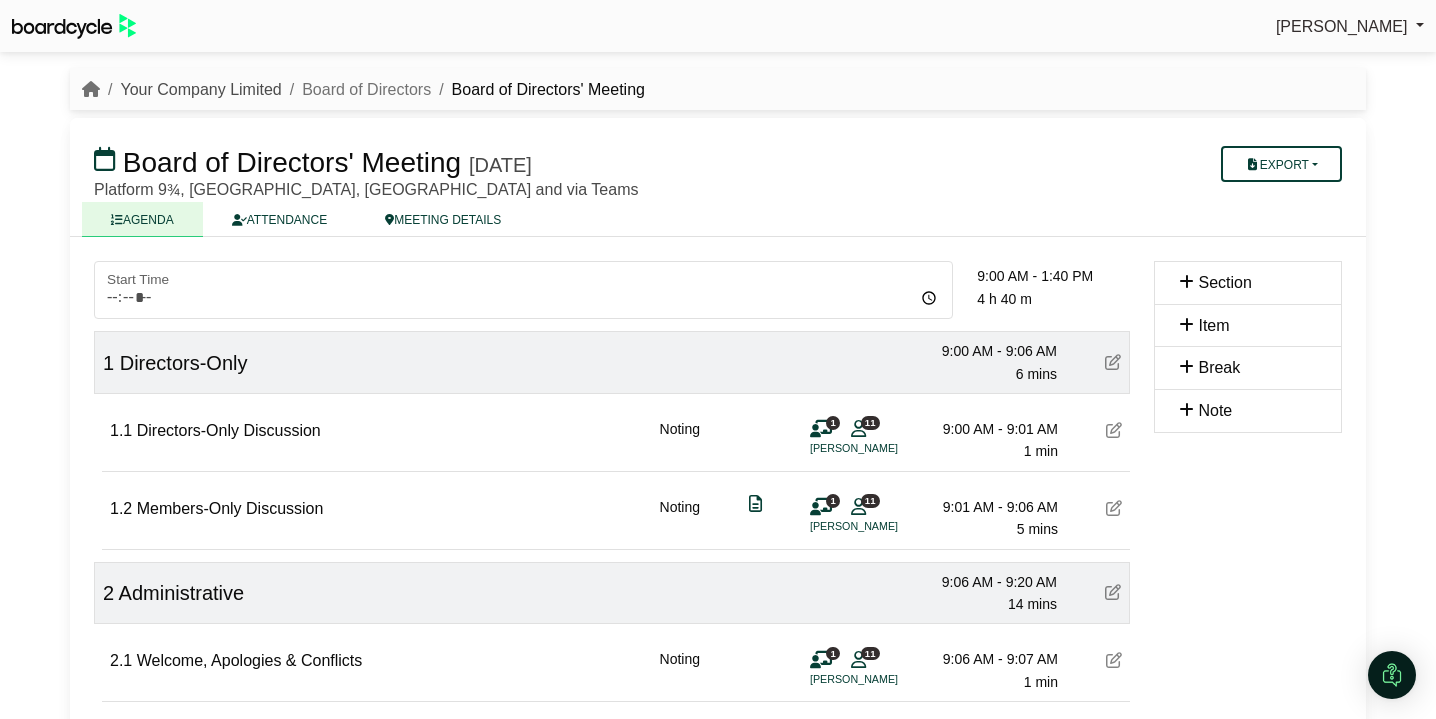 click on "Your Company Limited" at bounding box center [200, 89] 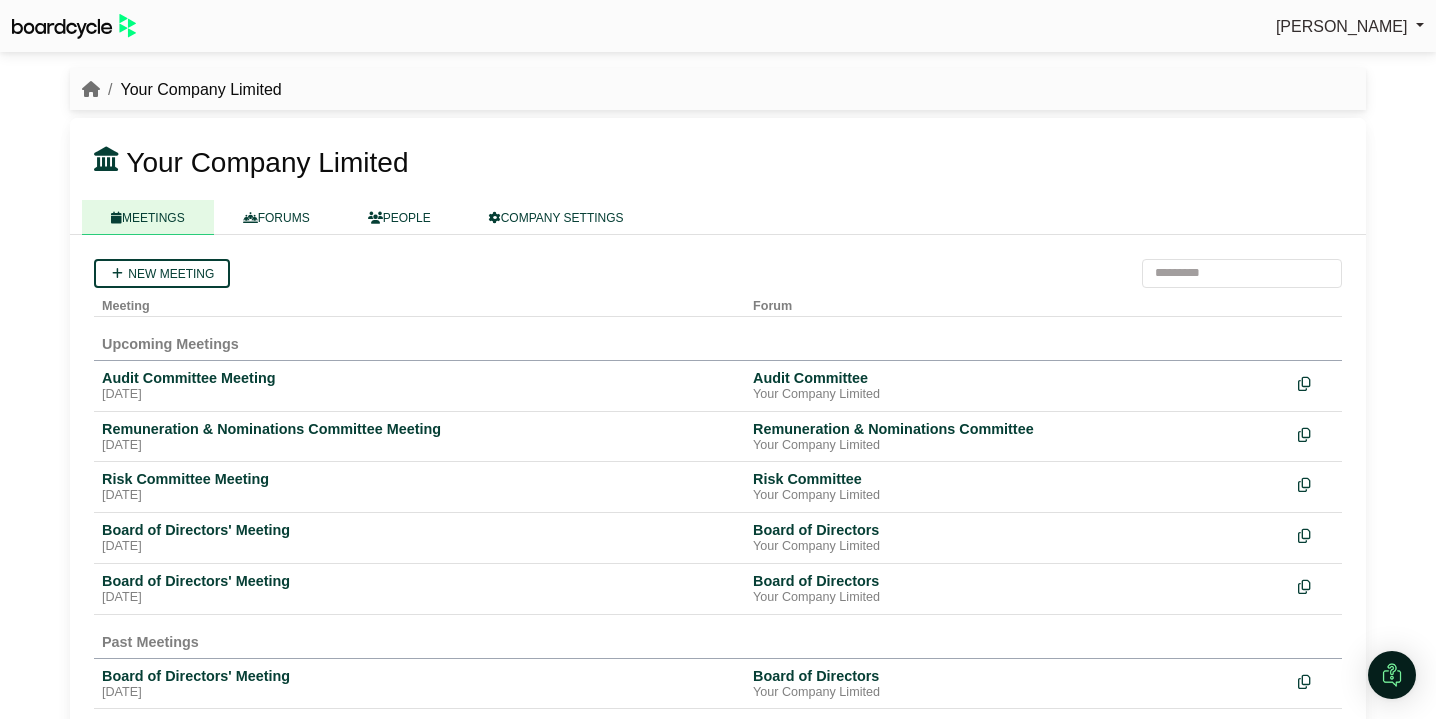 scroll, scrollTop: 0, scrollLeft: 0, axis: both 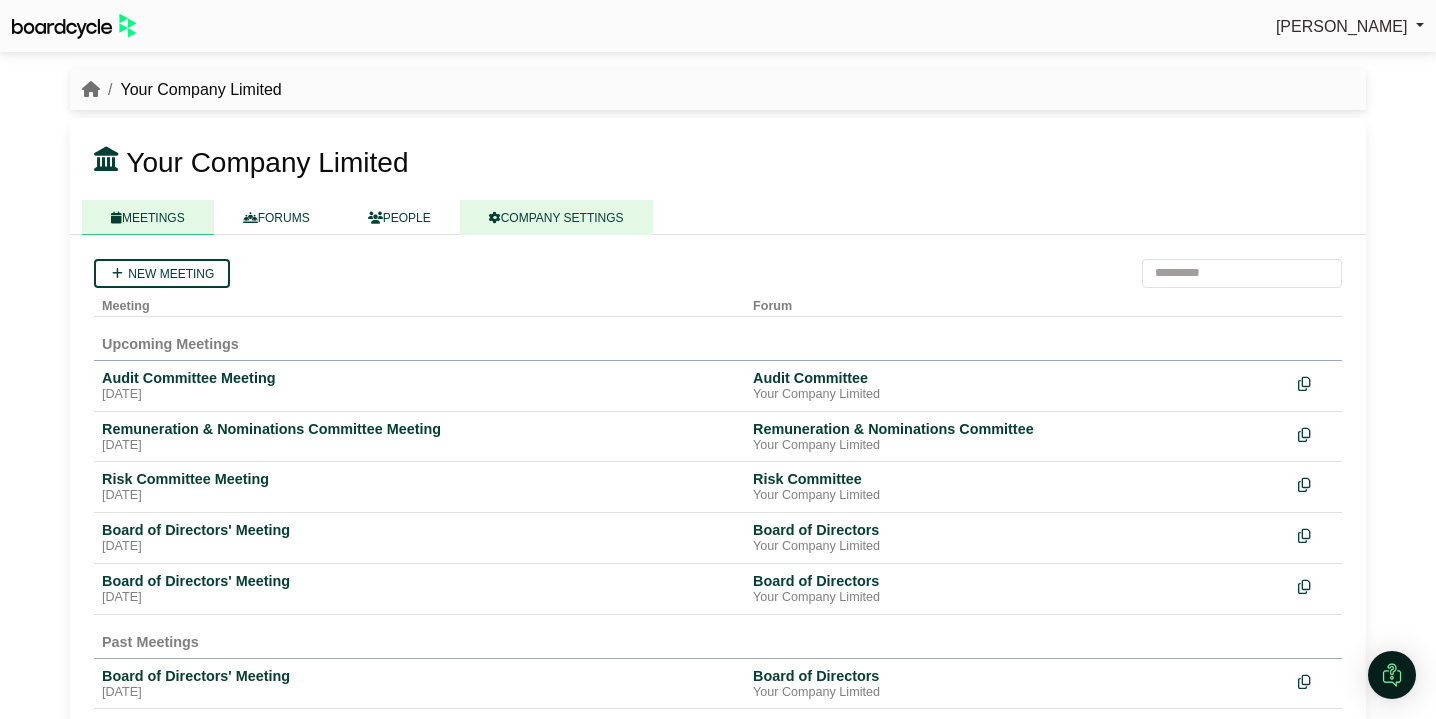click on "COMPANY SETTINGS" at bounding box center (556, 217) 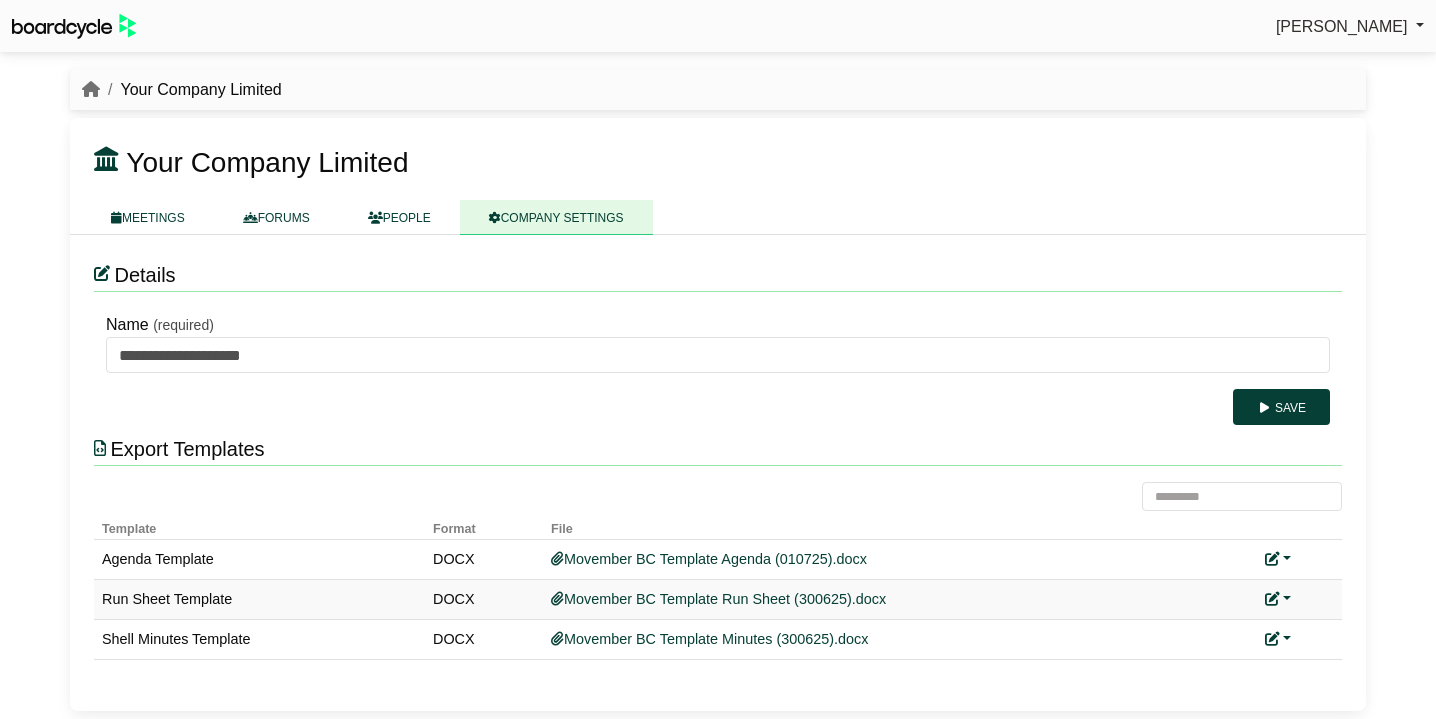 scroll, scrollTop: 0, scrollLeft: 0, axis: both 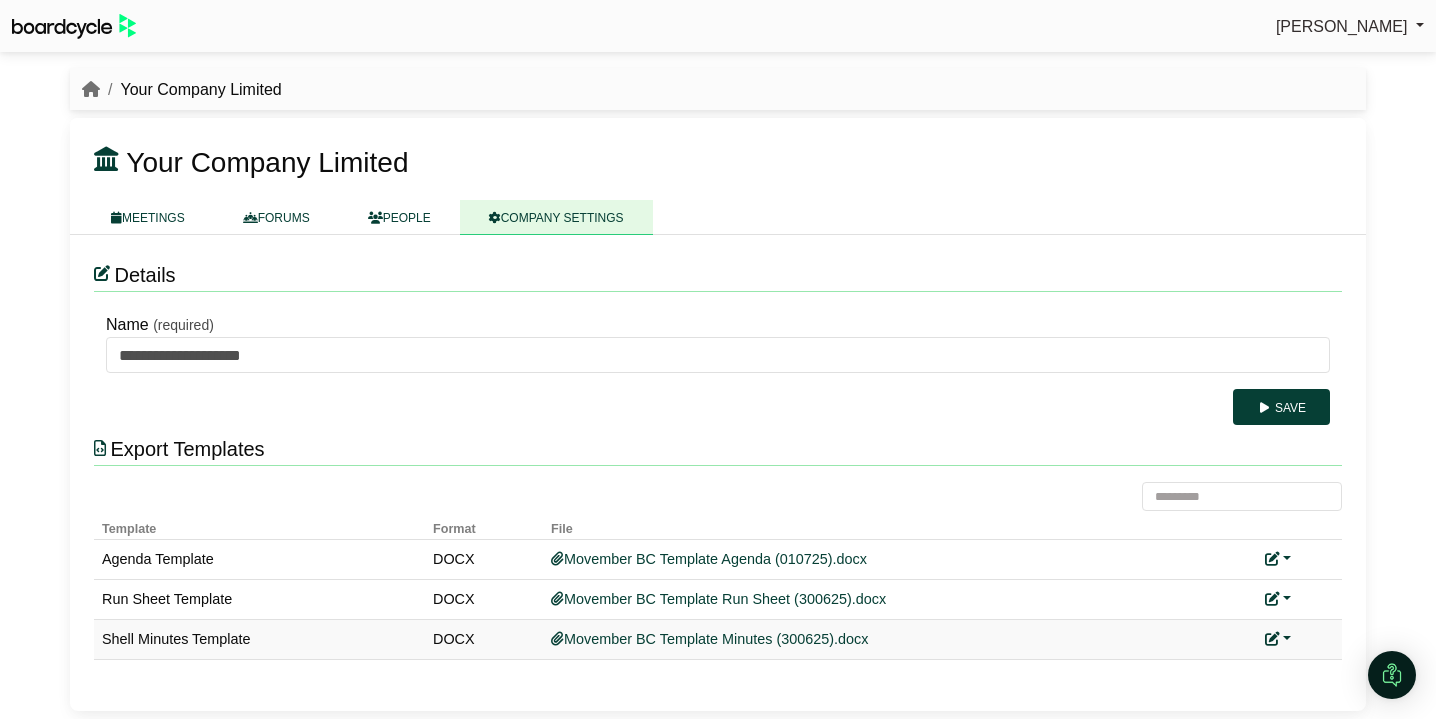 click on "Replace custom template
Remove custom template" at bounding box center (1299, 639) 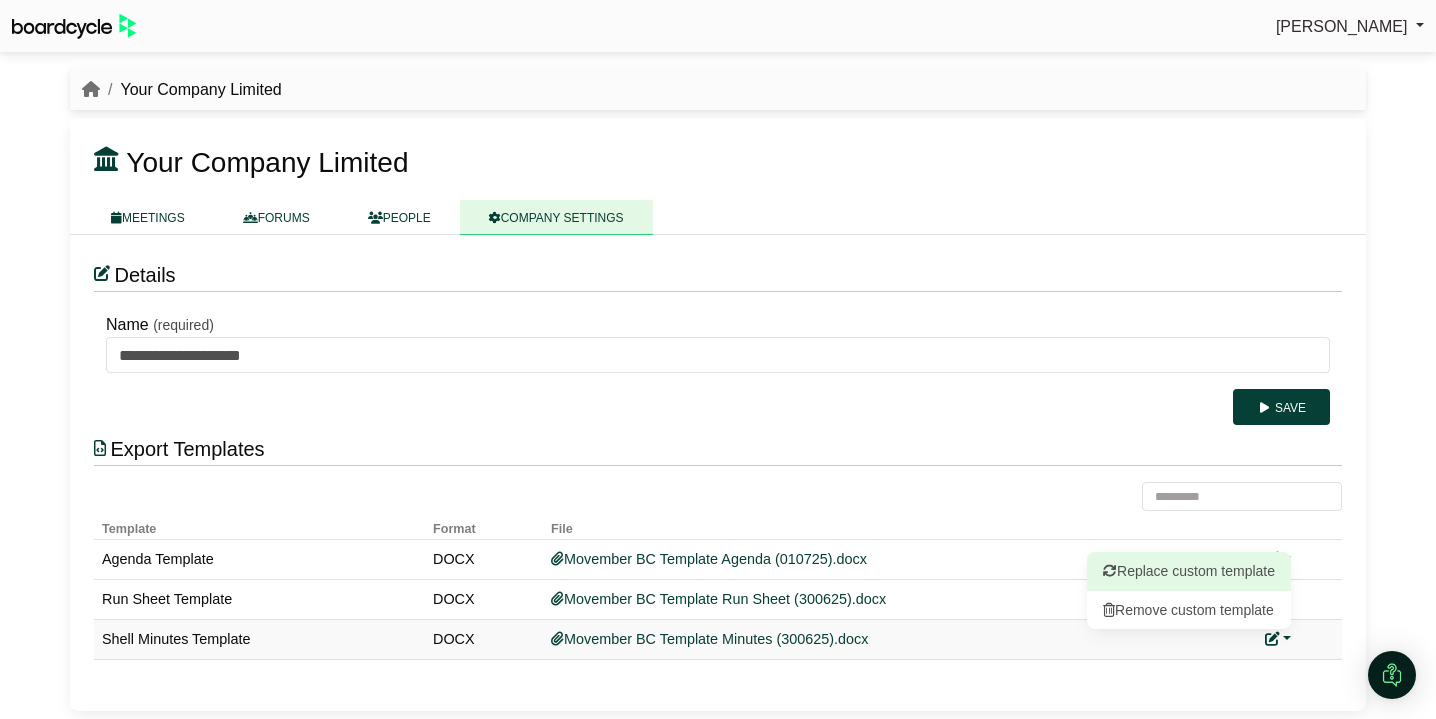 click on "Replace custom template" at bounding box center (1189, 571) 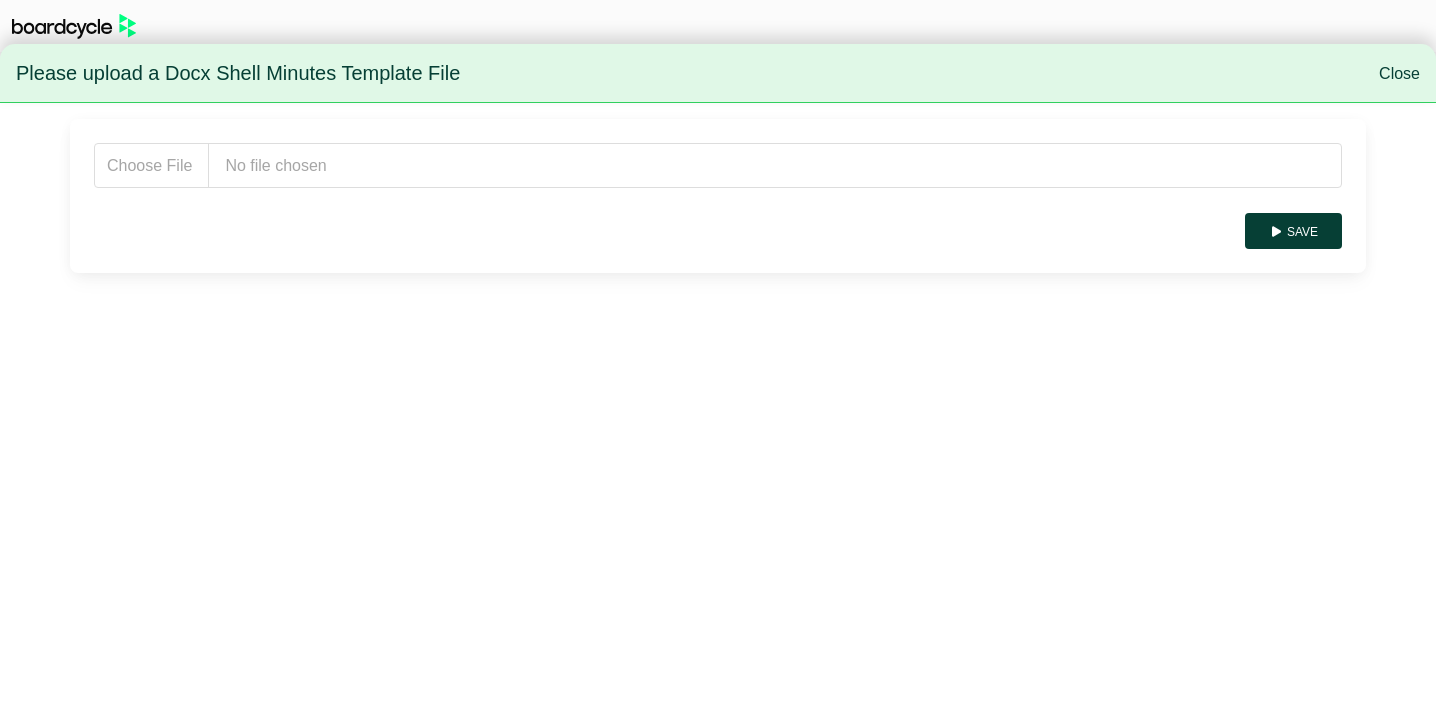 scroll, scrollTop: 0, scrollLeft: 0, axis: both 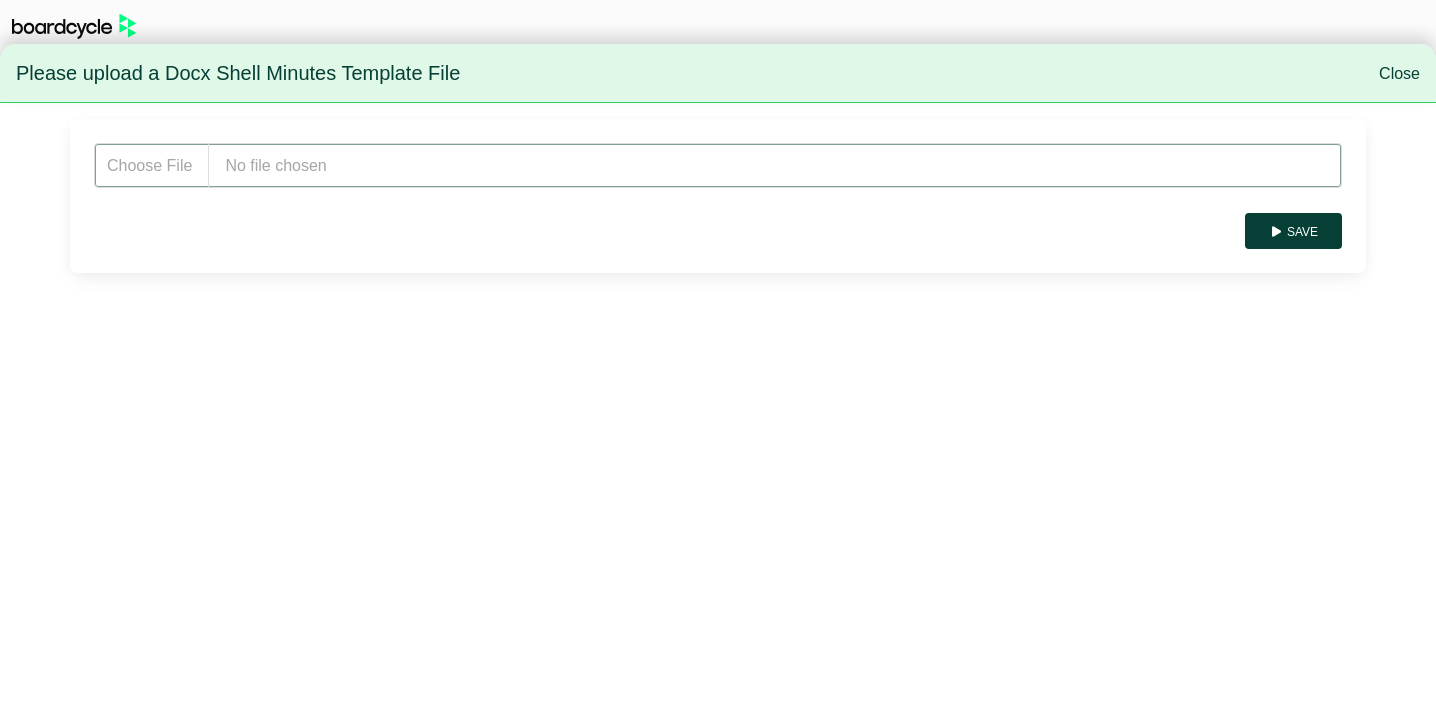 click at bounding box center [718, 165] 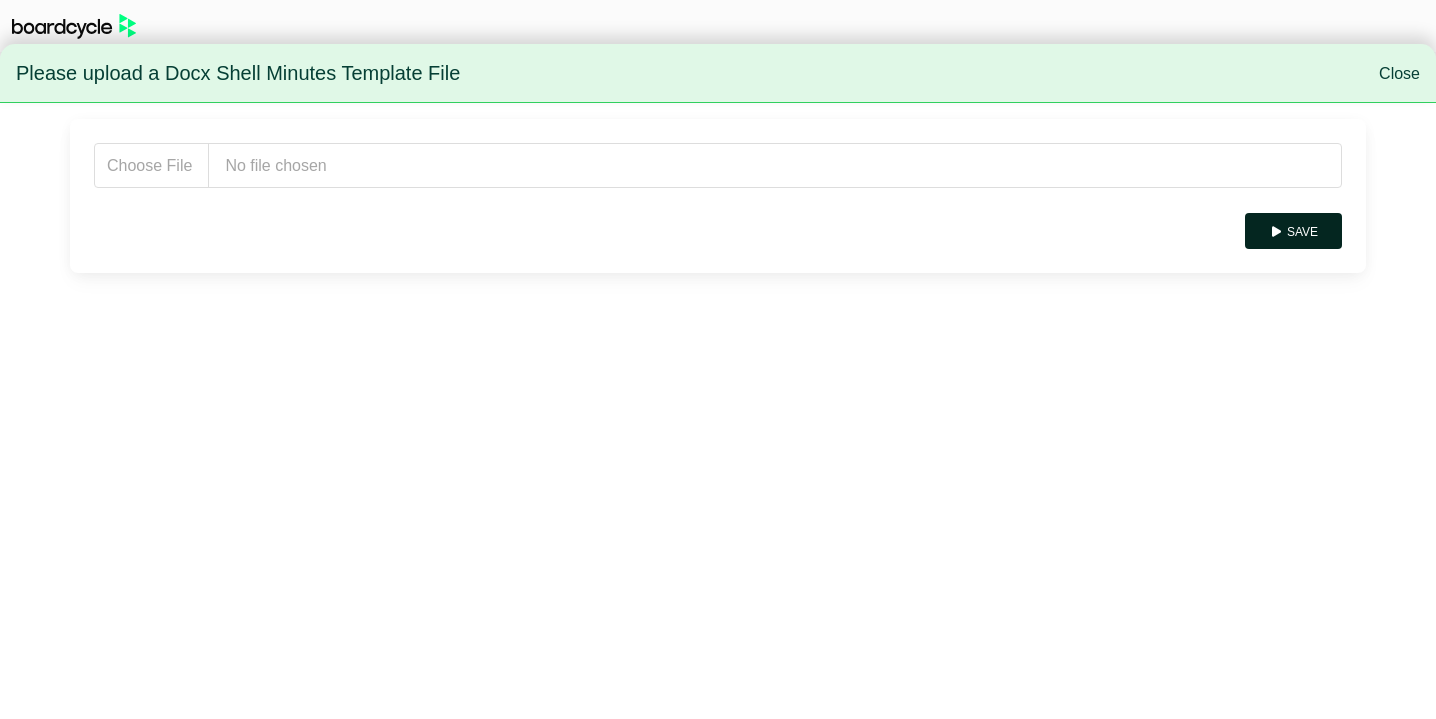 click on "Save" at bounding box center [1293, 231] 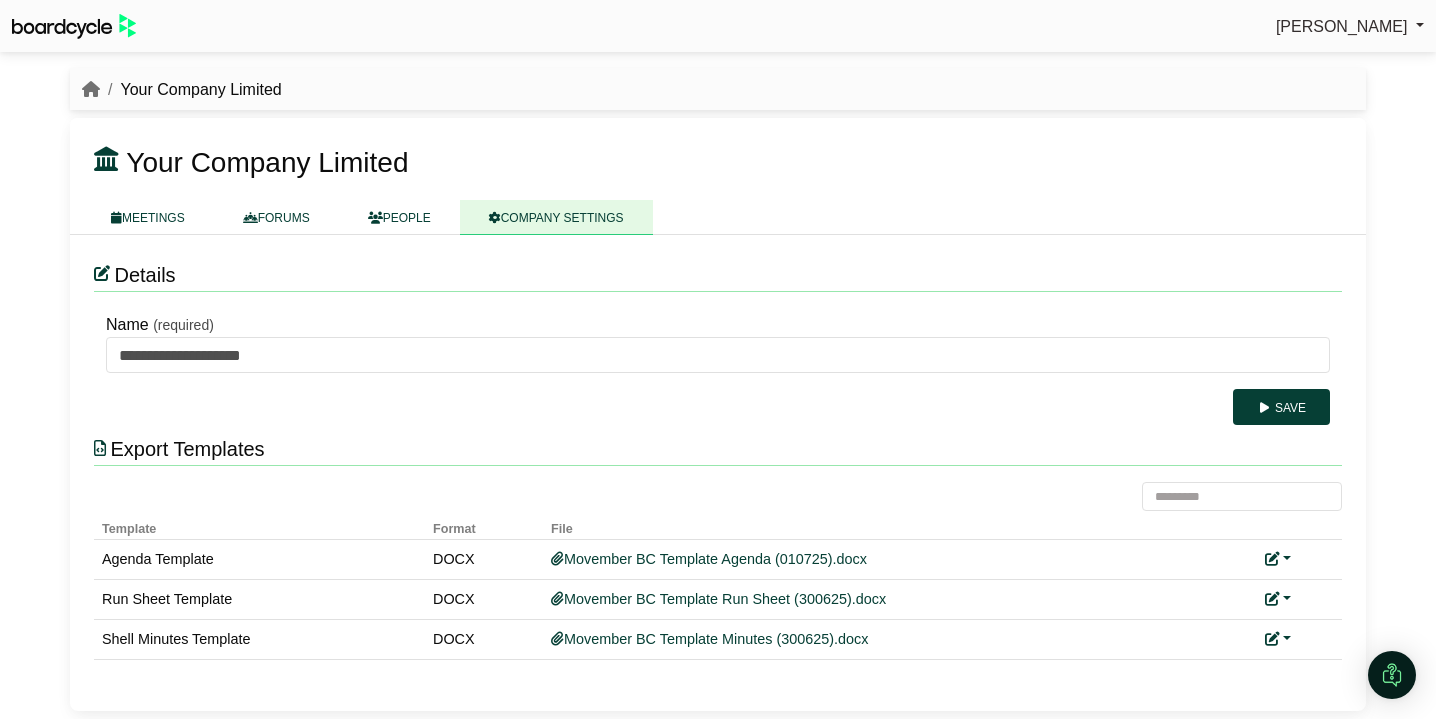 scroll, scrollTop: 0, scrollLeft: 0, axis: both 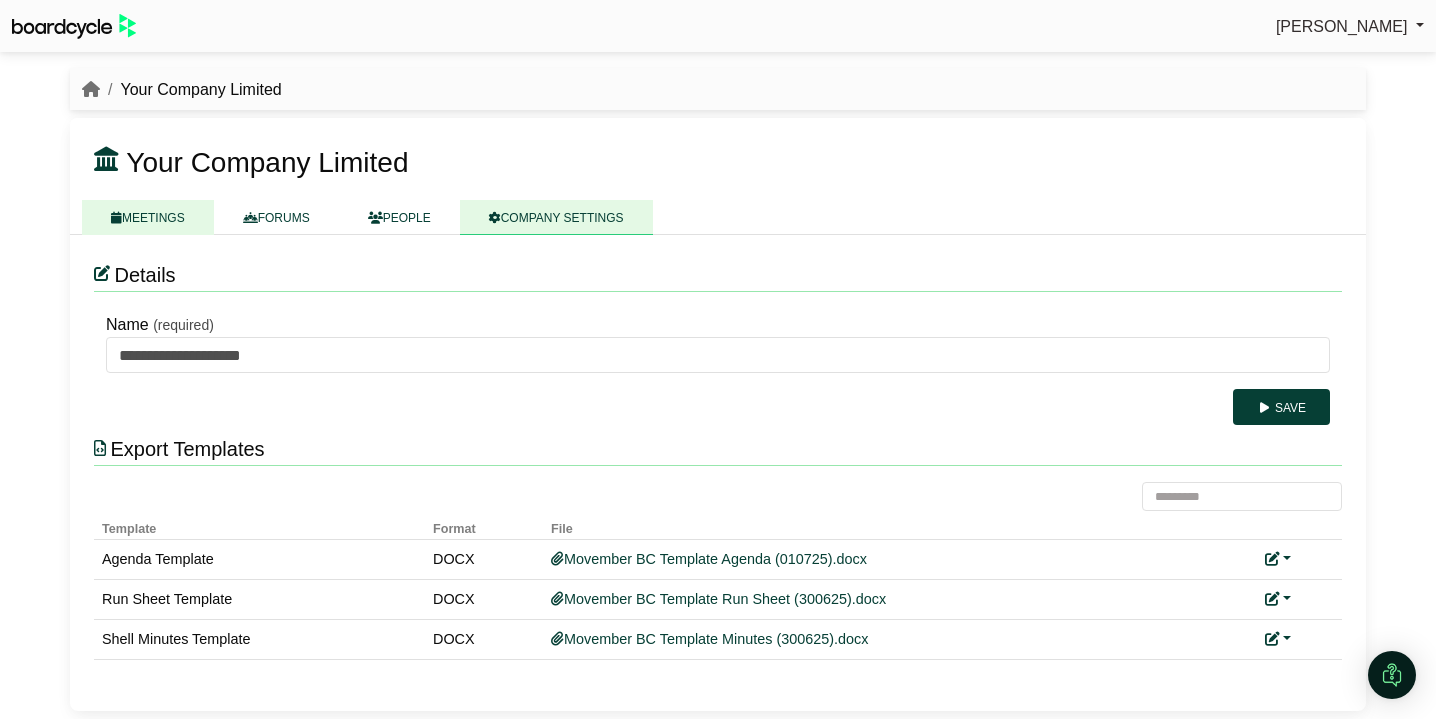 click on "MEETINGS" at bounding box center (148, 217) 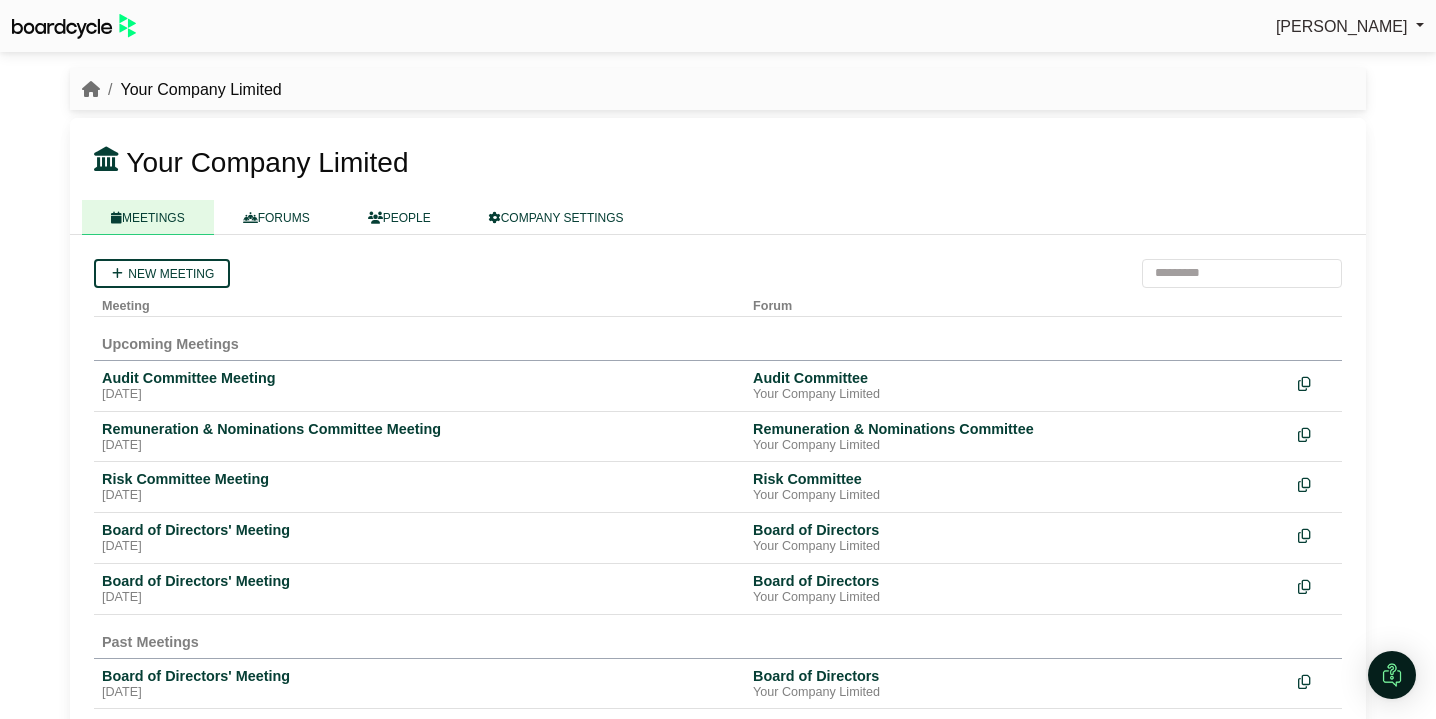 scroll, scrollTop: 0, scrollLeft: 0, axis: both 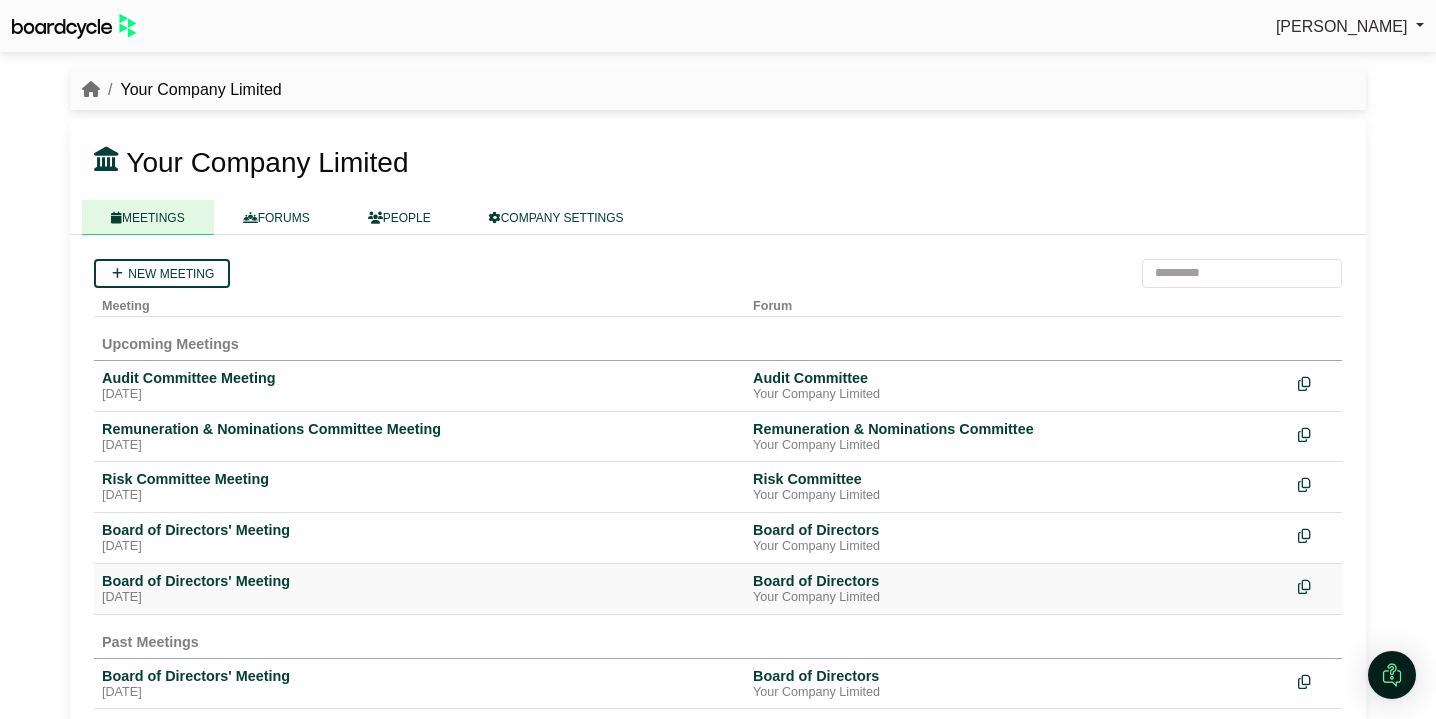 click on "Board of Directors' Meeting" at bounding box center (419, 581) 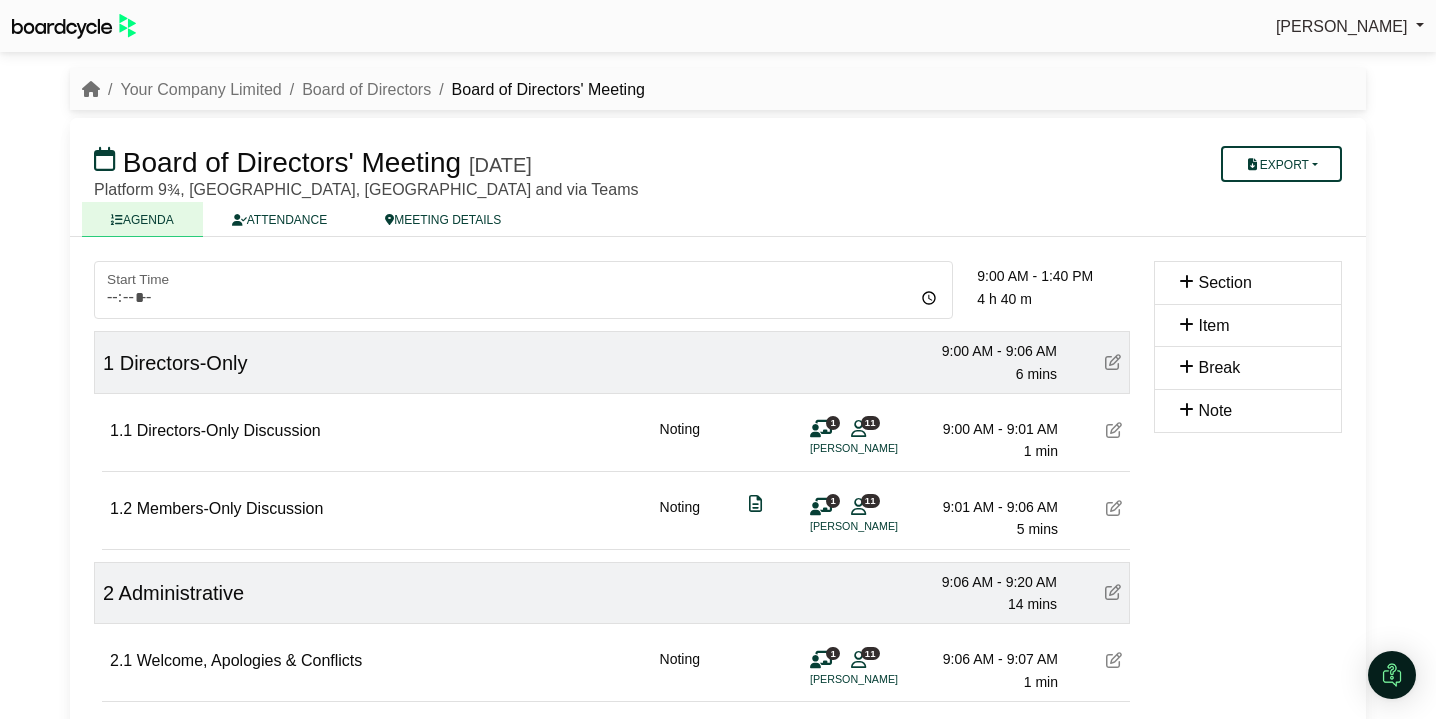 scroll, scrollTop: 0, scrollLeft: 0, axis: both 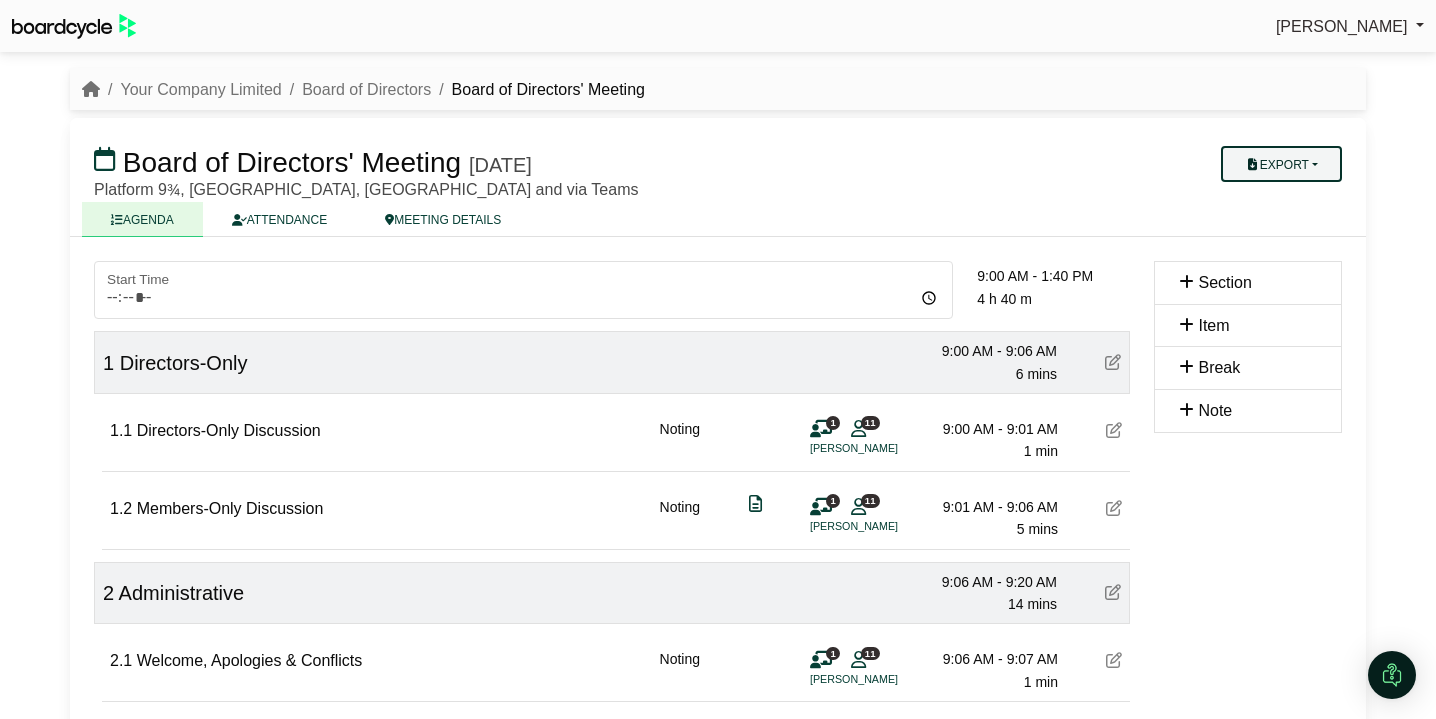 click on "Export" at bounding box center (1281, 164) 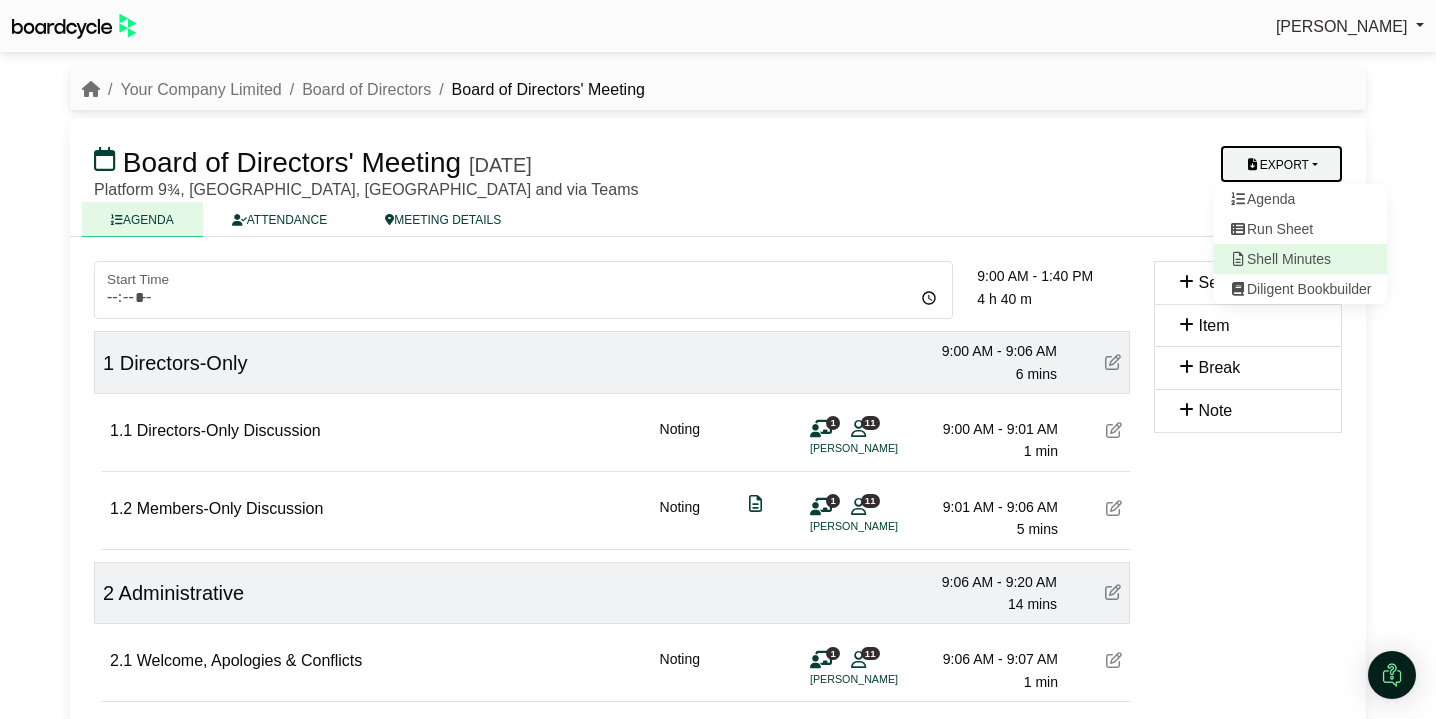 click on "Shell Minutes" at bounding box center [1301, 259] 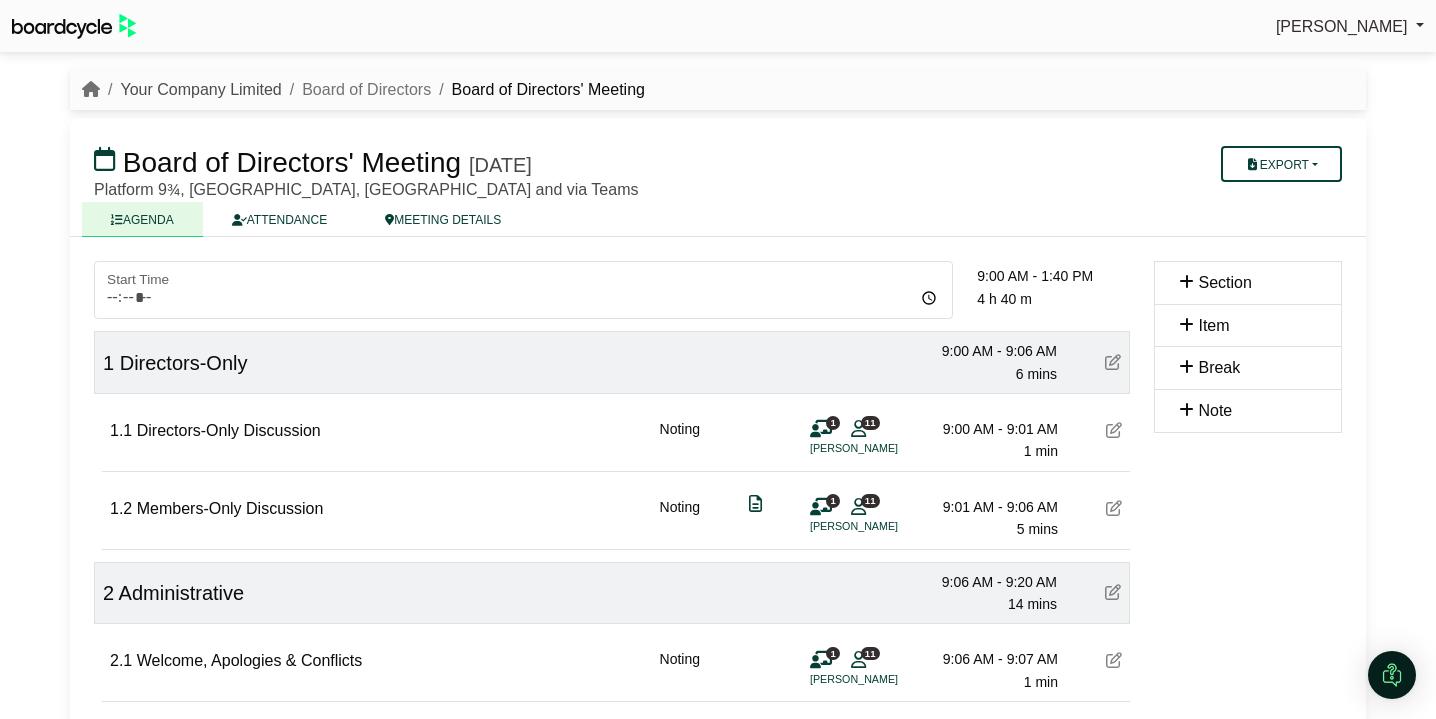 click on "Your Company Limited" at bounding box center [200, 89] 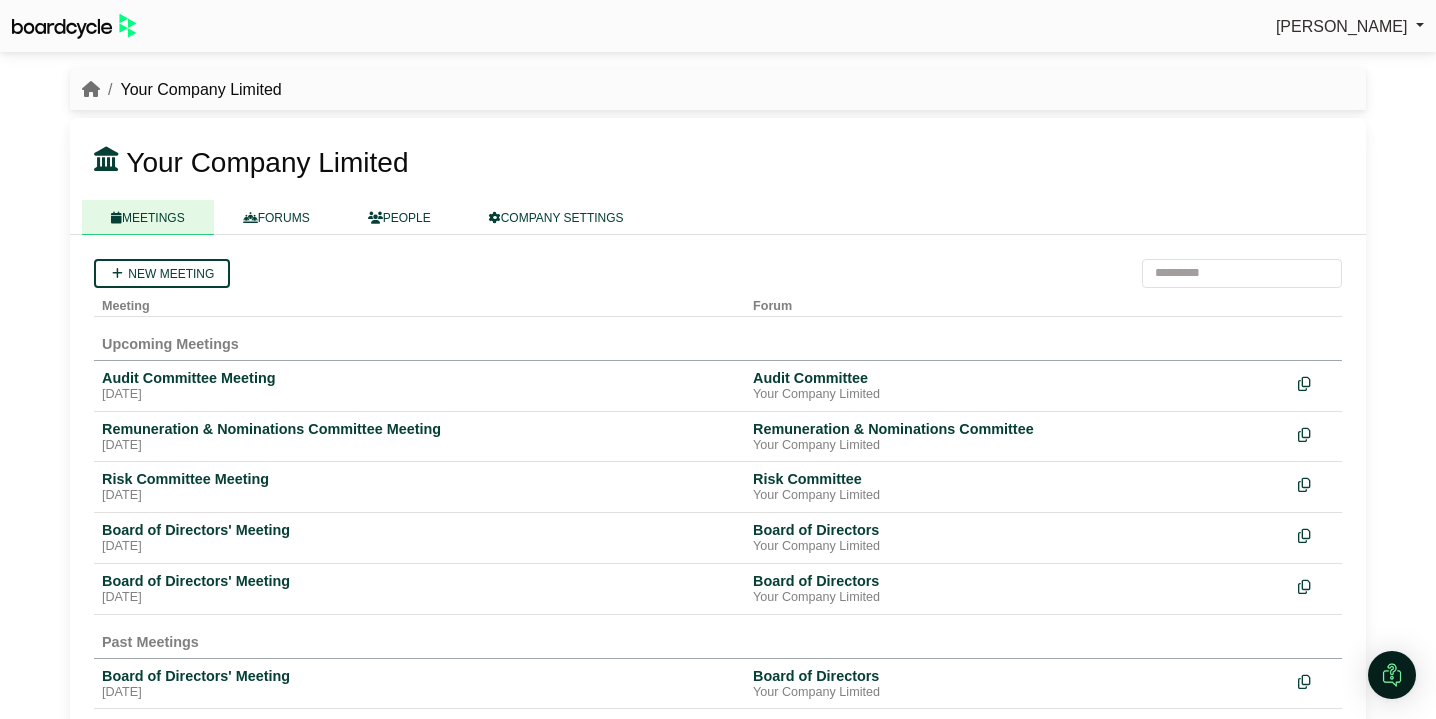 scroll, scrollTop: 0, scrollLeft: 0, axis: both 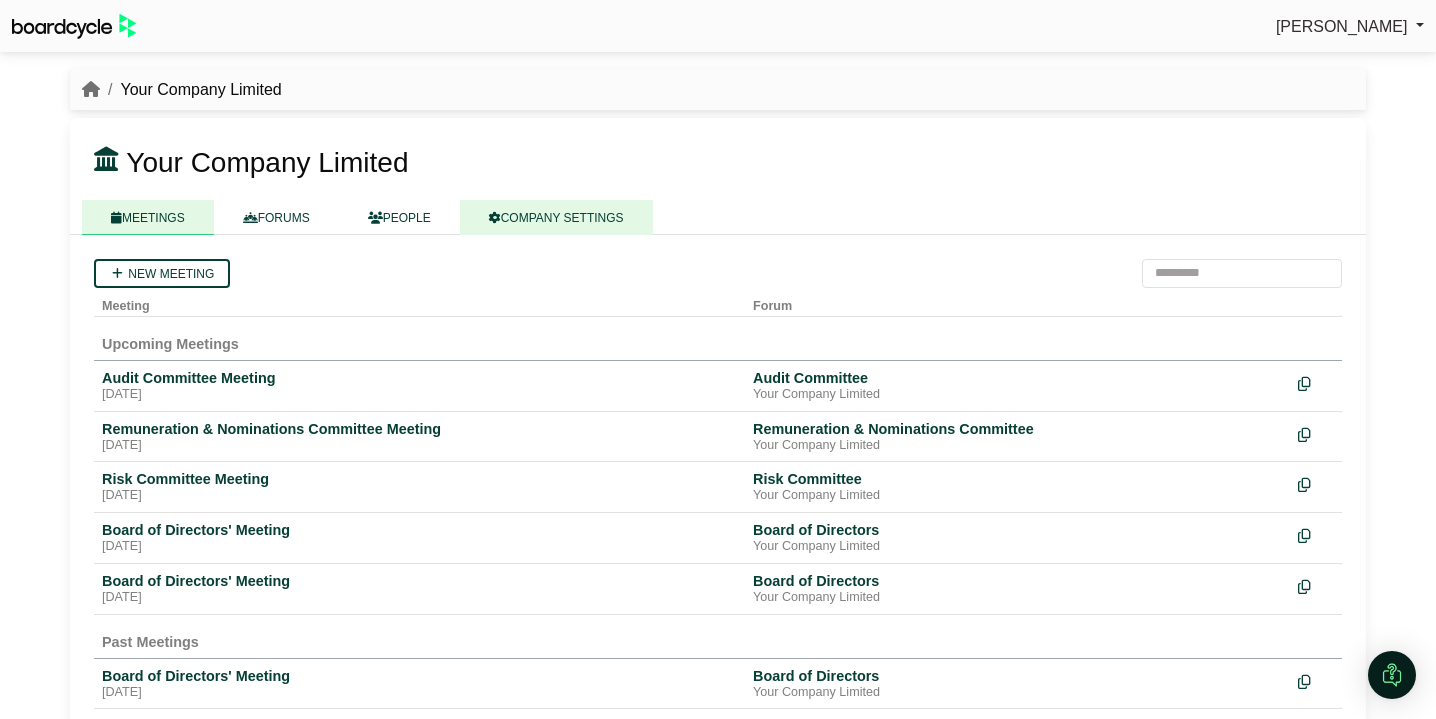 click on "COMPANY SETTINGS" at bounding box center (556, 217) 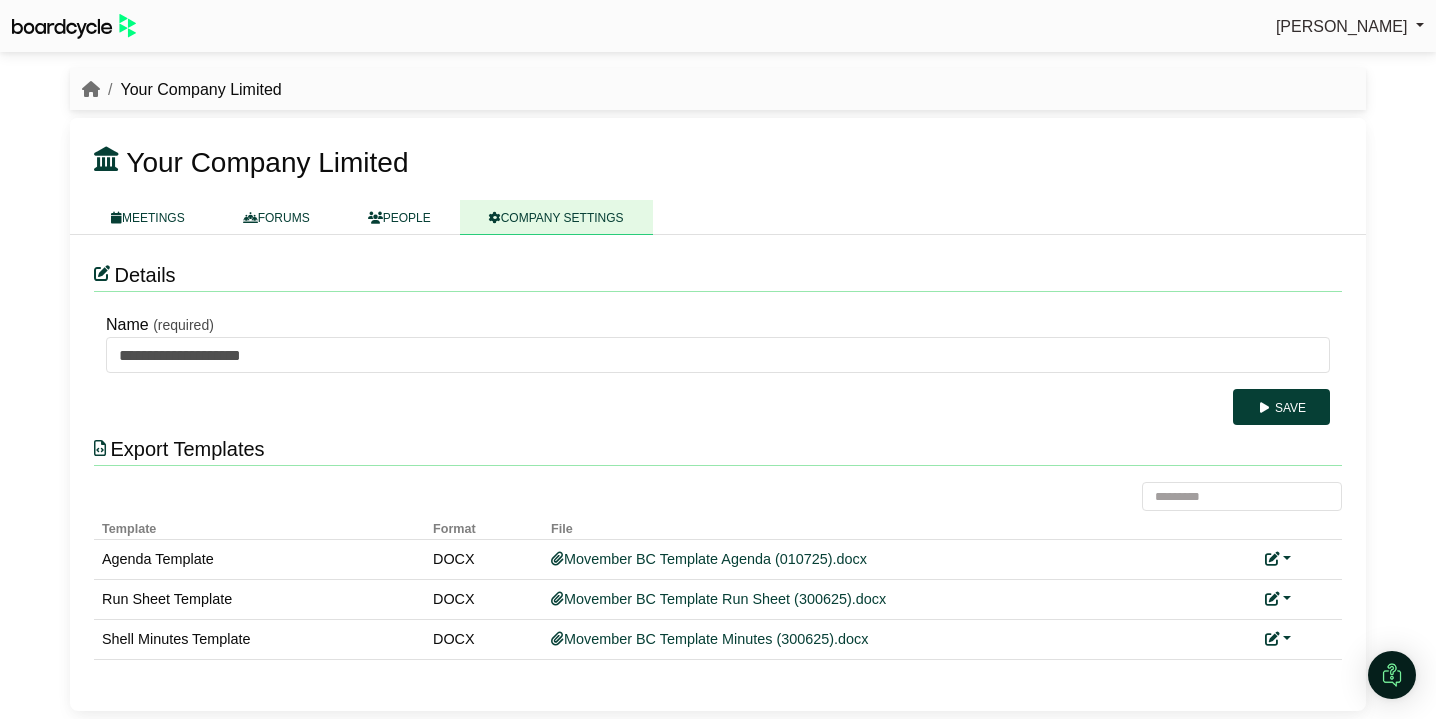 scroll, scrollTop: 0, scrollLeft: 0, axis: both 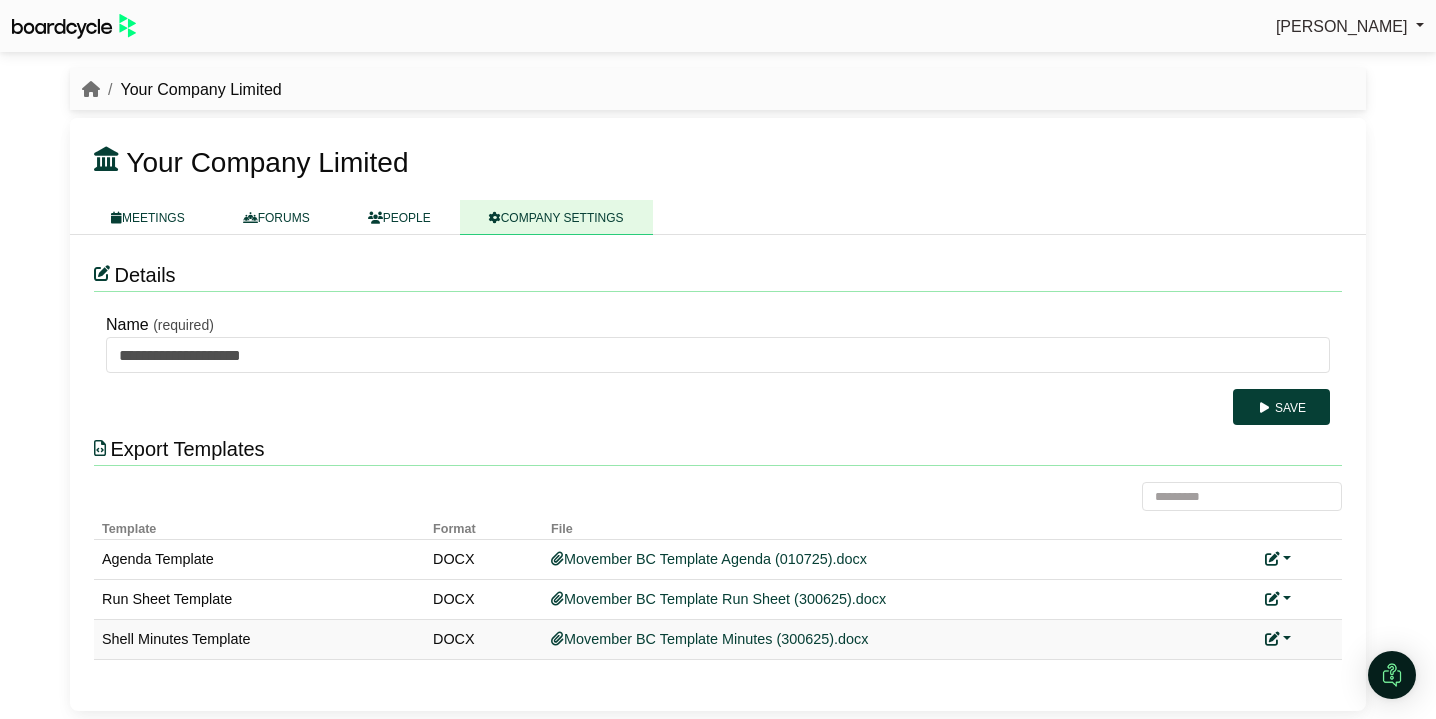 click at bounding box center (1278, 639) 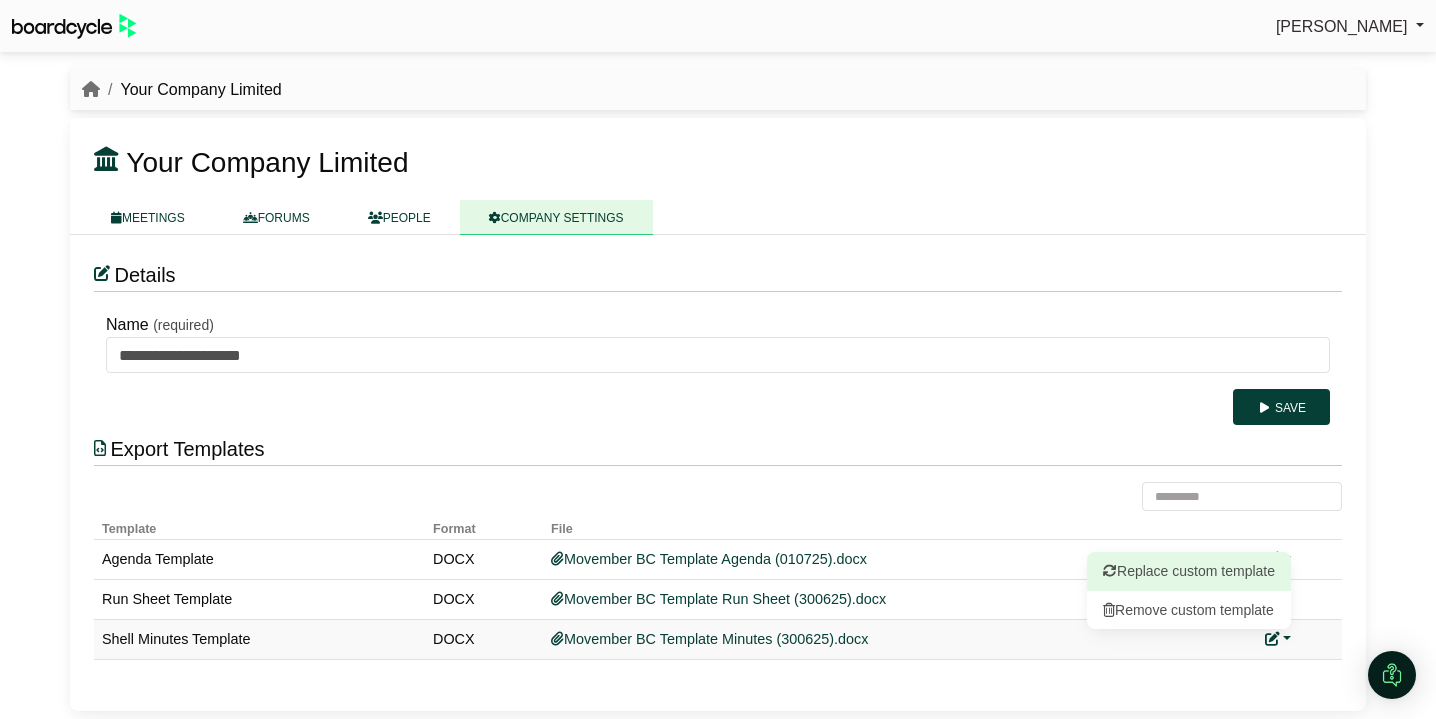 click on "Replace custom template" at bounding box center [1189, 571] 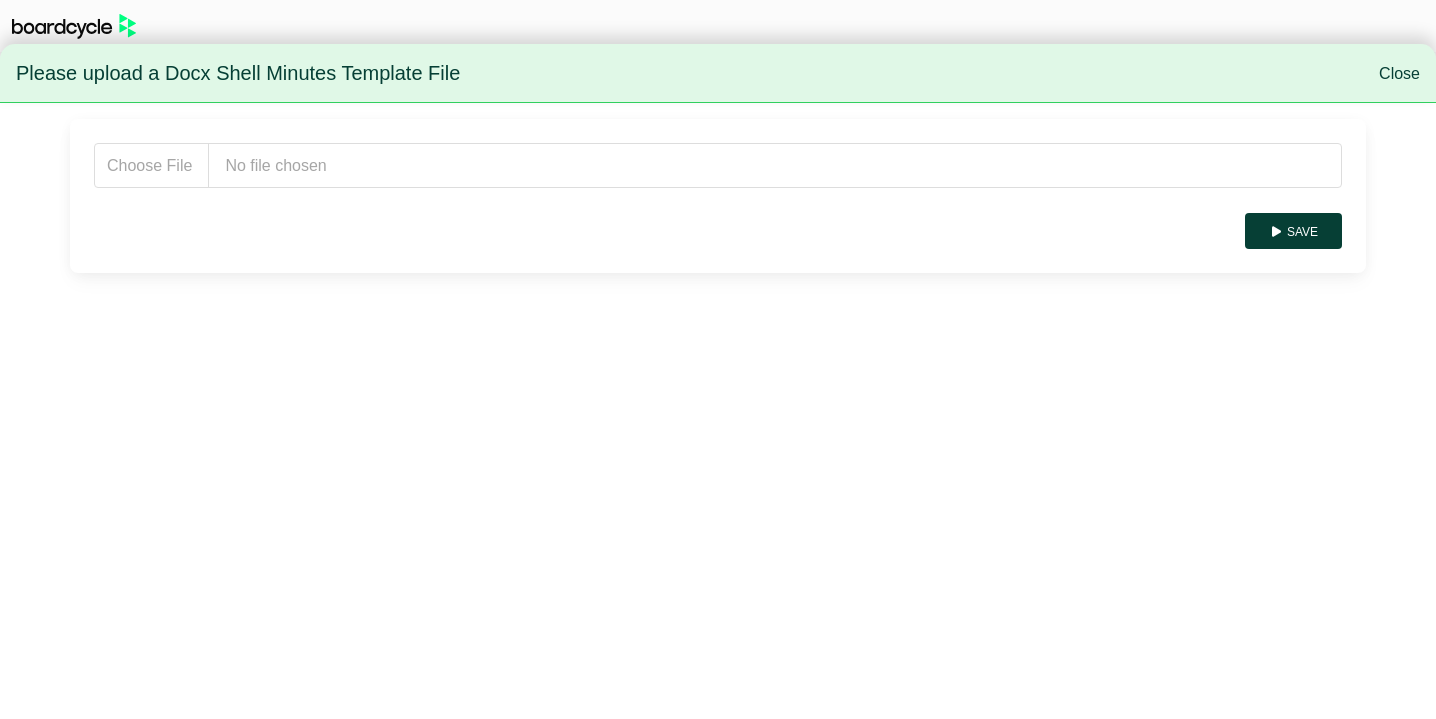 scroll, scrollTop: 0, scrollLeft: 0, axis: both 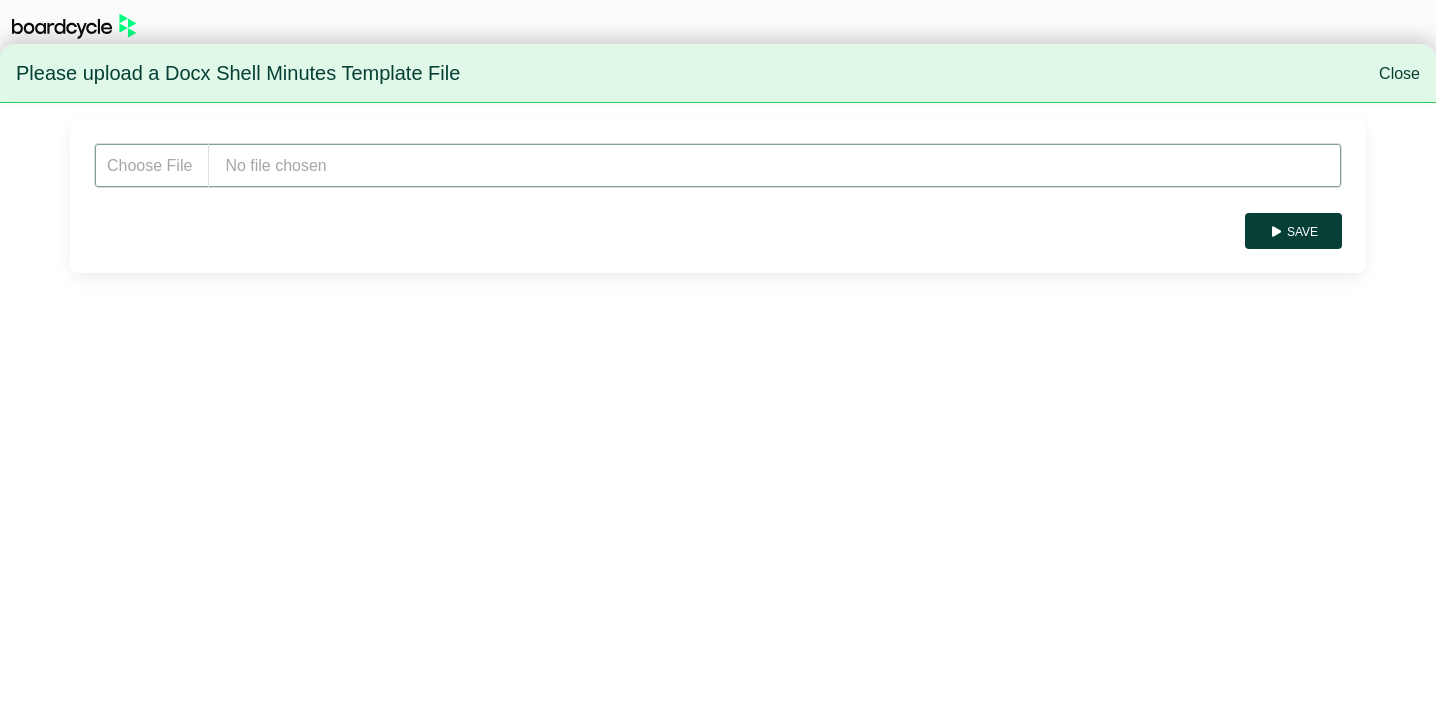 click at bounding box center [718, 165] 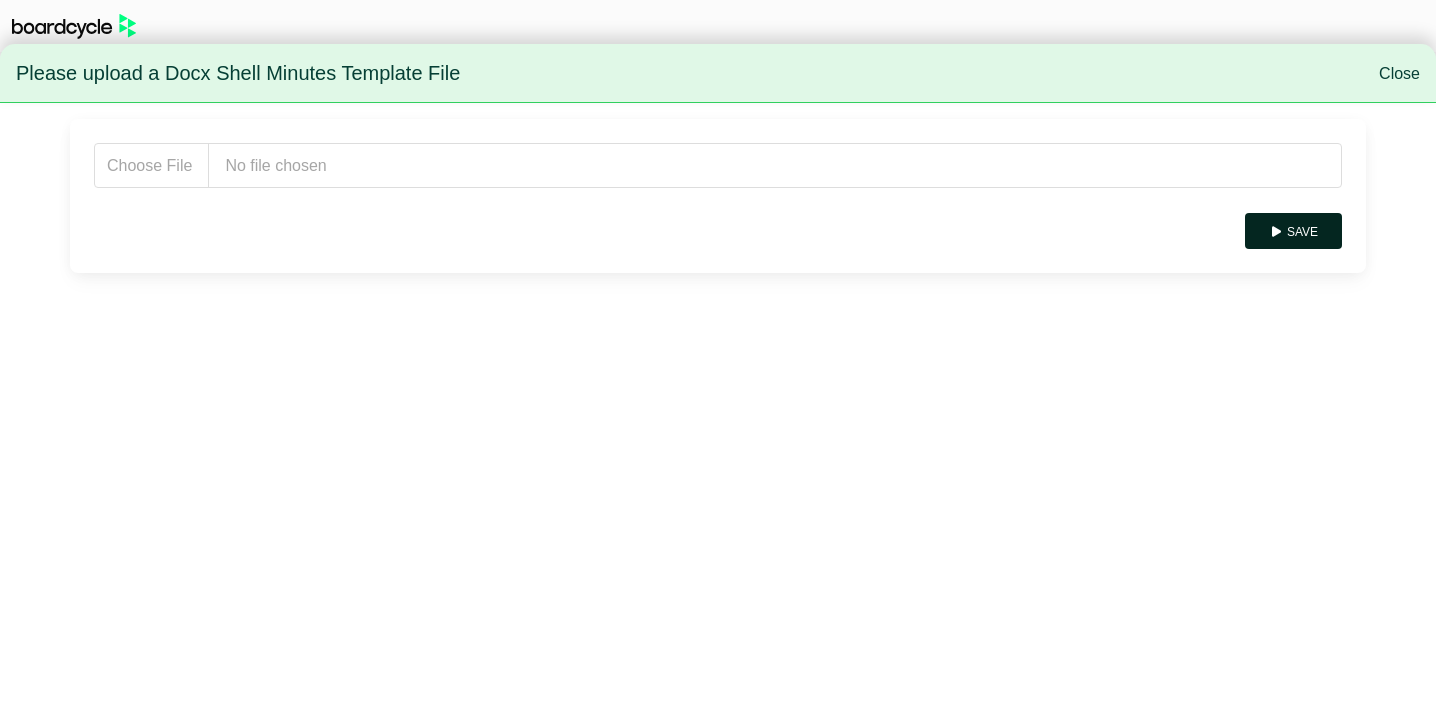 click on "Save" at bounding box center [1293, 231] 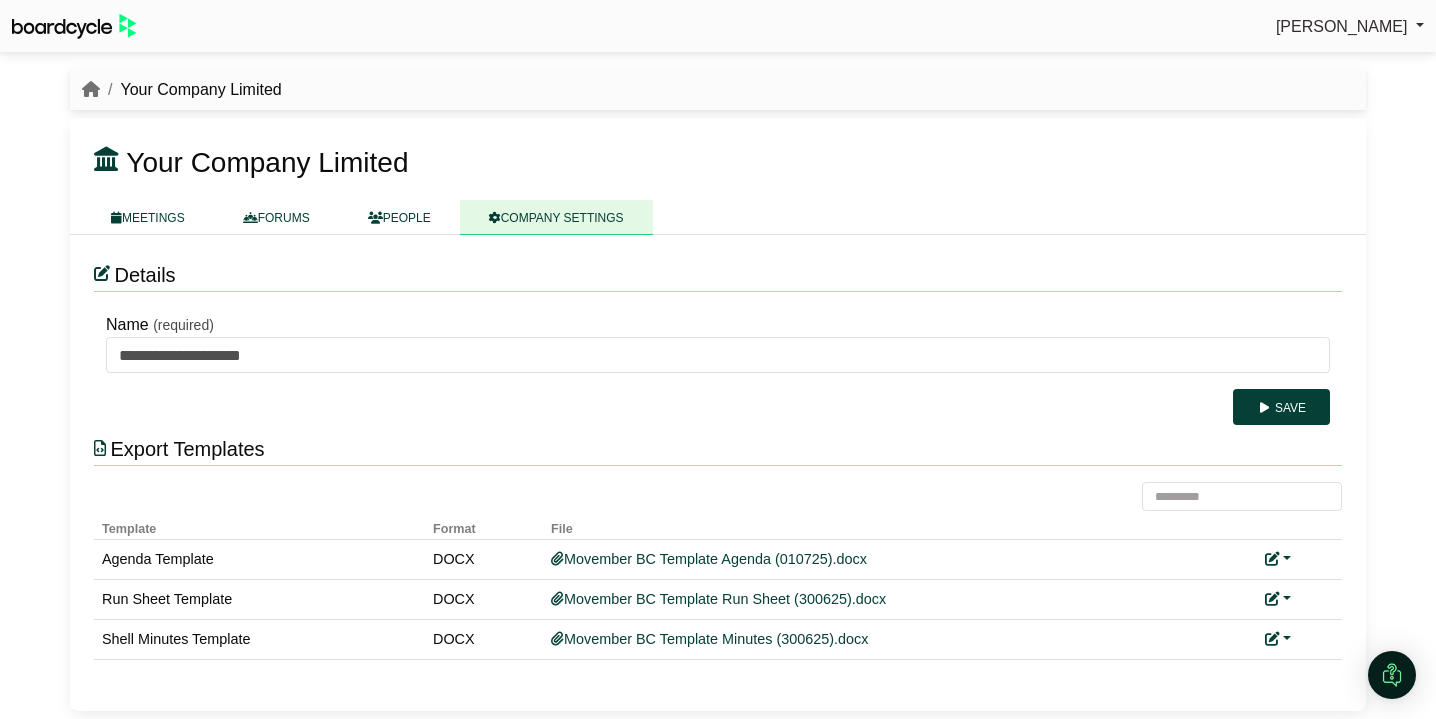 scroll, scrollTop: 0, scrollLeft: 0, axis: both 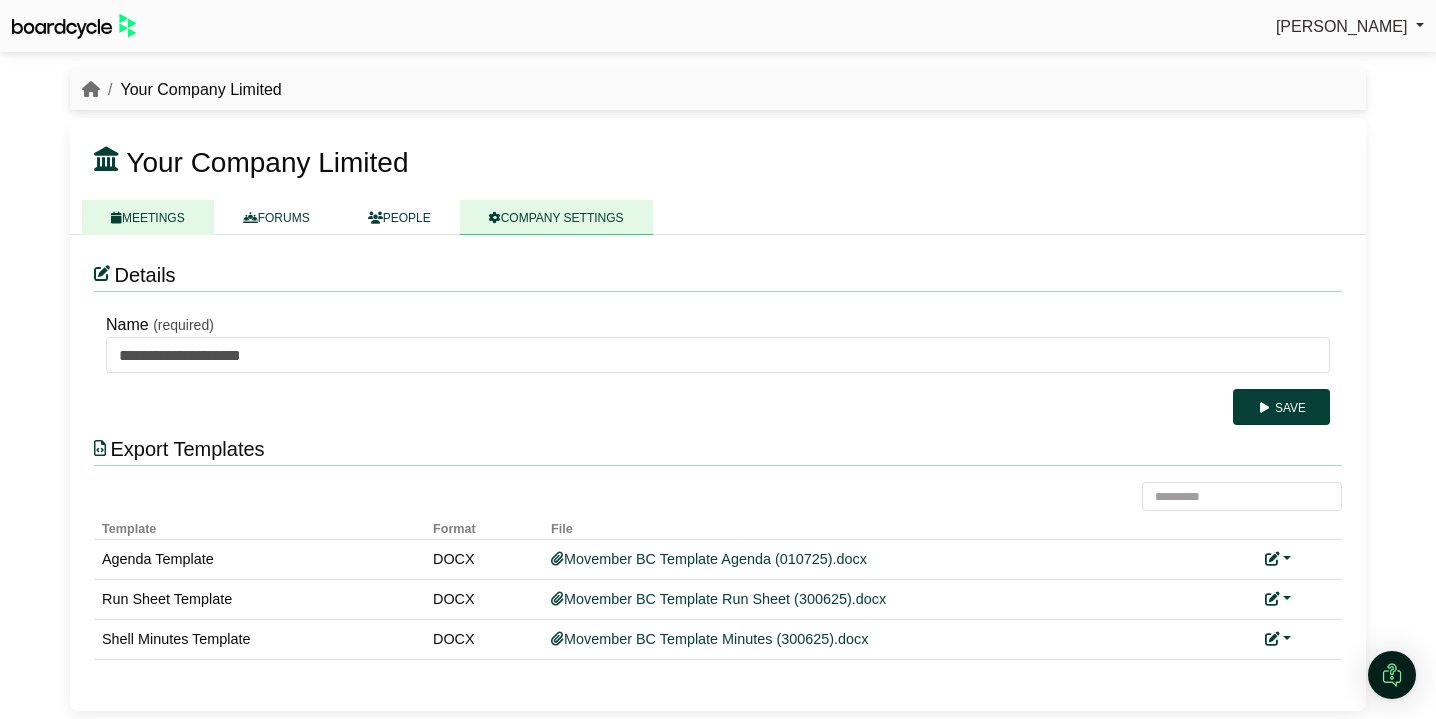 click on "MEETINGS" at bounding box center (148, 217) 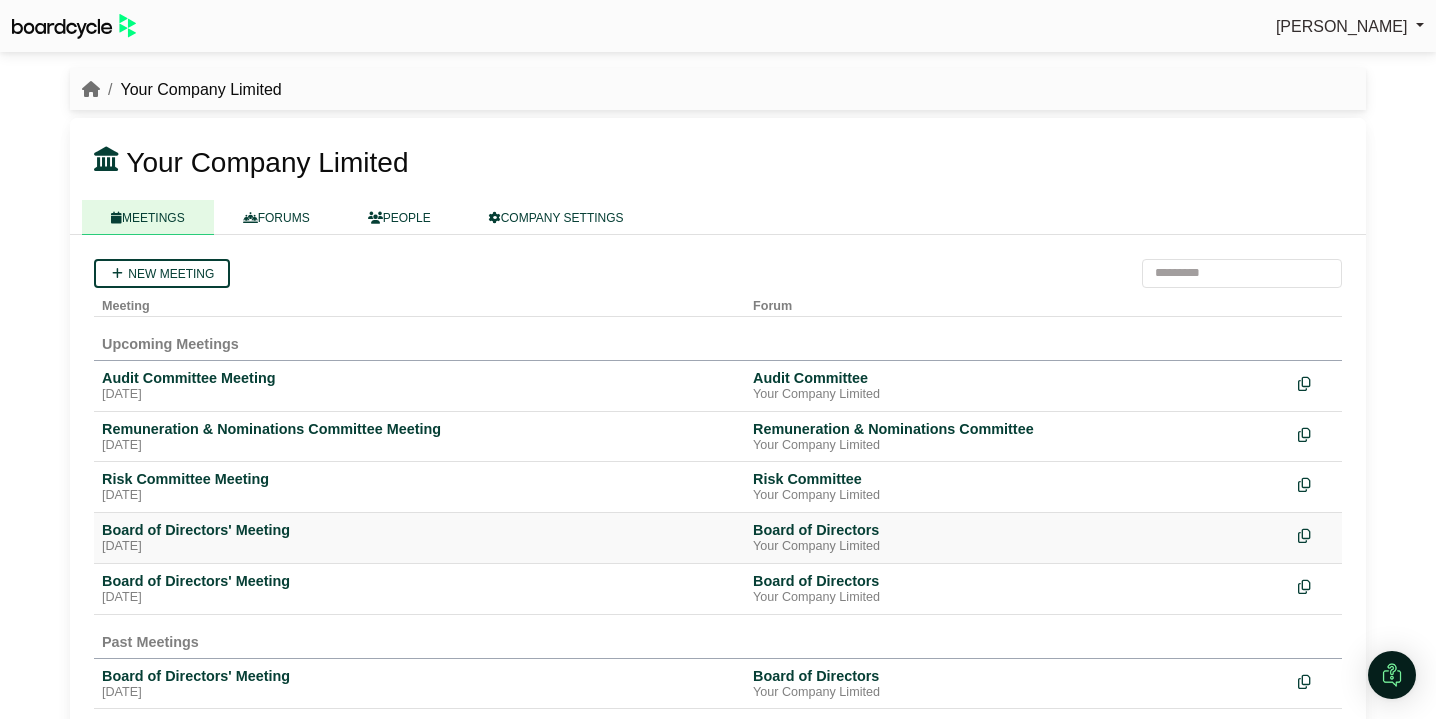 scroll, scrollTop: 0, scrollLeft: 0, axis: both 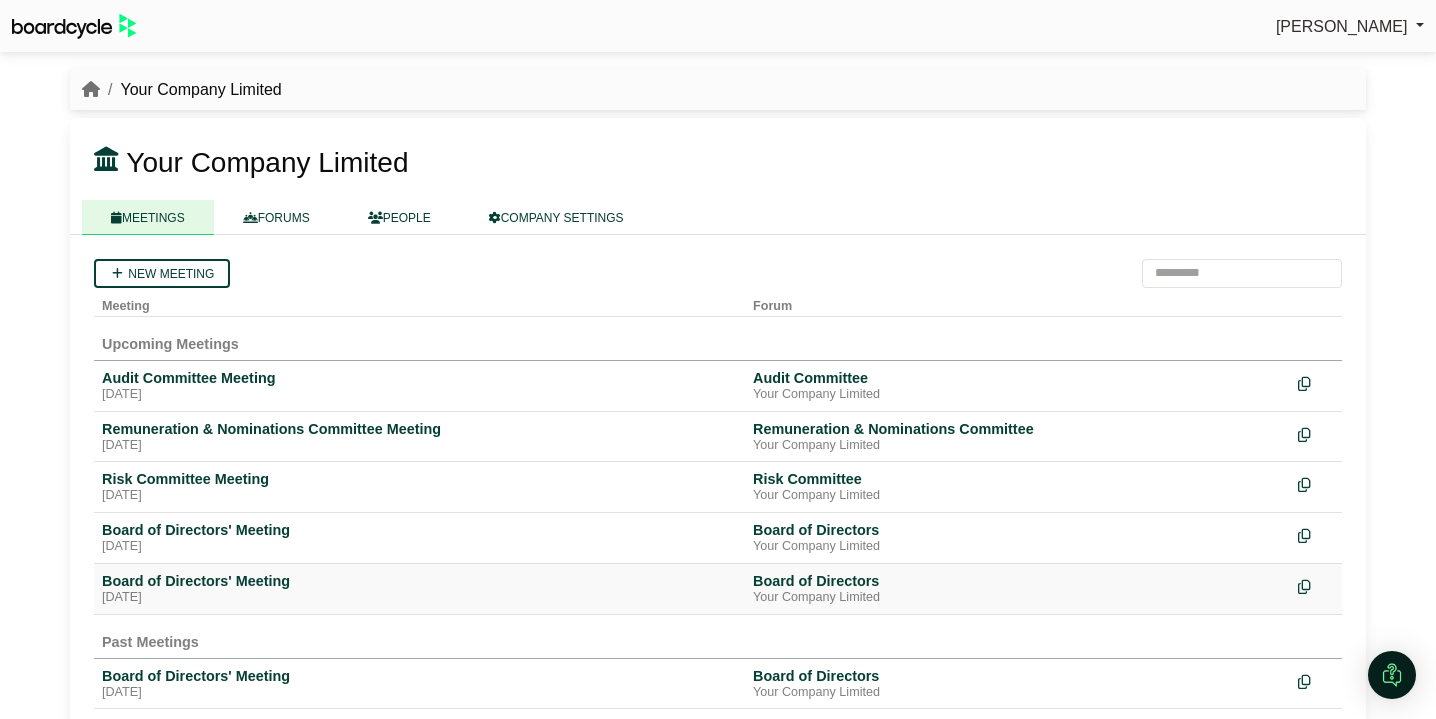 click on "Board of Directors' Meeting" at bounding box center [419, 581] 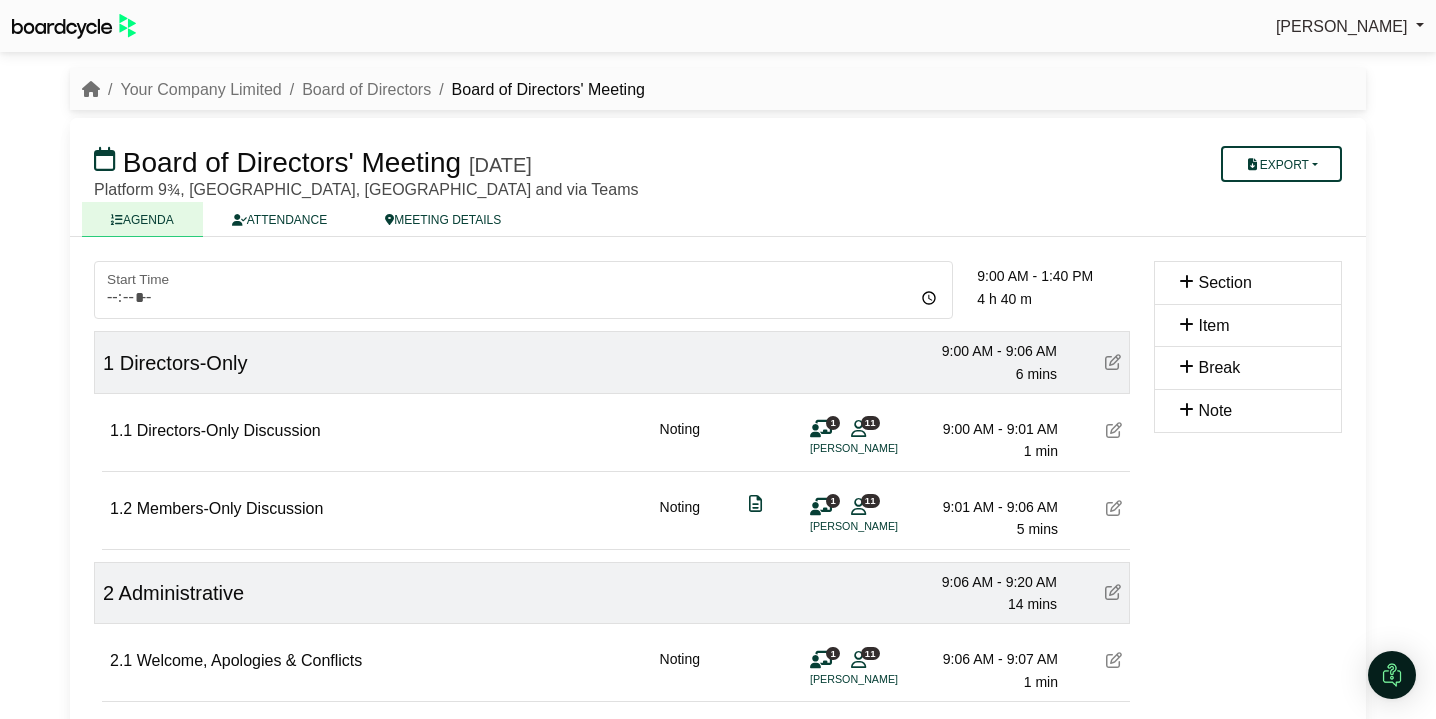 scroll, scrollTop: 0, scrollLeft: 0, axis: both 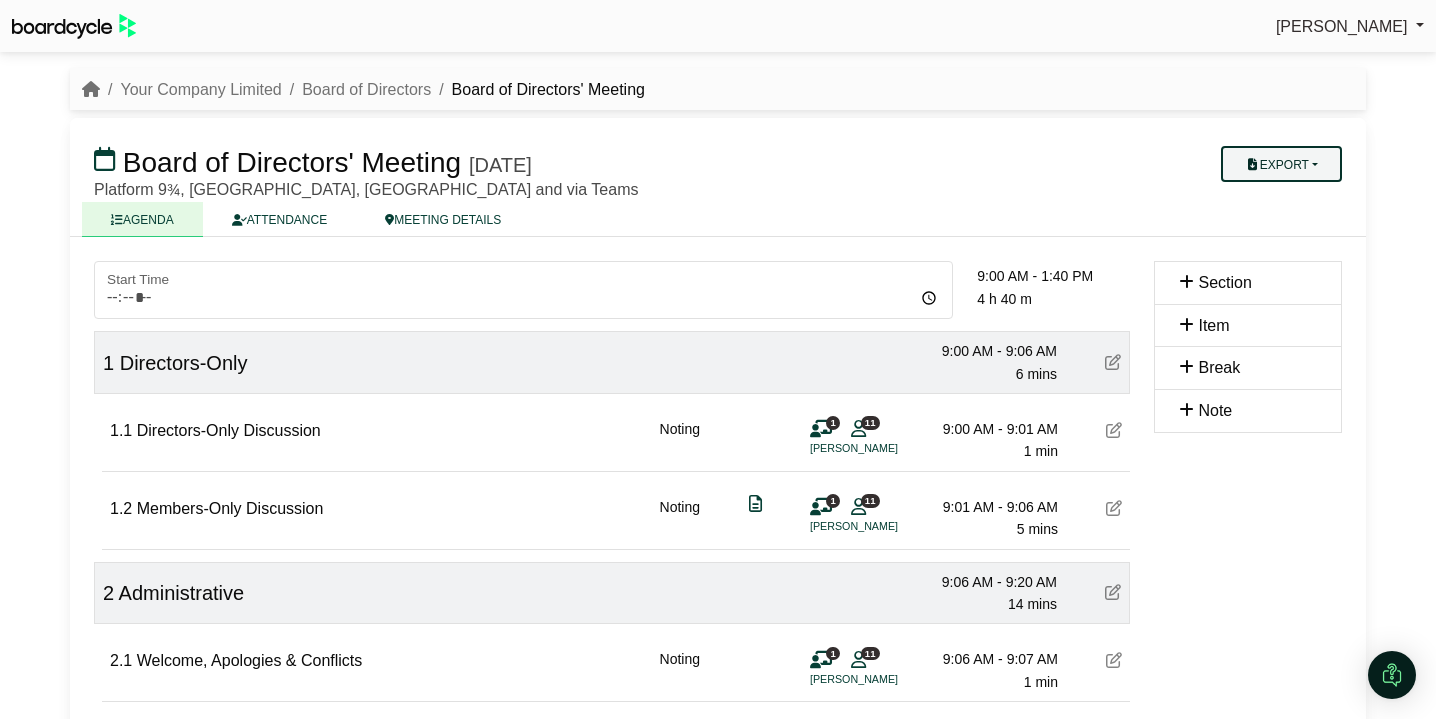 click on "Export" at bounding box center (1281, 164) 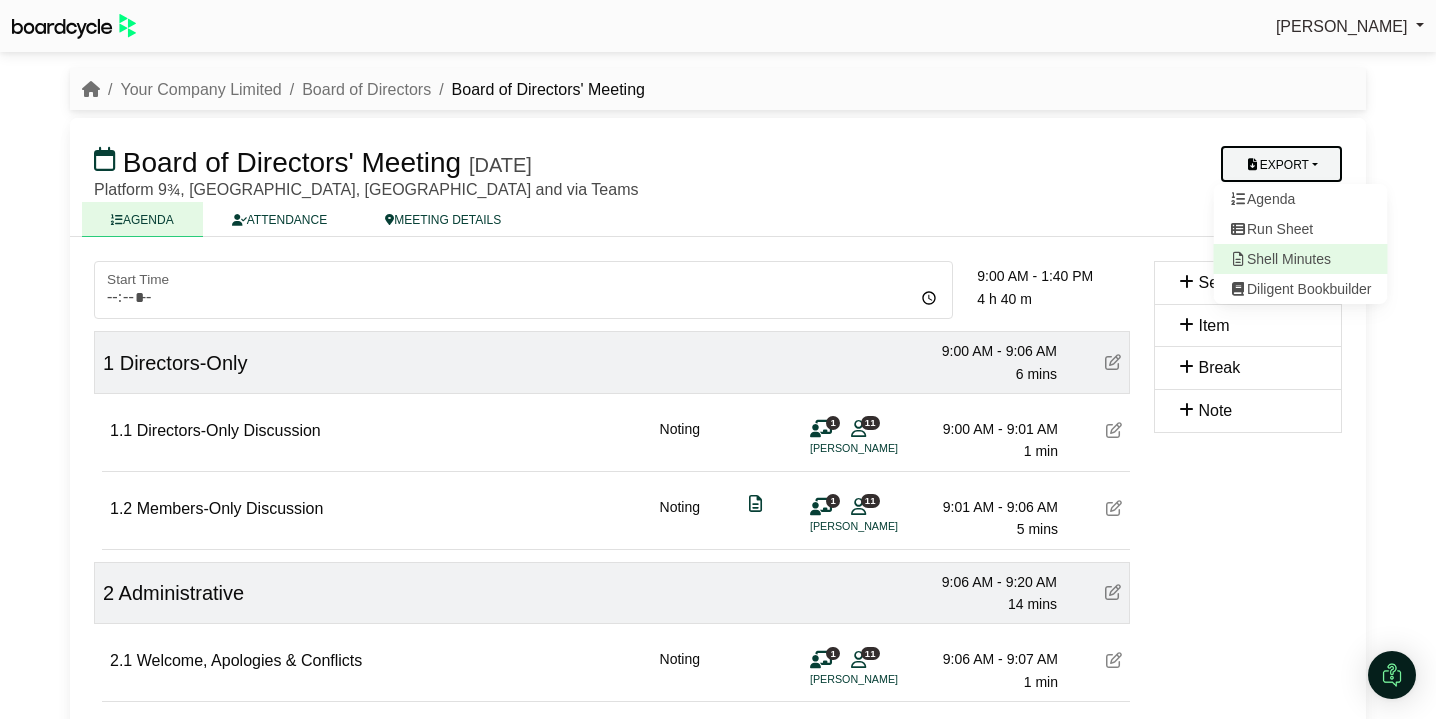 click on "Shell Minutes" at bounding box center (1301, 259) 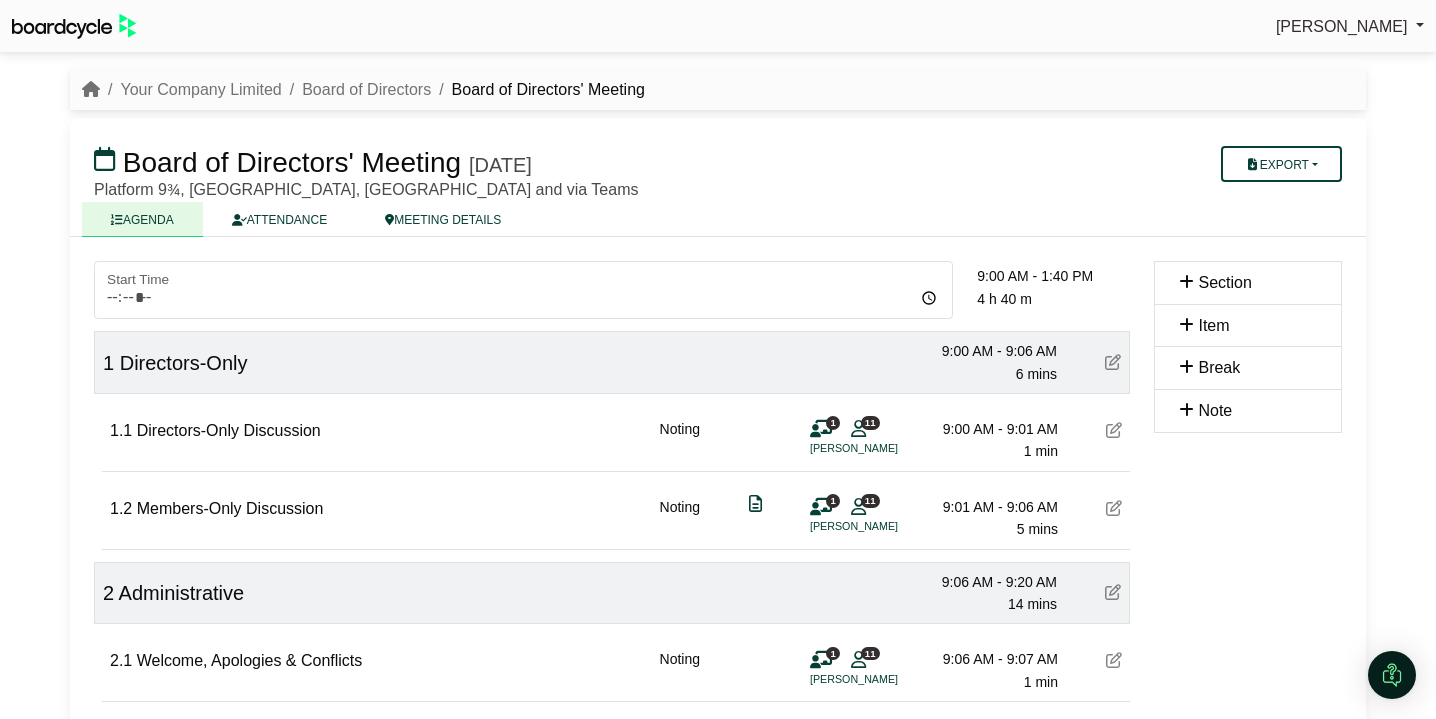 scroll, scrollTop: 0, scrollLeft: 0, axis: both 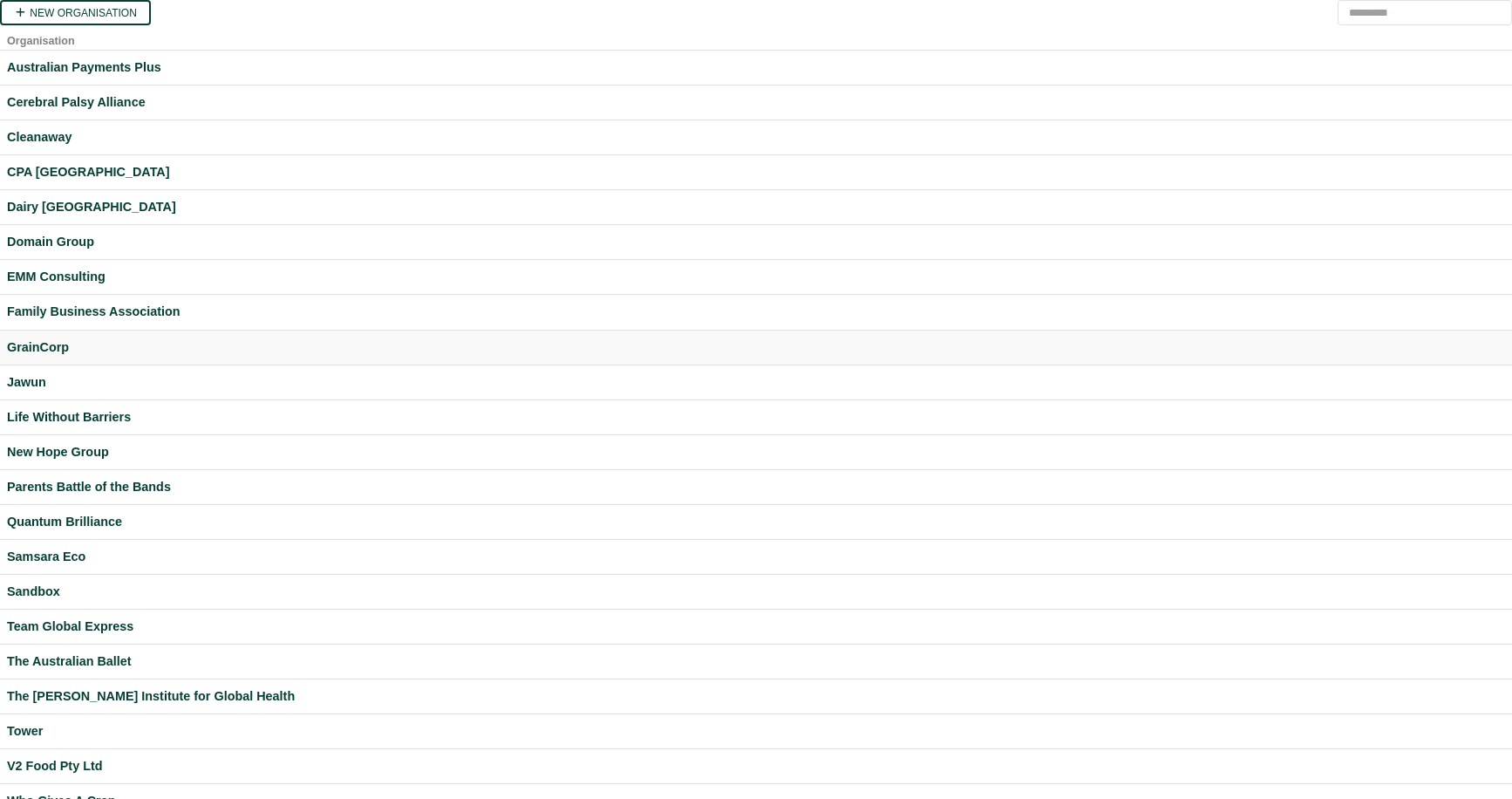 click on "GrainCorp" at bounding box center [756, 347] 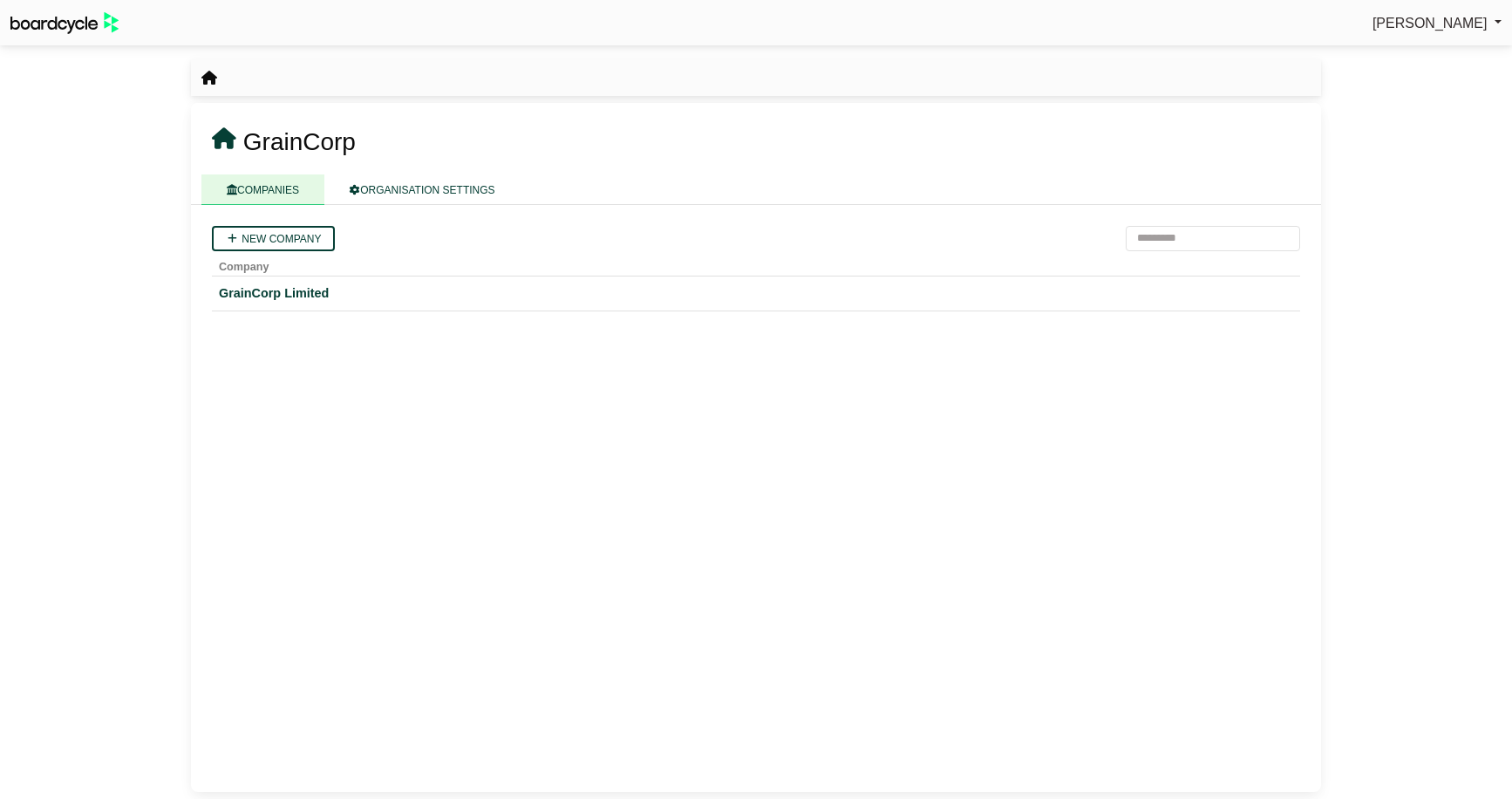 scroll, scrollTop: 0, scrollLeft: 0, axis: both 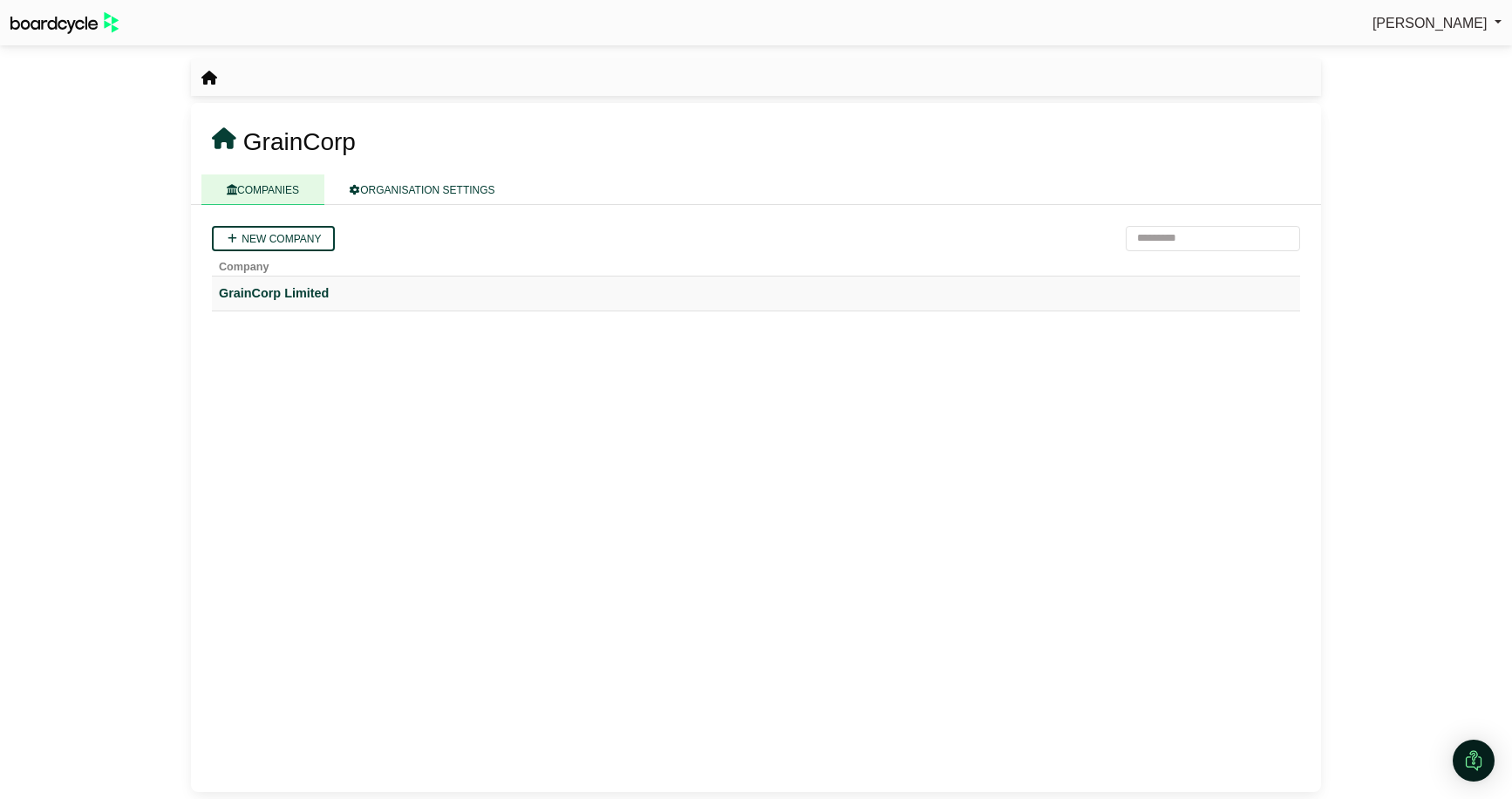 click on "GrainCorp Limited" at bounding box center (756, 293) 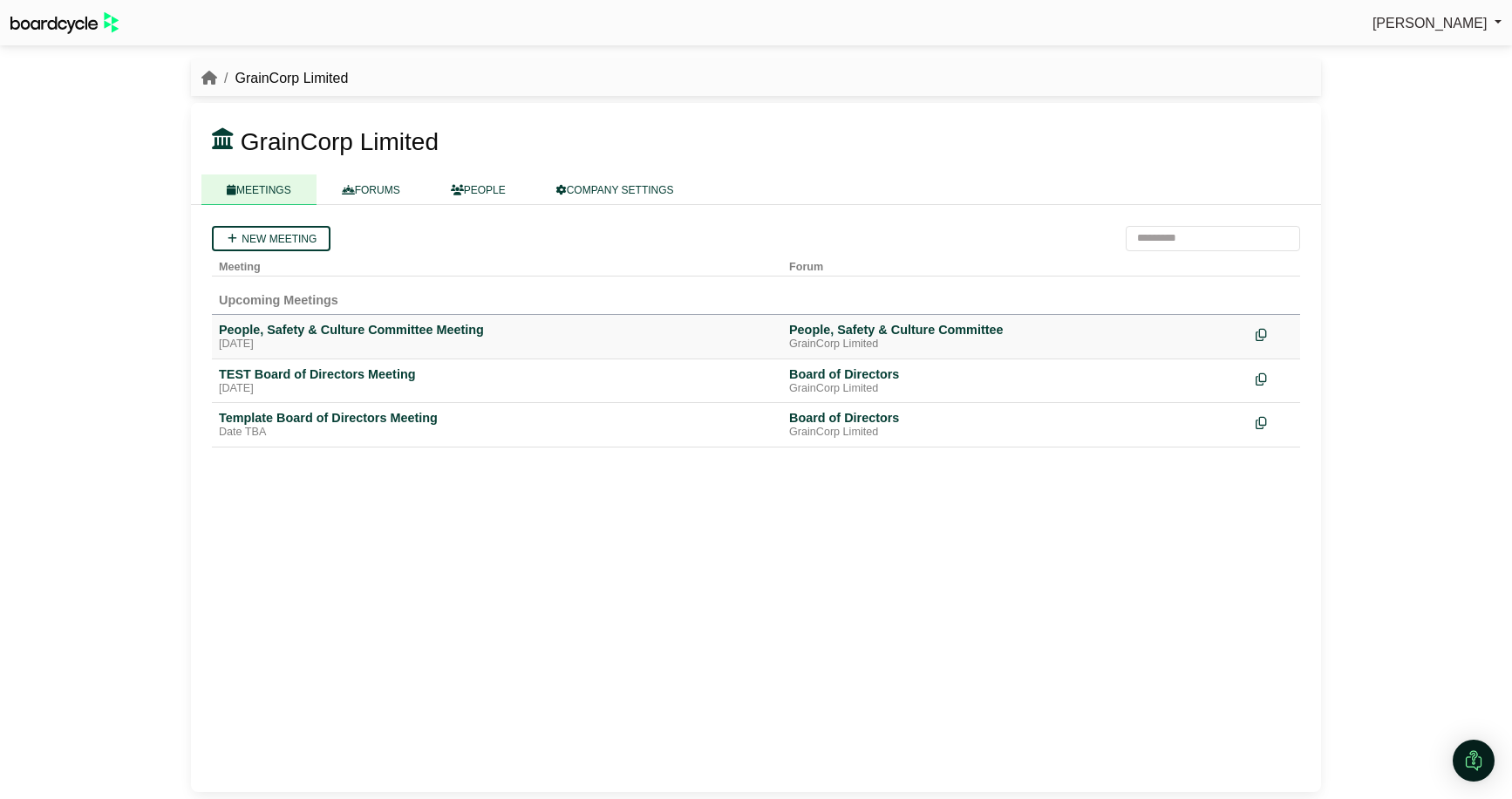 scroll, scrollTop: 0, scrollLeft: 0, axis: both 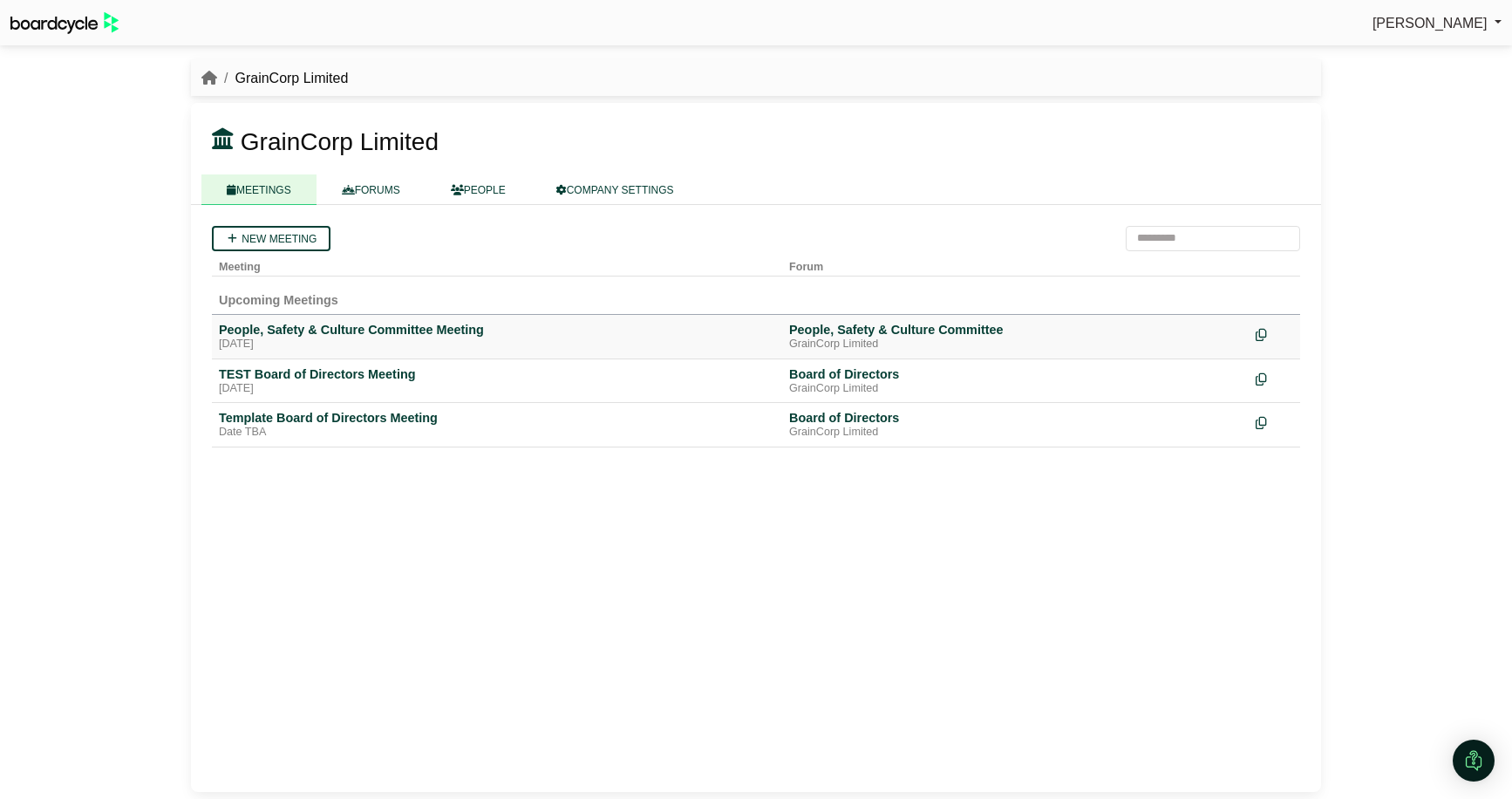 click on "People, Safety & Culture Committee Meeting" at bounding box center (497, 330) 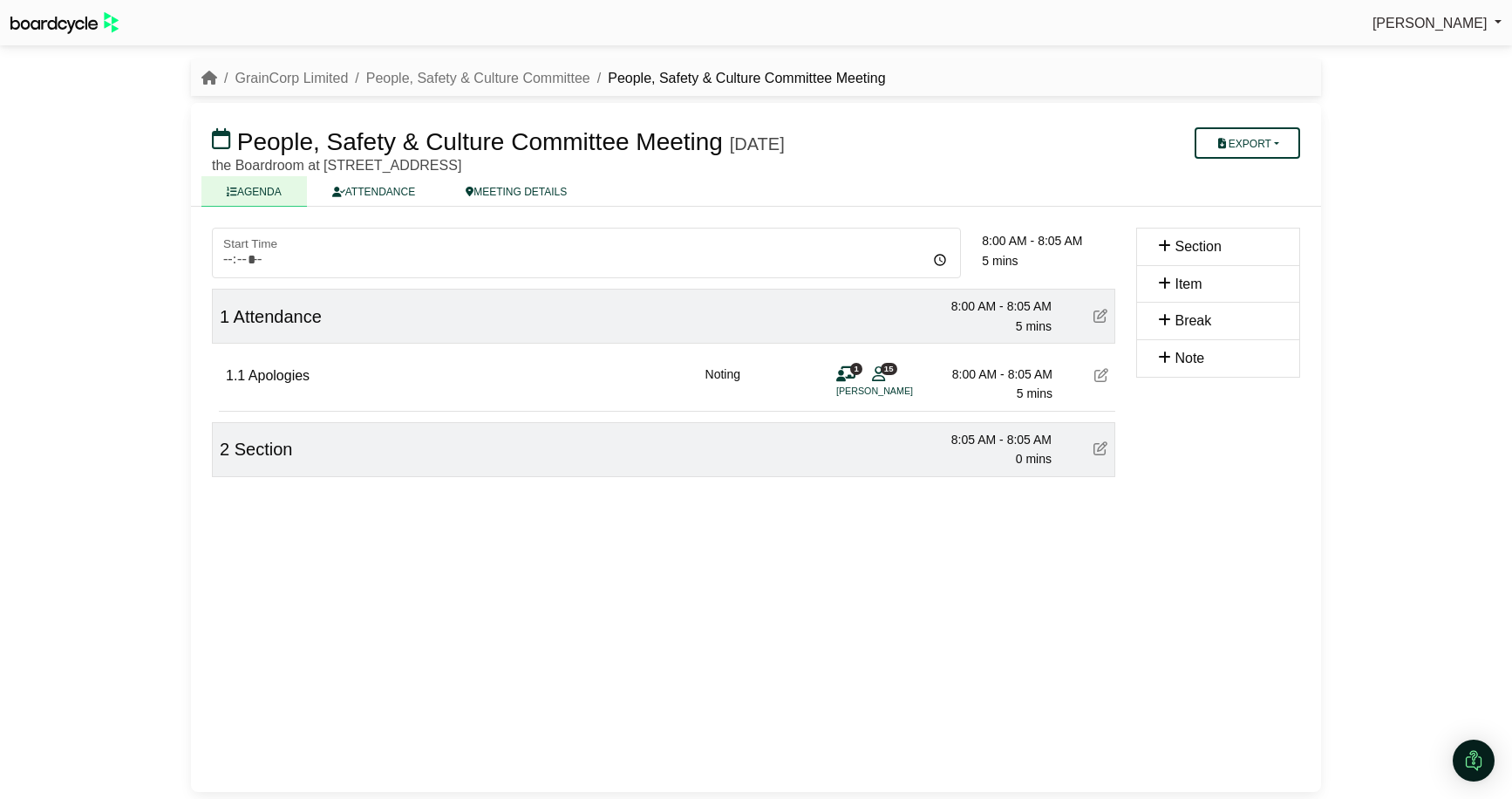 scroll, scrollTop: 0, scrollLeft: 0, axis: both 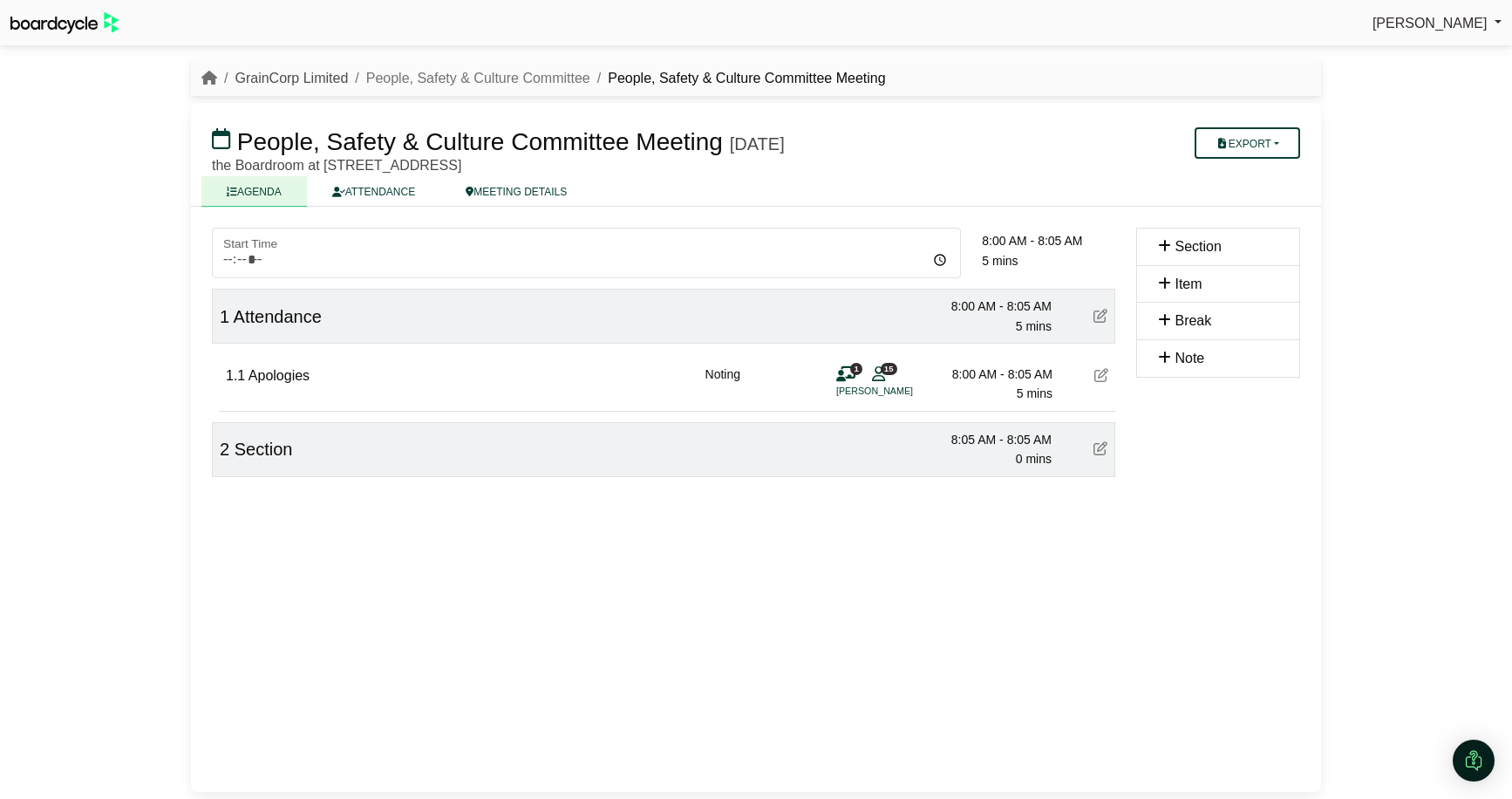 click on "GrainCorp Limited" at bounding box center [291, 78] 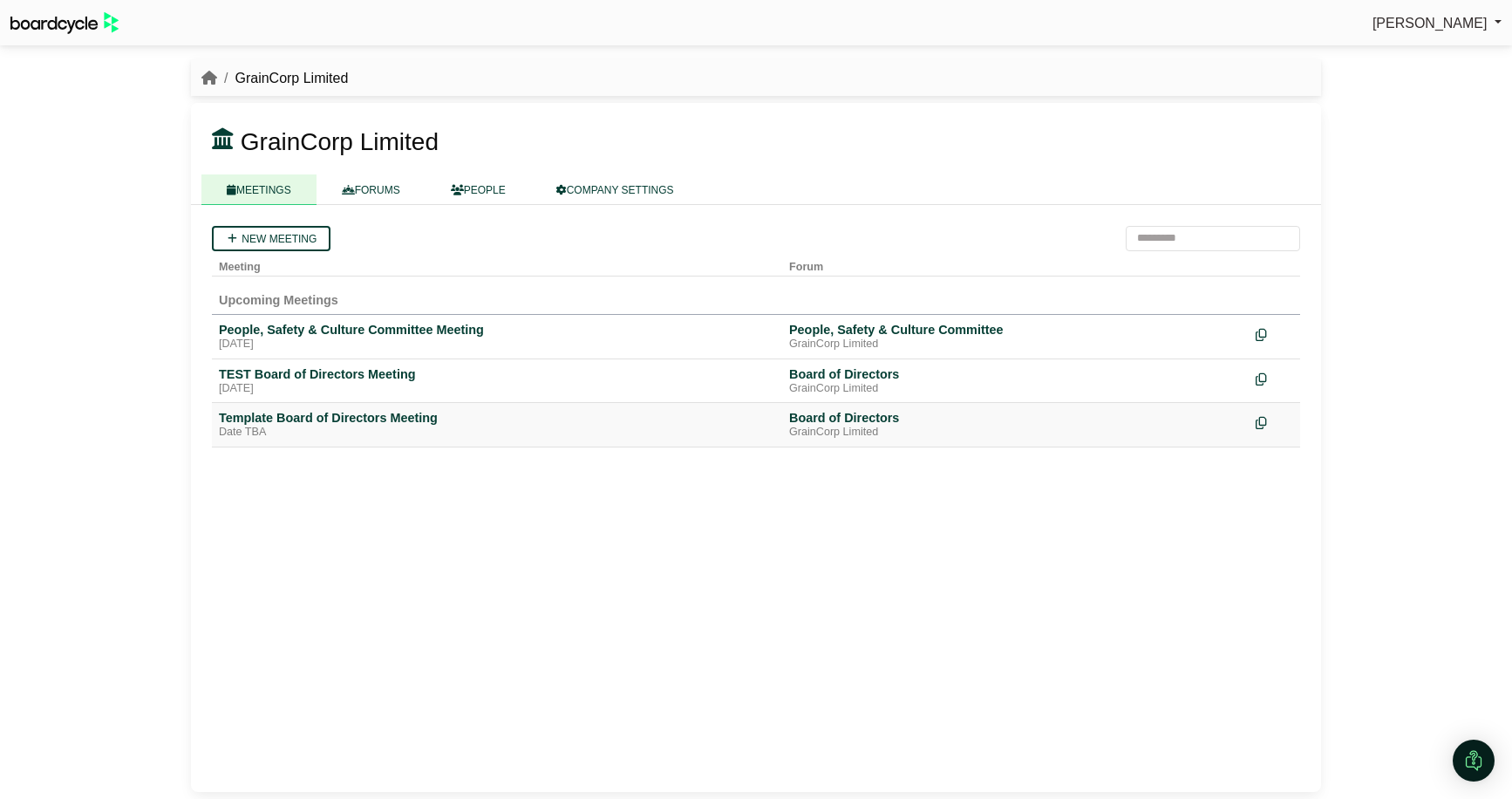 scroll, scrollTop: 0, scrollLeft: 0, axis: both 